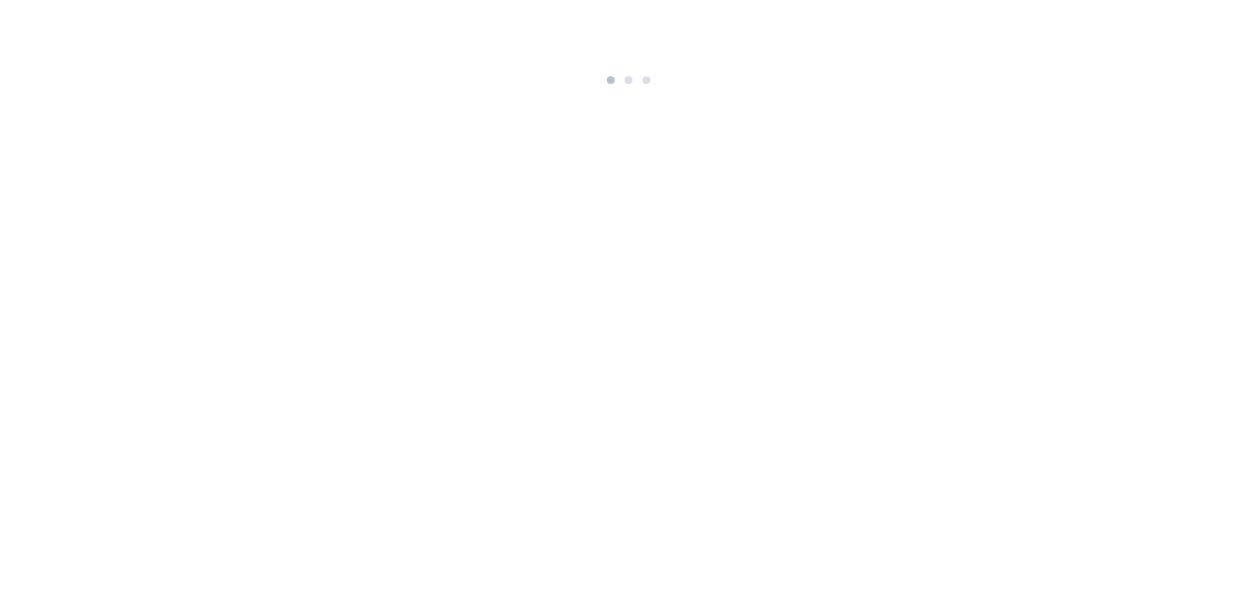 scroll, scrollTop: 0, scrollLeft: 0, axis: both 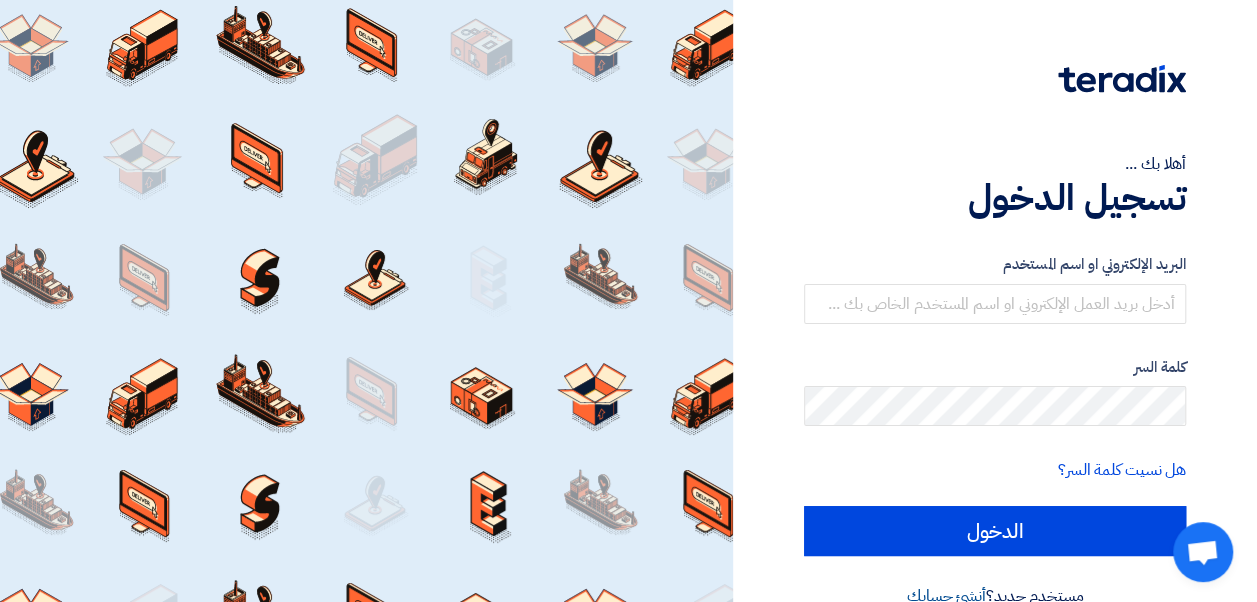 click on "أنشئ حسابك" 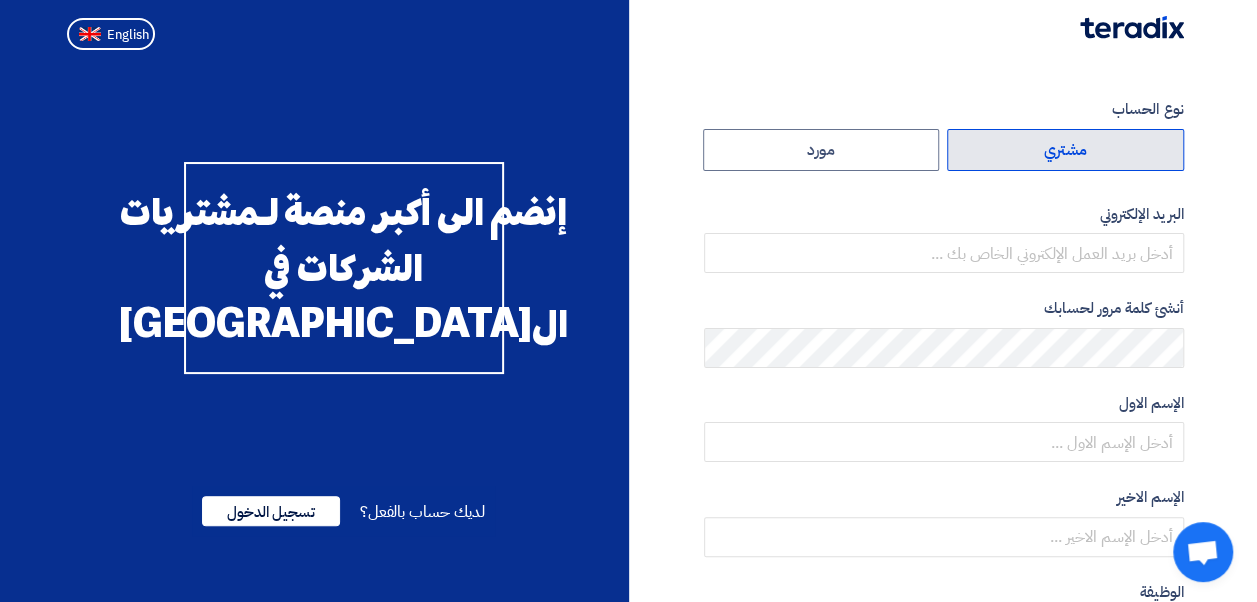 click on "مشتري" 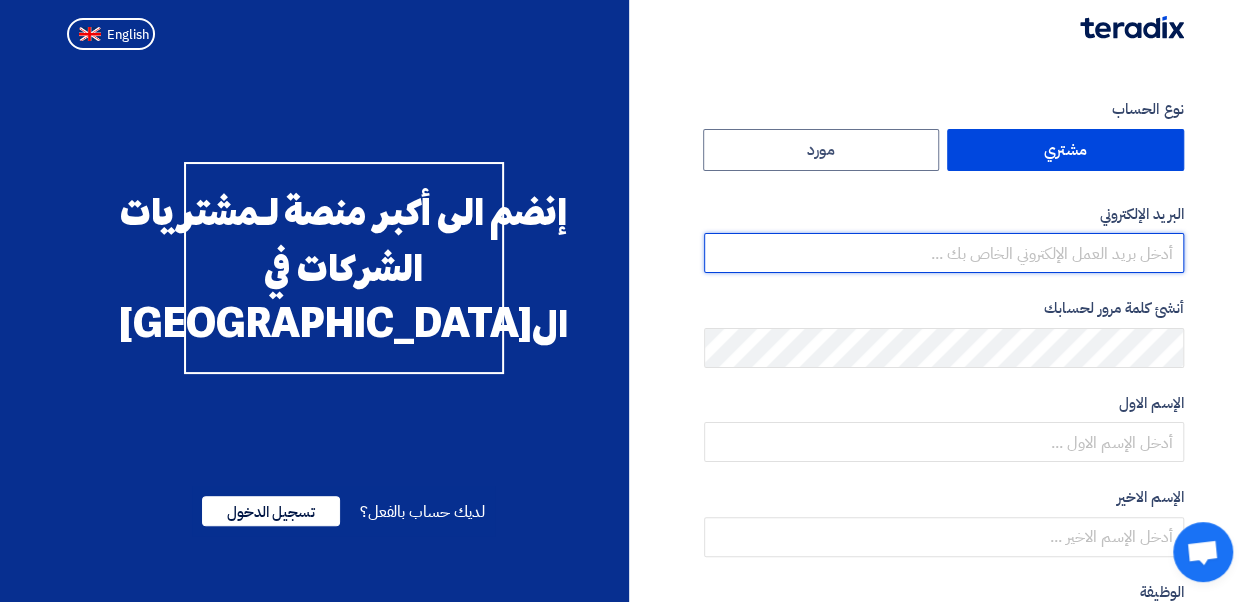 click at bounding box center (944, 253) 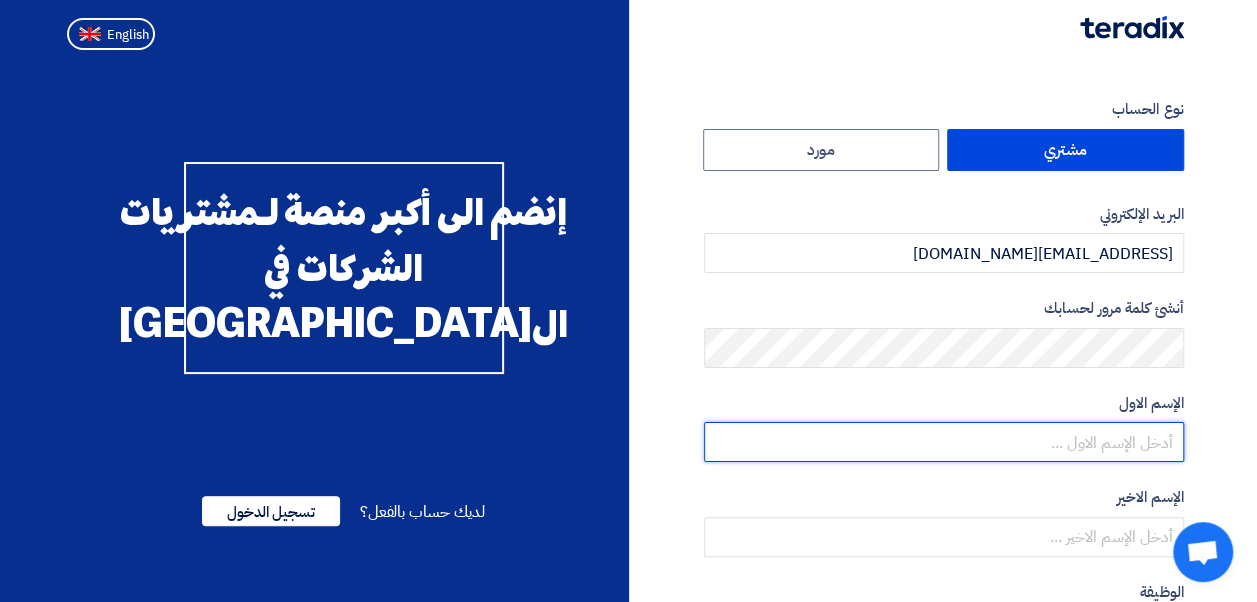 click at bounding box center [944, 442] 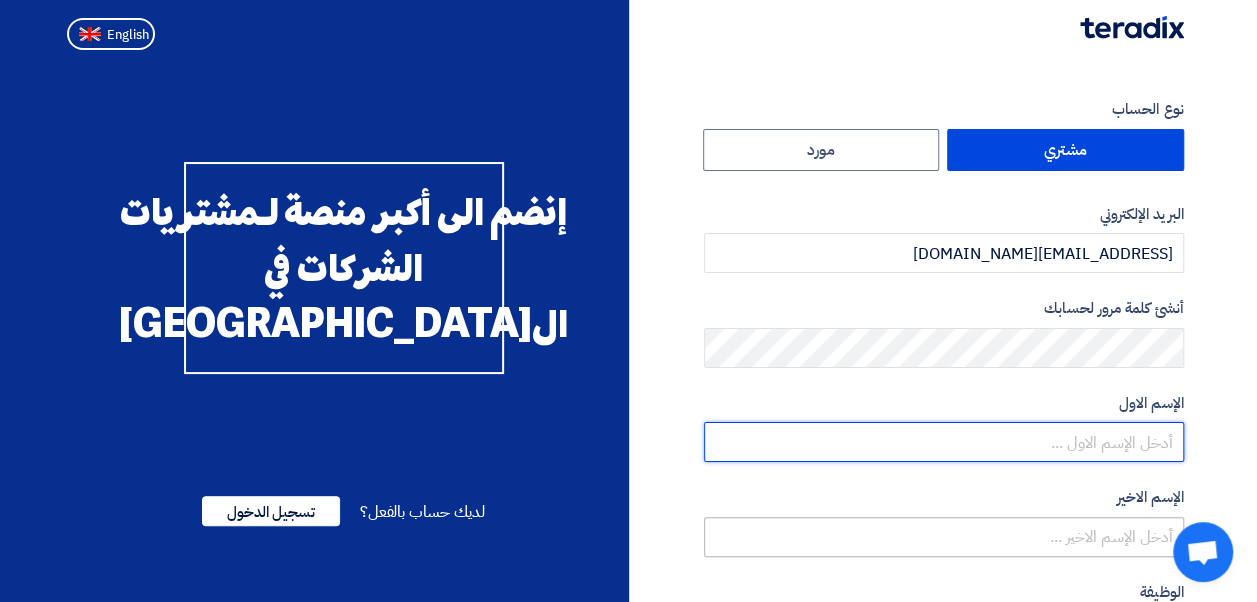 drag, startPoint x: 1050, startPoint y: 432, endPoint x: 1030, endPoint y: 518, distance: 88.29496 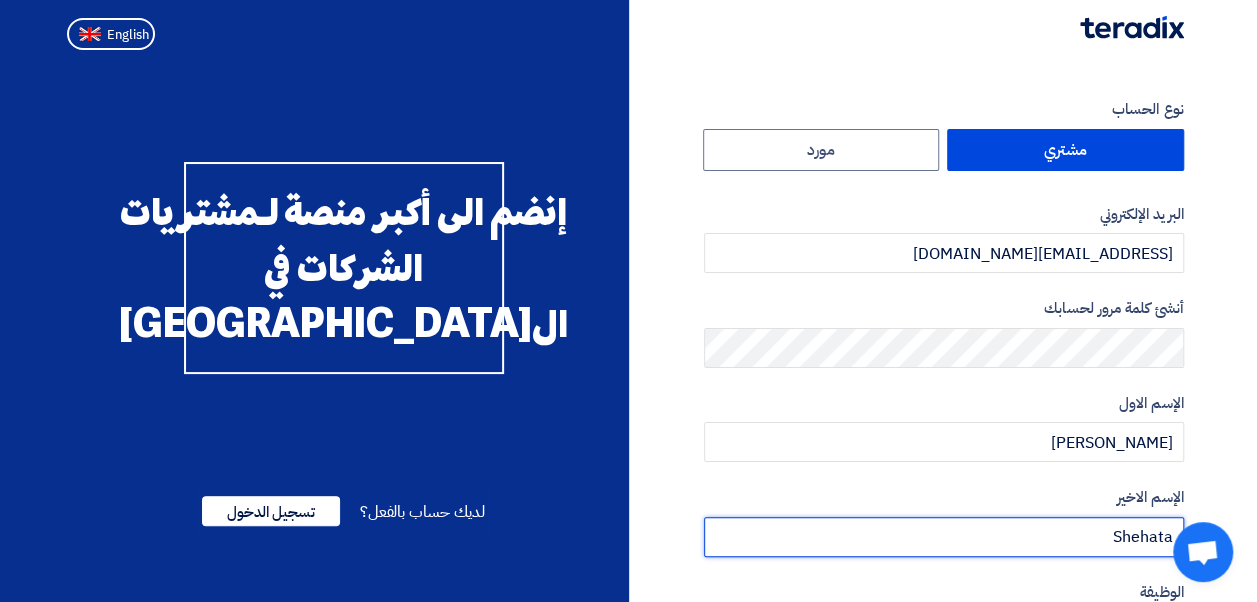 click on "Shehata" at bounding box center (944, 537) 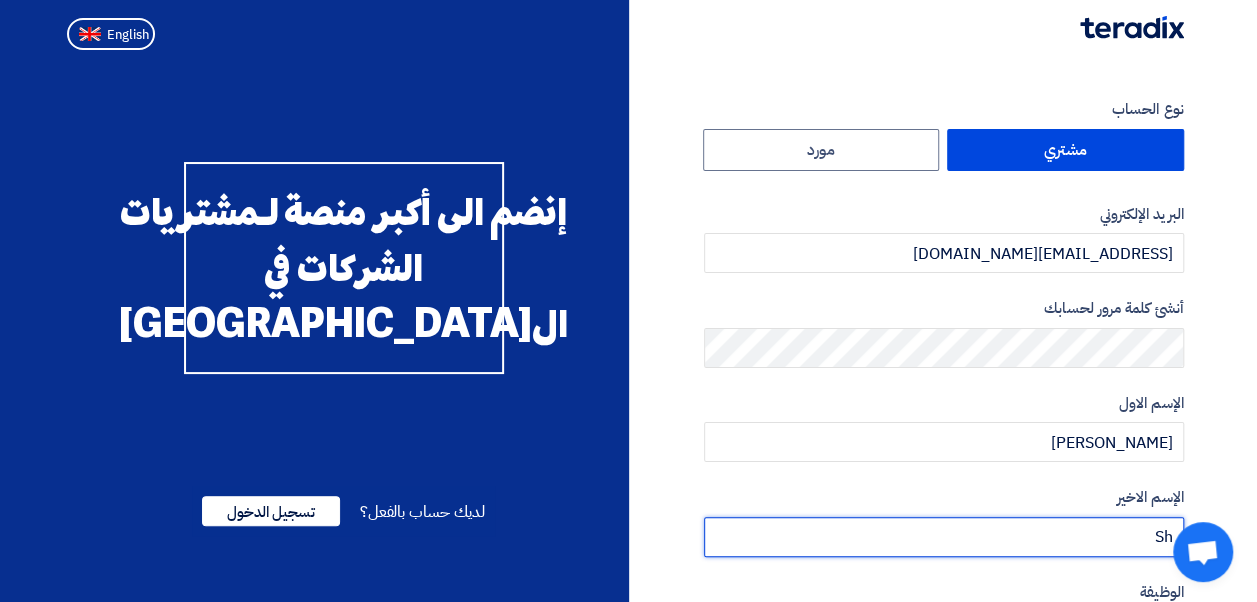 type on "S" 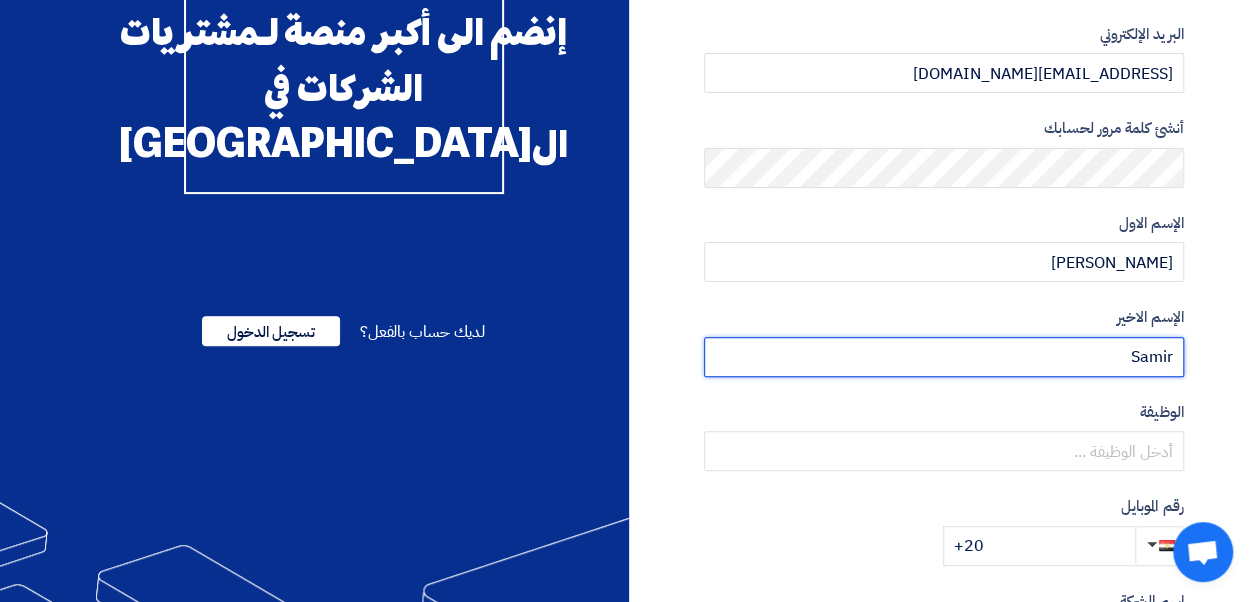 scroll, scrollTop: 182, scrollLeft: 0, axis: vertical 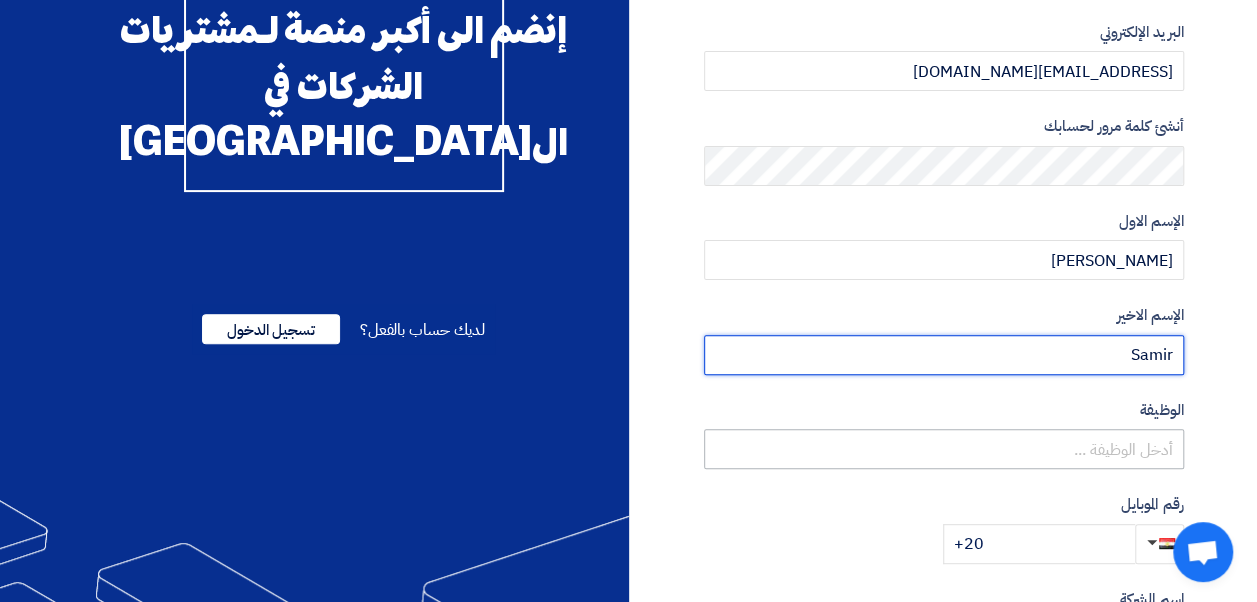 type on "Samir" 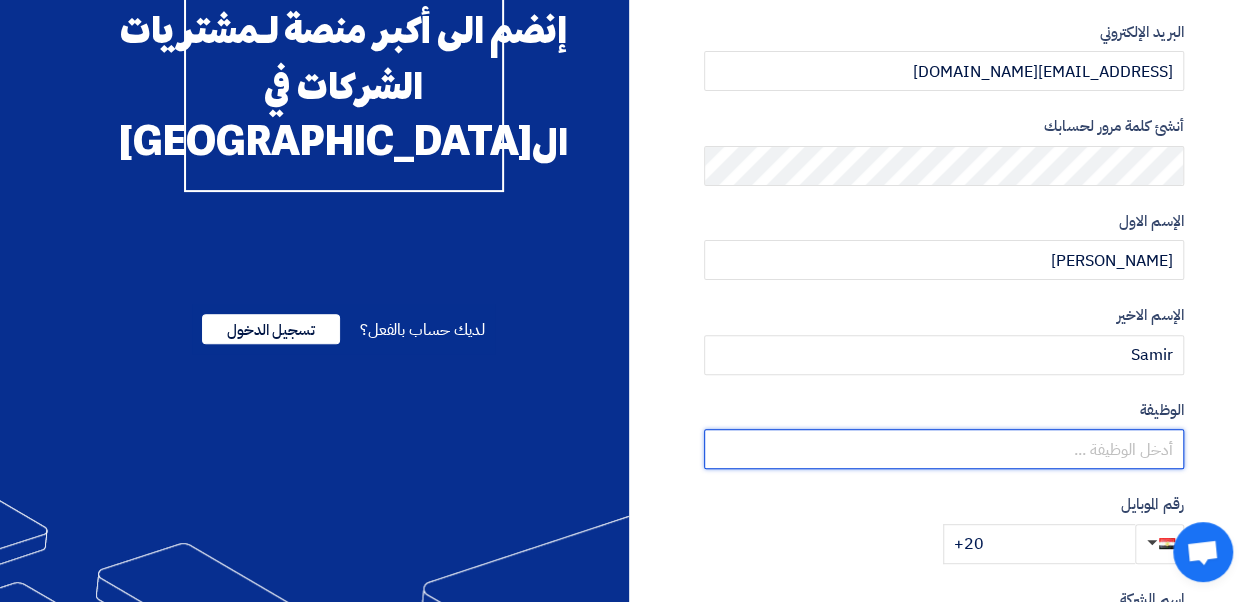 click at bounding box center [944, 449] 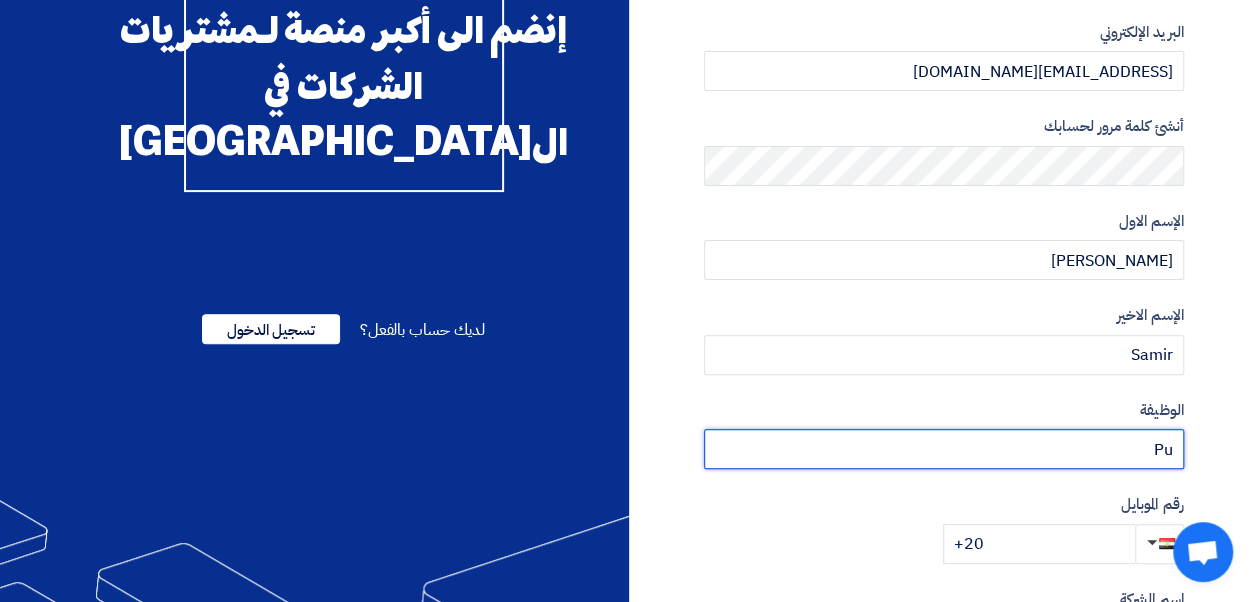 type on "P" 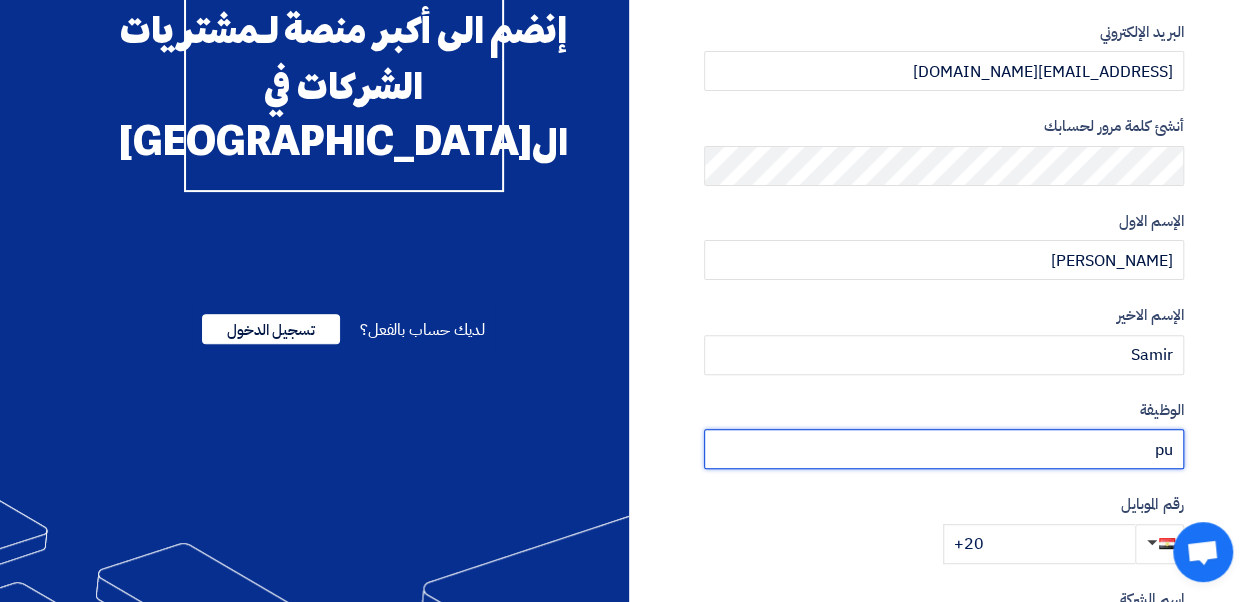 type on "p" 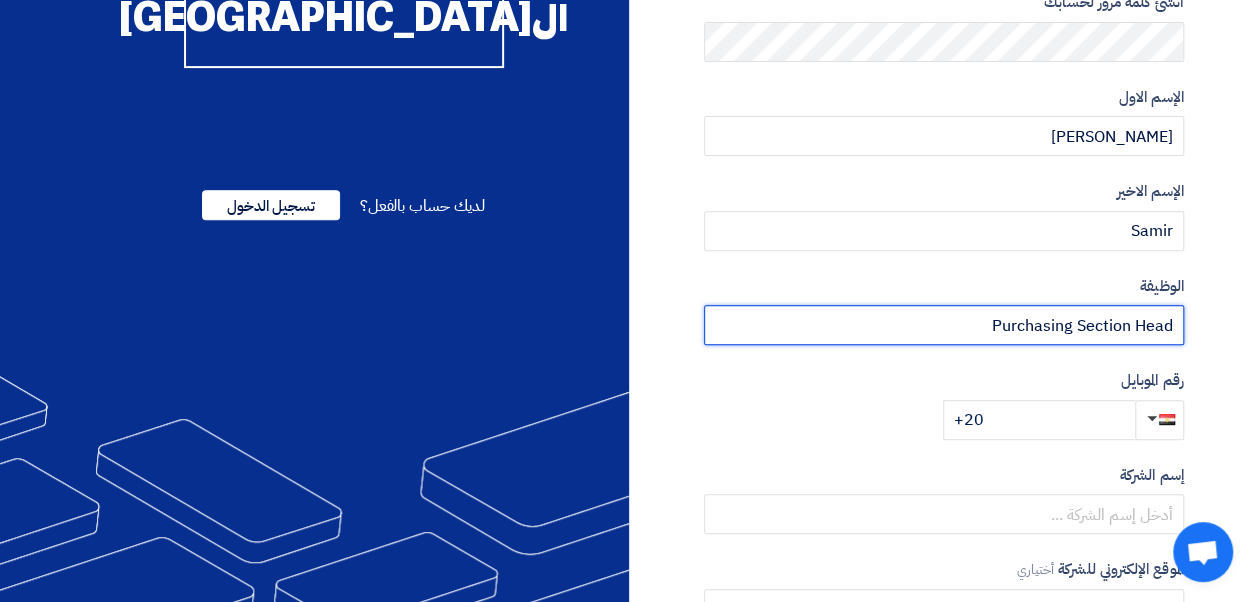 scroll, scrollTop: 310, scrollLeft: 0, axis: vertical 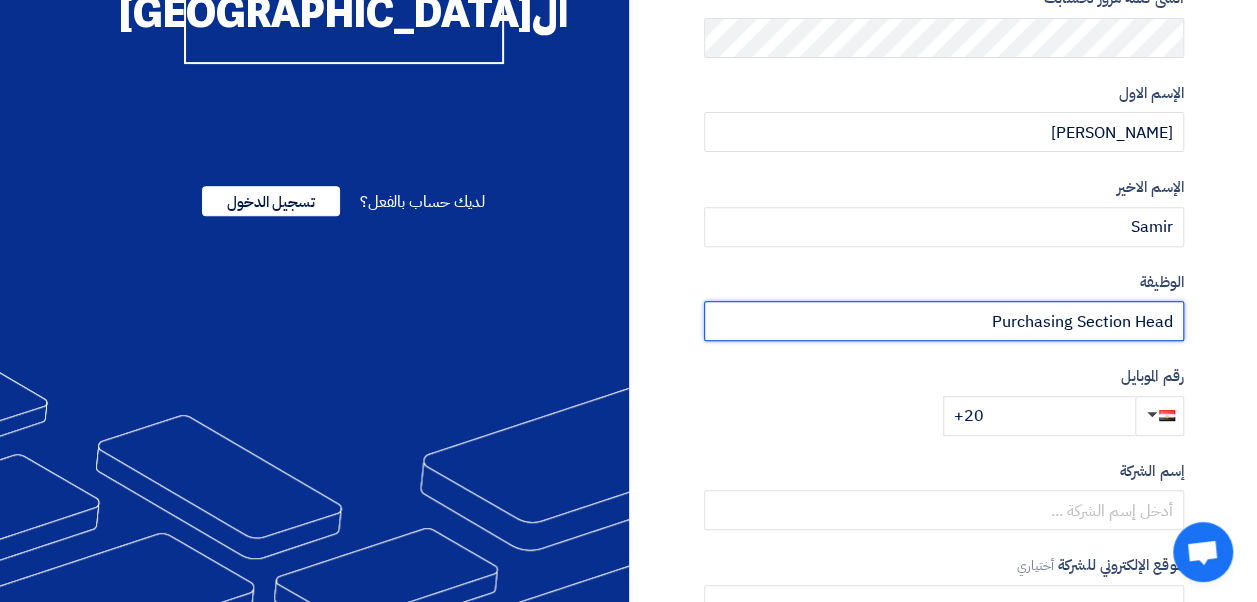 type on "Purchasing Section Head" 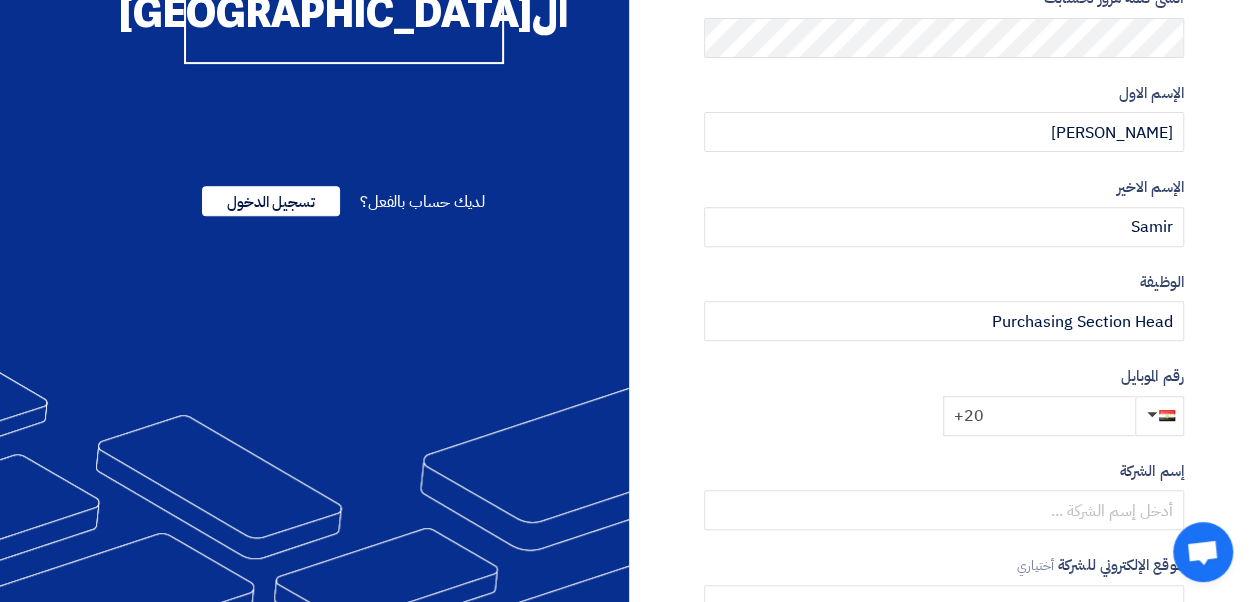 click on "+20" 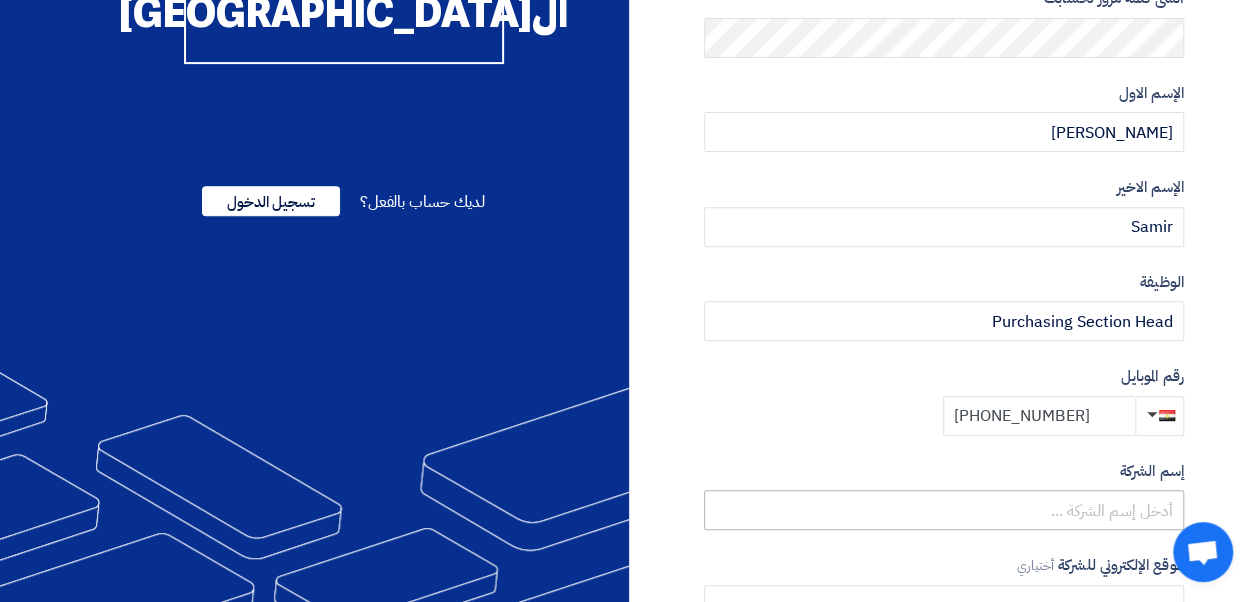 type on "[PHONE_NUMBER]" 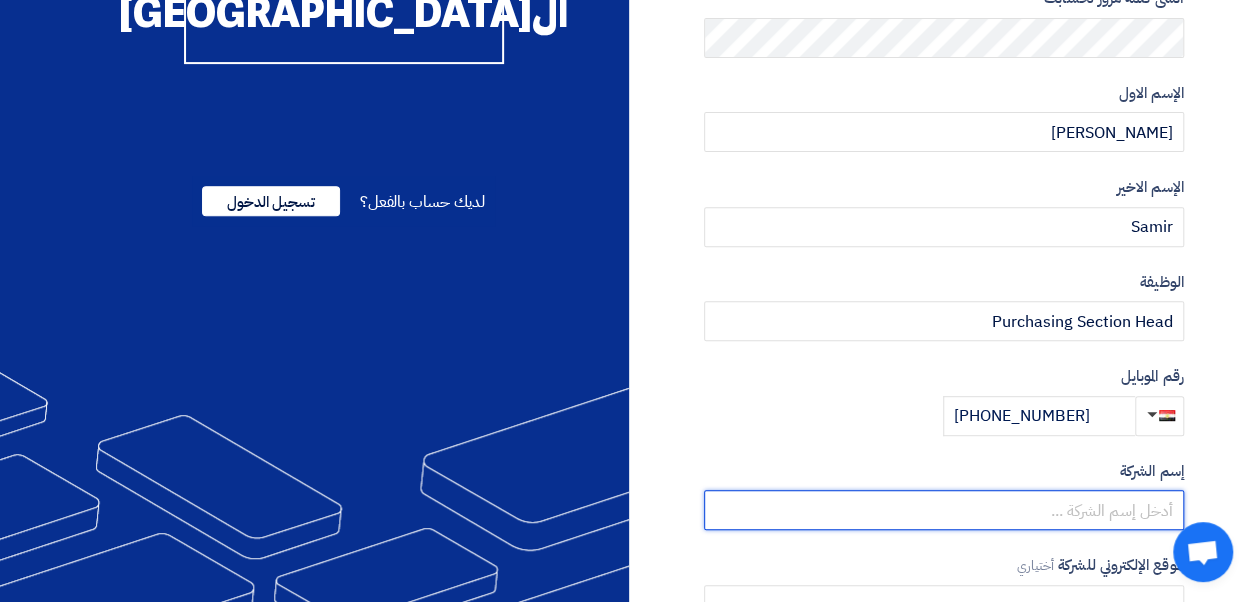click at bounding box center [944, 510] 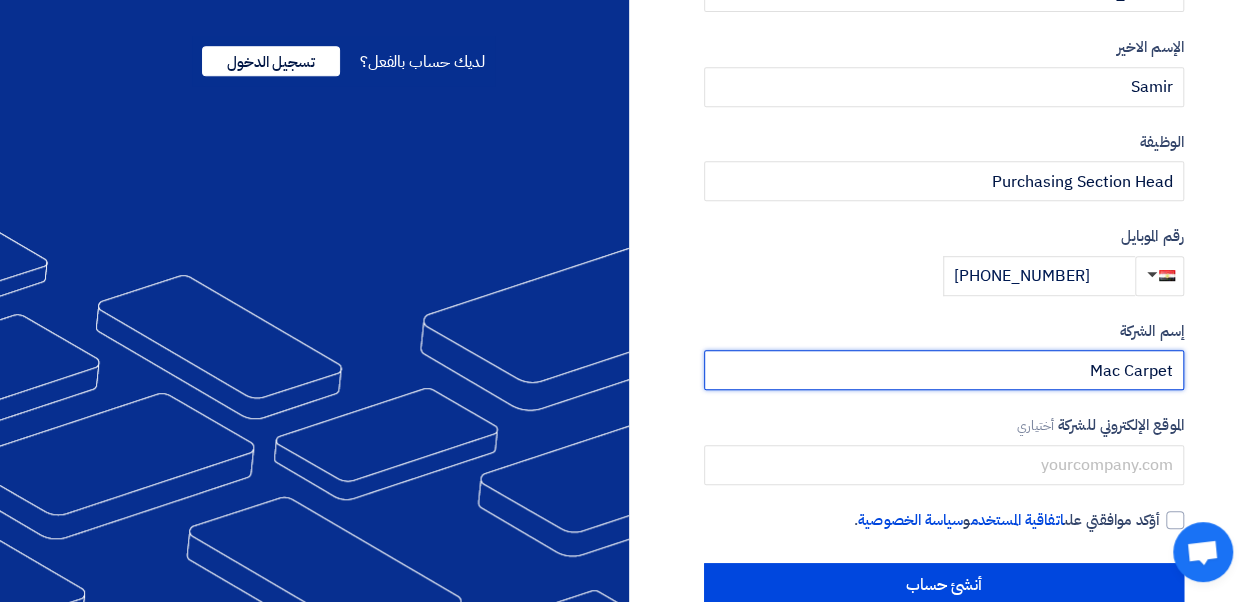 scroll, scrollTop: 440, scrollLeft: 0, axis: vertical 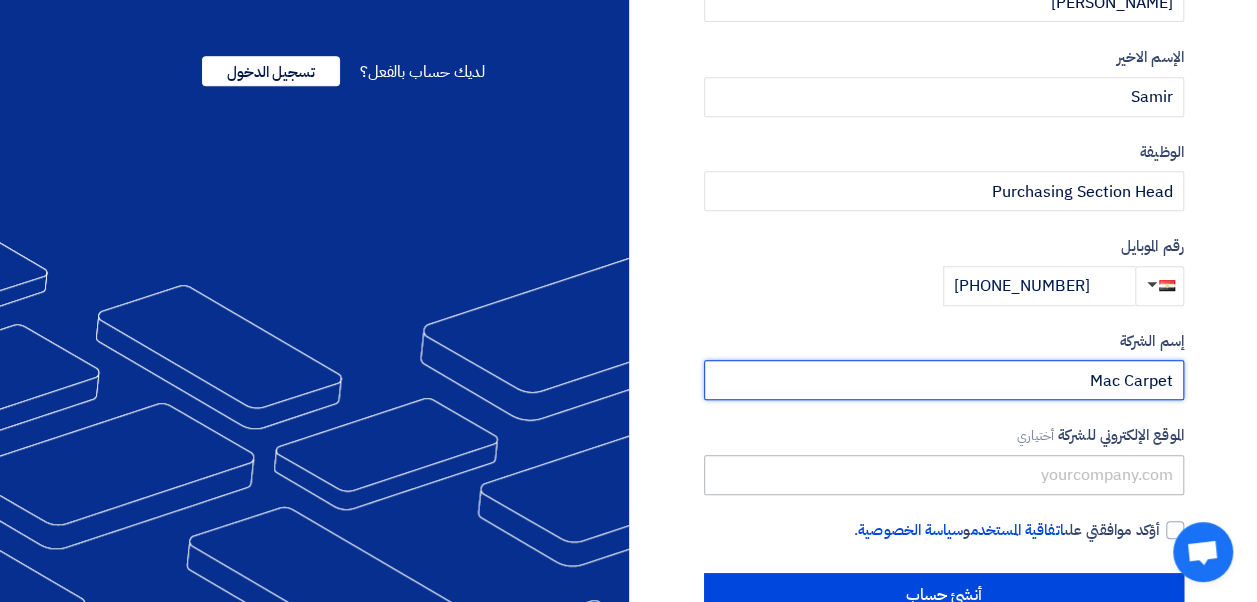 type on "Mac Carpet" 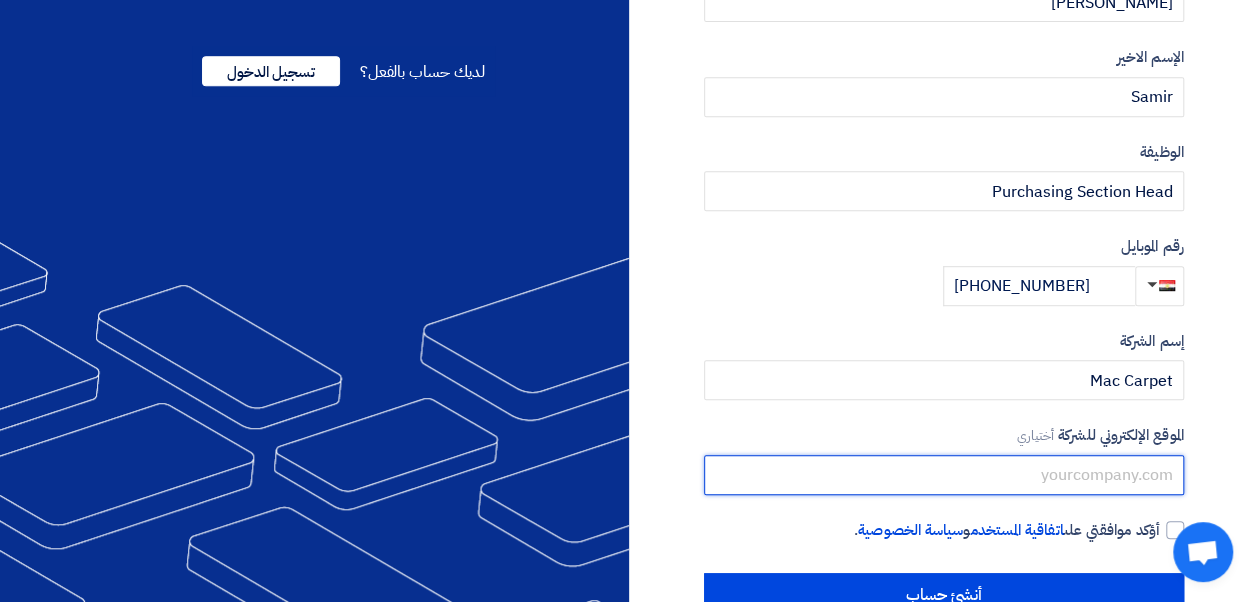 click at bounding box center (944, 475) 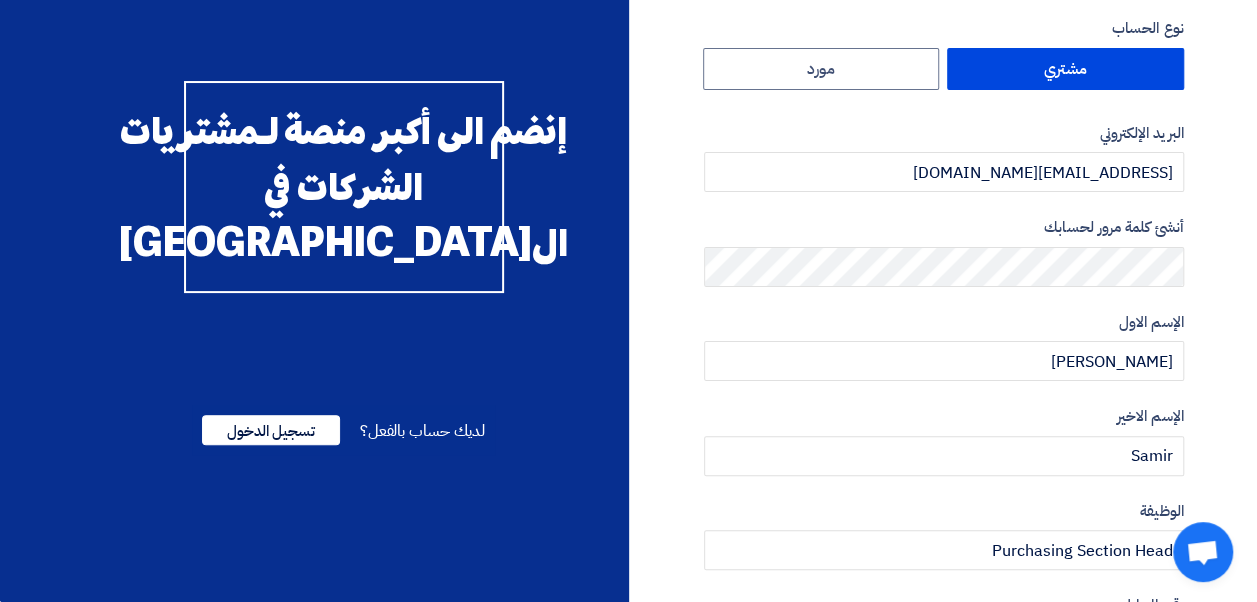 scroll, scrollTop: 88, scrollLeft: 0, axis: vertical 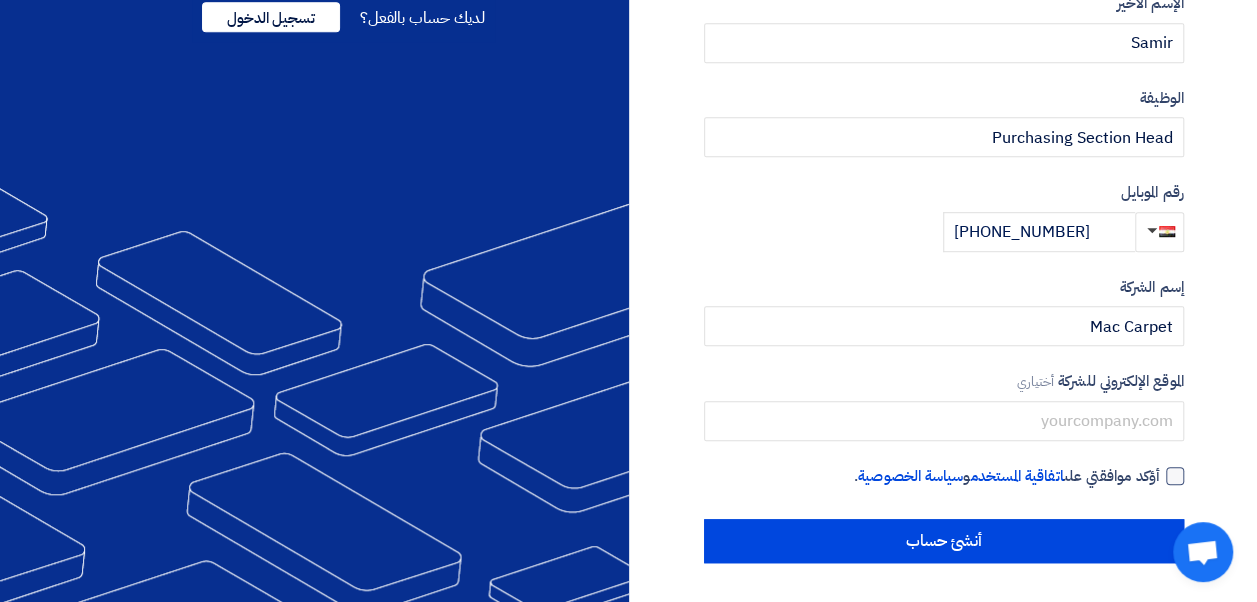 click 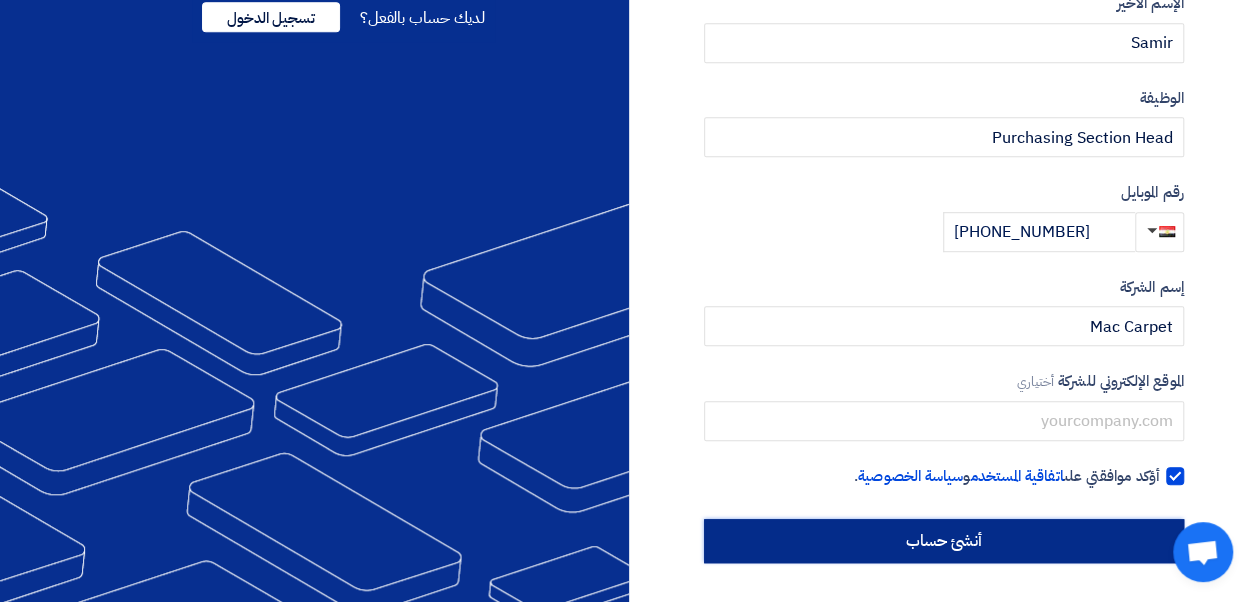 click on "أنشئ حساب" 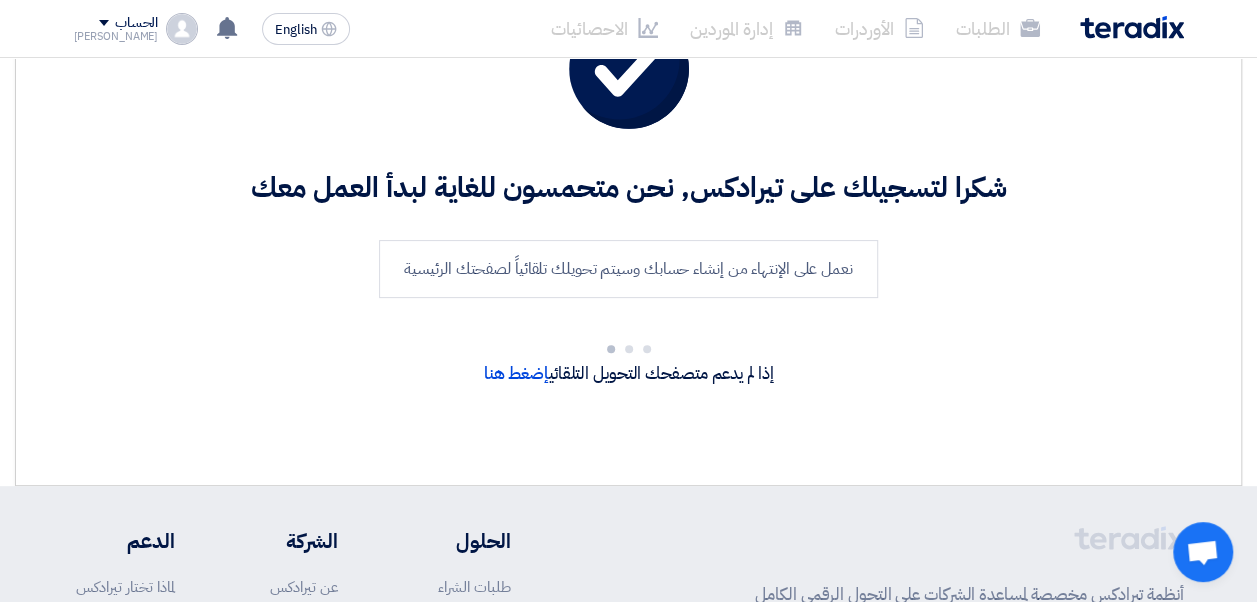 scroll, scrollTop: 0, scrollLeft: 0, axis: both 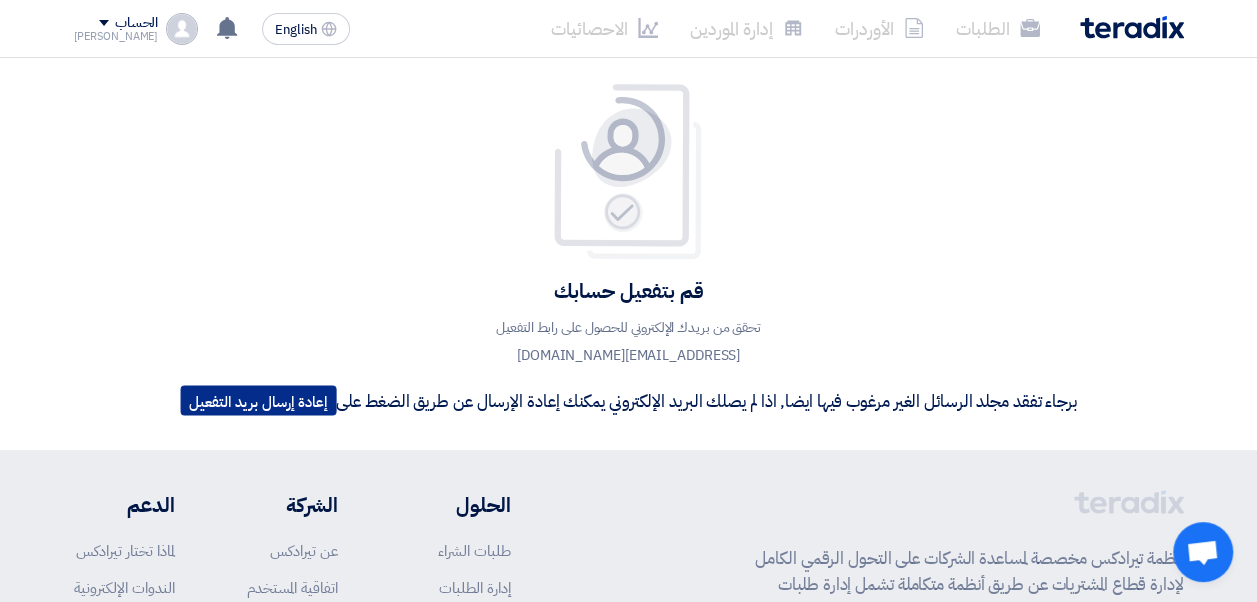 click on "إعادة إرسال بريد التفعيل" 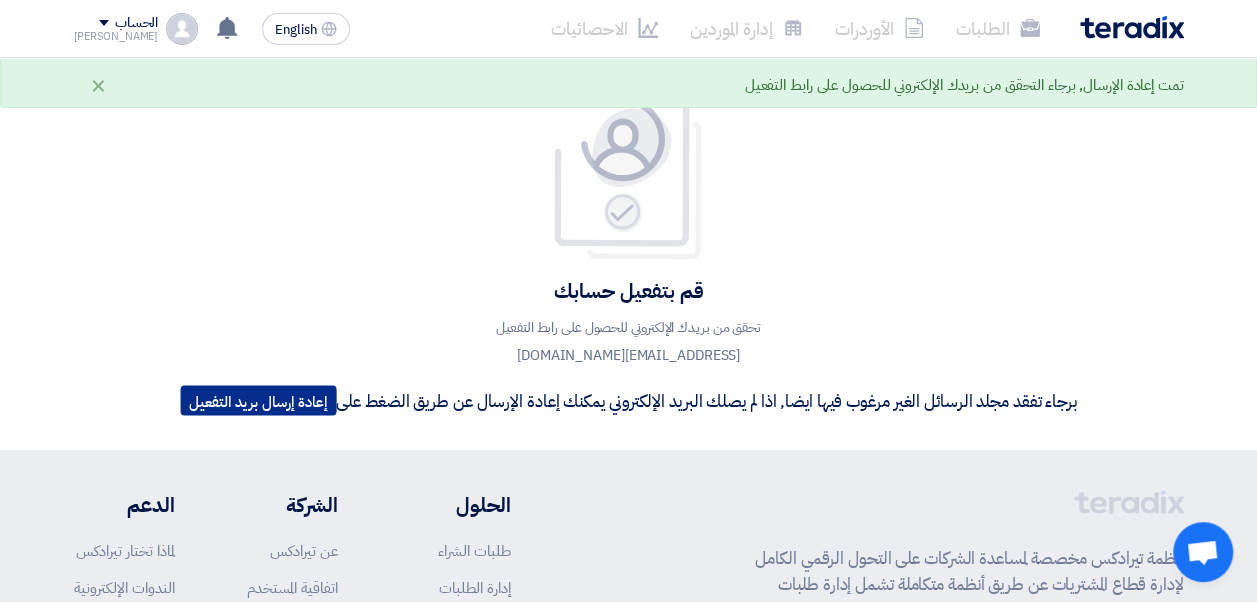 type 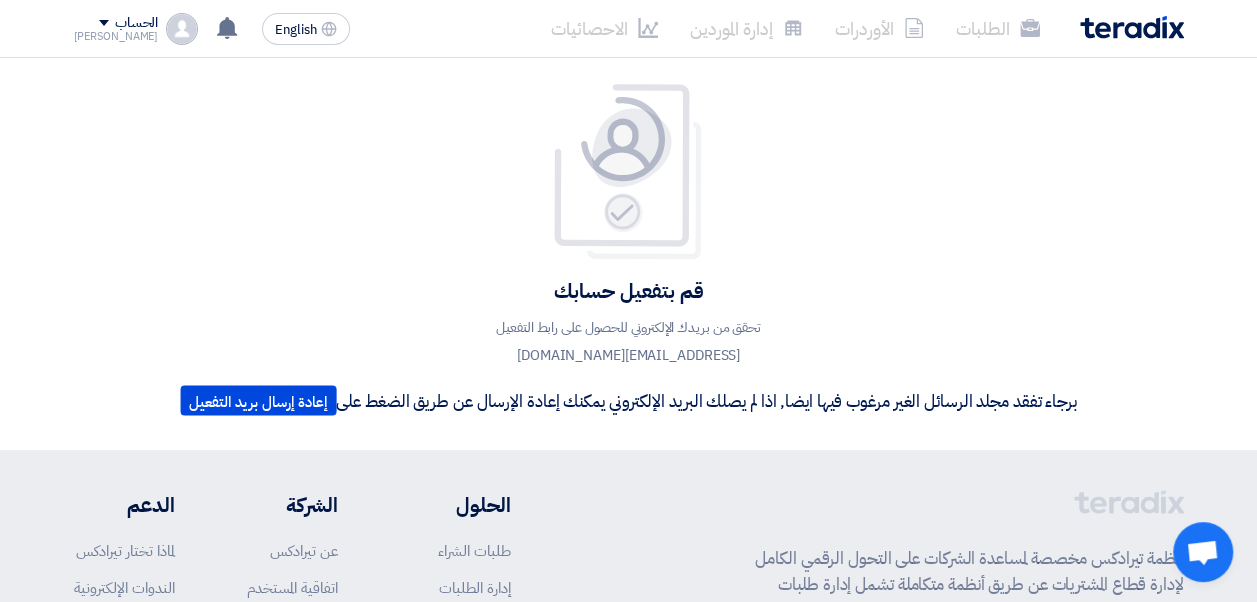 click on "الحساب" 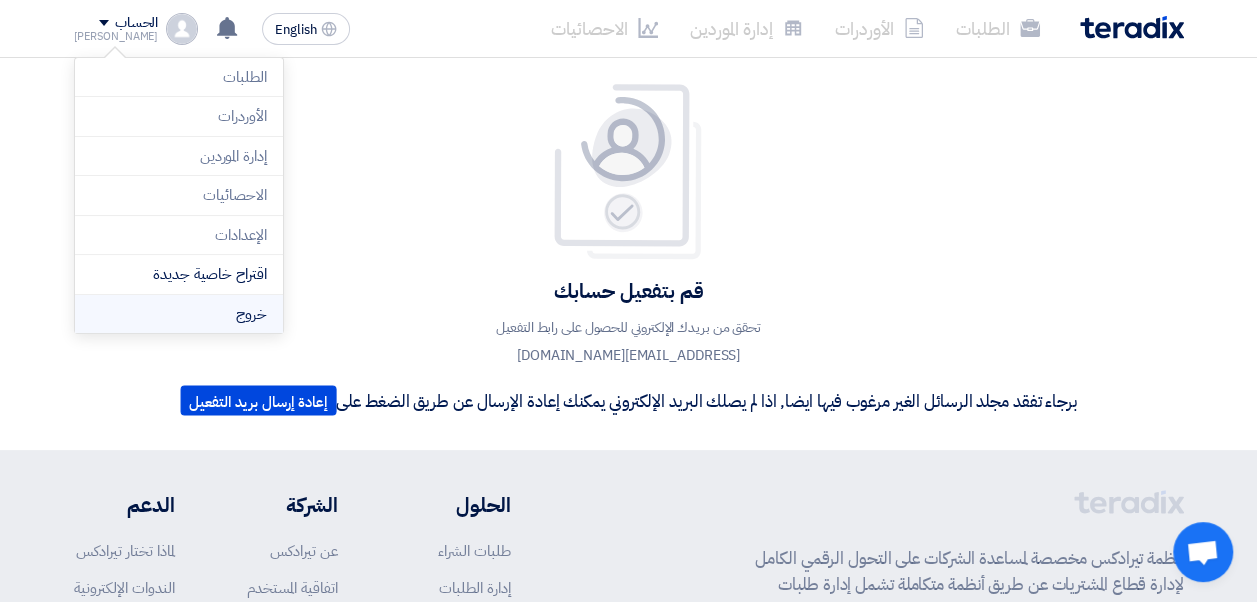 click on "خروج" 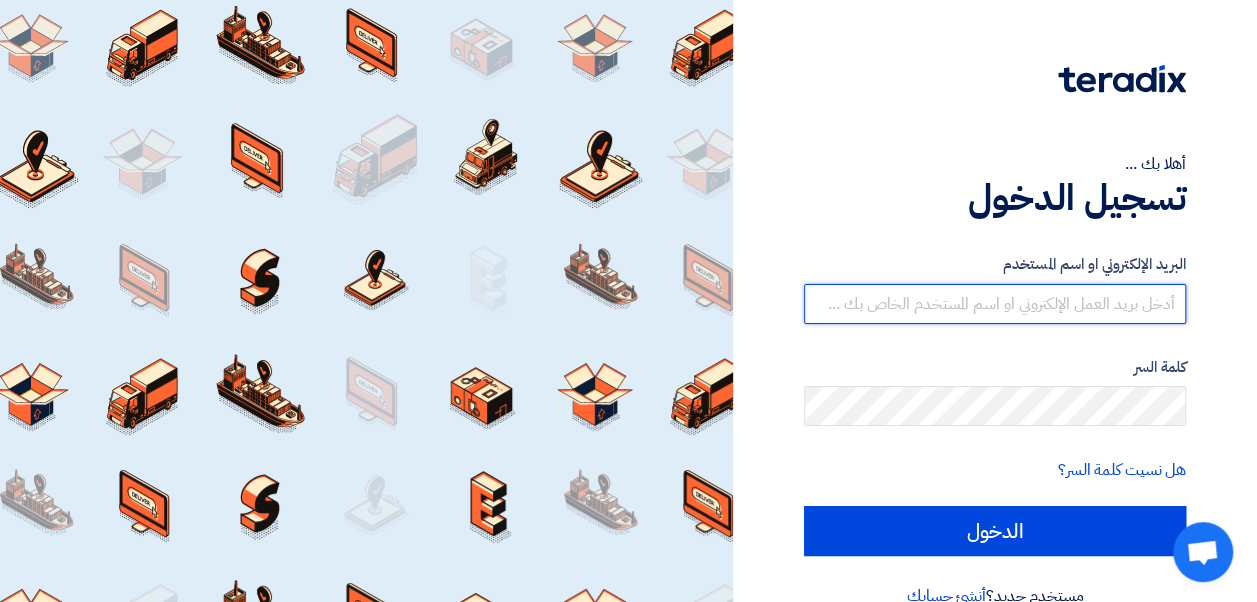 type on "[EMAIL_ADDRESS][DOMAIN_NAME]" 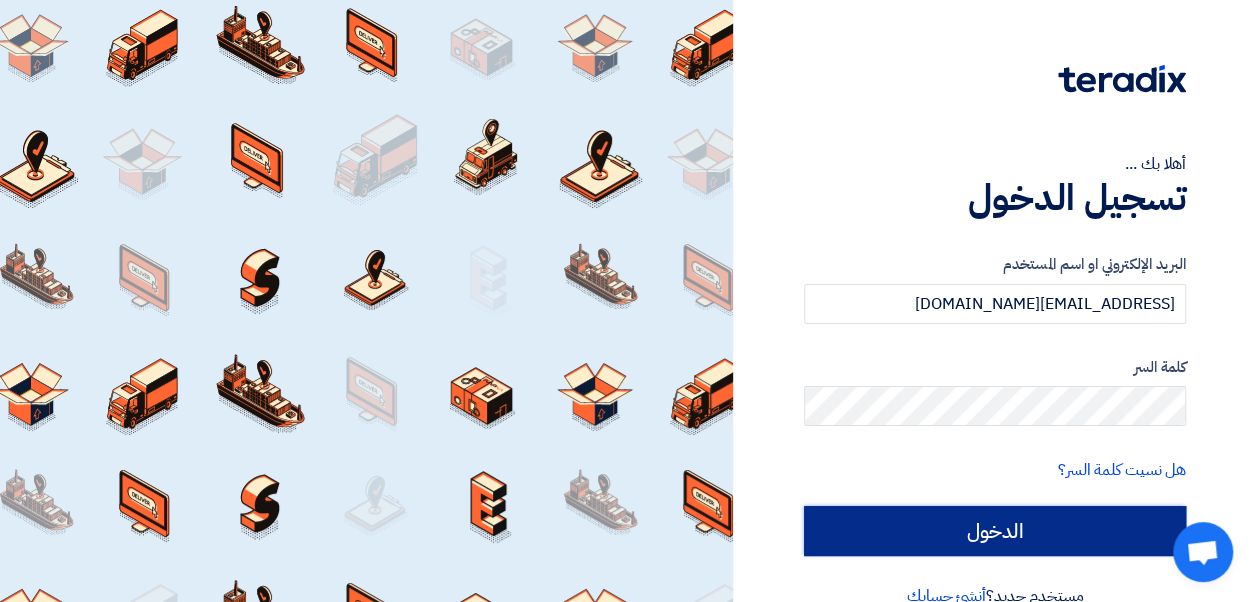 click on "الدخول" 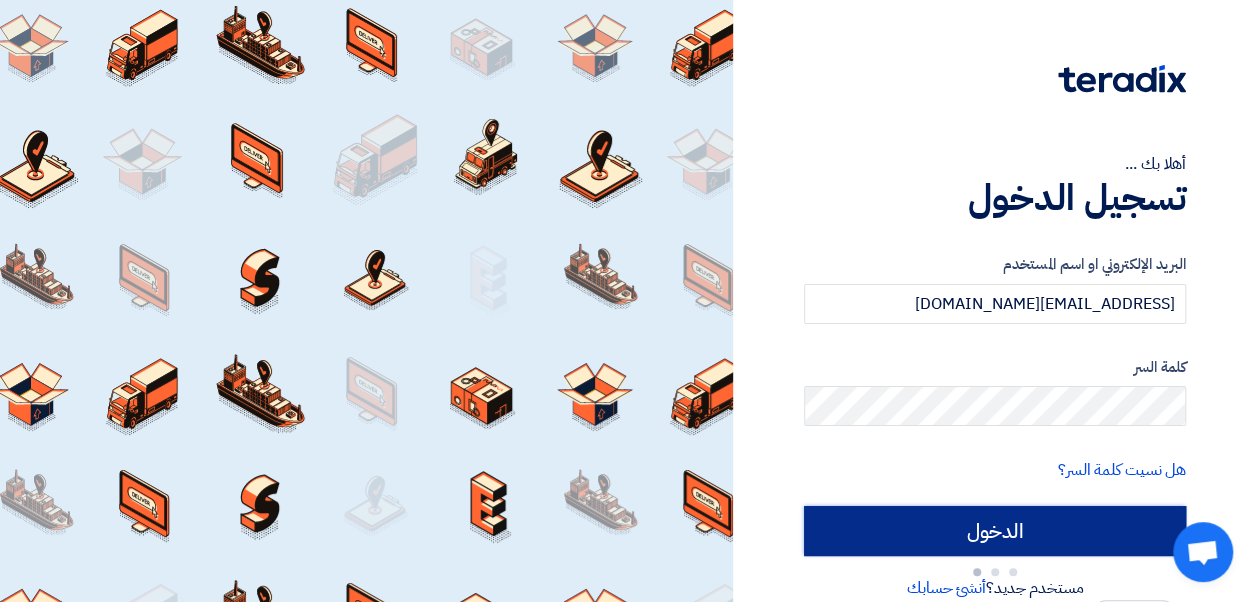type on "Sign in" 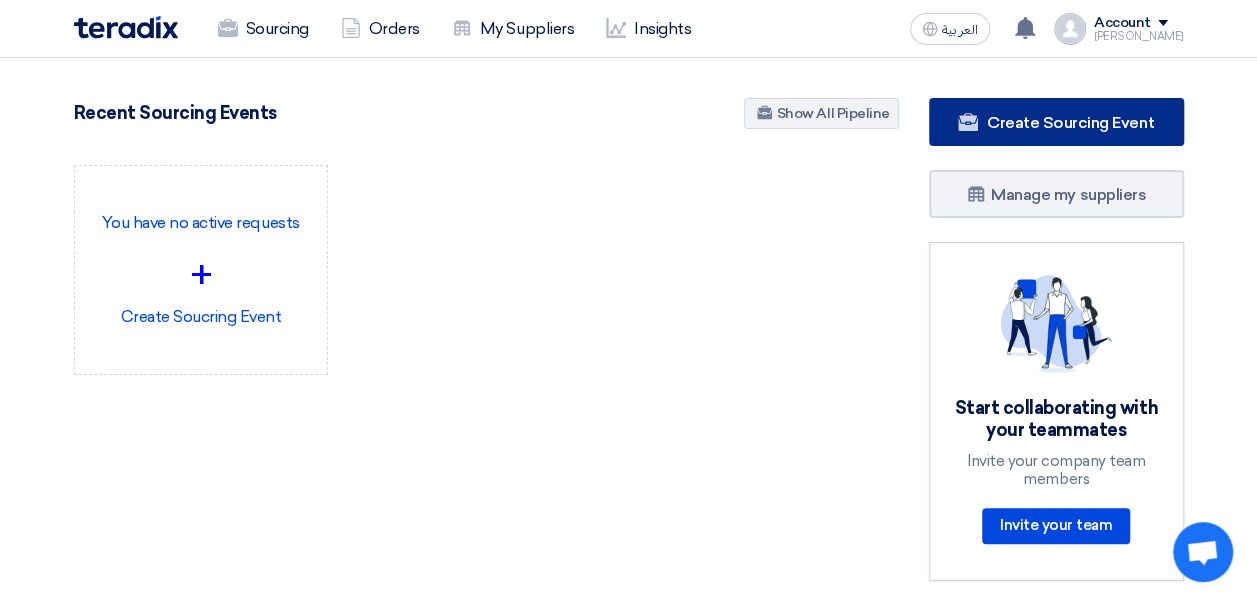 click on "Create Sourcing Event" 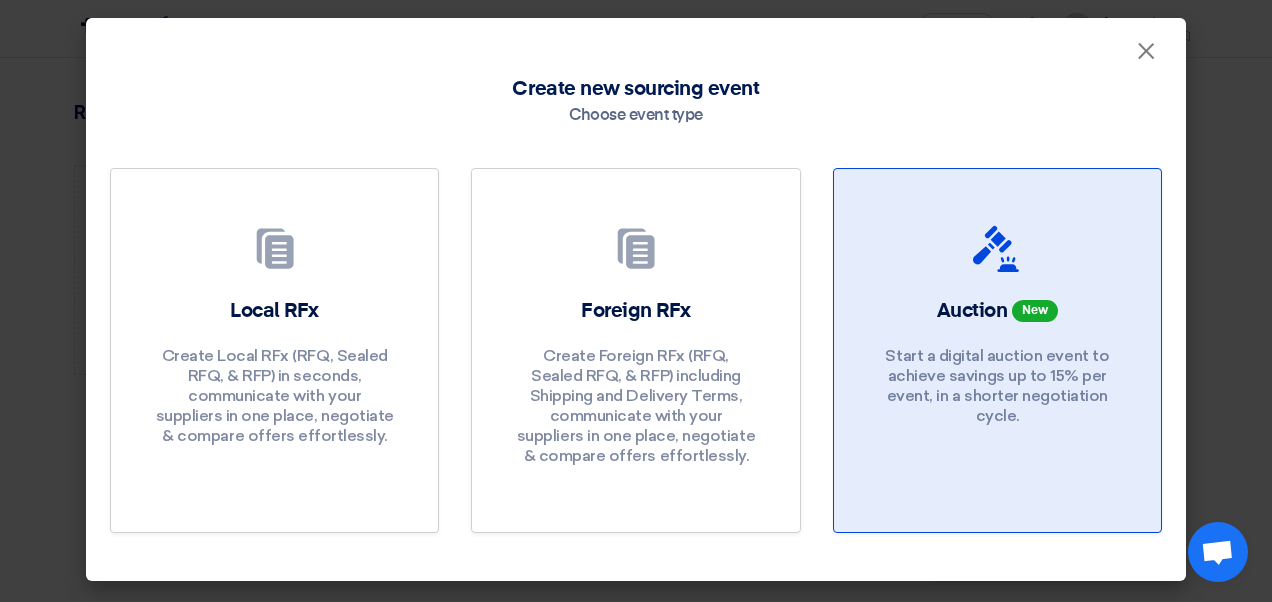 click on "New" 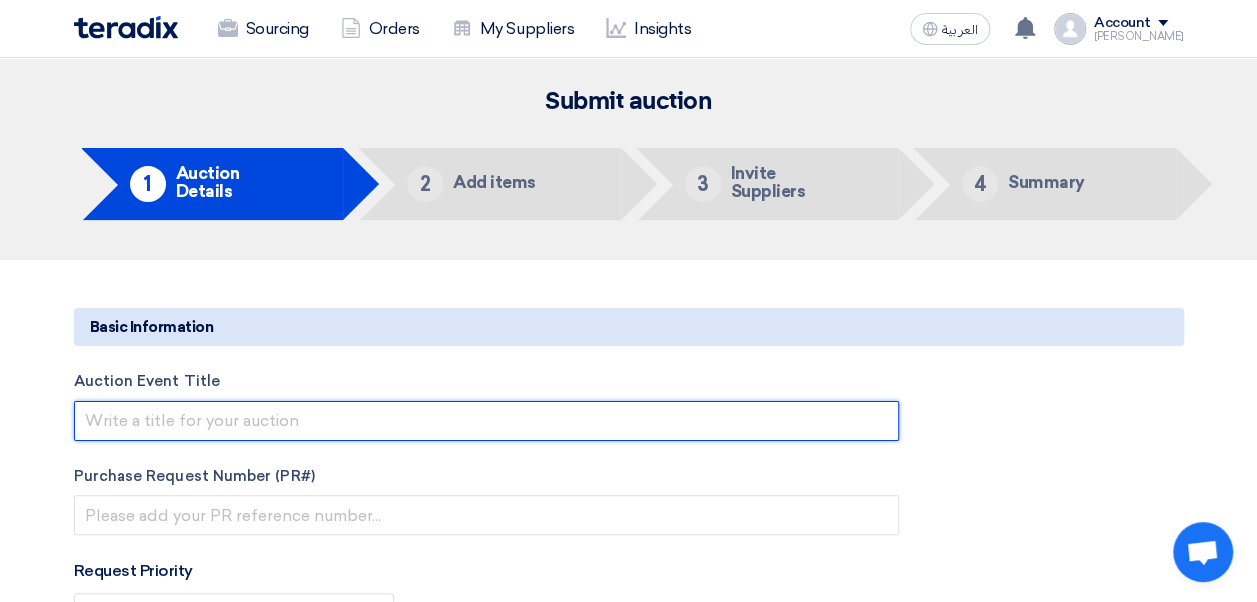 click at bounding box center (486, 421) 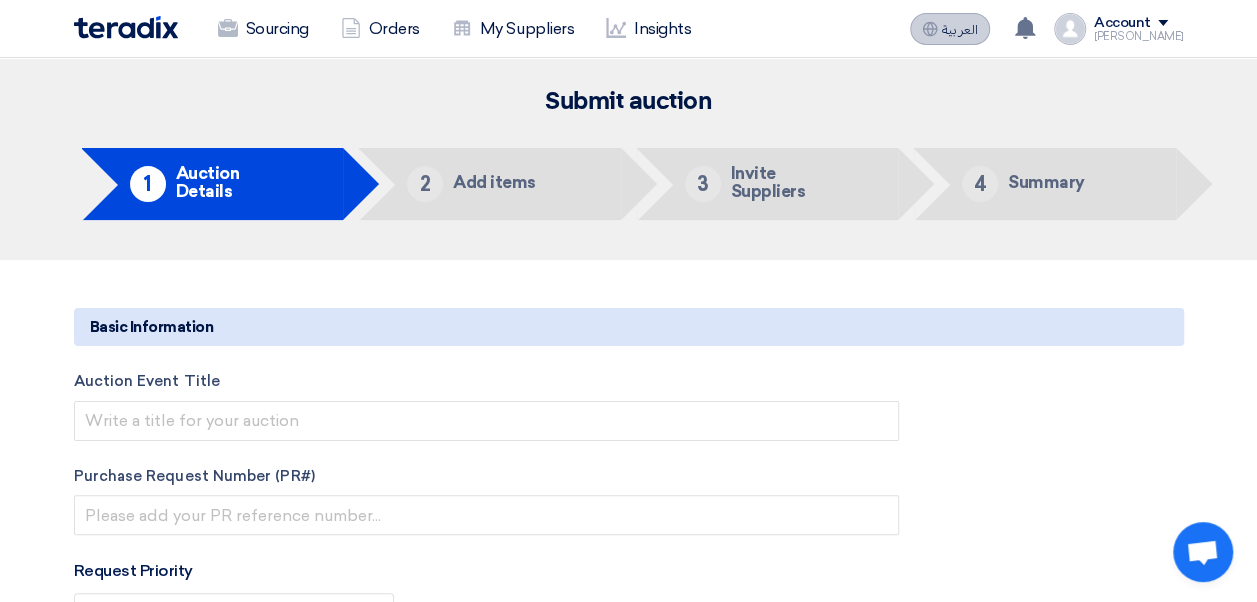 click on "العربية" 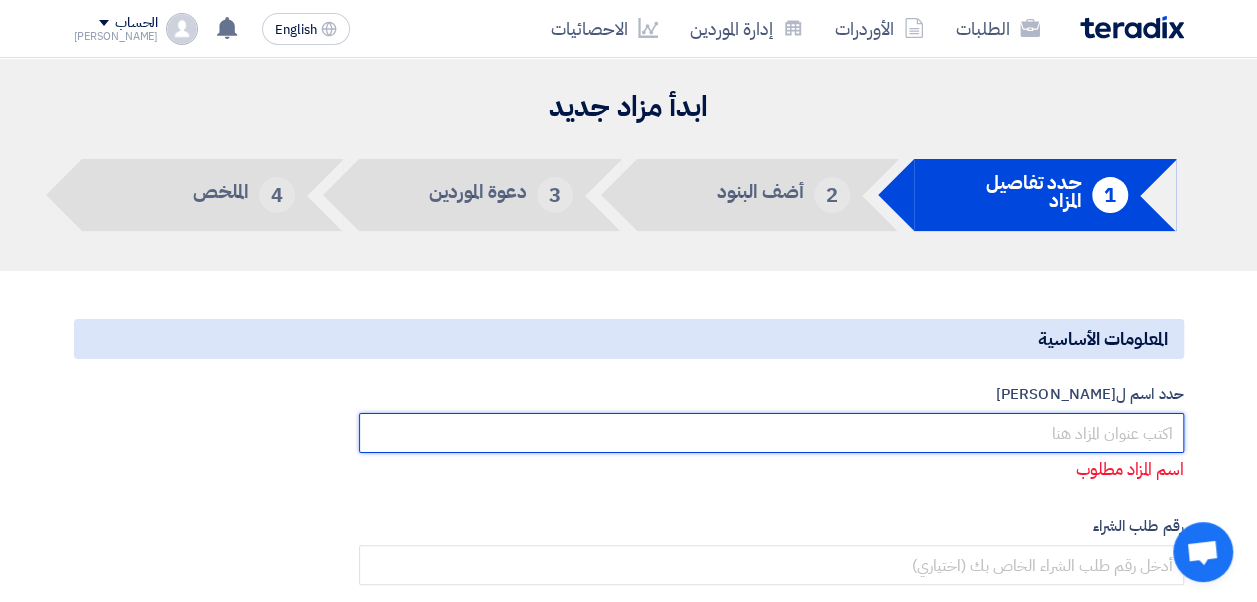 click at bounding box center [771, 433] 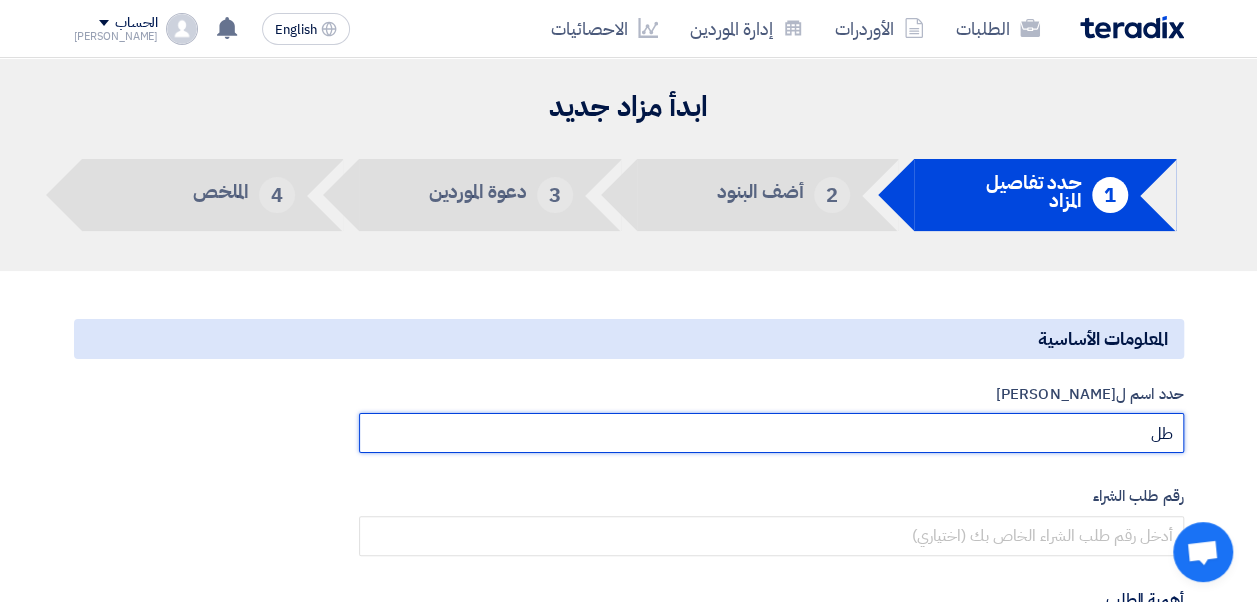 type on "ط" 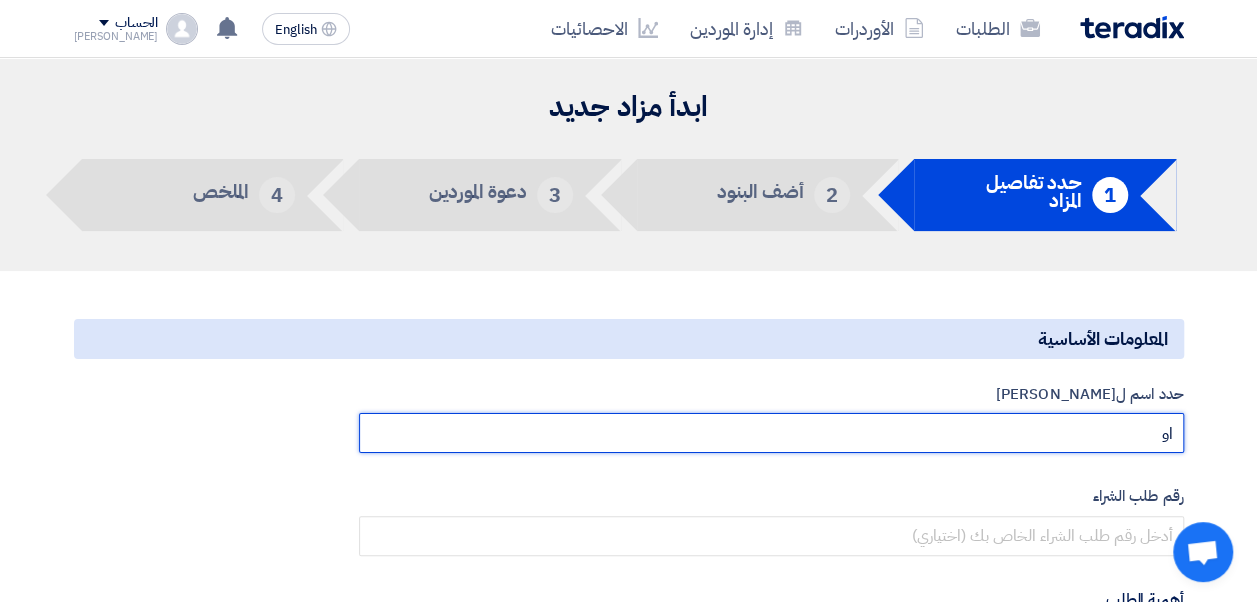 type on "ا" 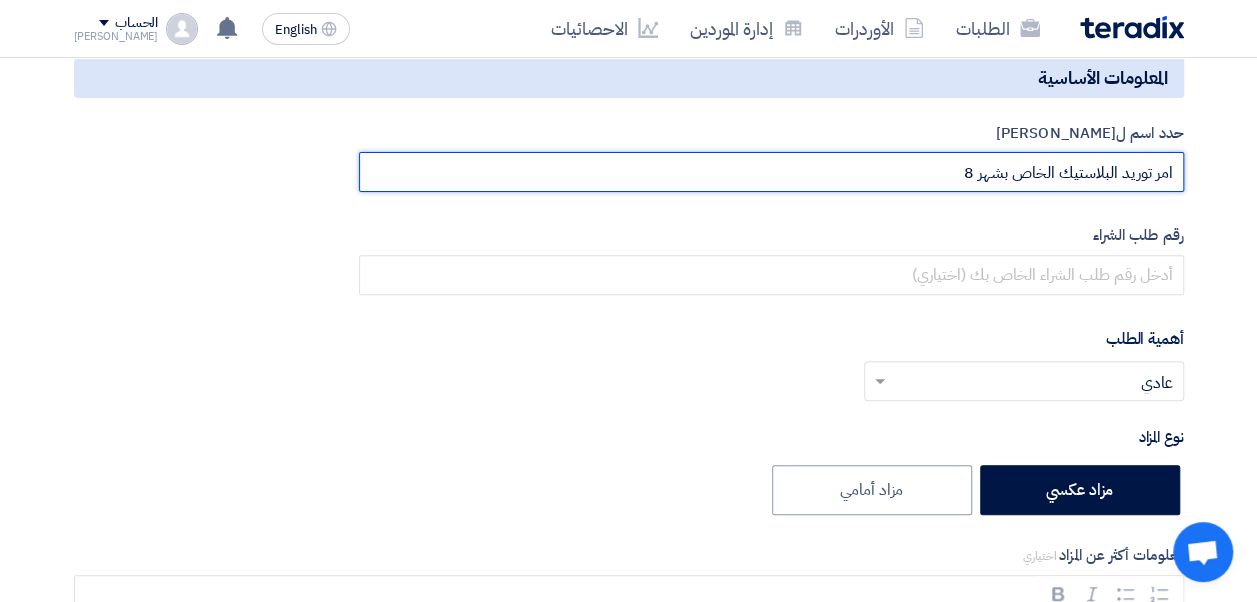 scroll, scrollTop: 265, scrollLeft: 0, axis: vertical 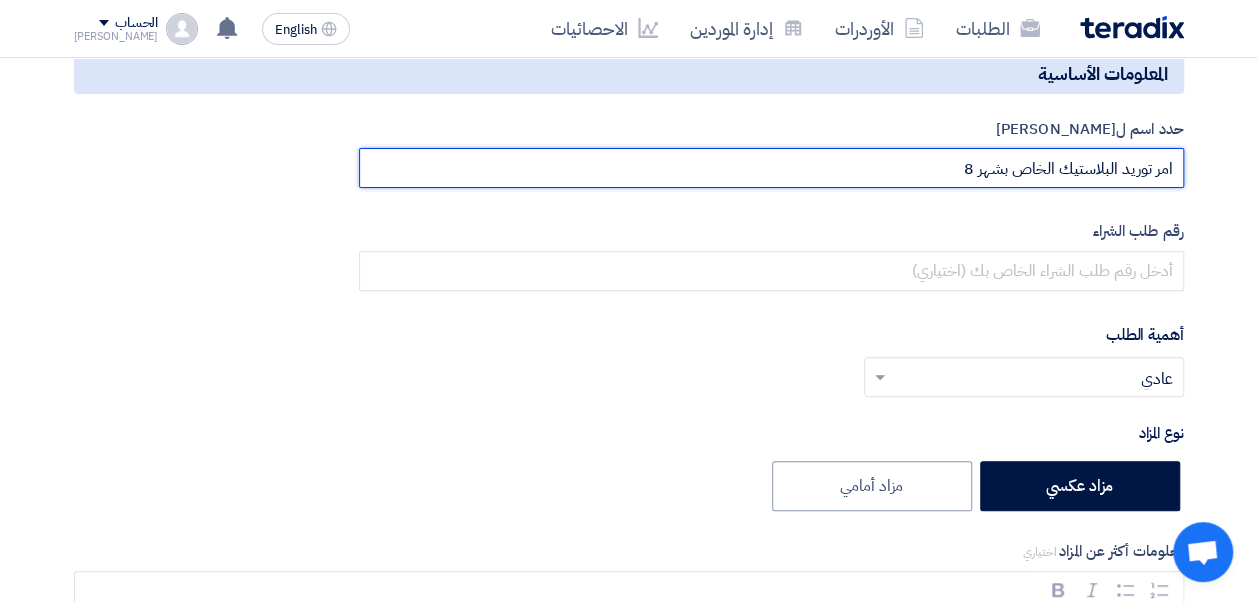 type on "امر توريد البلاستيك الخاص بشهر 8" 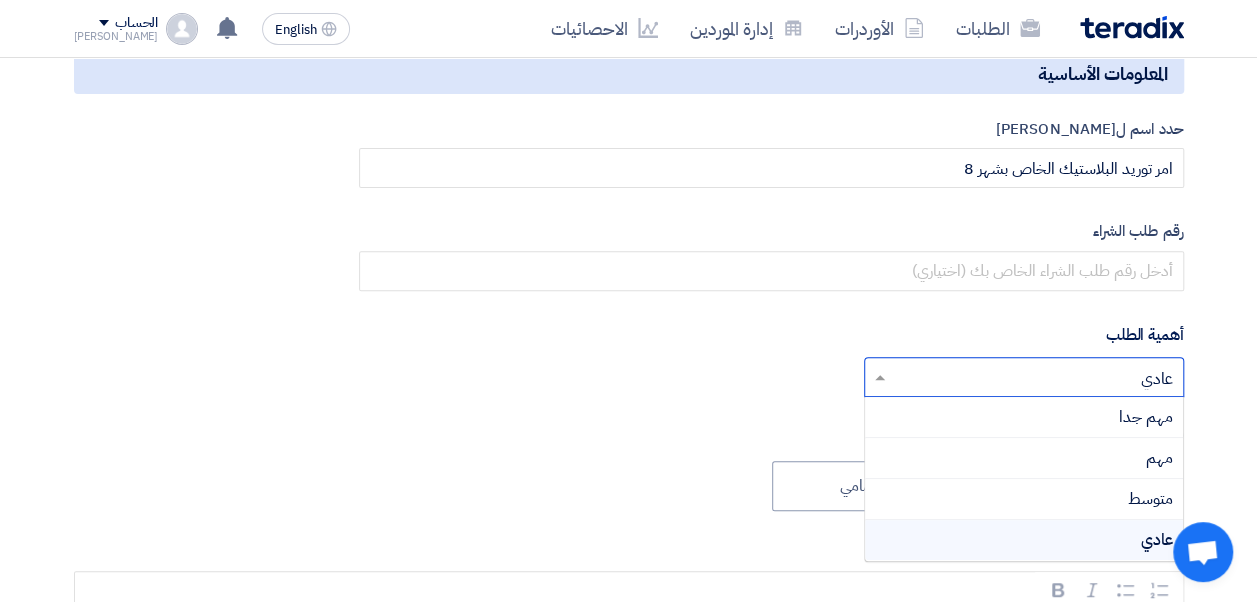 click on "أختر أهمية الطلب...
×
عادي
×
مهم جدا
مهم
متوسط
عادي" 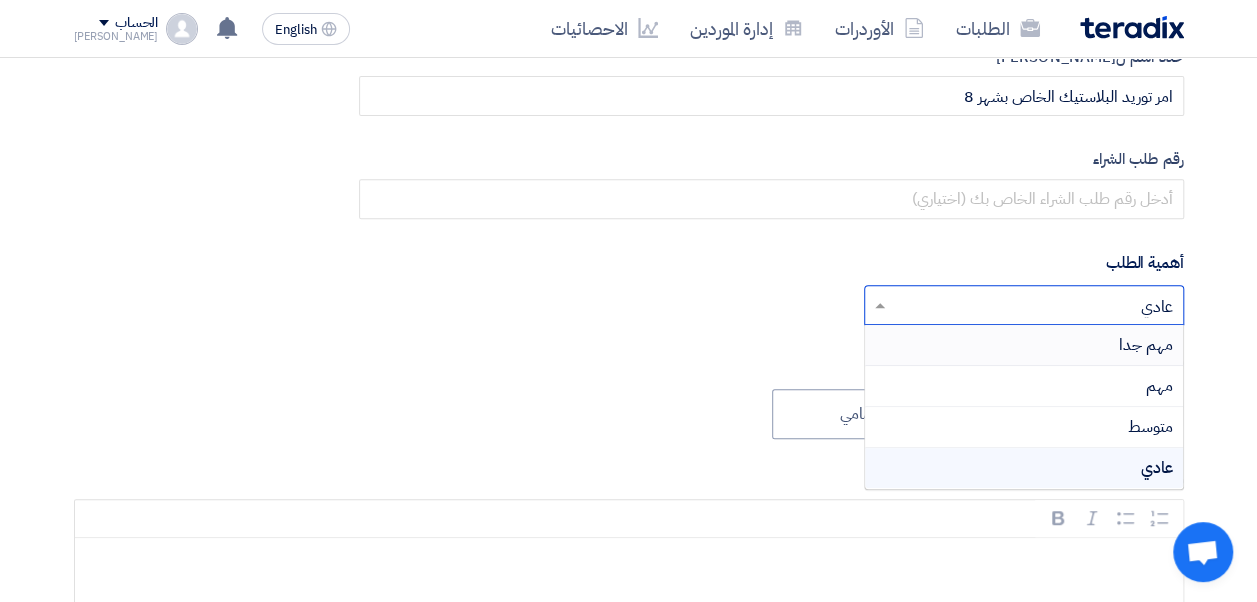 scroll, scrollTop: 357, scrollLeft: 0, axis: vertical 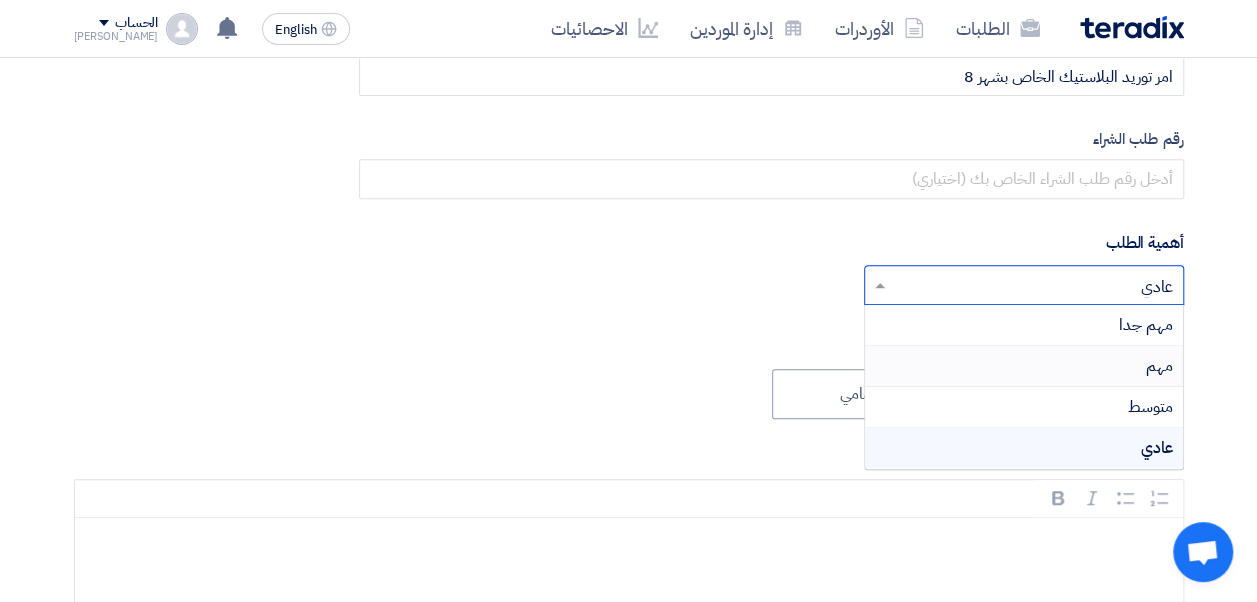 click on "مهم" at bounding box center [1024, 366] 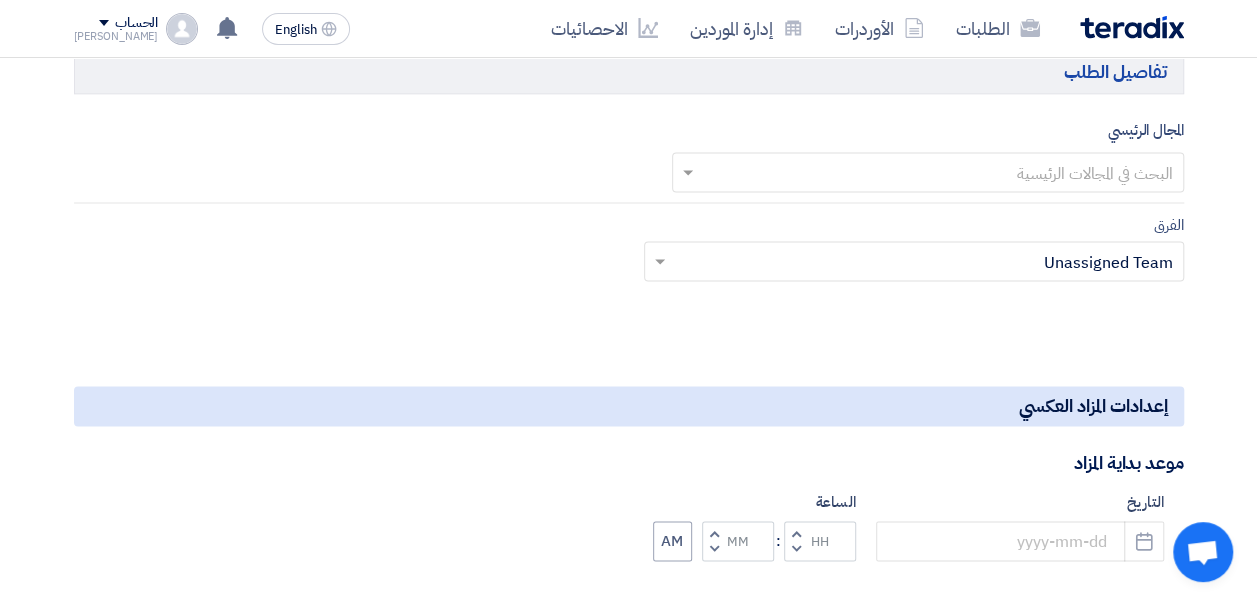 scroll, scrollTop: 1292, scrollLeft: 0, axis: vertical 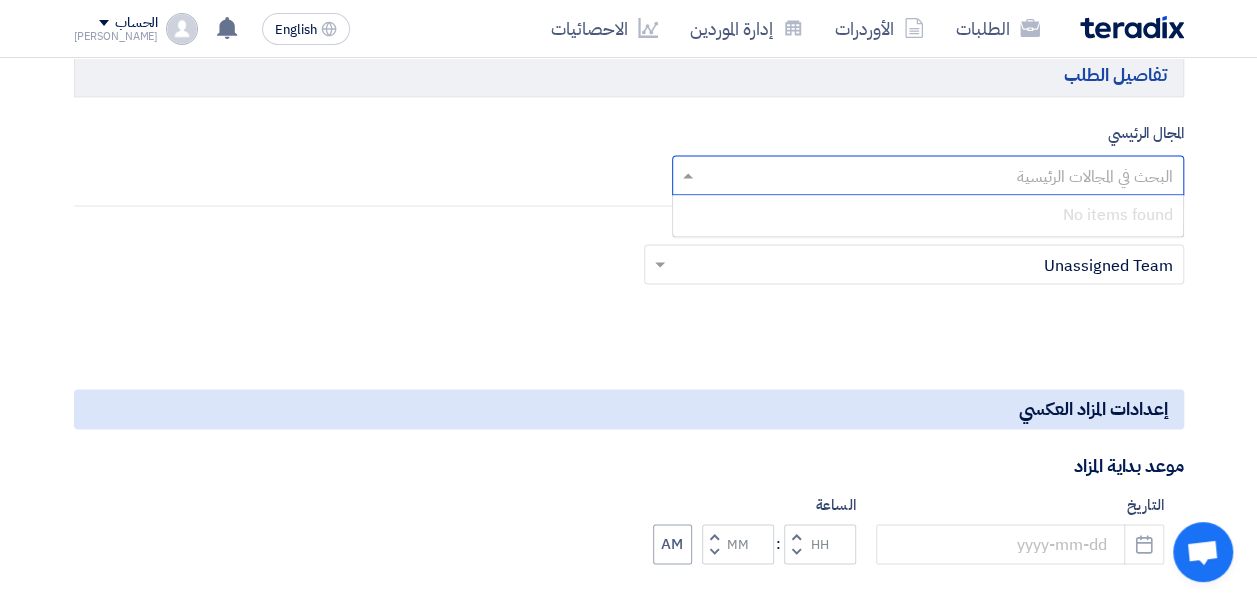 click at bounding box center [939, 176] 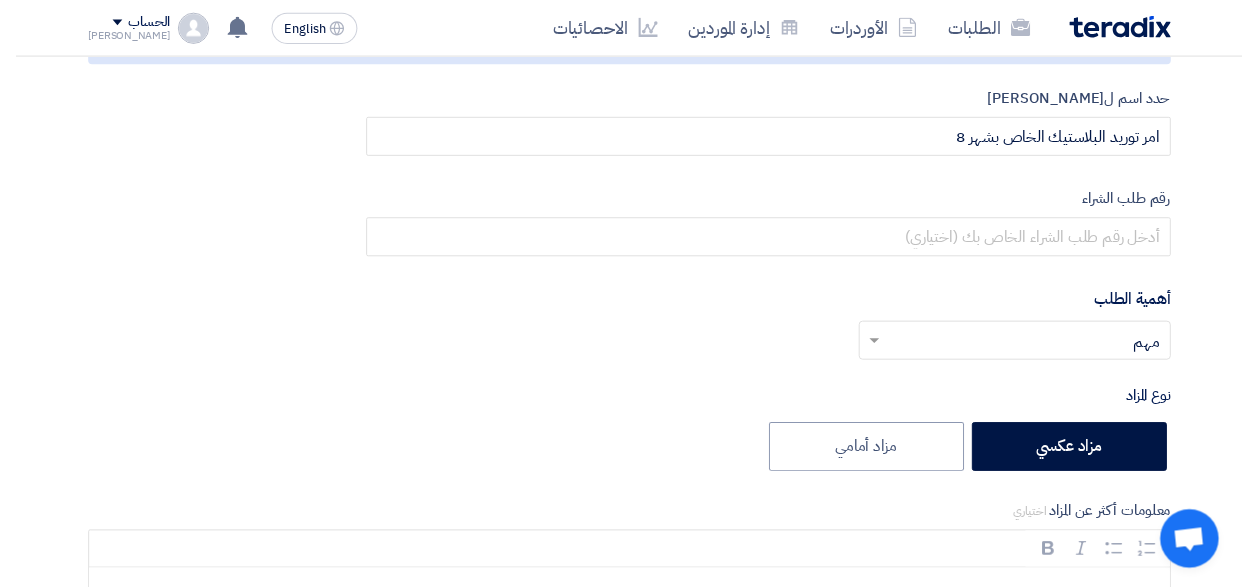 scroll, scrollTop: 0, scrollLeft: 0, axis: both 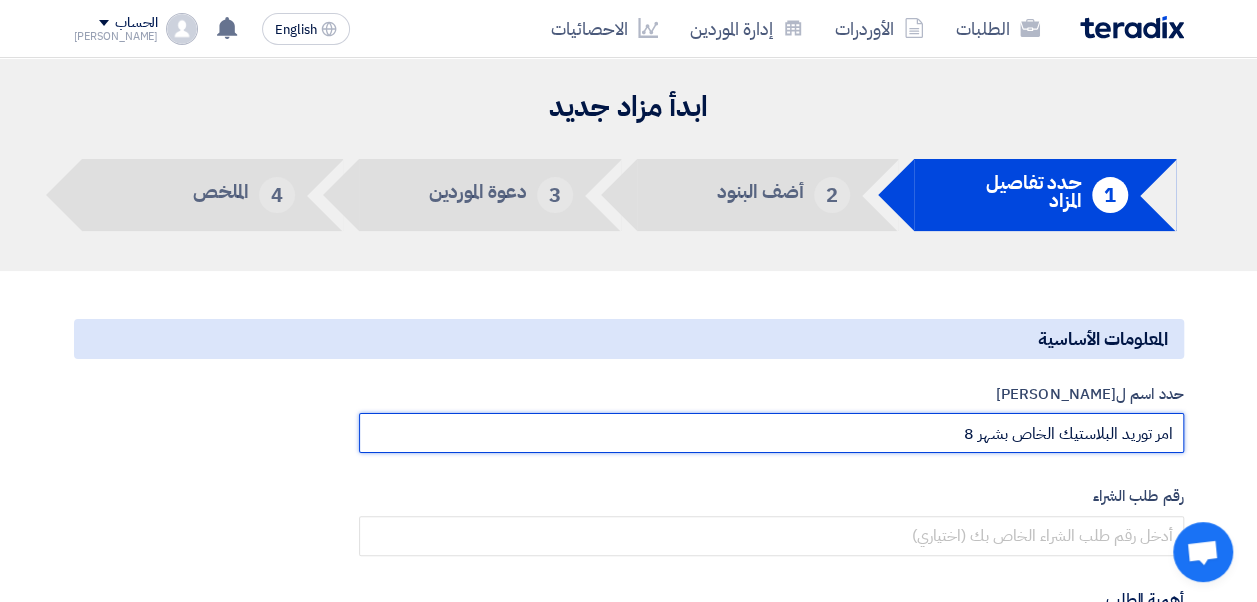 click on "امر توريد البلاستيك الخاص بشهر 8" at bounding box center [771, 433] 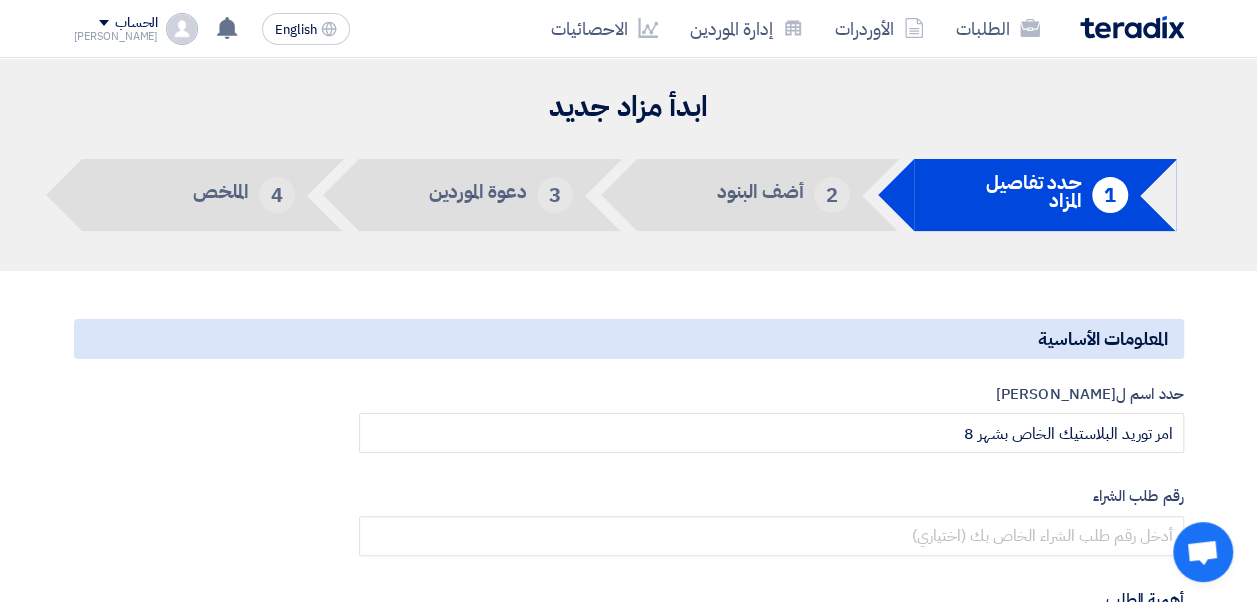 click on "الحساب" 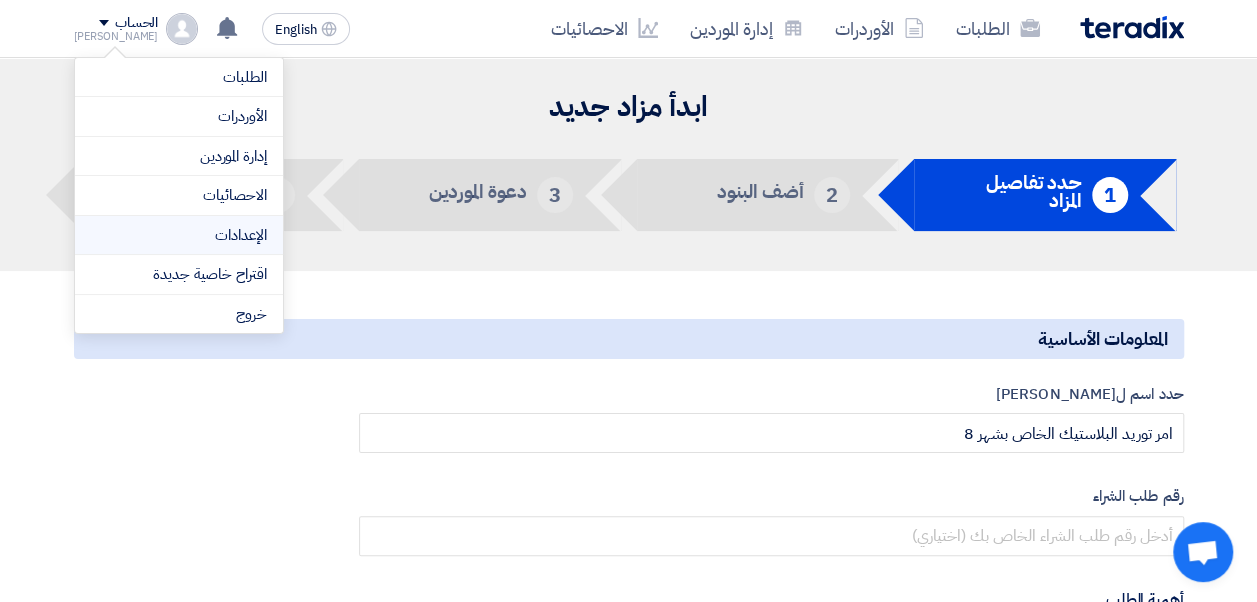 click on "الإعدادات" 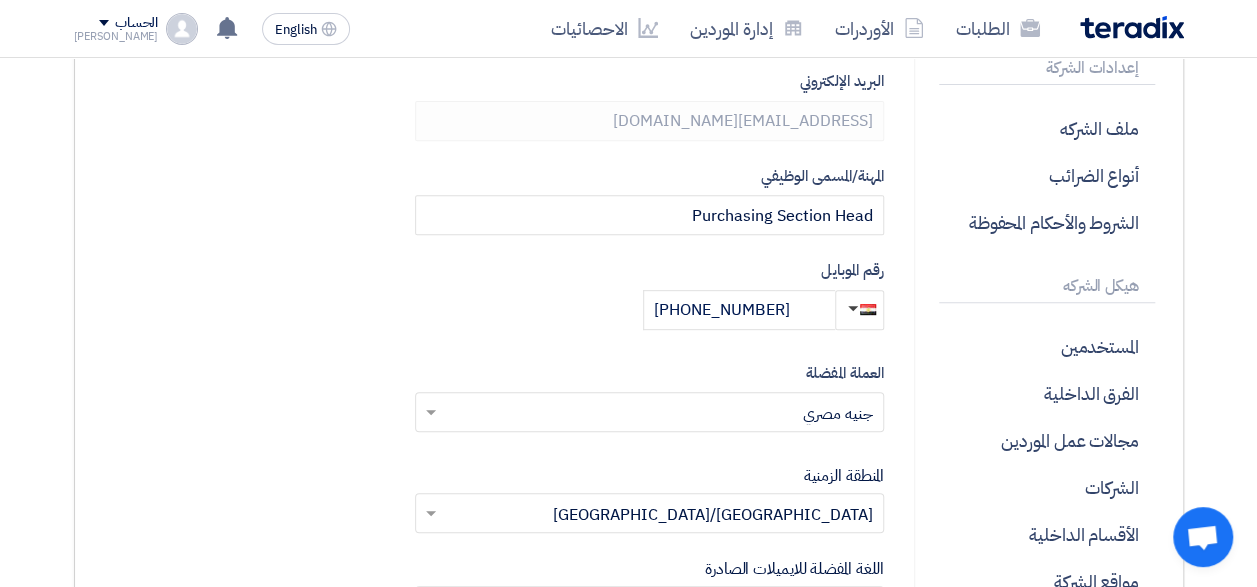 scroll, scrollTop: 387, scrollLeft: 0, axis: vertical 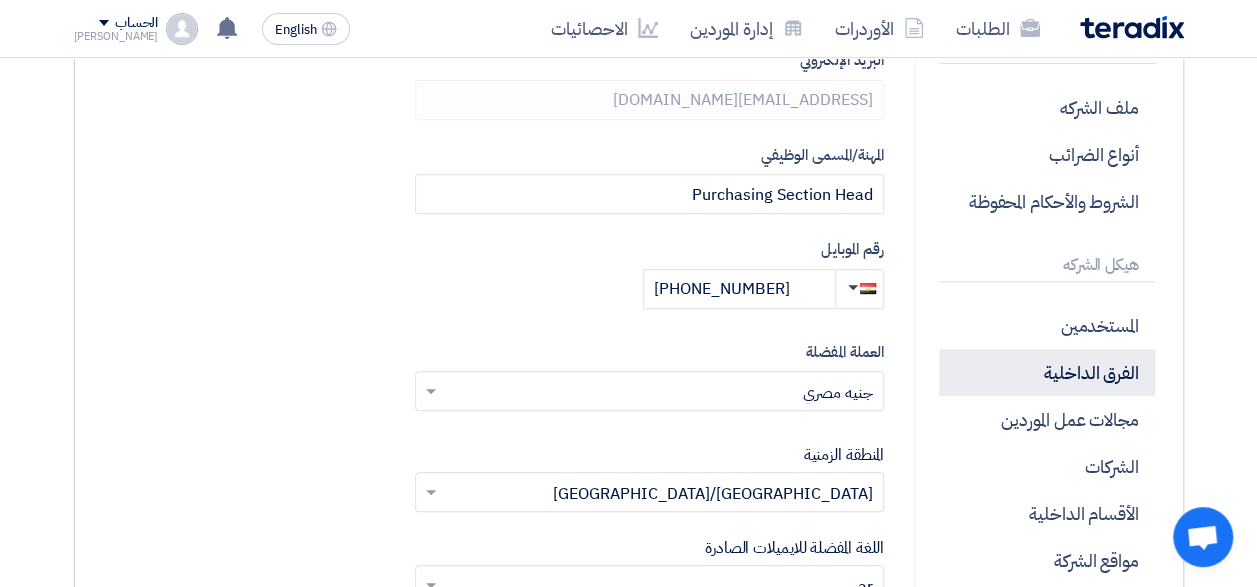 click on "الفرق الداخلية" 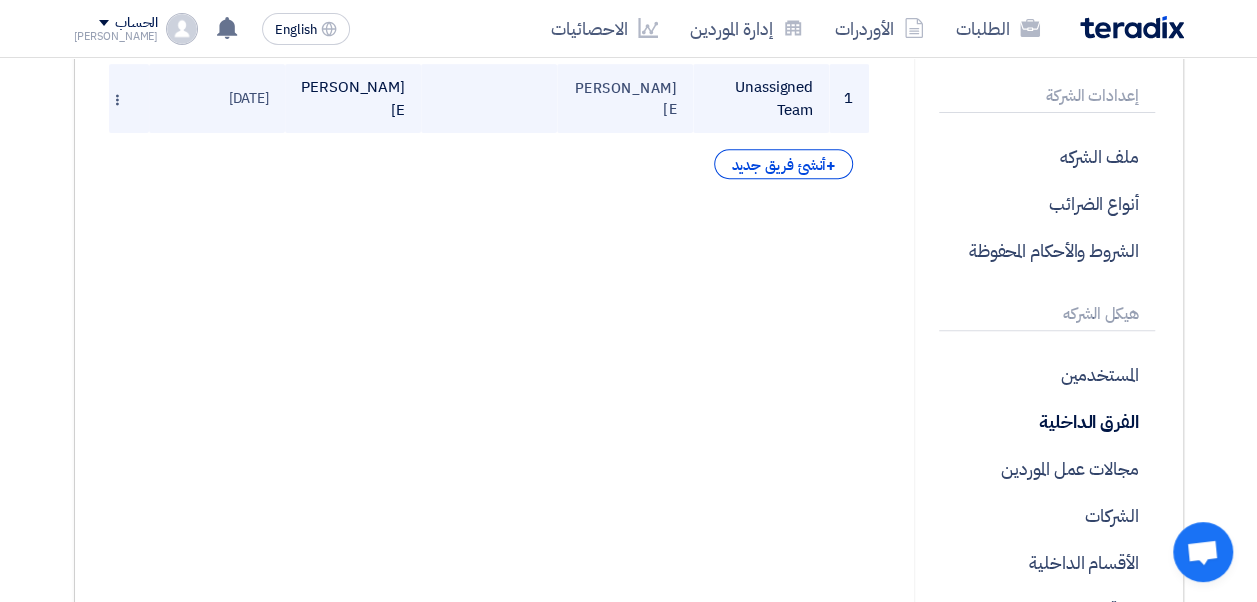 scroll, scrollTop: 344, scrollLeft: 0, axis: vertical 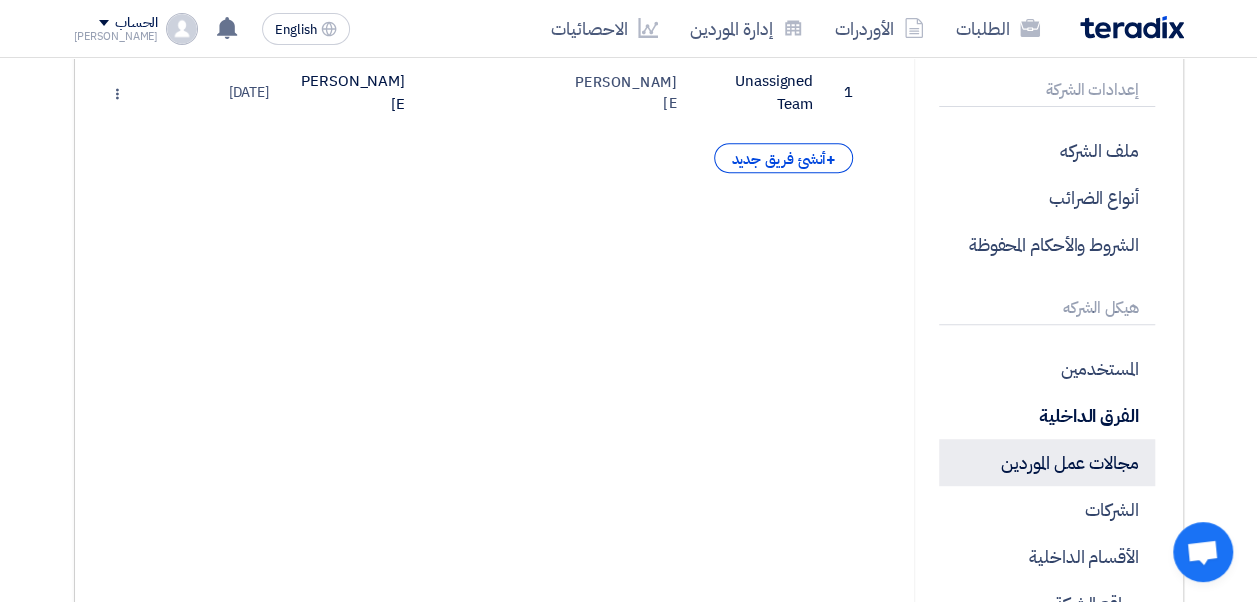 click on "مجالات عمل الموردين" 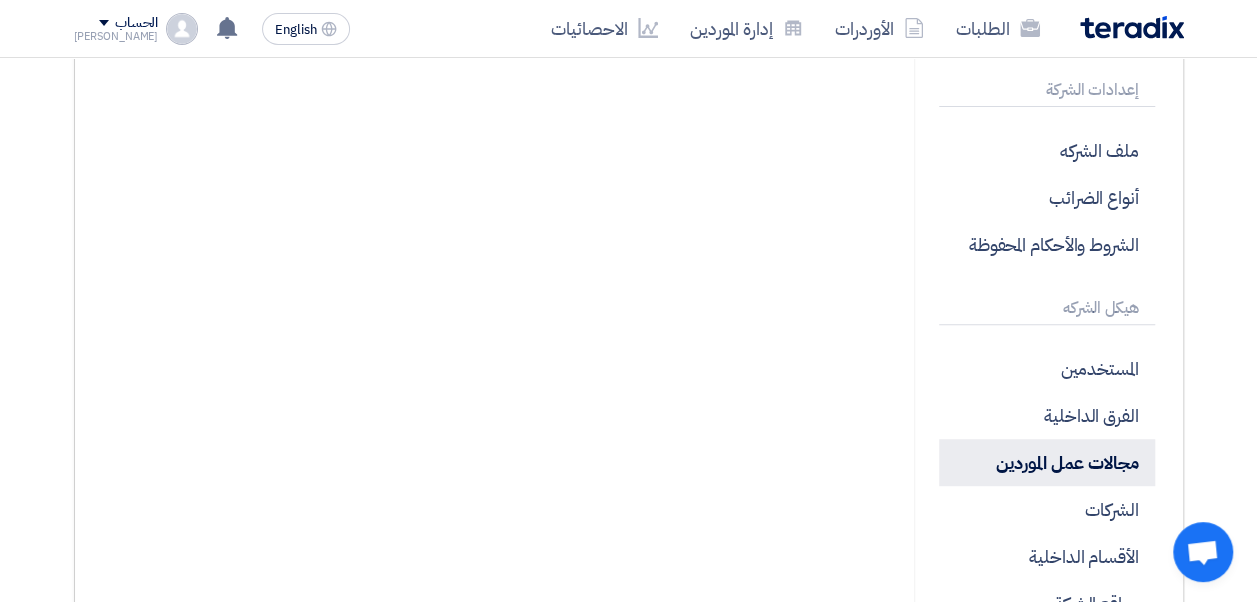 scroll, scrollTop: 0, scrollLeft: 0, axis: both 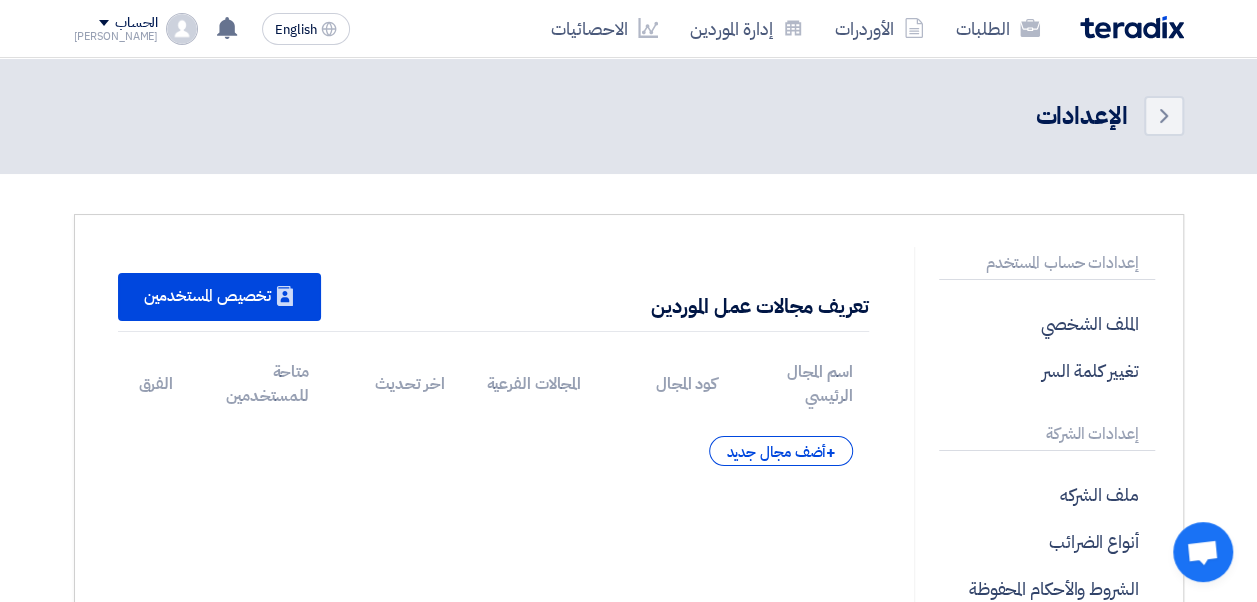 click on "اسم المجال الرئيسي
كود المجال
المجالات الفرعية
اخر تحديث
متاحة للمستخدمين
الفرق
+
أضف مجال جديد" 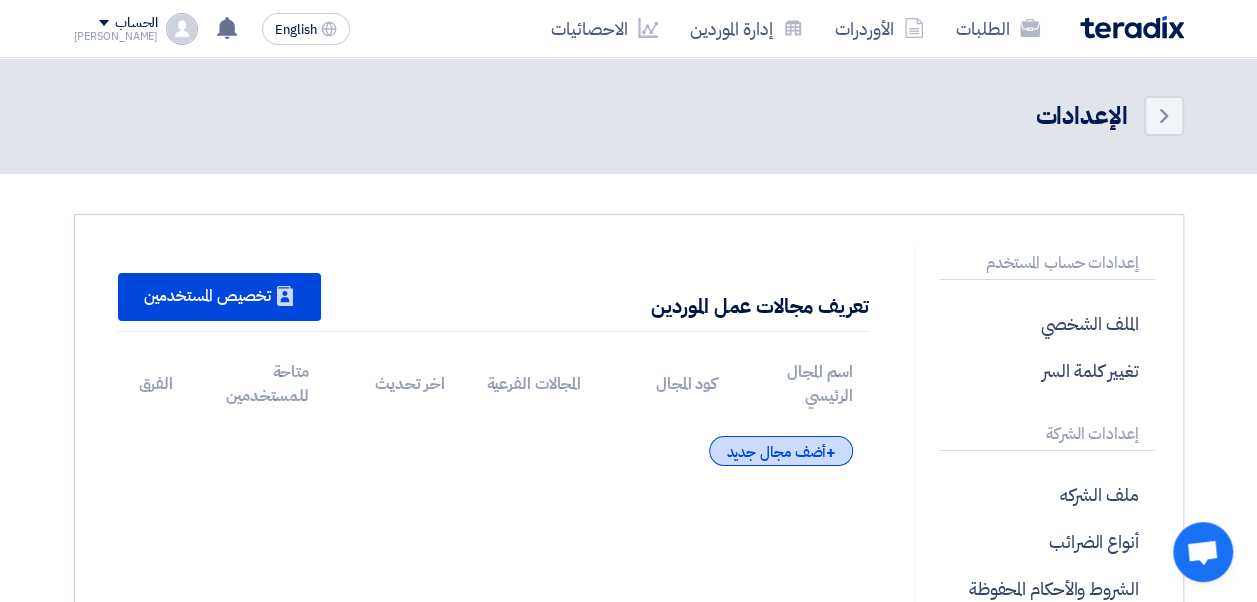 click on "+
أضف مجال جديد" 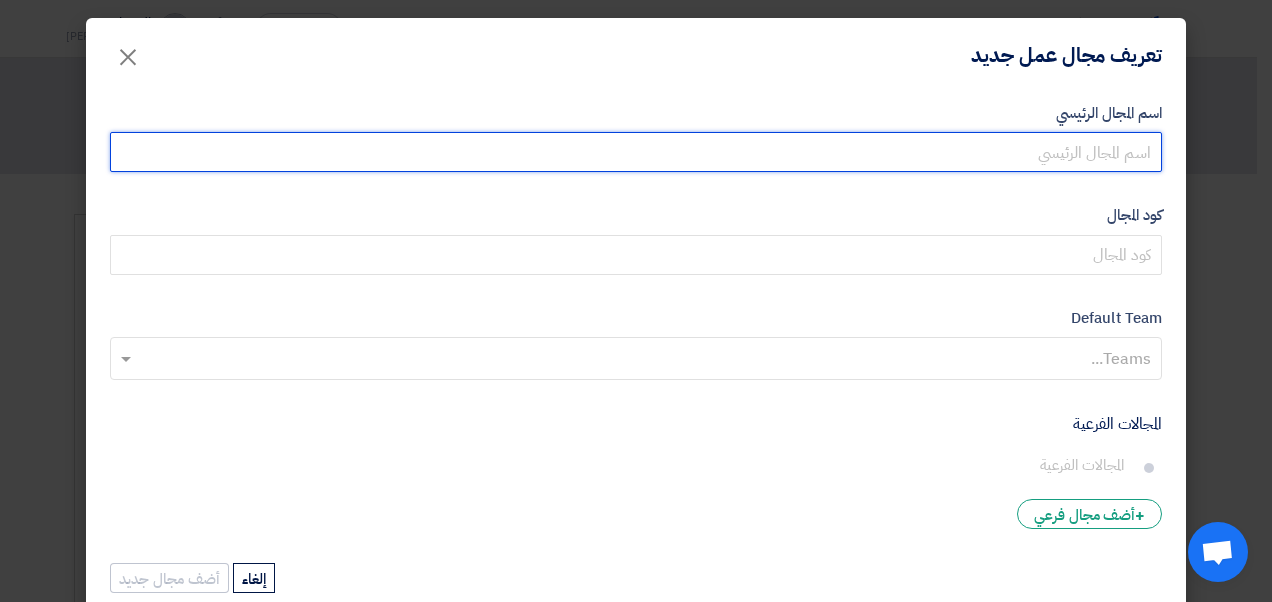 click on "اسم المجال الرئيسي" at bounding box center (636, 152) 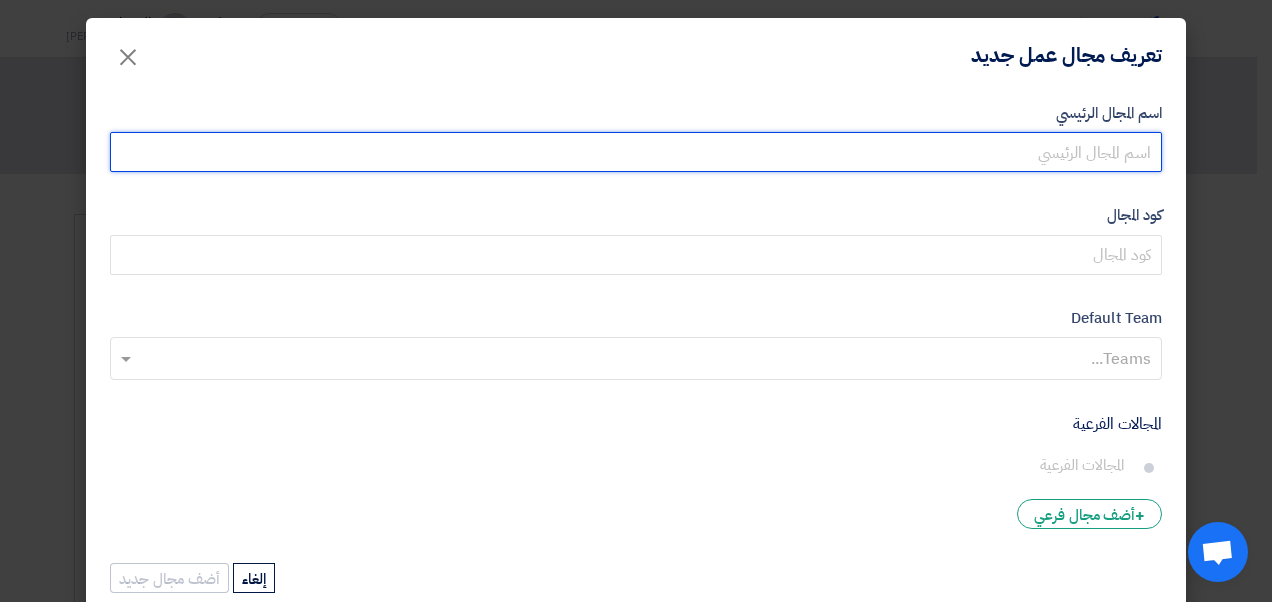 paste on "امر توريد البلاستيك الخاص بشهر 8" 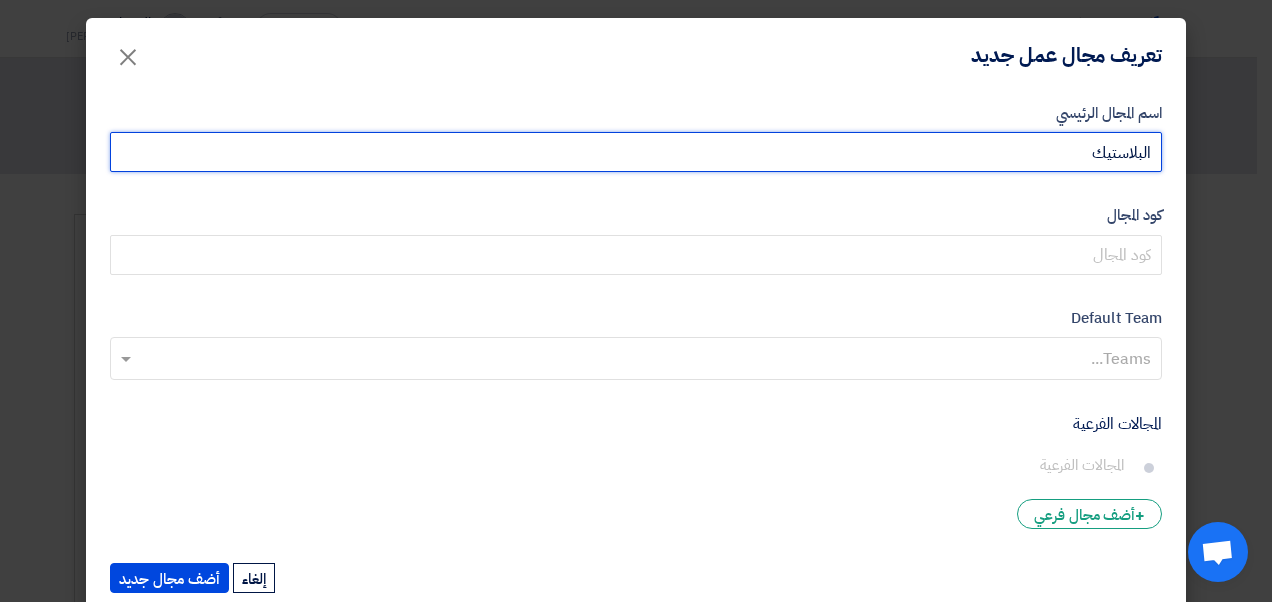 type on "البلاستيك" 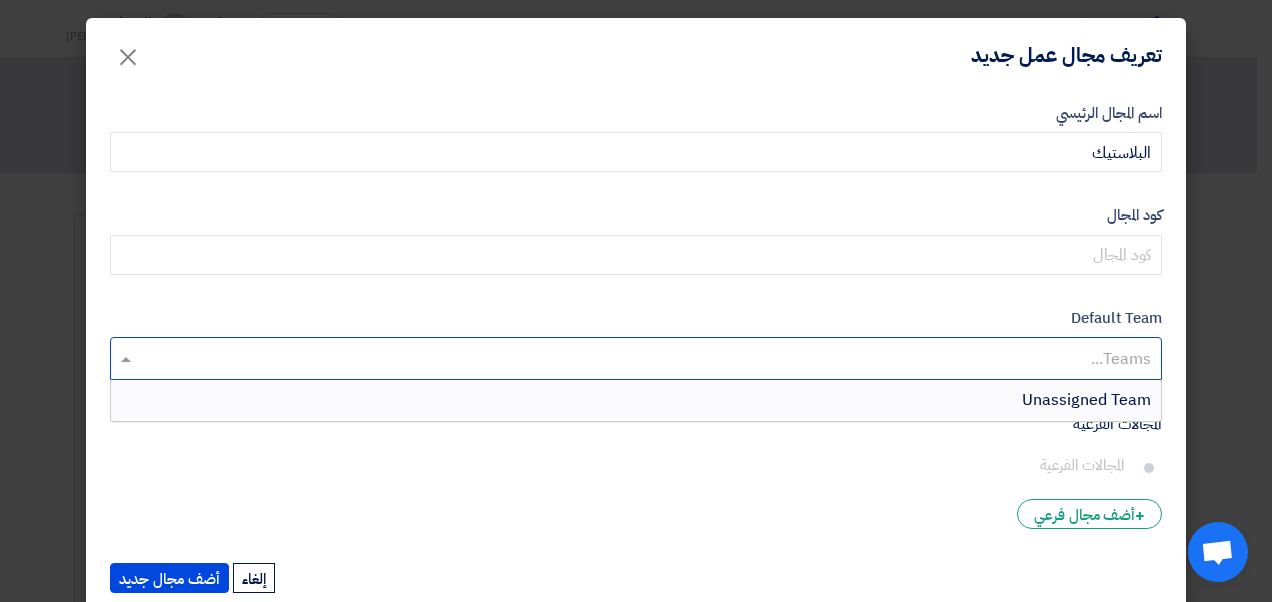 click 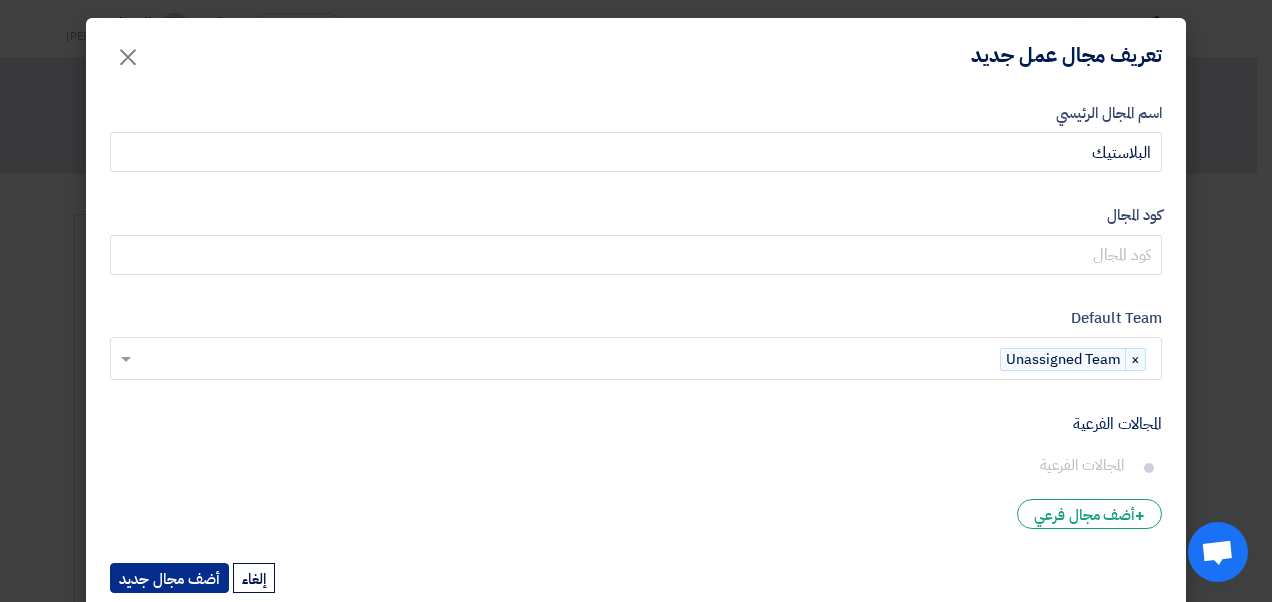 click on "أضف مجال جديد" 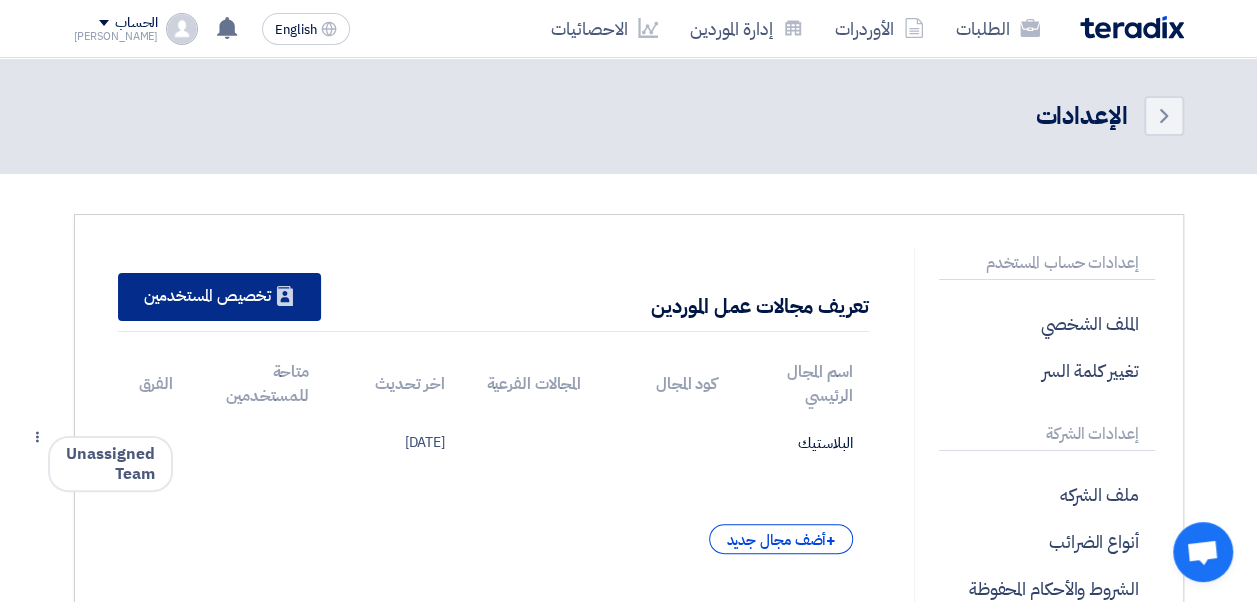 click on "New Supplier
تخصيص المستخدمين" 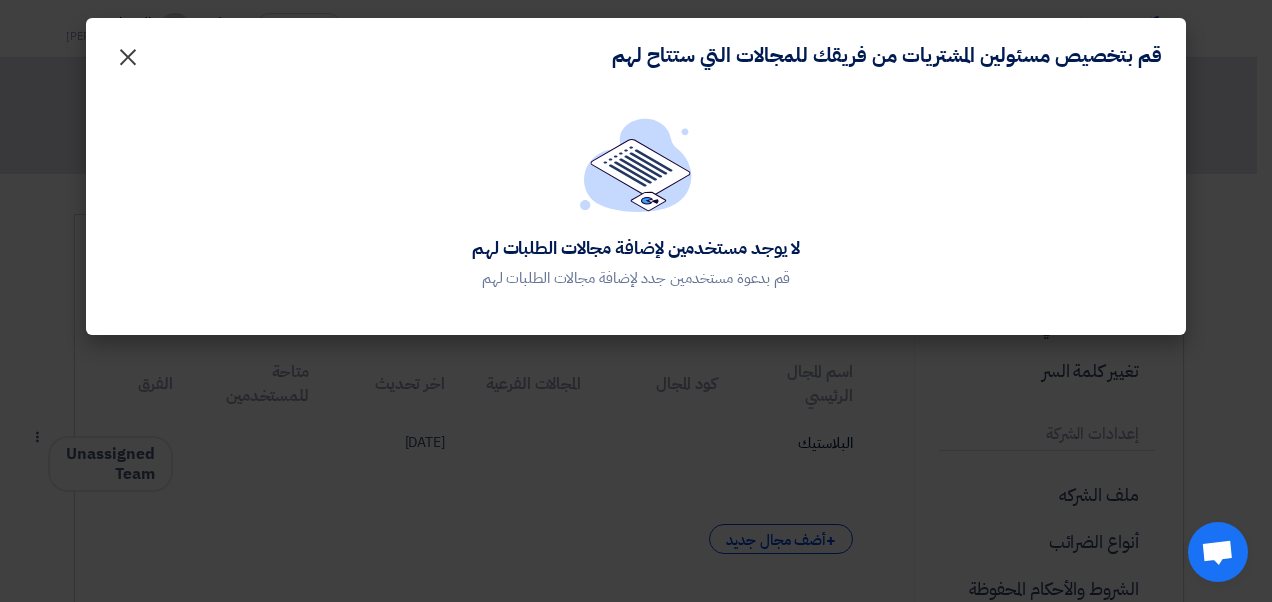 click on "×" 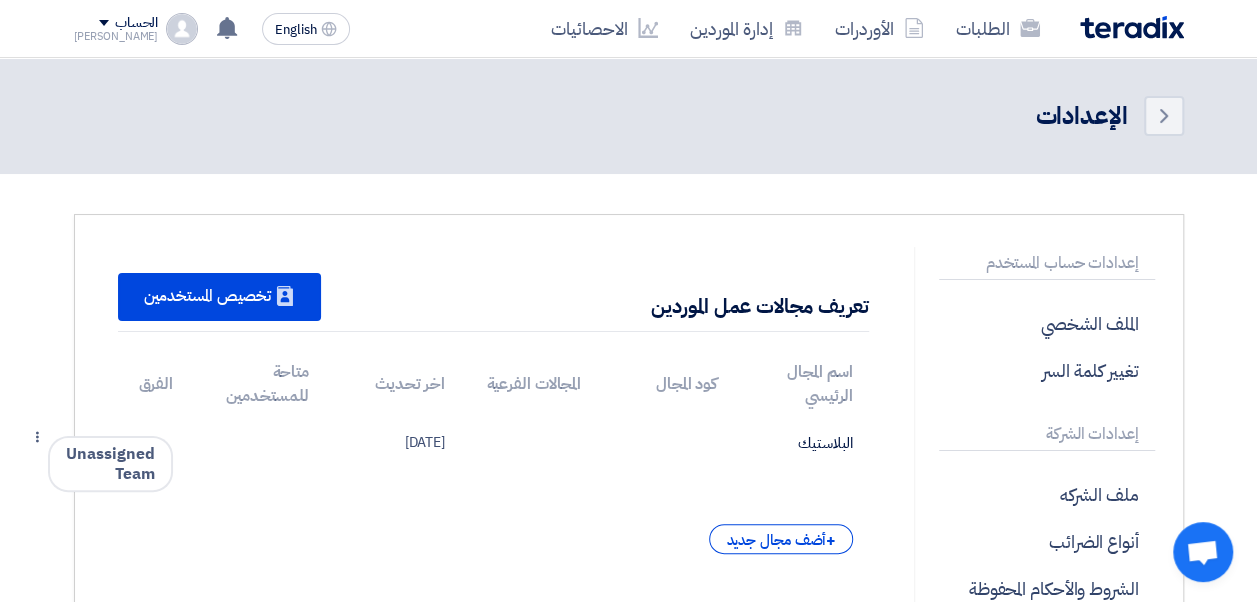 click on "[PERSON_NAME]" 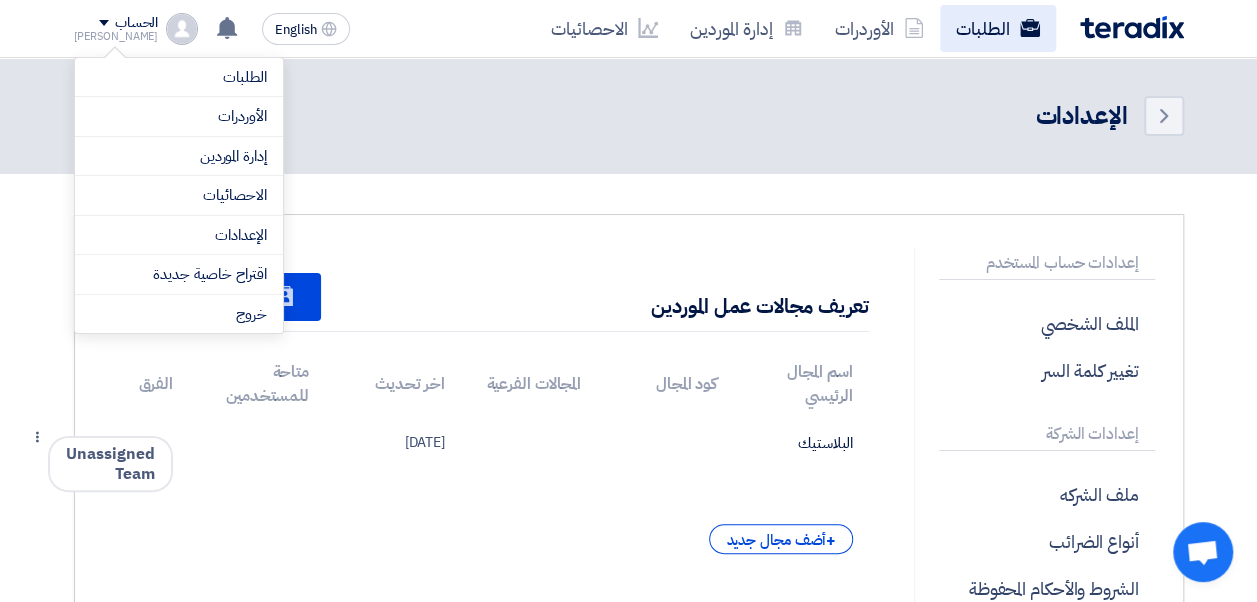 click on "الطلبات" 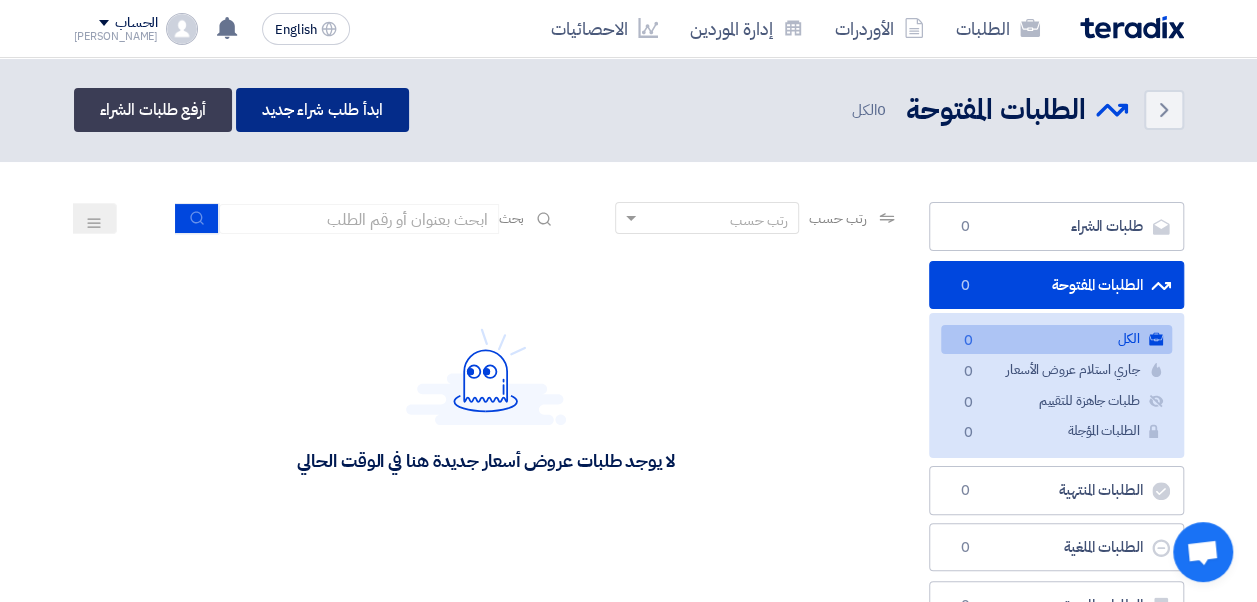 click on "ابدأ طلب شراء جديد" 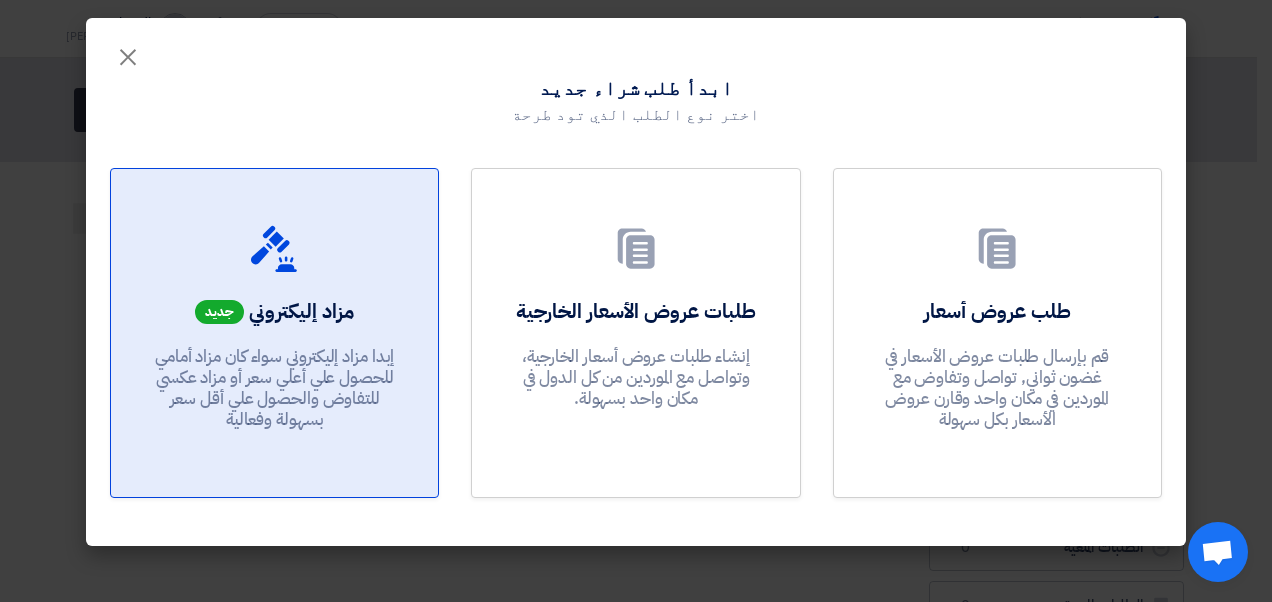 click 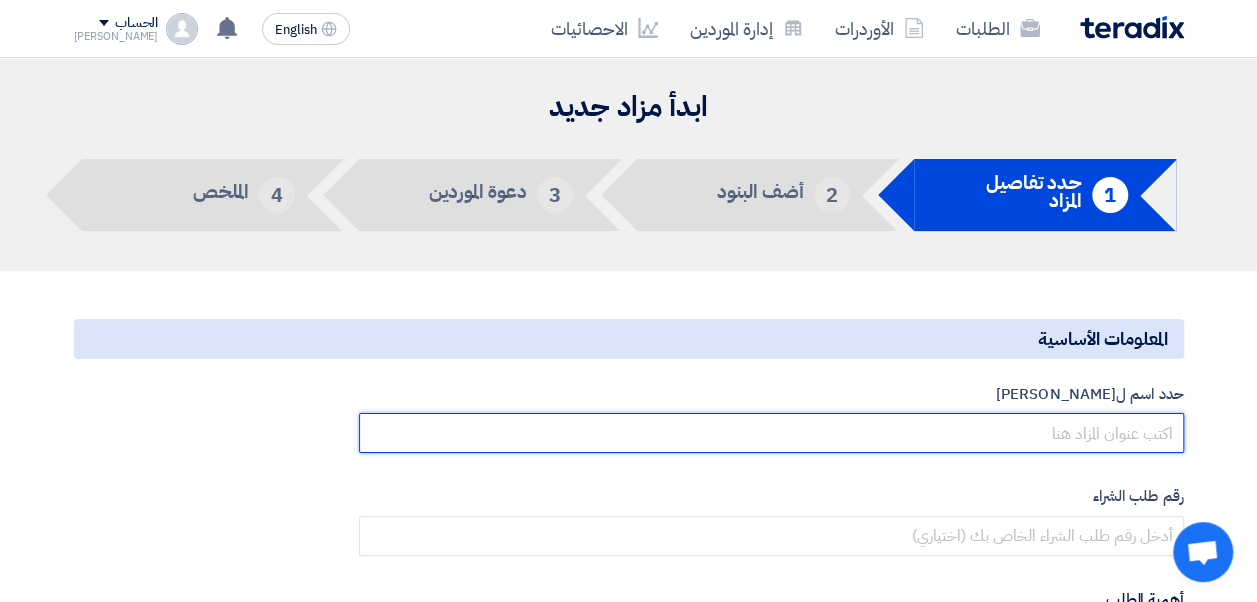 click at bounding box center (771, 433) 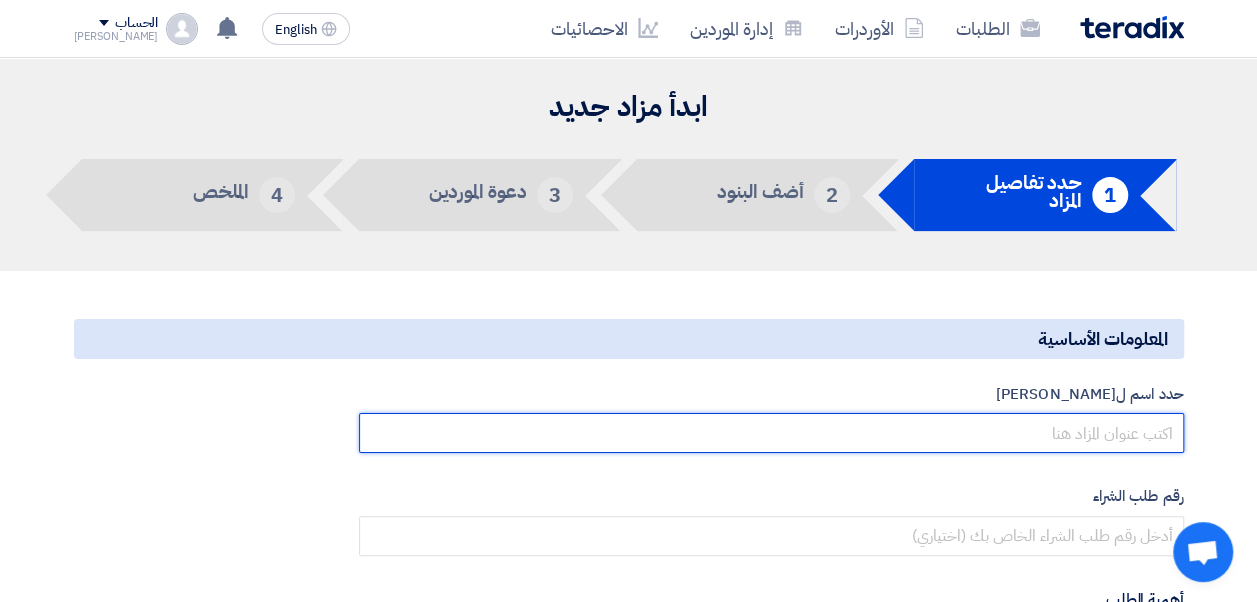 paste on "امر توريد البلاستيك الخاص بشهر 8" 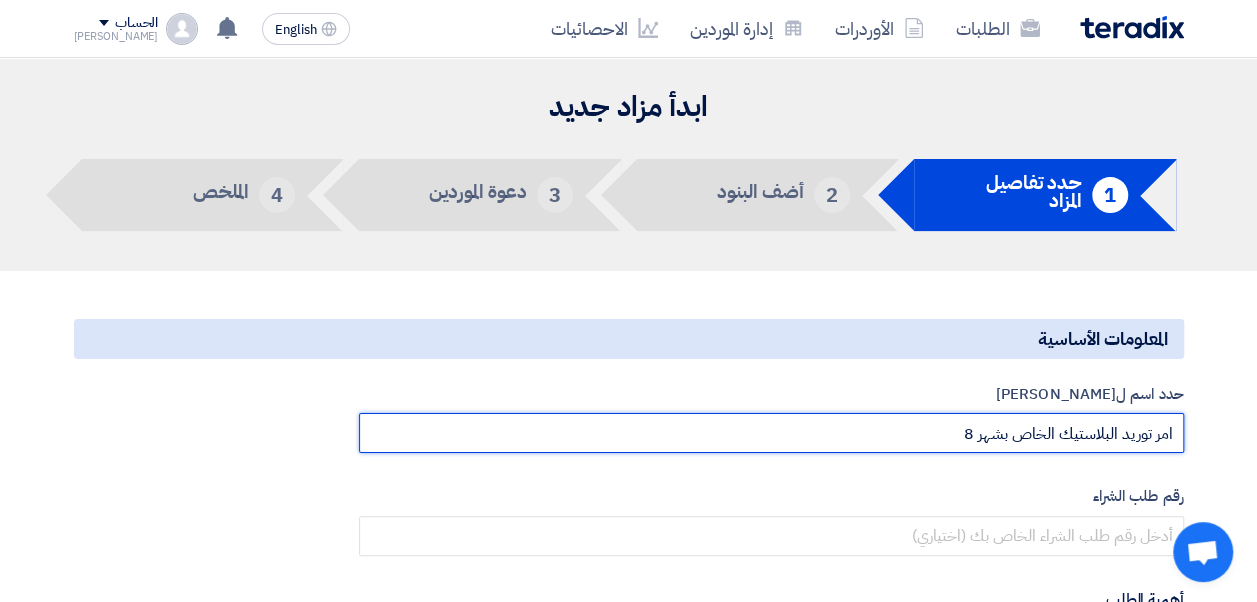 drag, startPoint x: 1122, startPoint y: 432, endPoint x: 1219, endPoint y: 430, distance: 97.020615 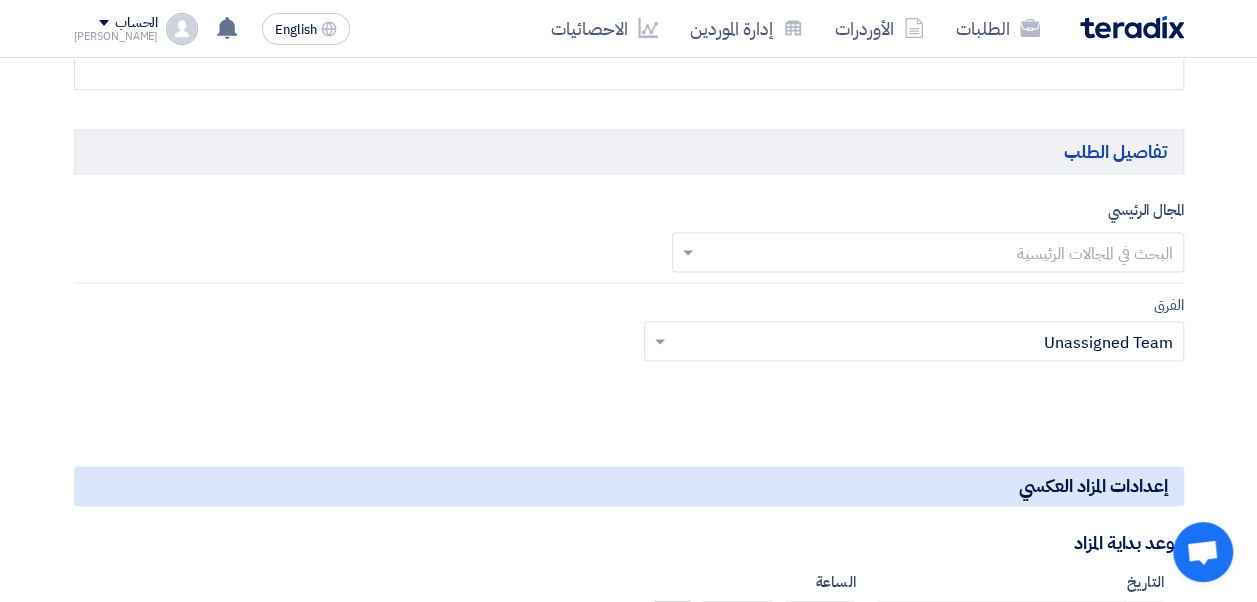 scroll, scrollTop: 1213, scrollLeft: 0, axis: vertical 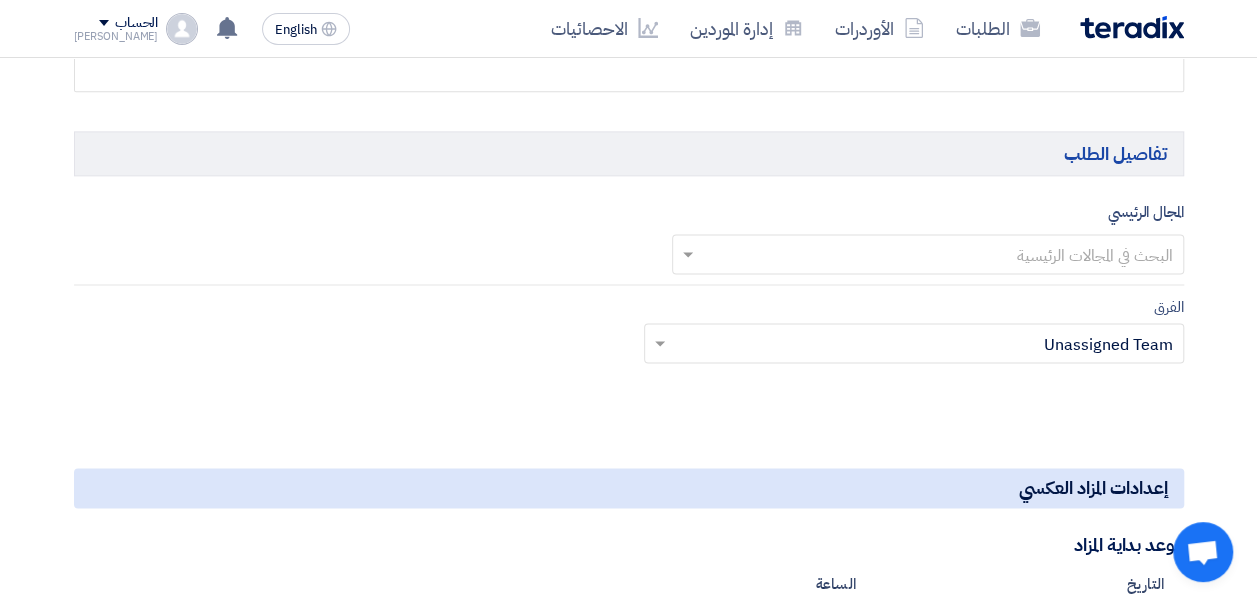 type on "مناقصة توريد البلاستيك الخاص بشهر 8" 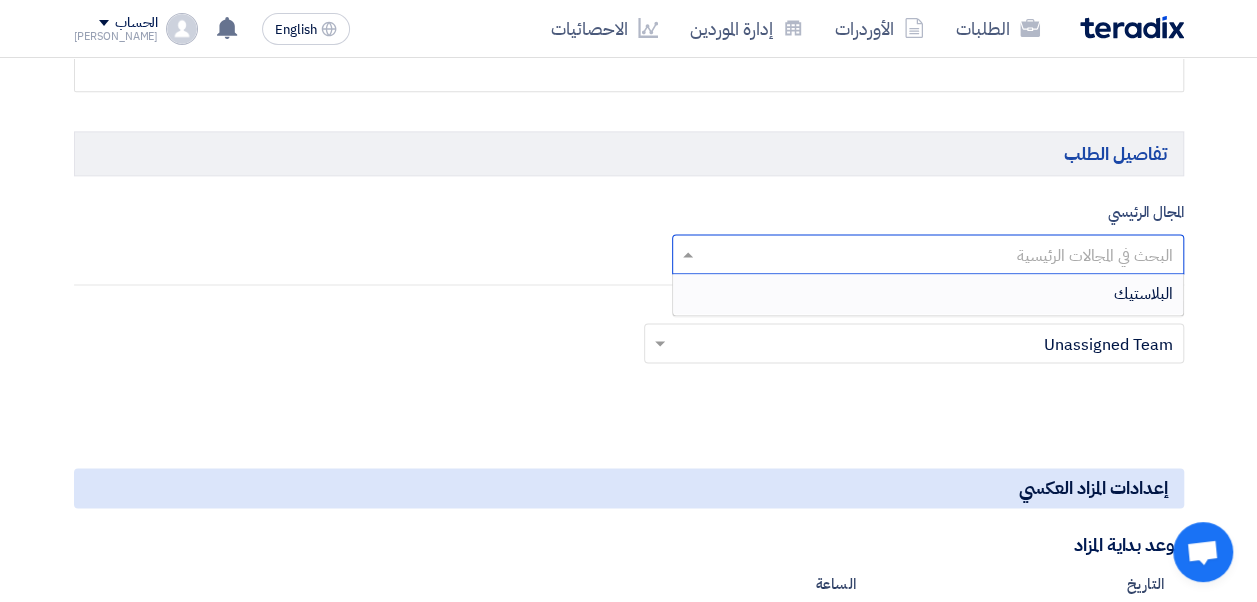 click at bounding box center (939, 255) 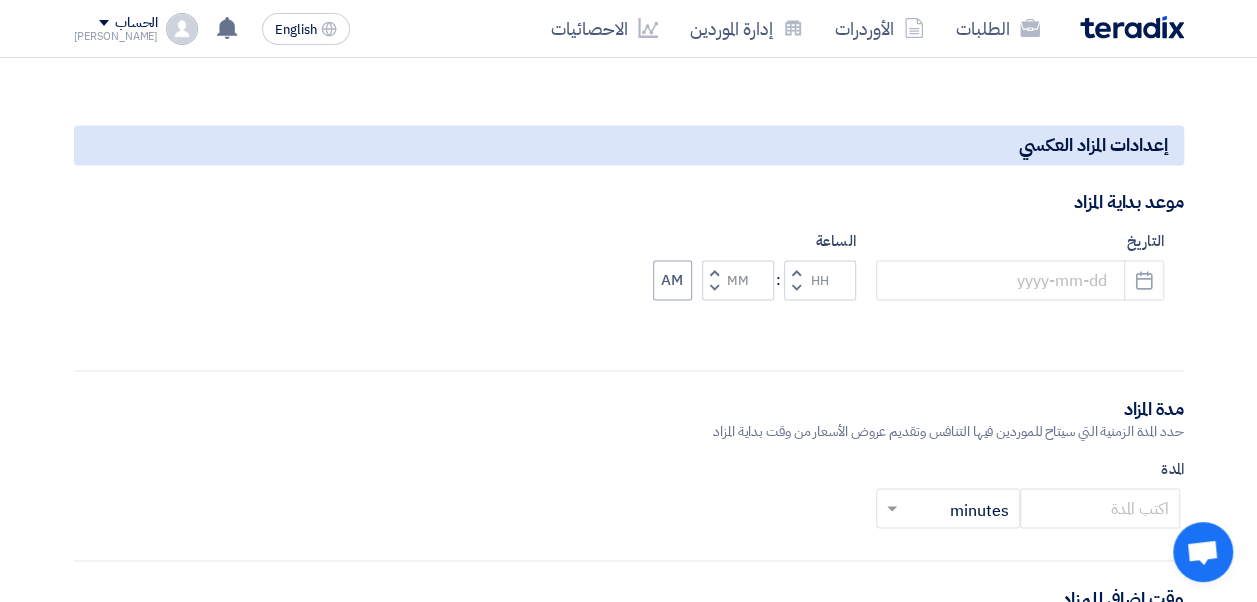 scroll, scrollTop: 1563, scrollLeft: 0, axis: vertical 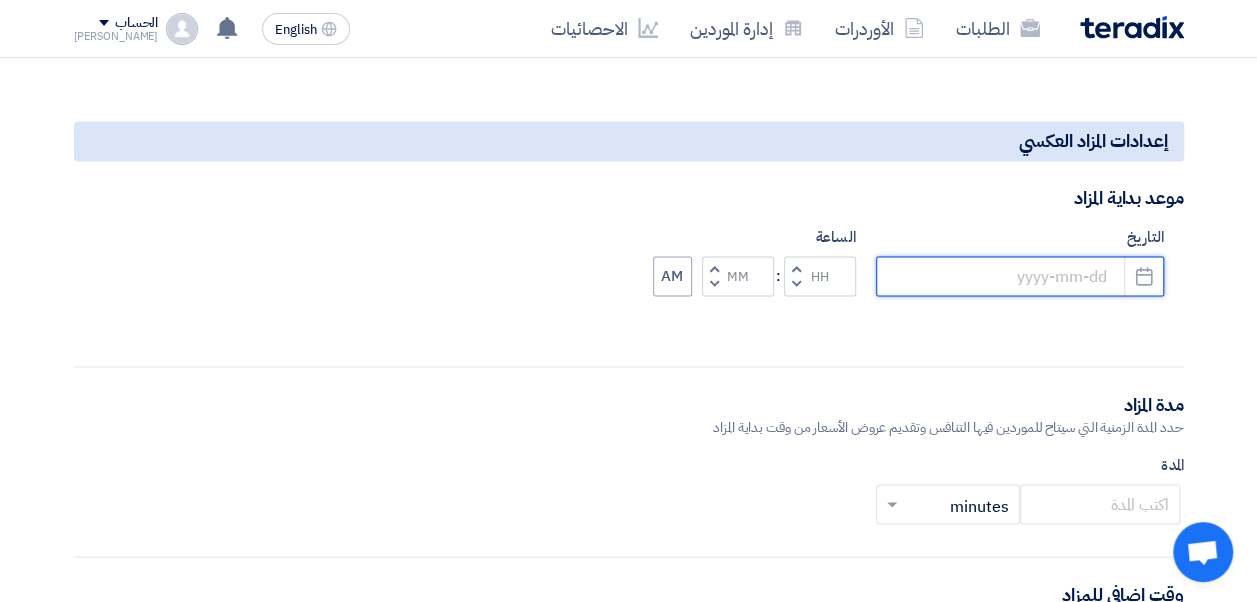 click 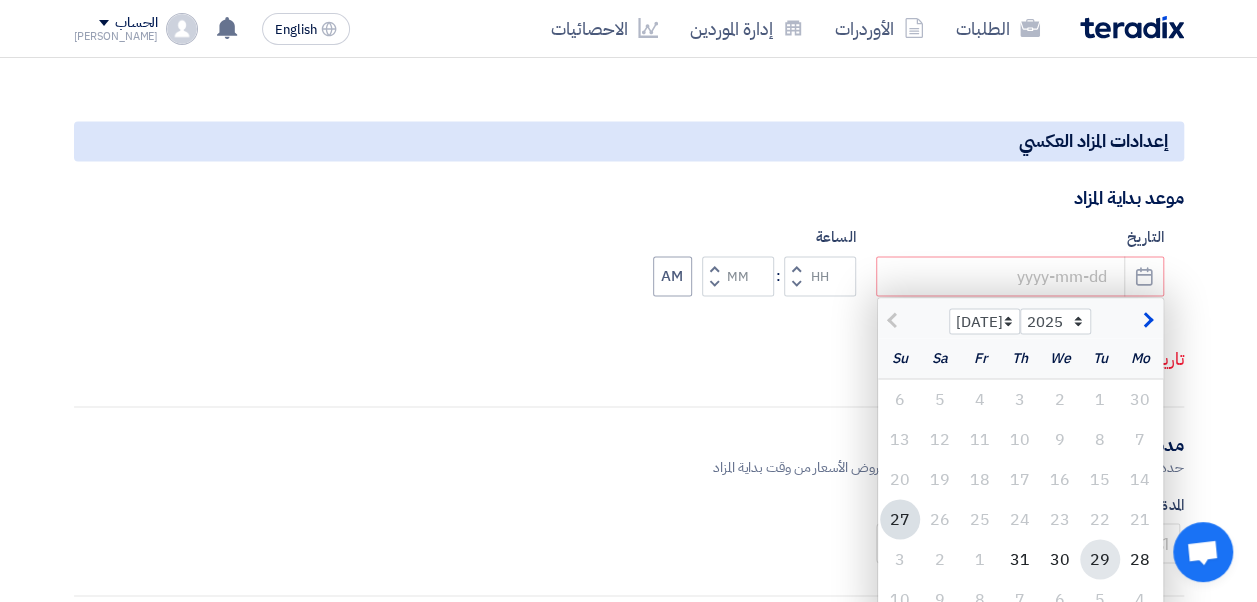 click on "29" 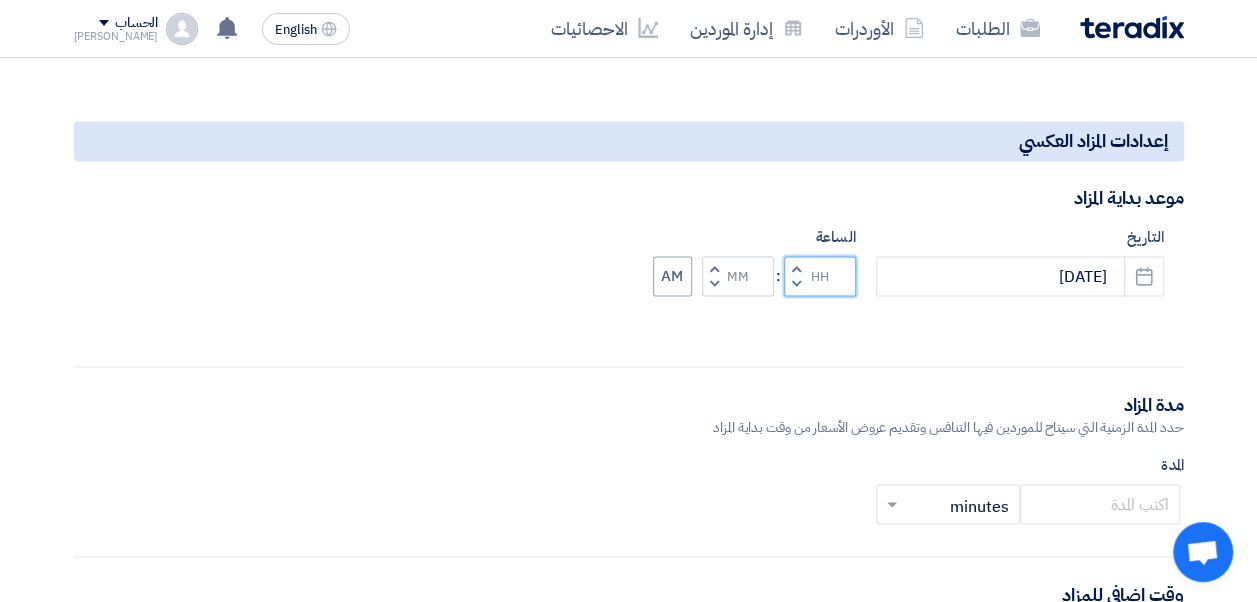 click 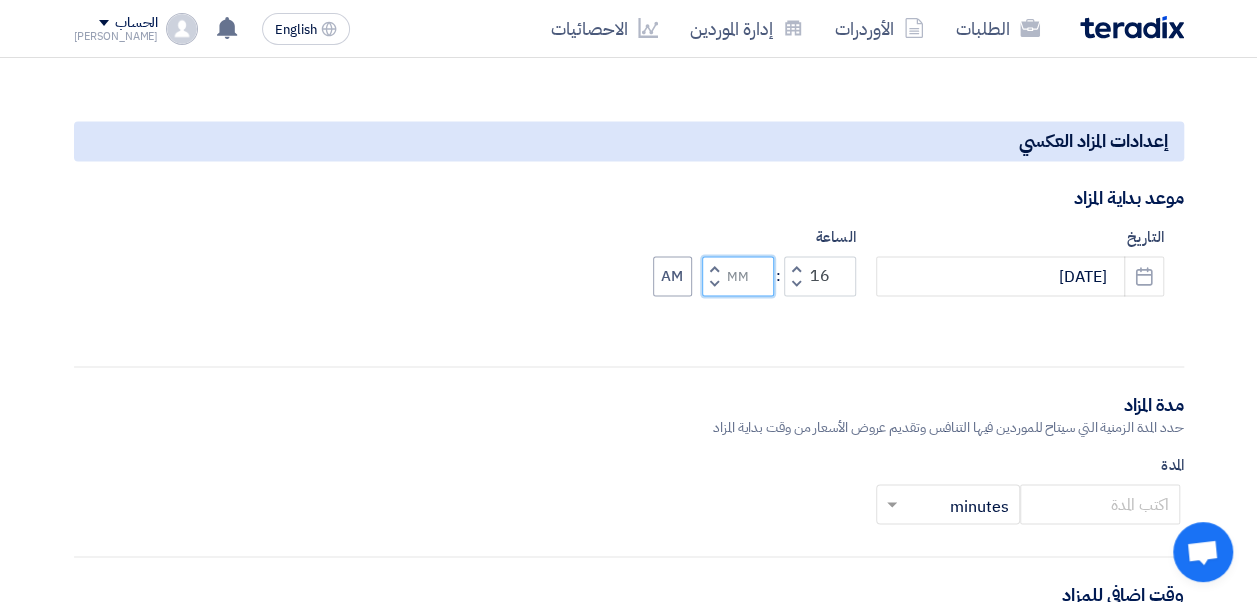 type on "04" 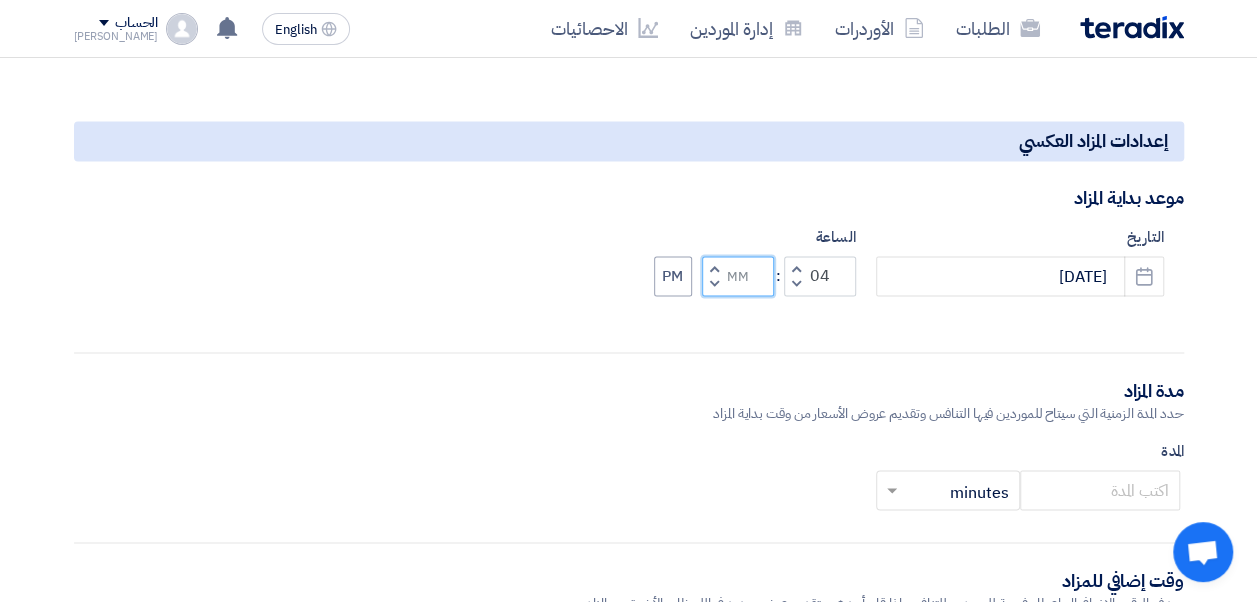 click 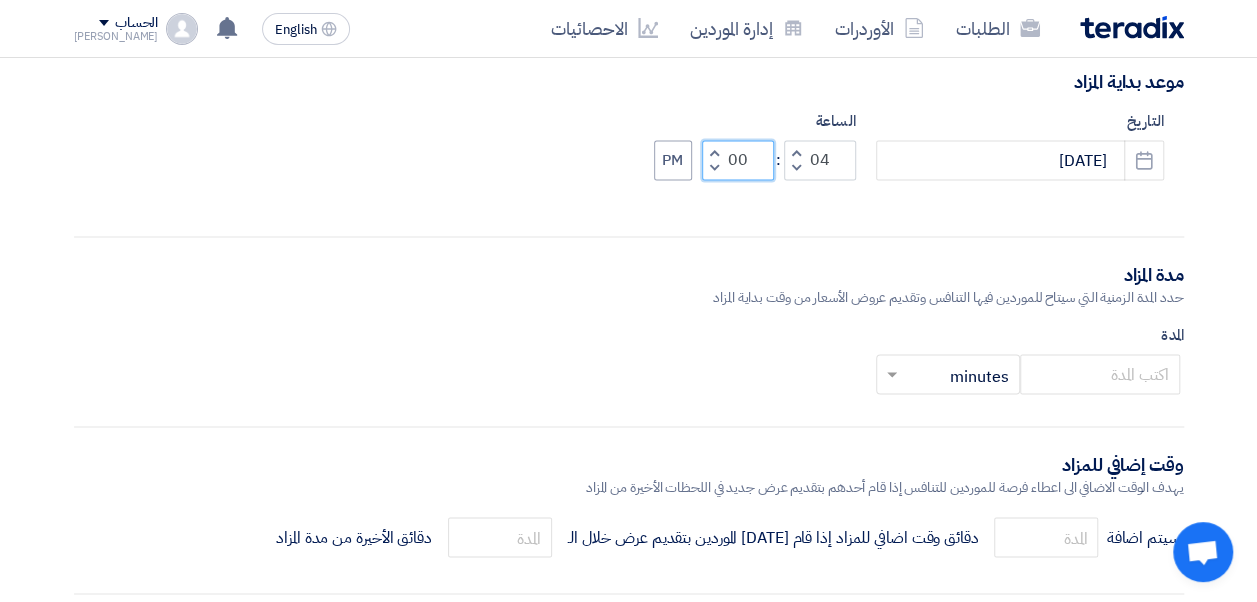 scroll, scrollTop: 1714, scrollLeft: 0, axis: vertical 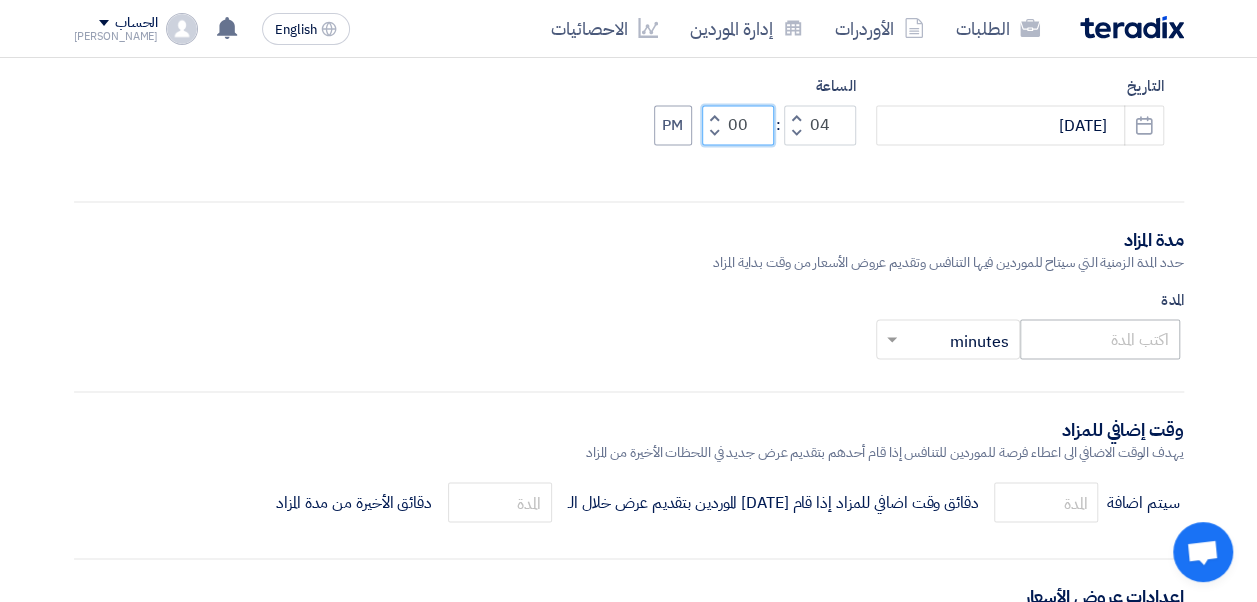 type on "00" 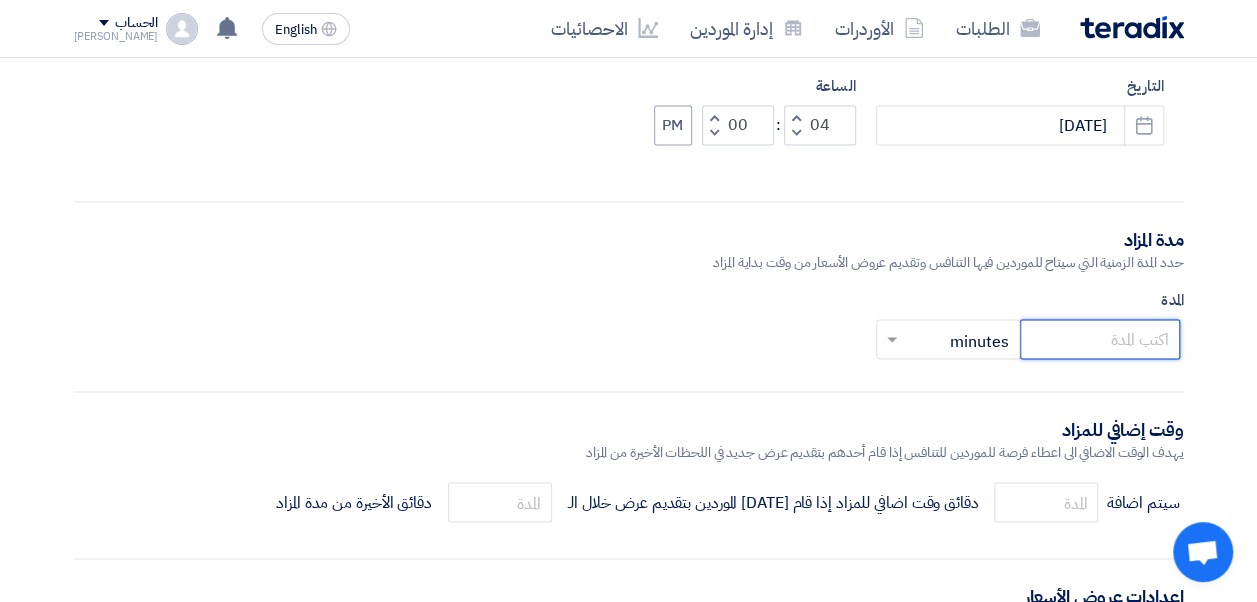 click at bounding box center [1100, 339] 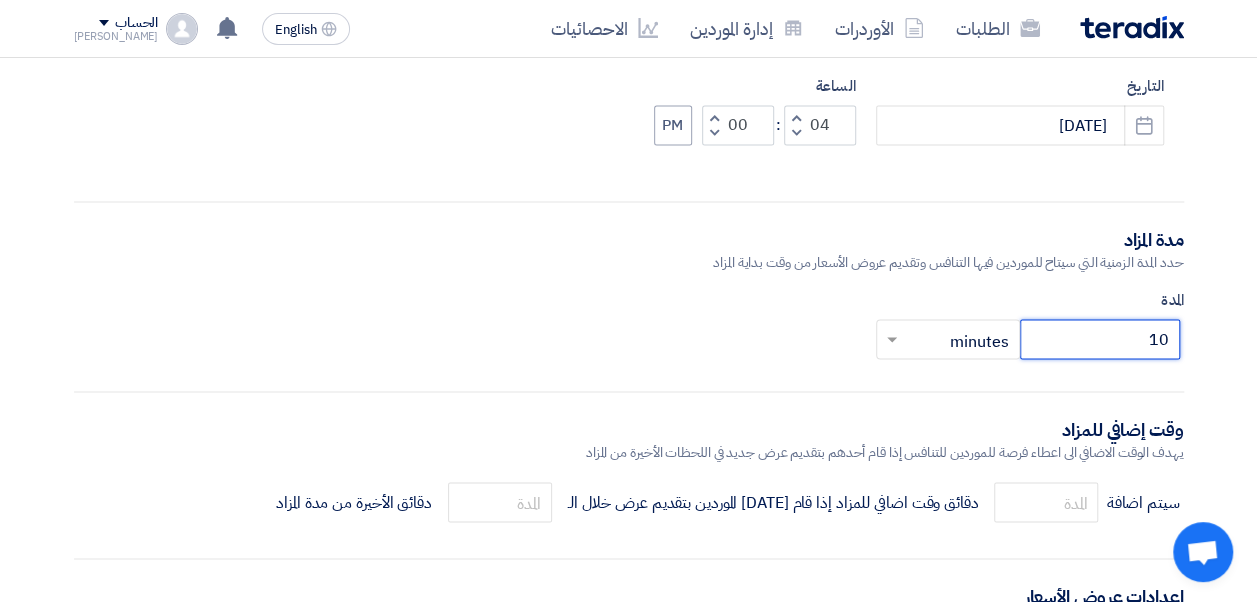 scroll, scrollTop: 1786, scrollLeft: 0, axis: vertical 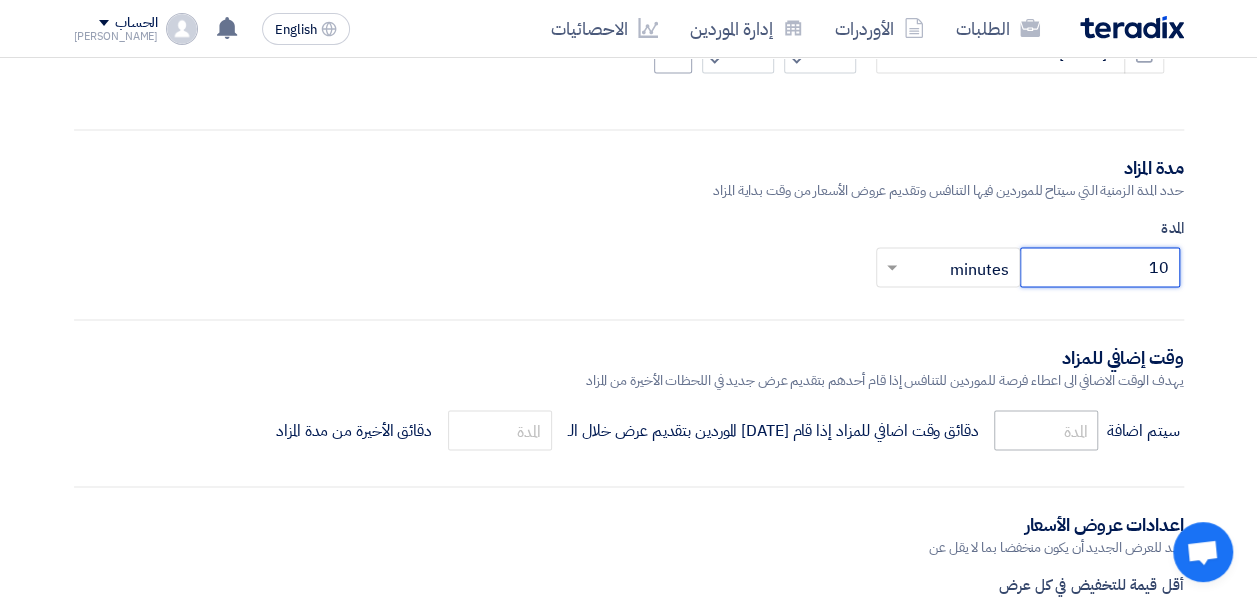 type on "10" 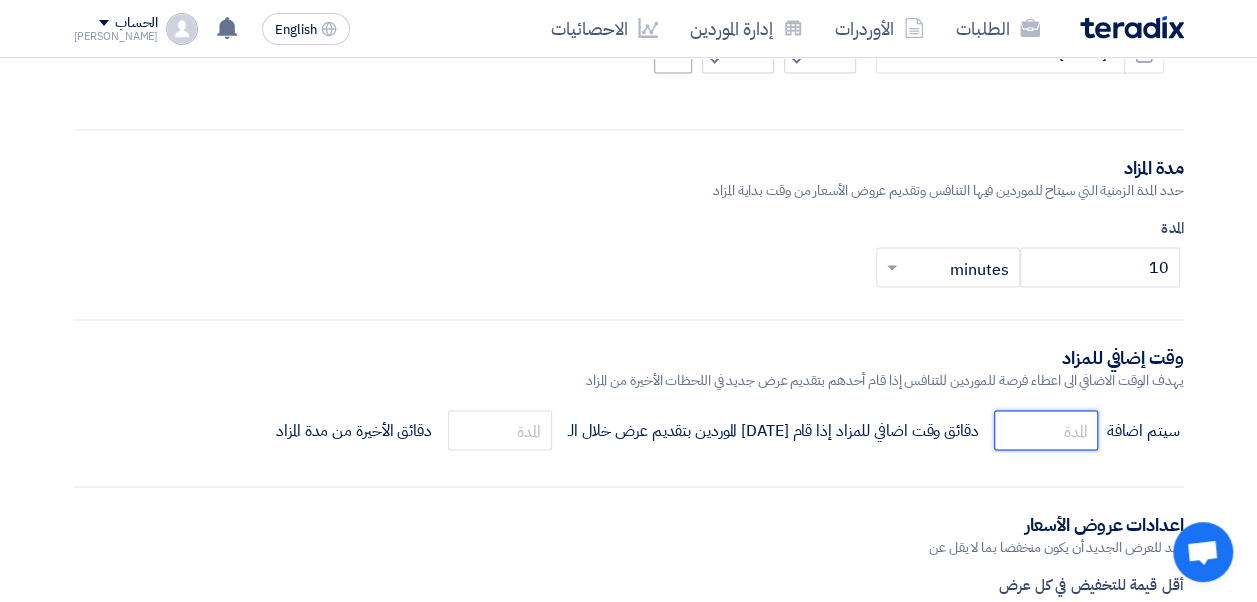 click at bounding box center (1046, 430) 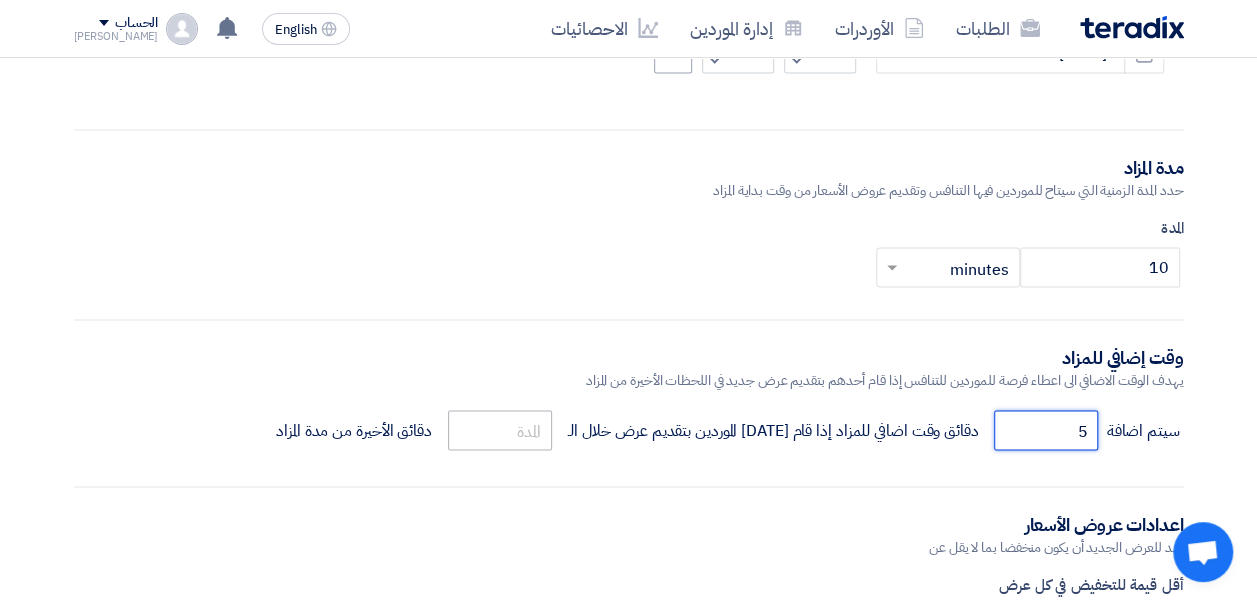 type on "5" 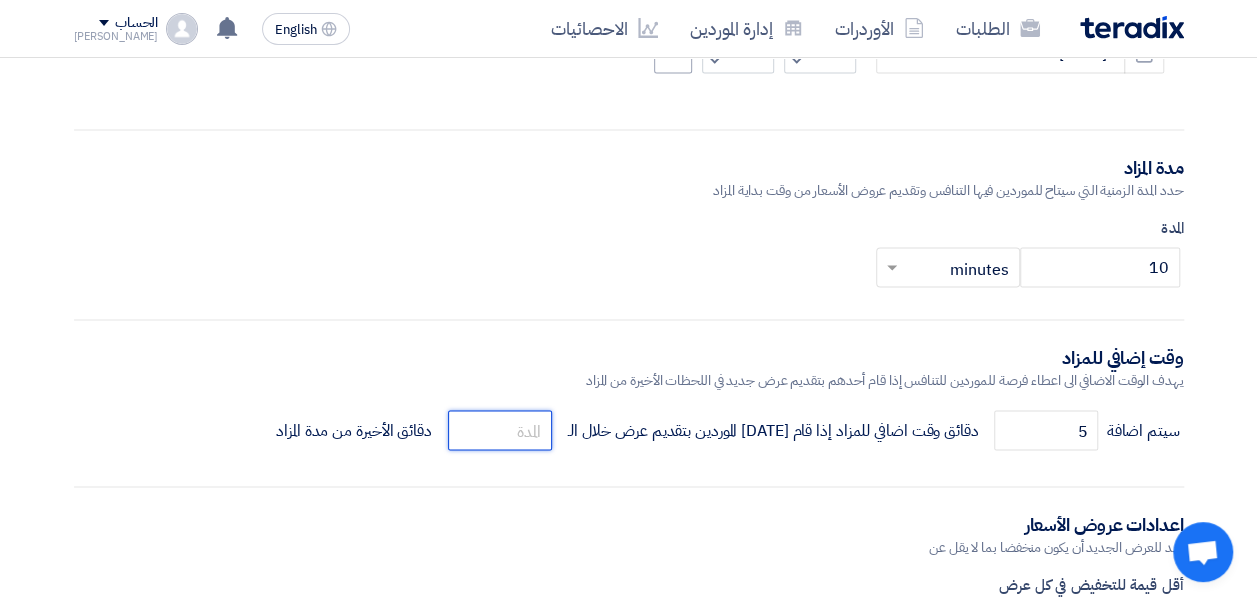 click at bounding box center [500, 430] 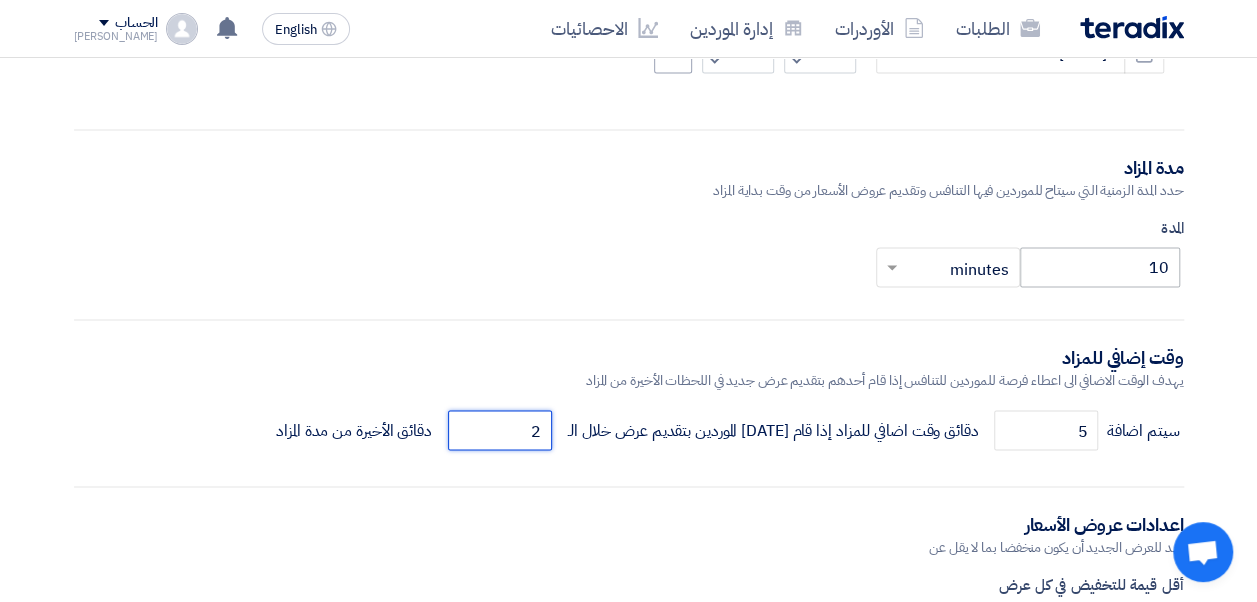 type on "2" 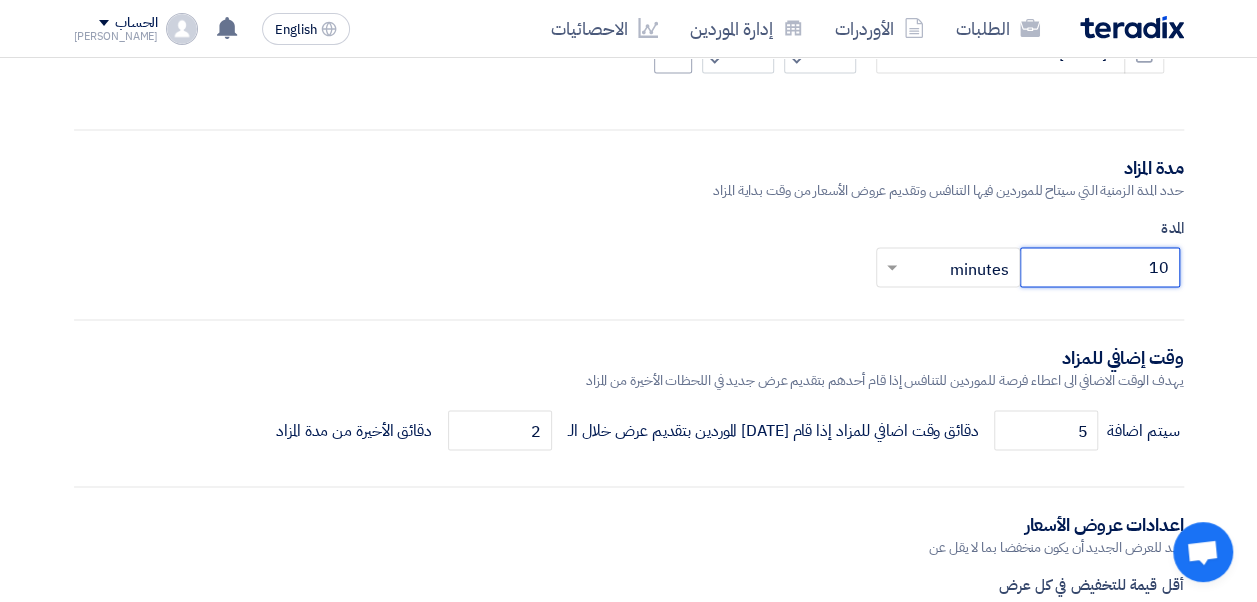 click on "10" at bounding box center [1100, 267] 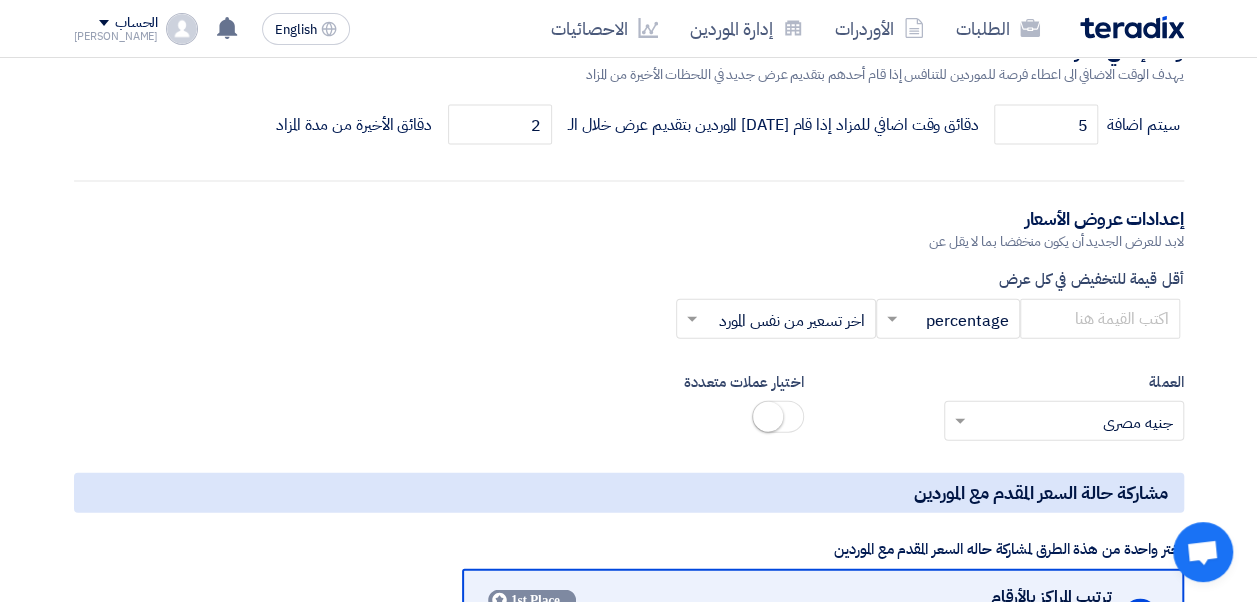 scroll, scrollTop: 2092, scrollLeft: 0, axis: vertical 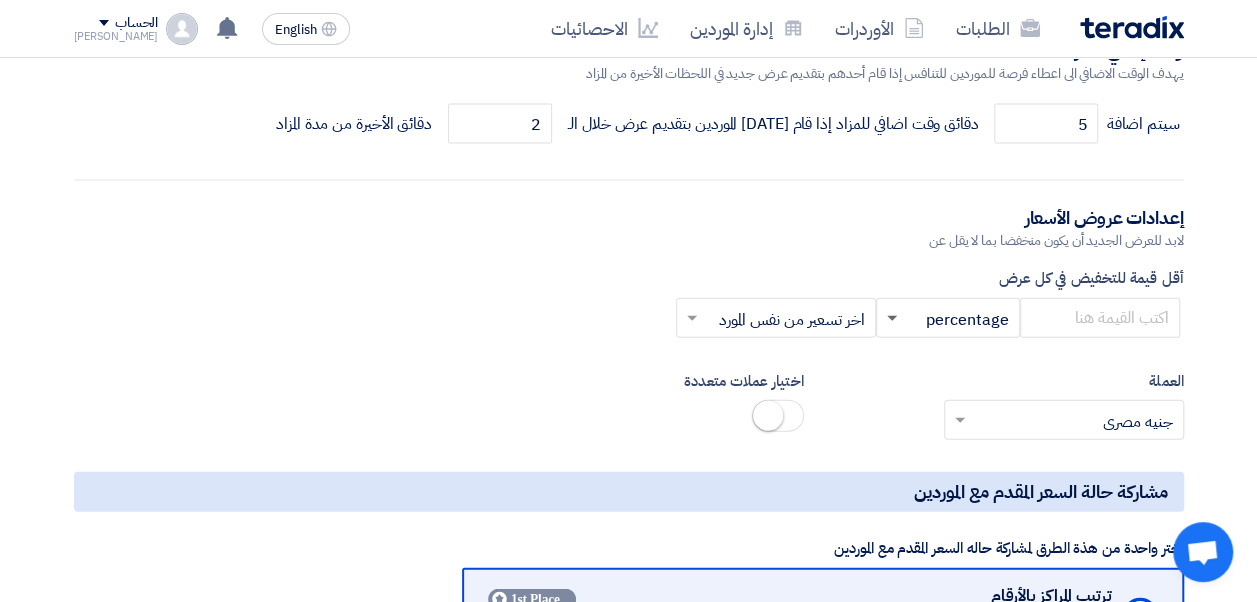 type on "15" 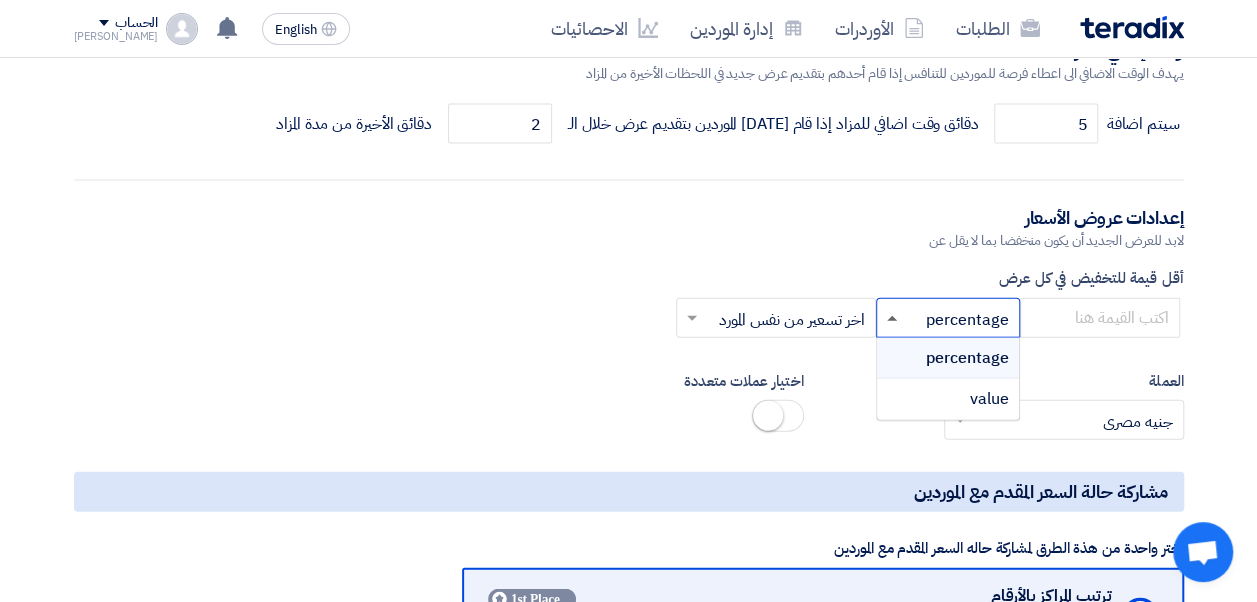click 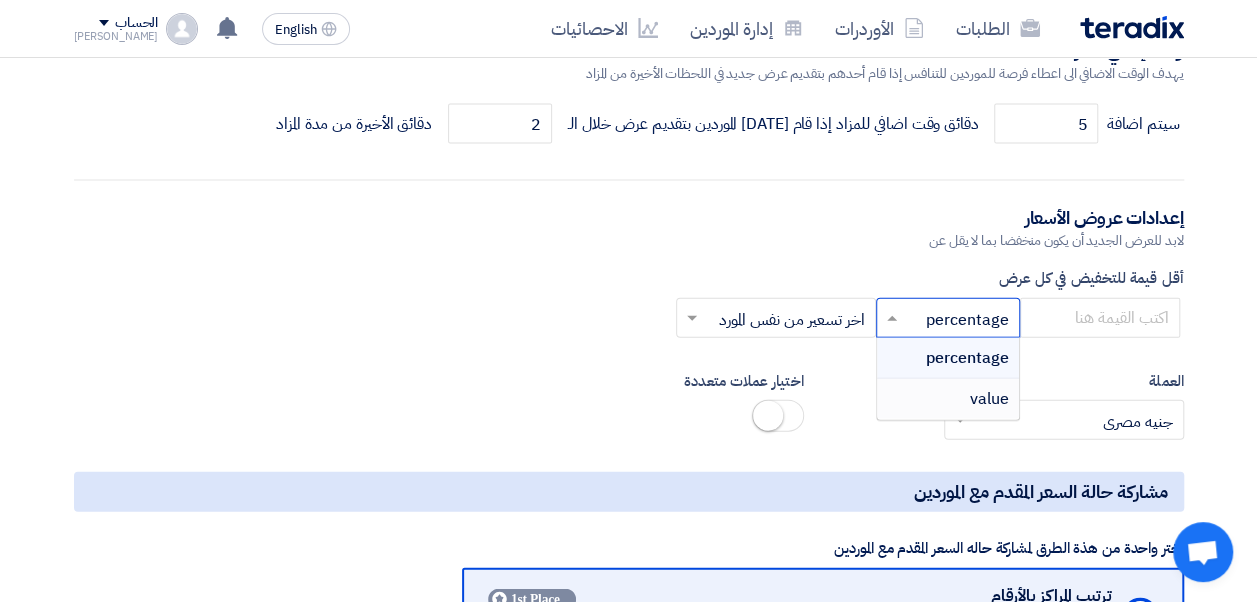 click on "value" at bounding box center (948, 399) 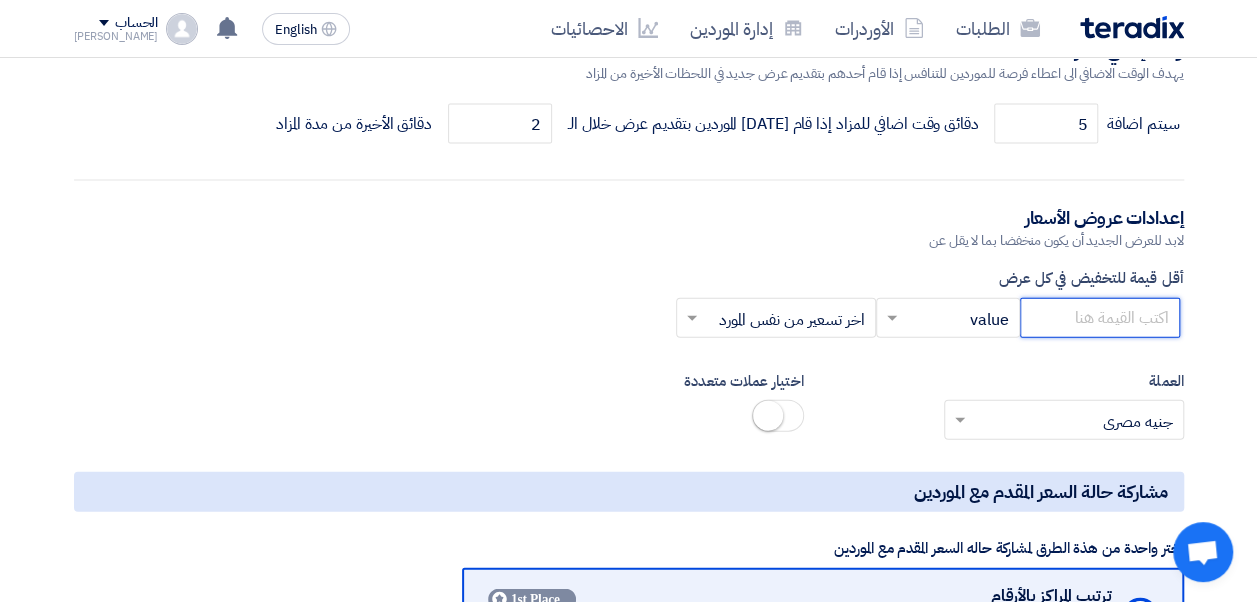 click at bounding box center (1100, 318) 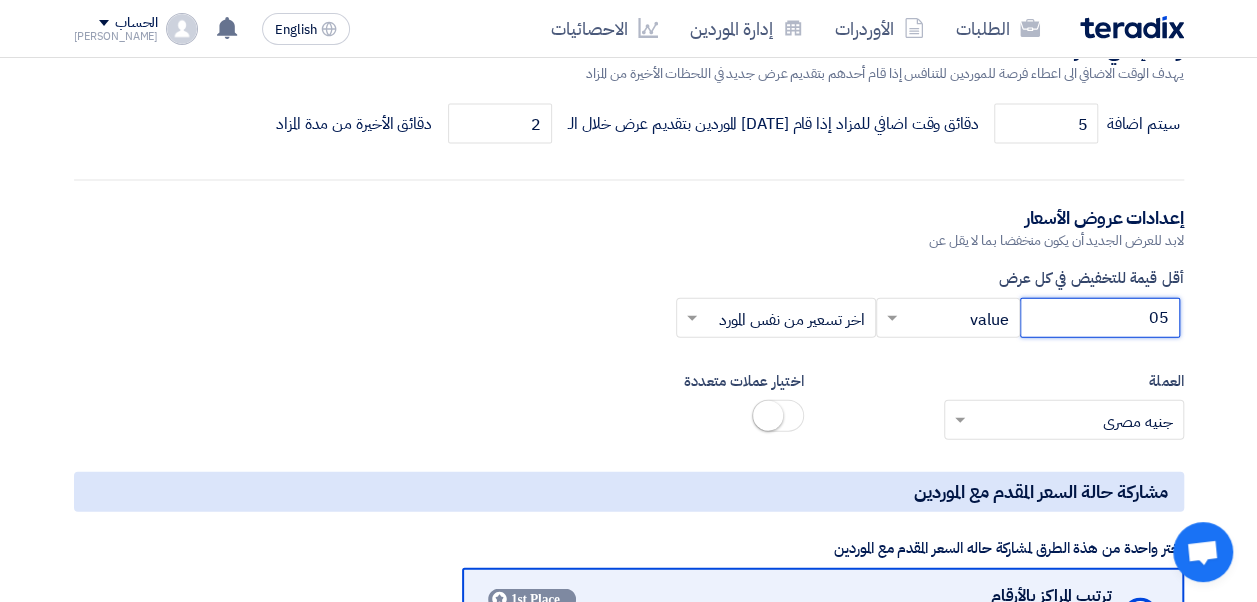 type on "0" 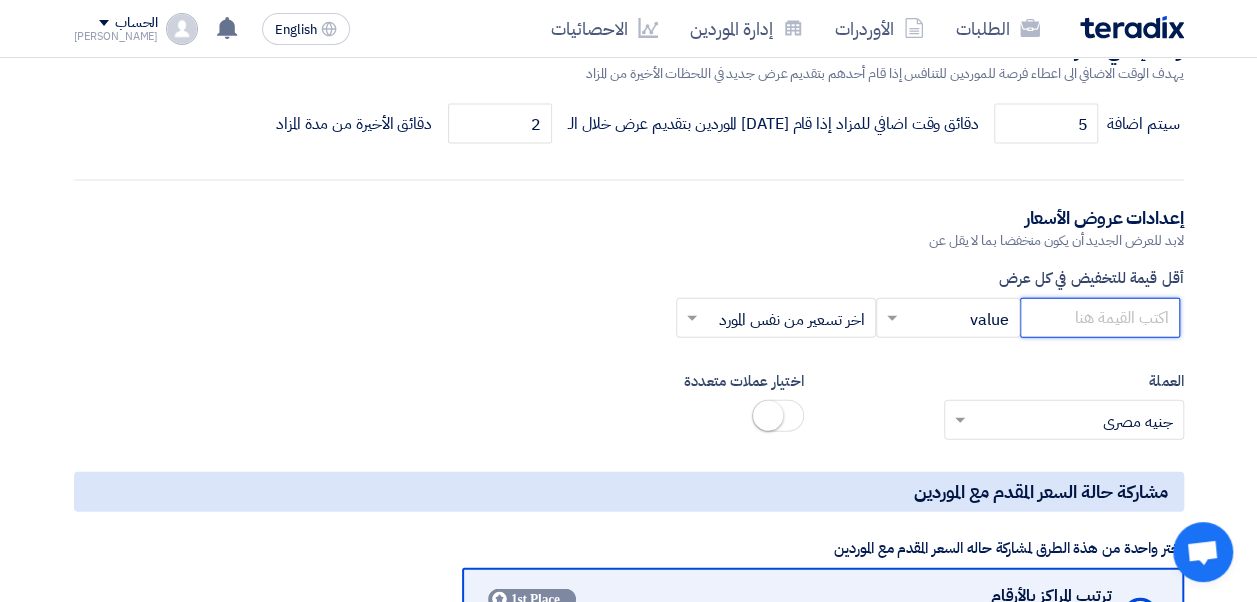 type on "5" 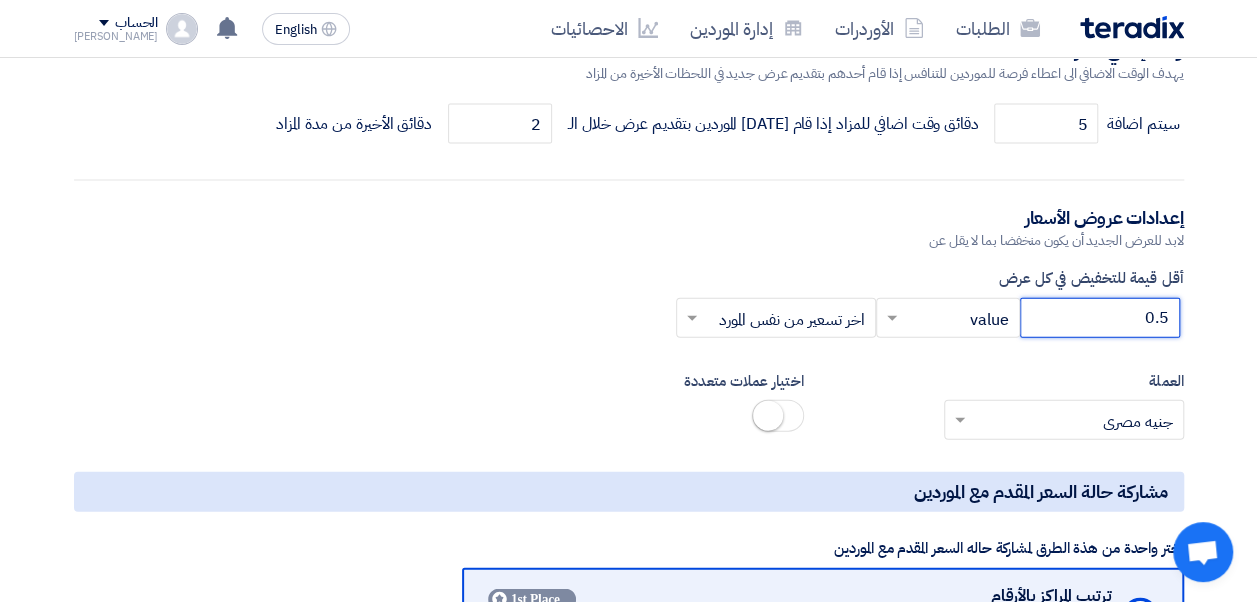 click on "0.5" at bounding box center (1100, 318) 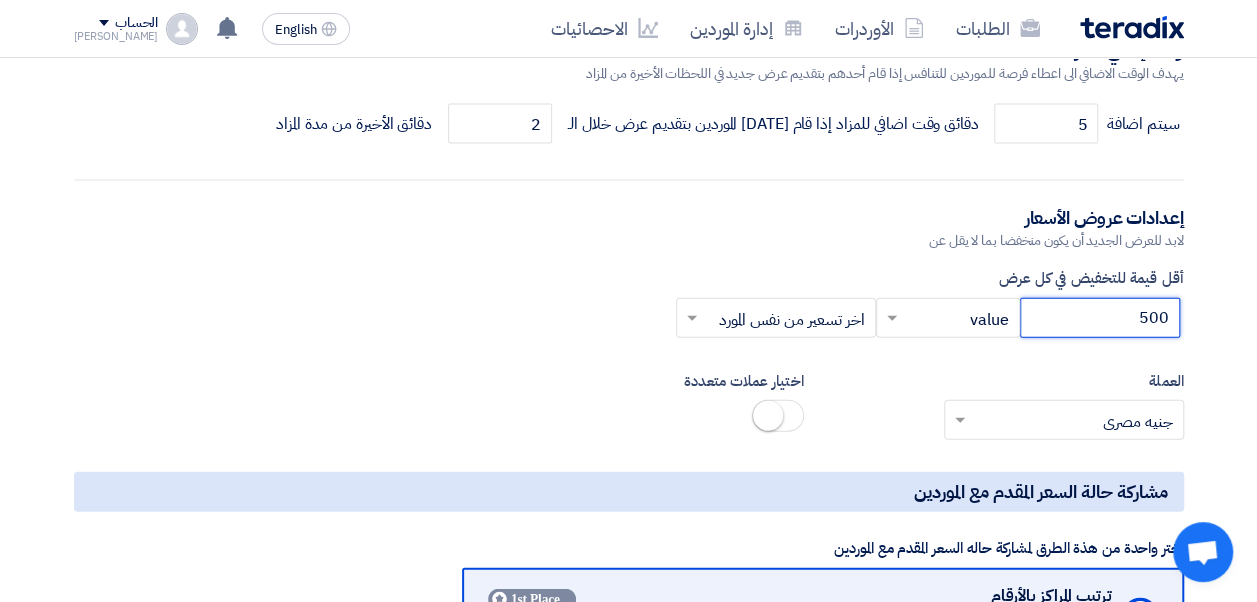 type on "500" 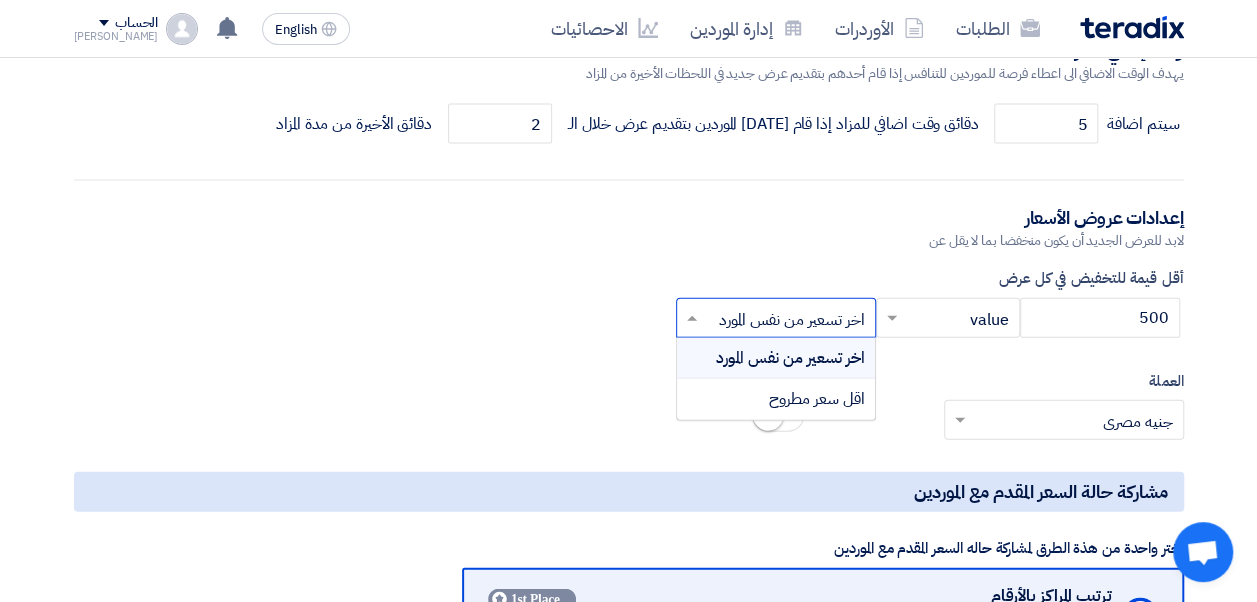 click 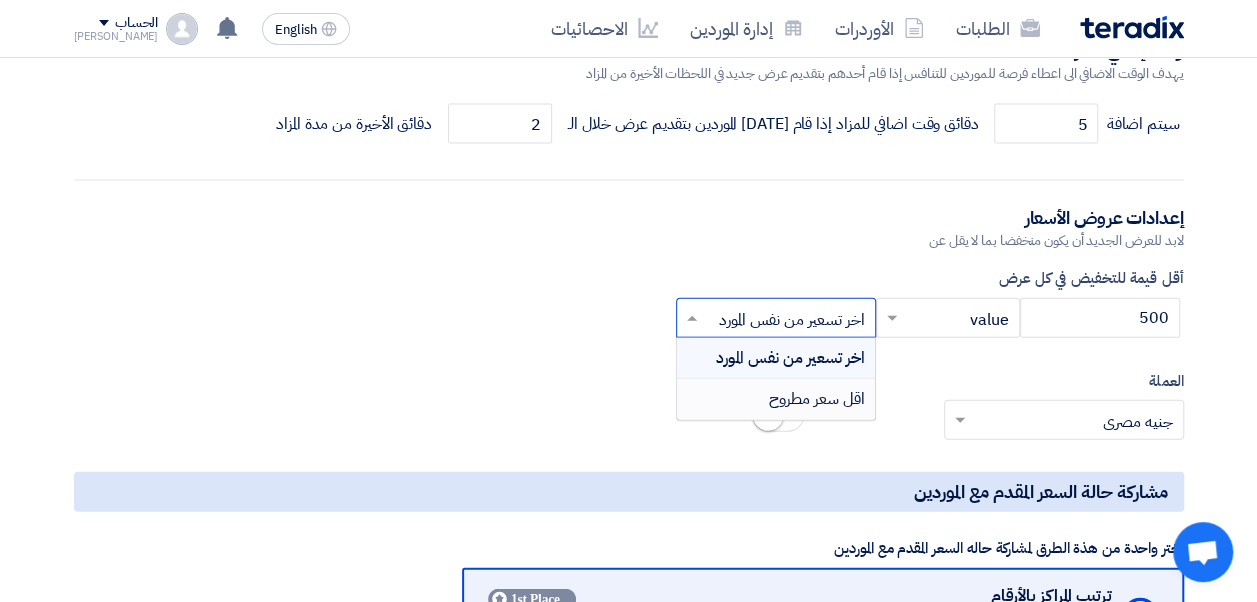 click on "اقل سعر مطروح" at bounding box center (817, 399) 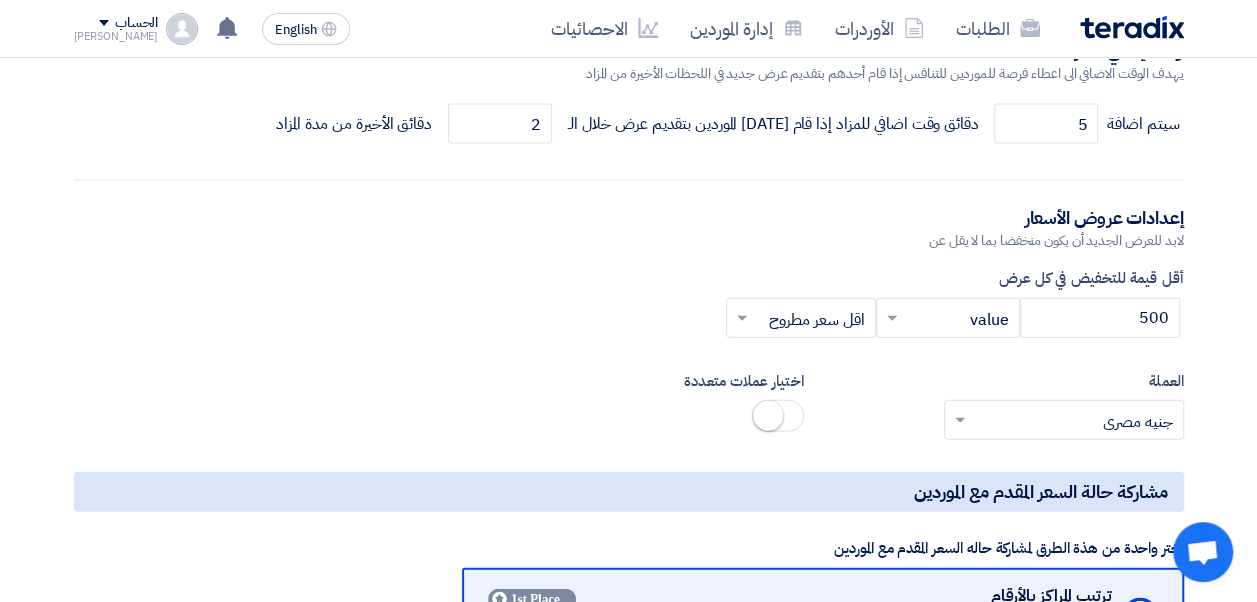 click 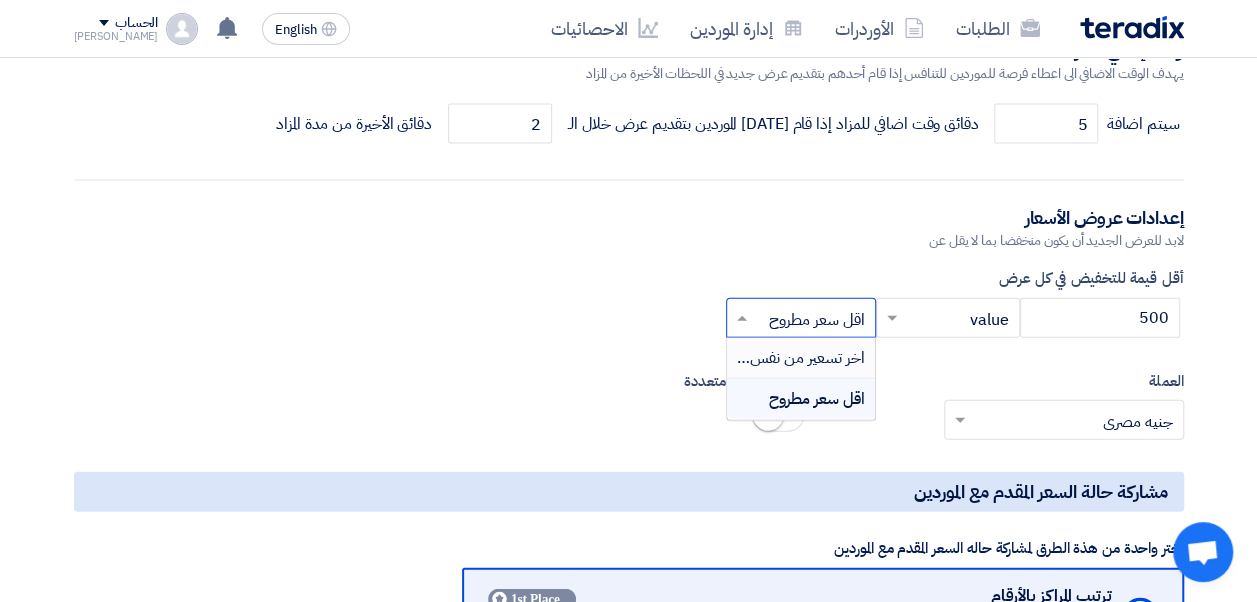 click on "اخر تسعير من نفس المورد" at bounding box center [792, 358] 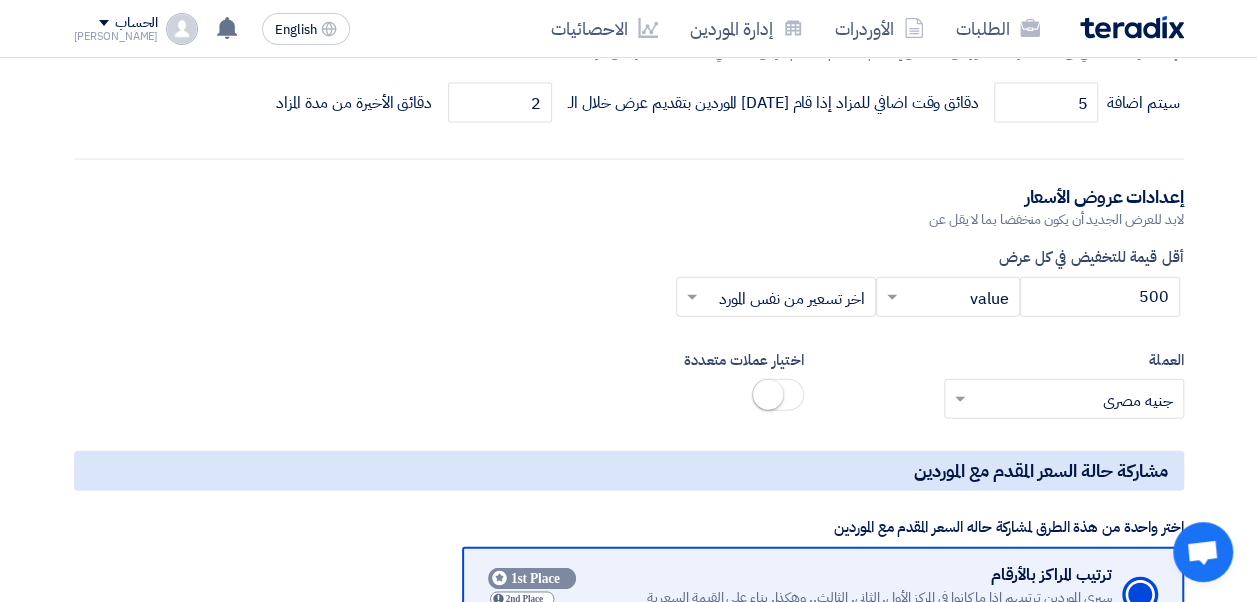 scroll, scrollTop: 2112, scrollLeft: 0, axis: vertical 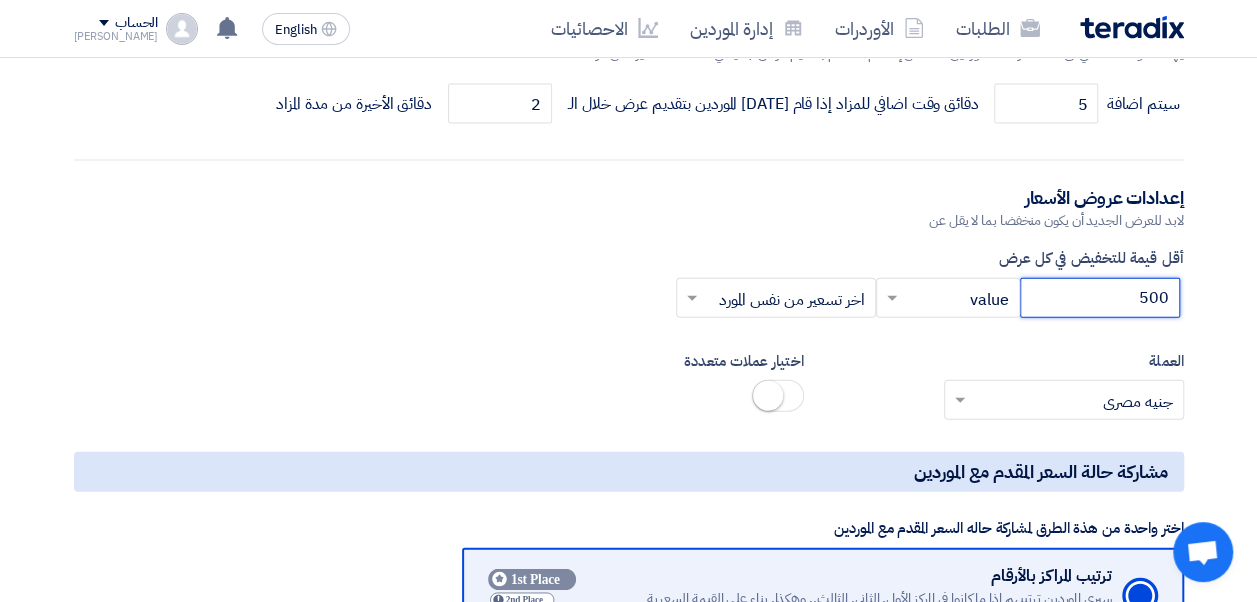 click on "500" at bounding box center [1100, 298] 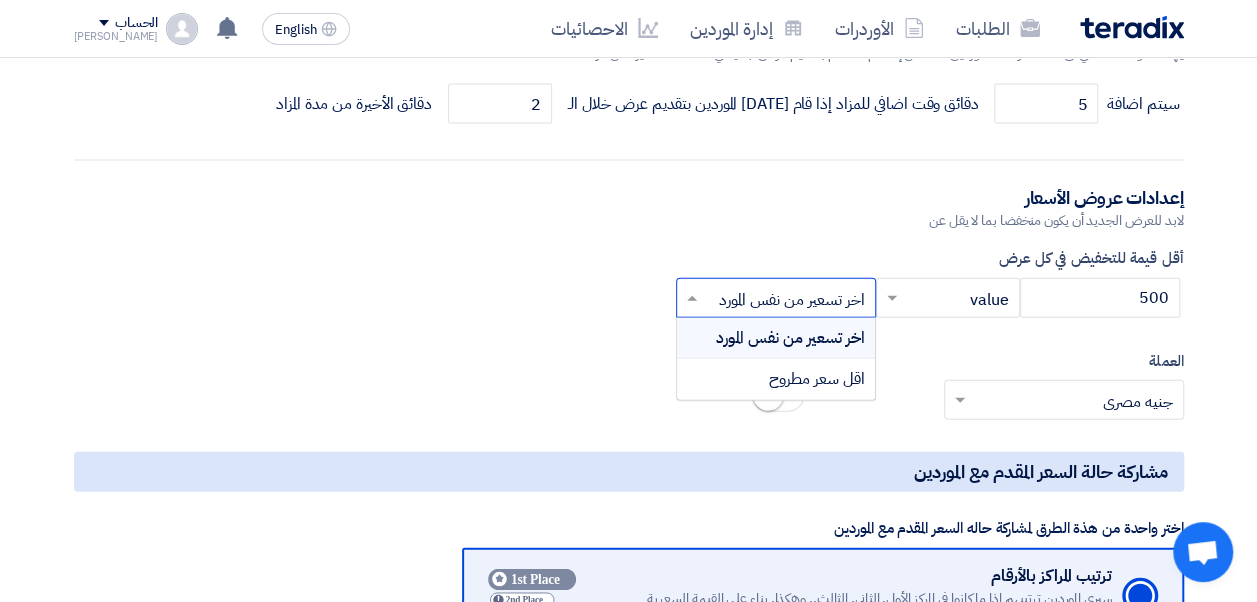 click 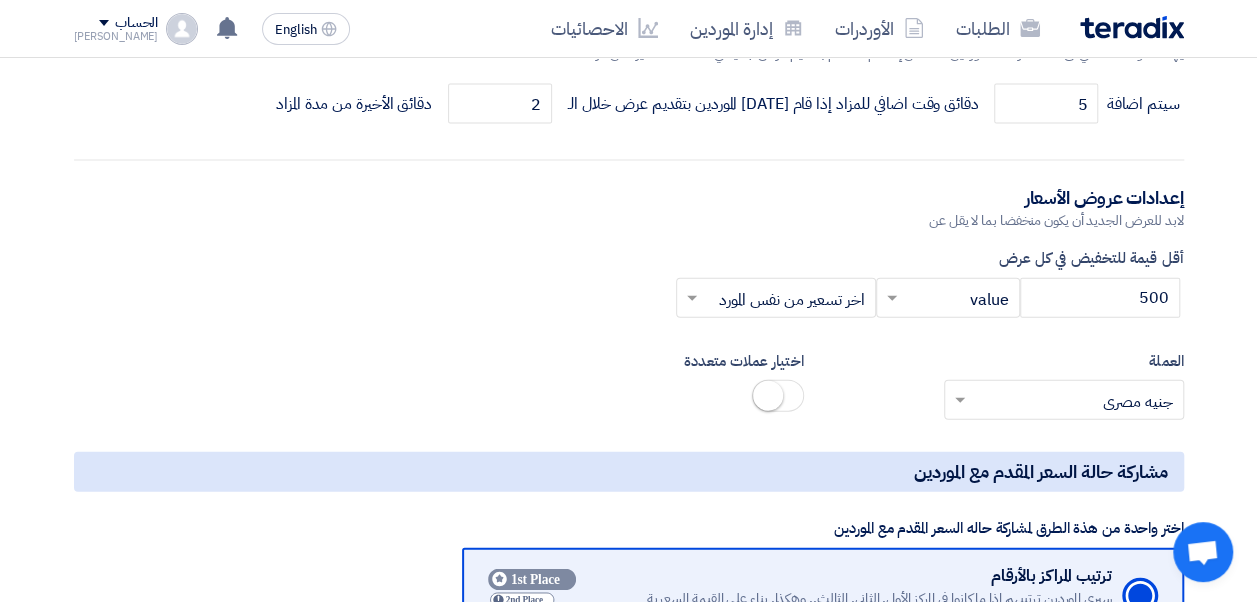 click on "المعلومات الأساسية
حدد اسم للمزاد
مناقصة توريد البلاستيك الخاص بشهر 8
رقم طلب الشراء
أهمية الطلب
أختر أهمية الطلب...
×
عادي
×
نوع المزاد
مزاد عكسي
مزاد أمامي
معلومات أكثر عن المزاد
اختياري
Bold" 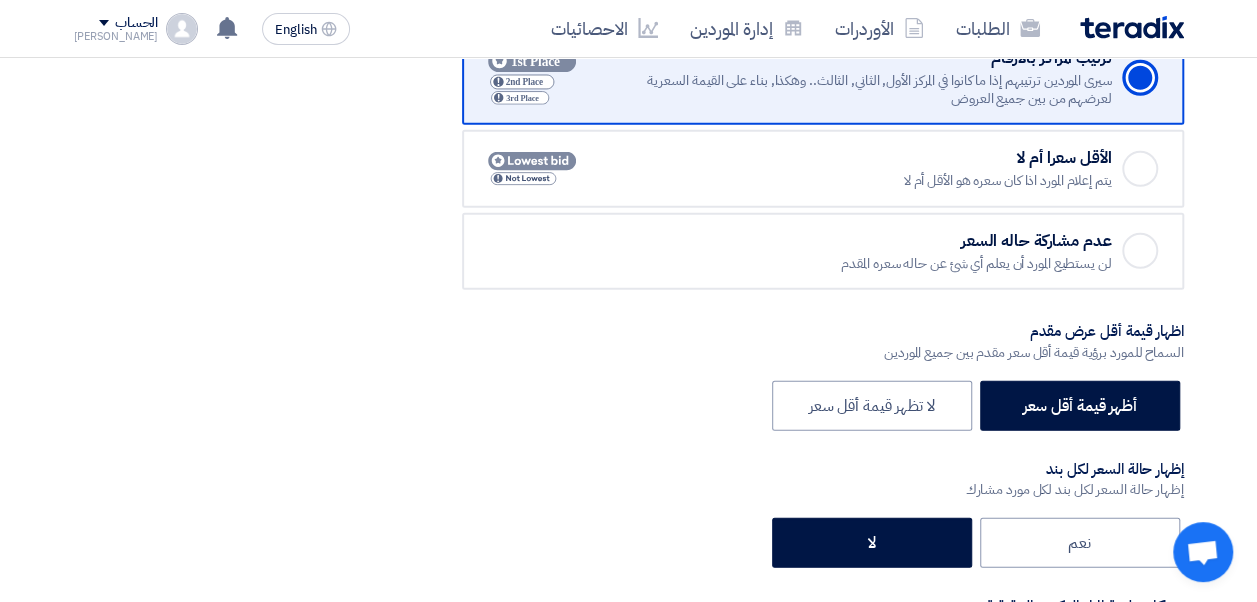 scroll, scrollTop: 2628, scrollLeft: 0, axis: vertical 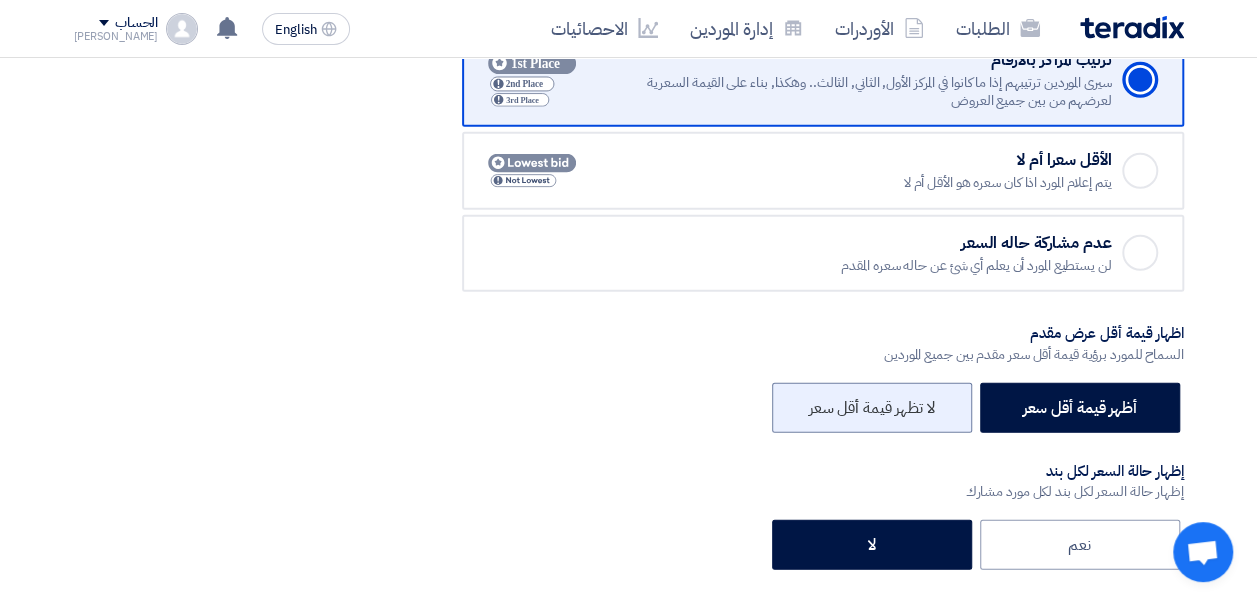 click on "لا تظهر قيمة أقل سعر" 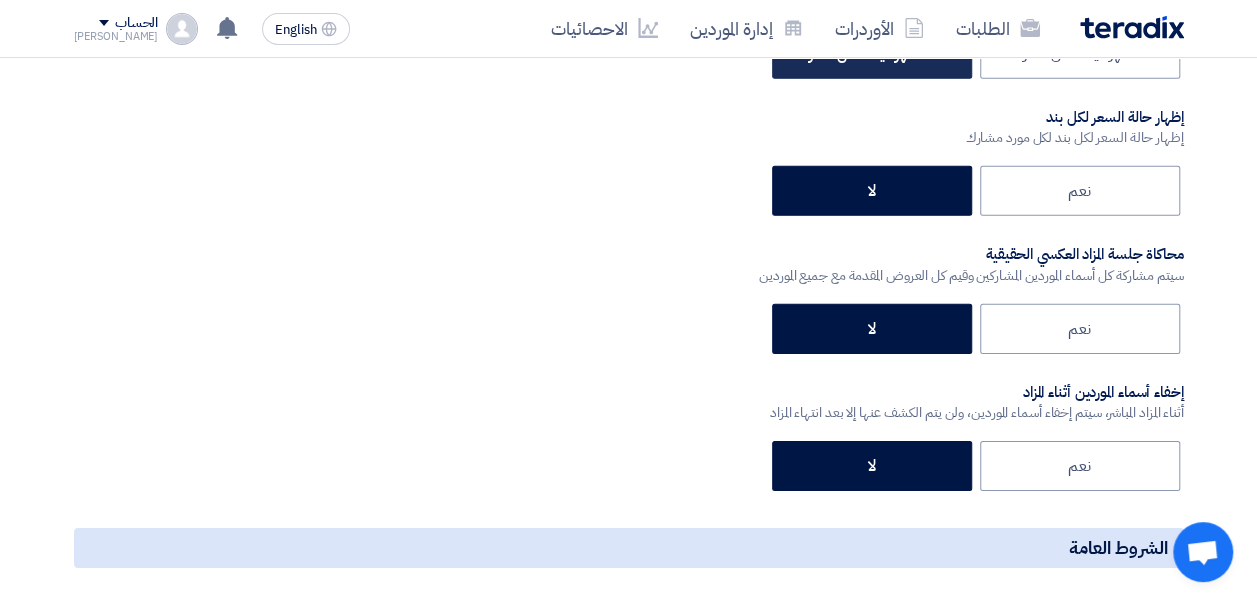 scroll, scrollTop: 2982, scrollLeft: 0, axis: vertical 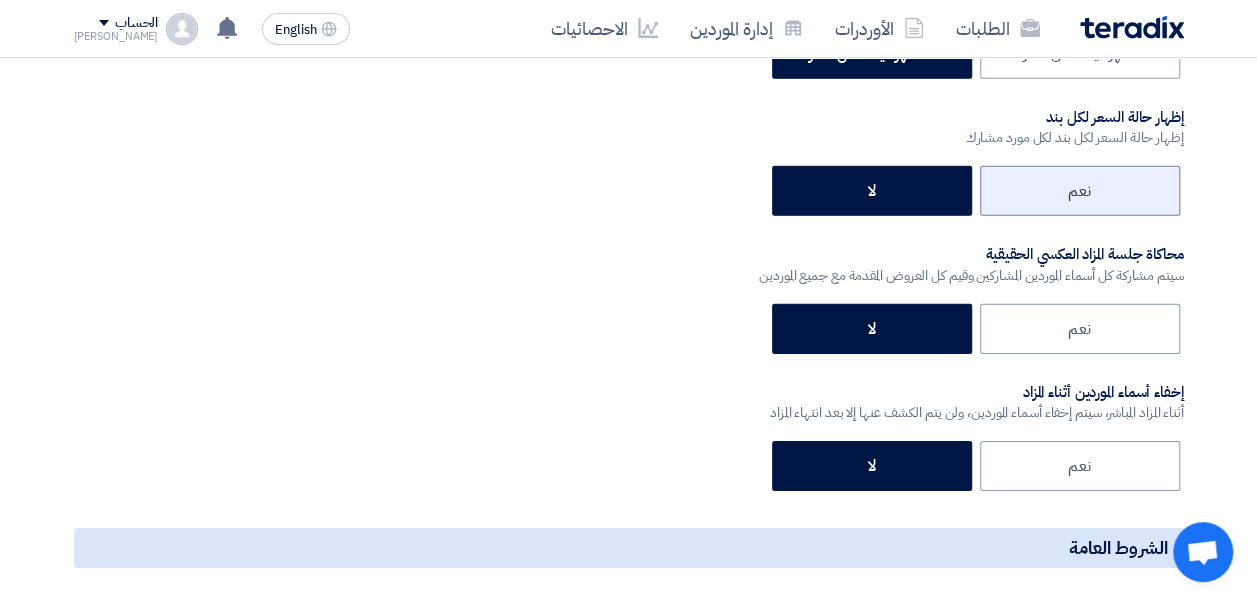 click on "نعم" 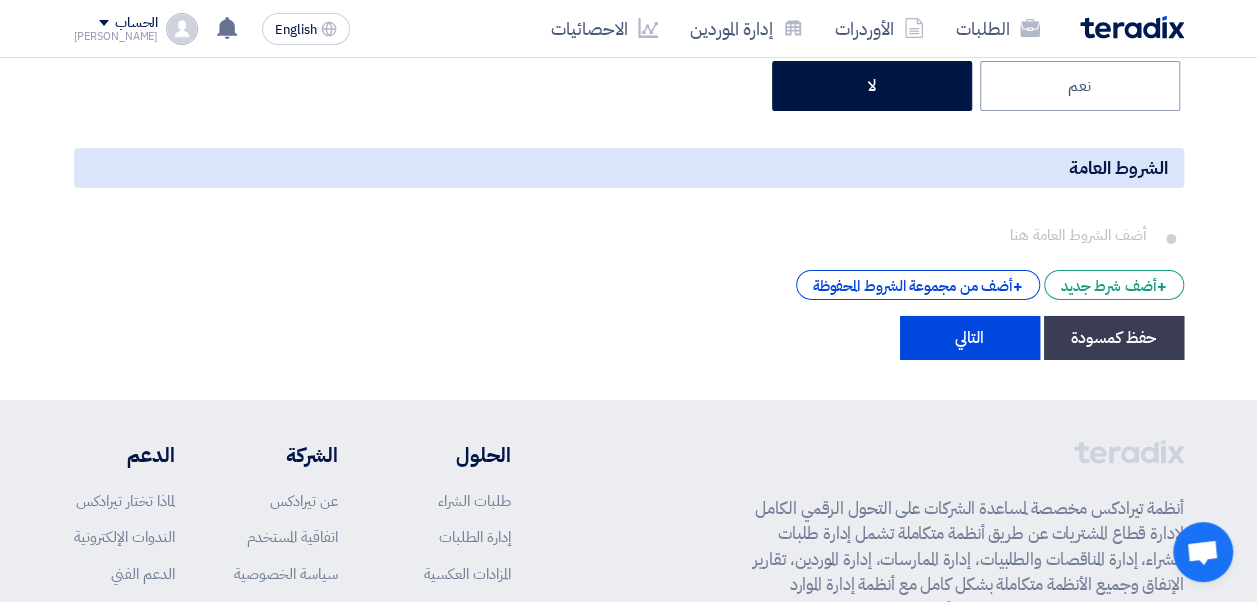 scroll, scrollTop: 3361, scrollLeft: 0, axis: vertical 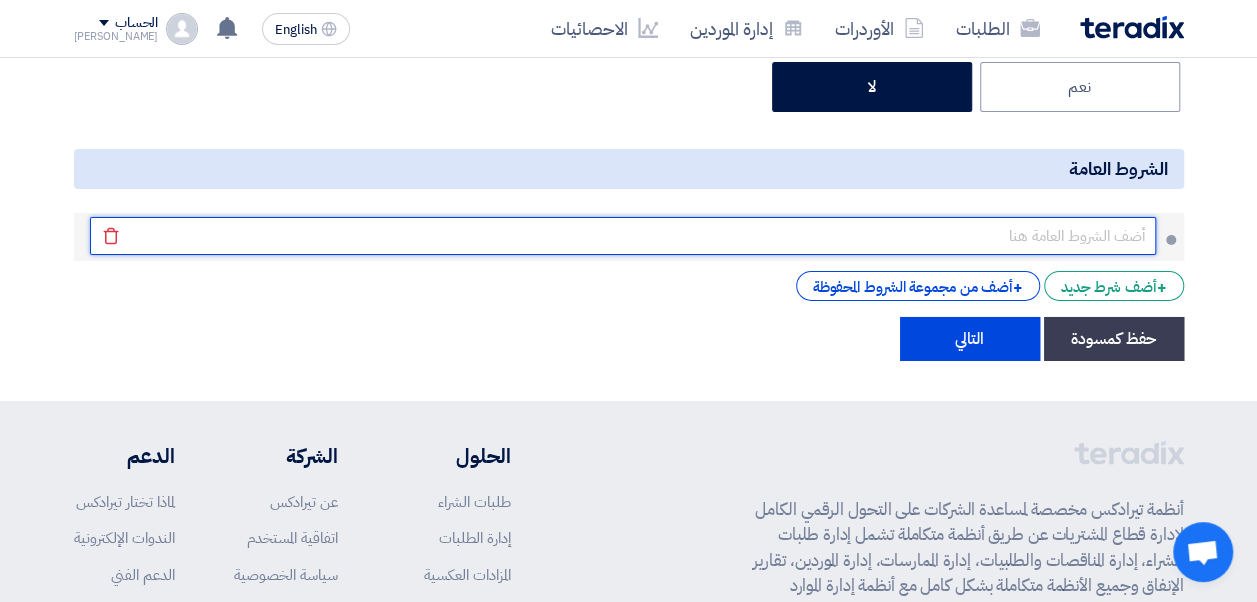 click 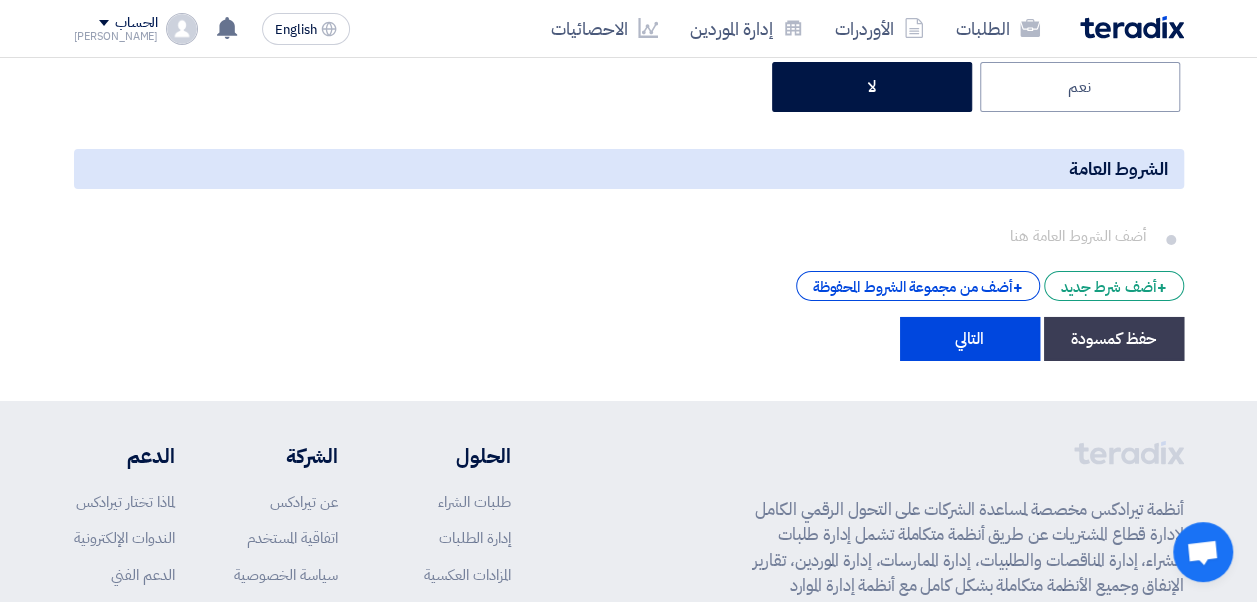 click on "المعلومات الأساسية
حدد اسم للمزاد
مناقصة توريد البلاستيك الخاص بشهر 8
رقم طلب الشراء
أهمية الطلب
أختر أهمية الطلب...
×
عادي
×
نوع المزاد
مزاد عكسي
مزاد أمامي
اختياري
Bold" 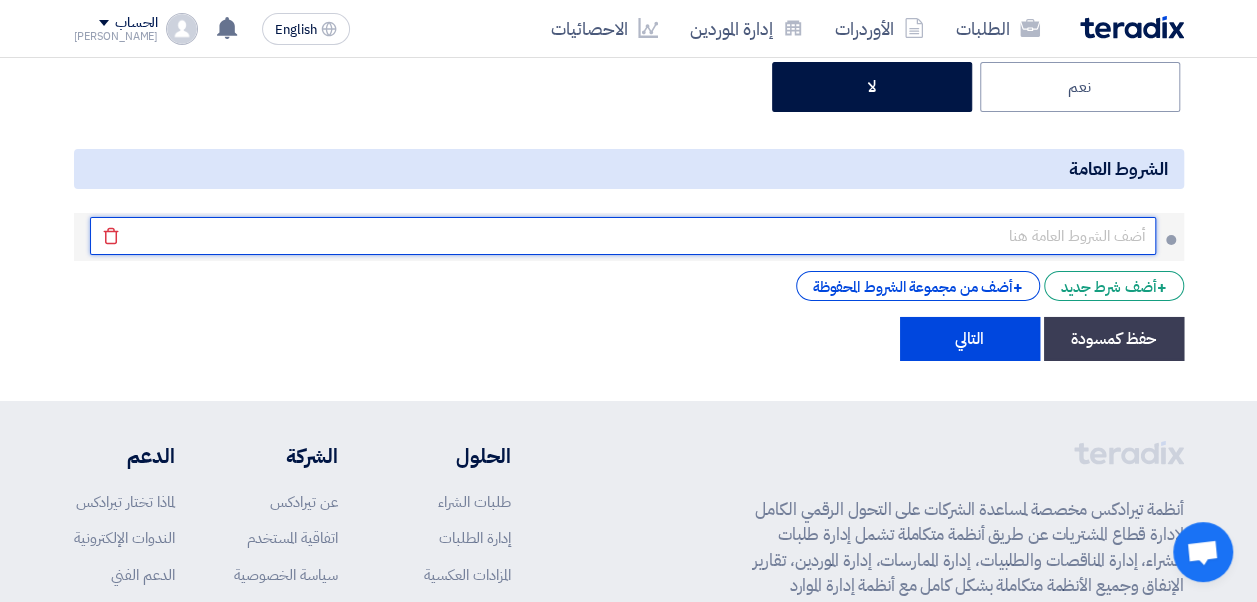 click 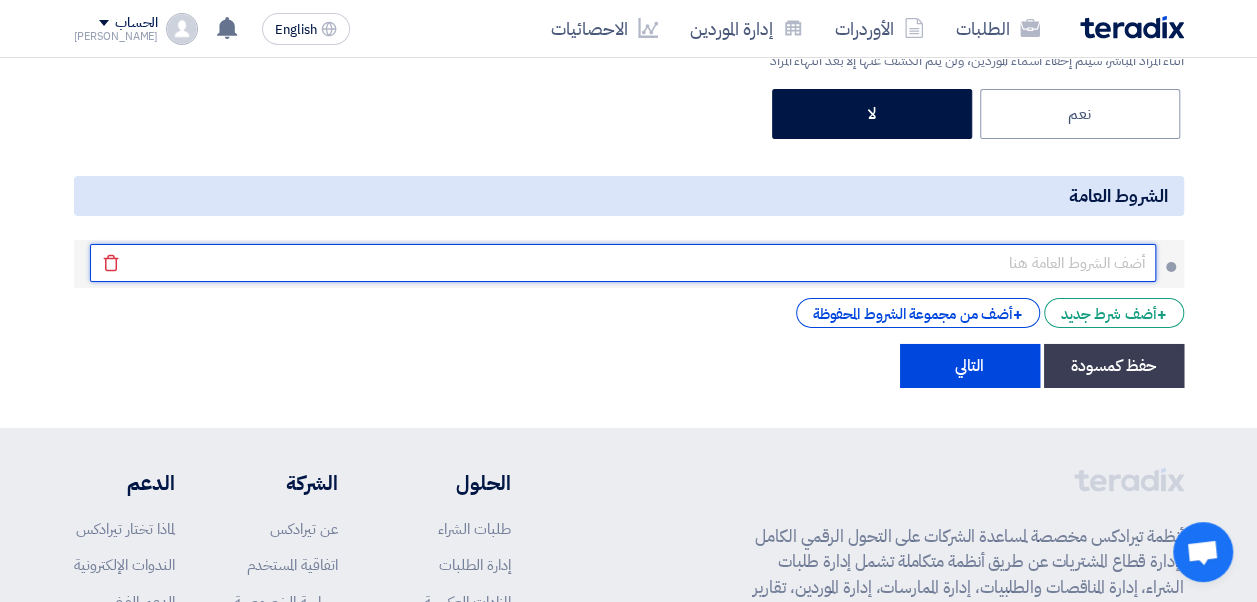 scroll, scrollTop: 3392, scrollLeft: 0, axis: vertical 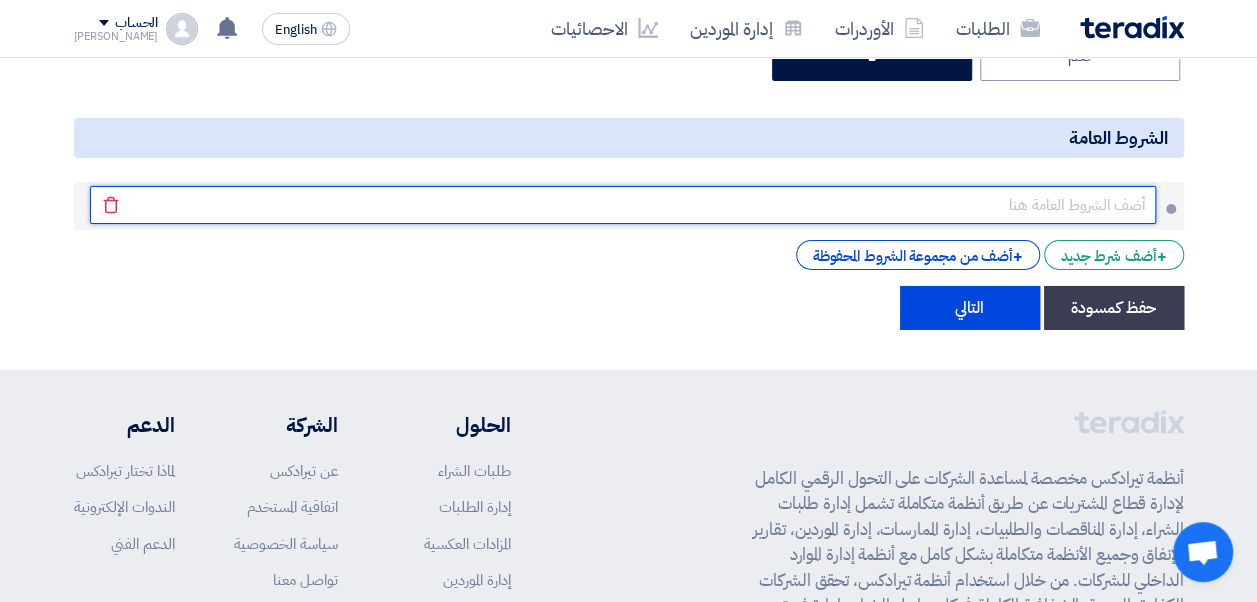 click 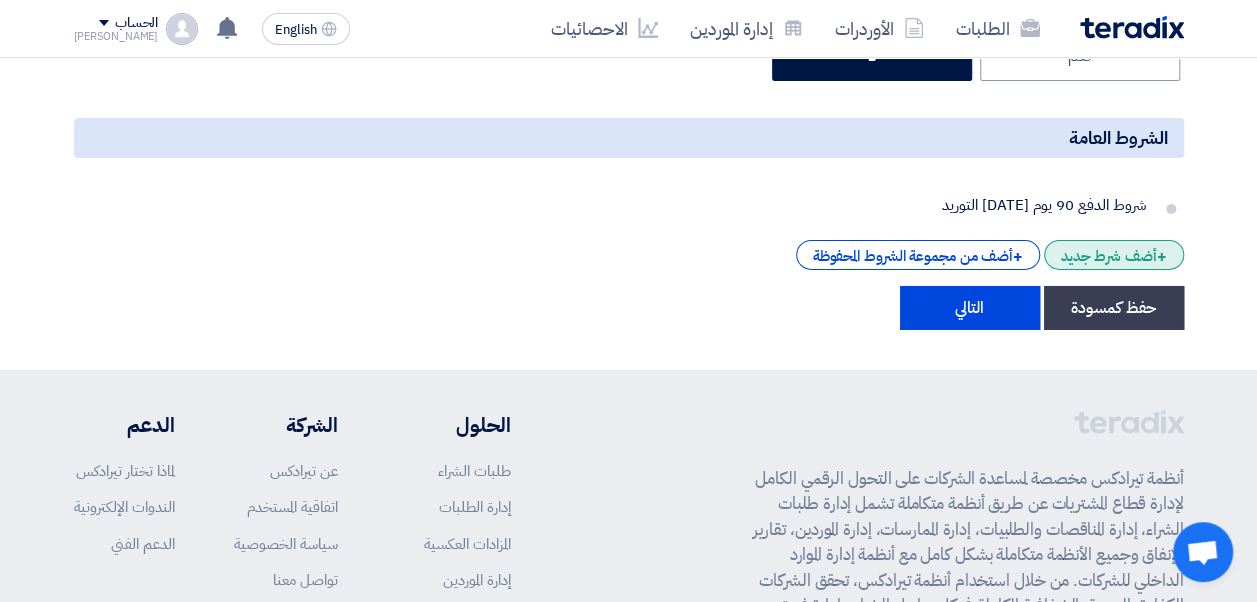 click on "+
أضف شرط جديد" 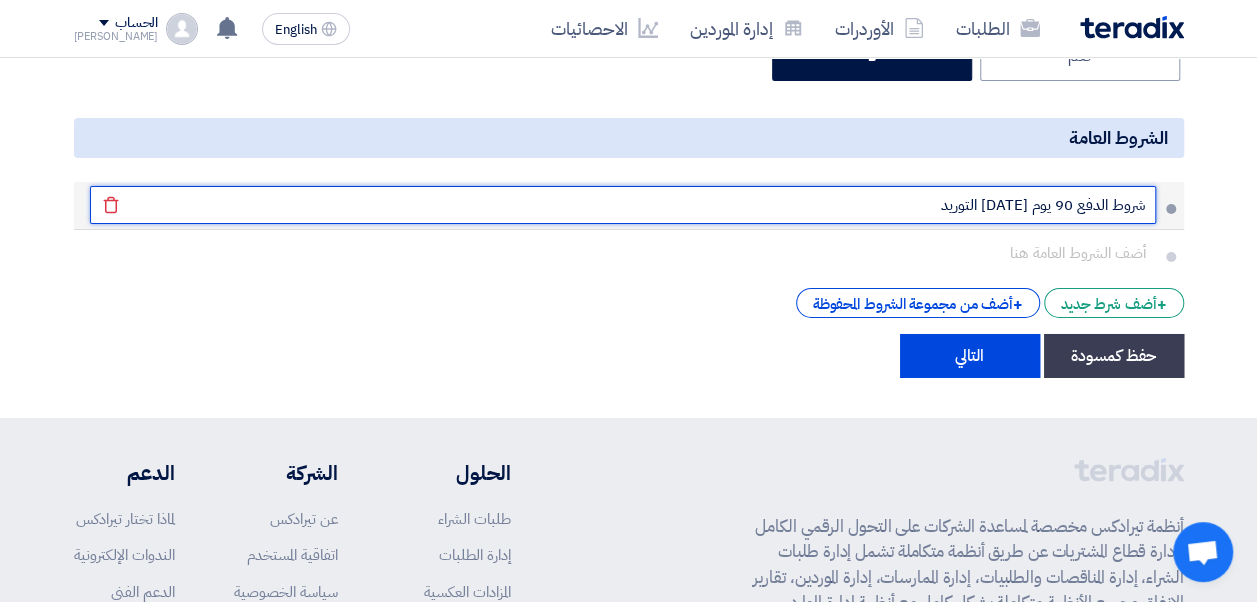 click on "شروط الدفع 90 يوم [DATE] التوريد" 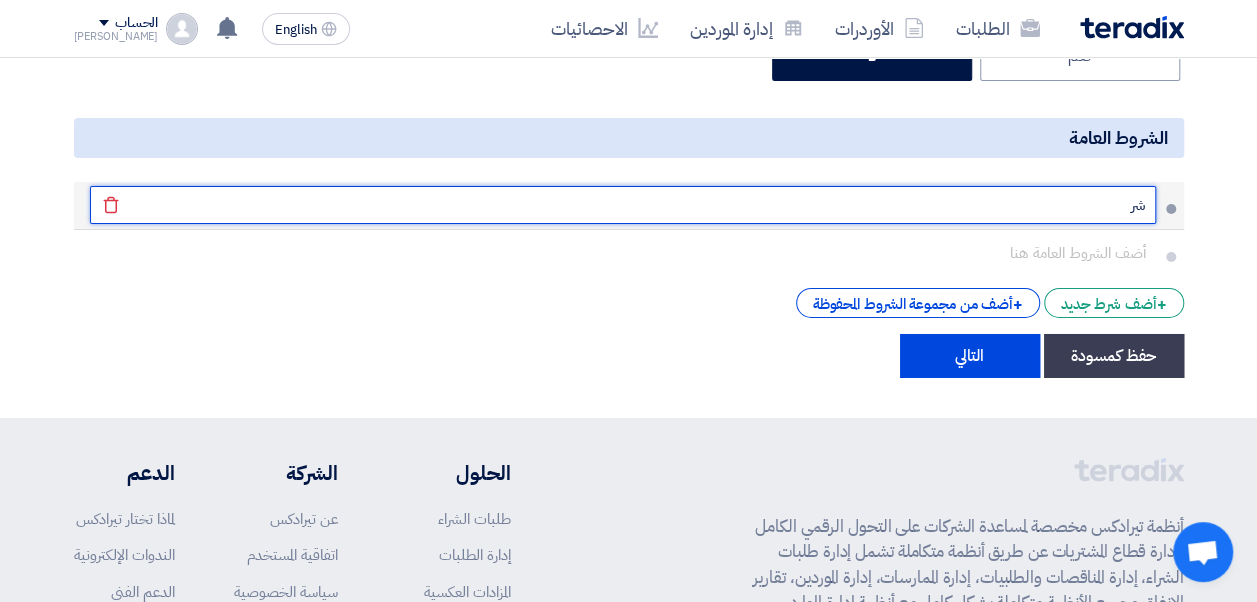 type on "ش" 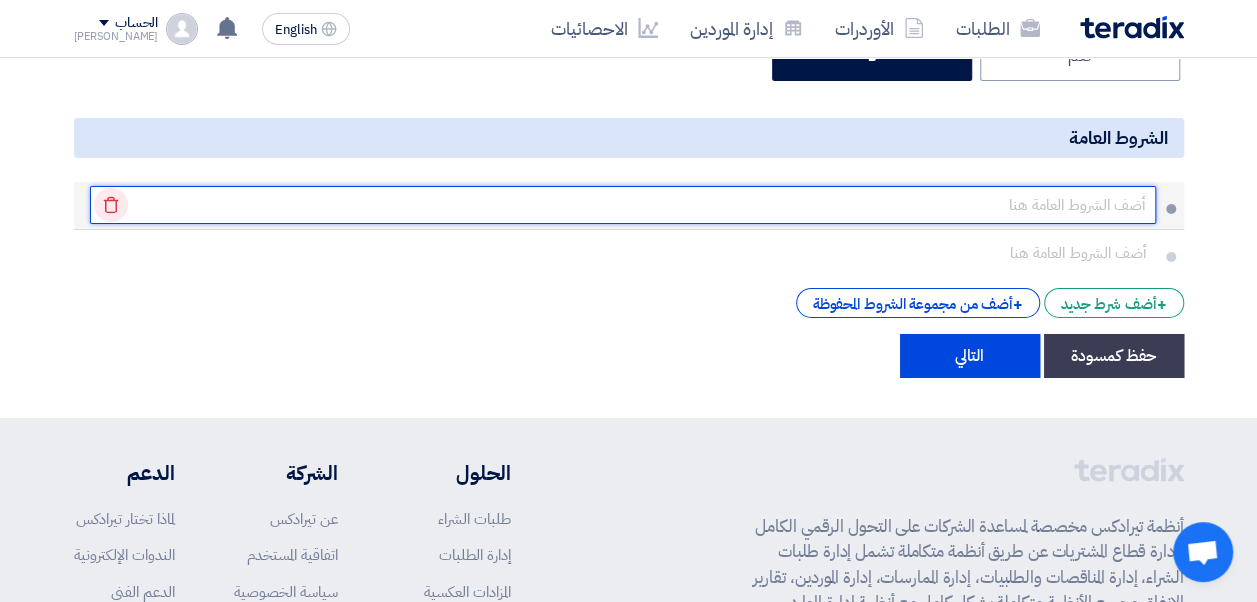 type 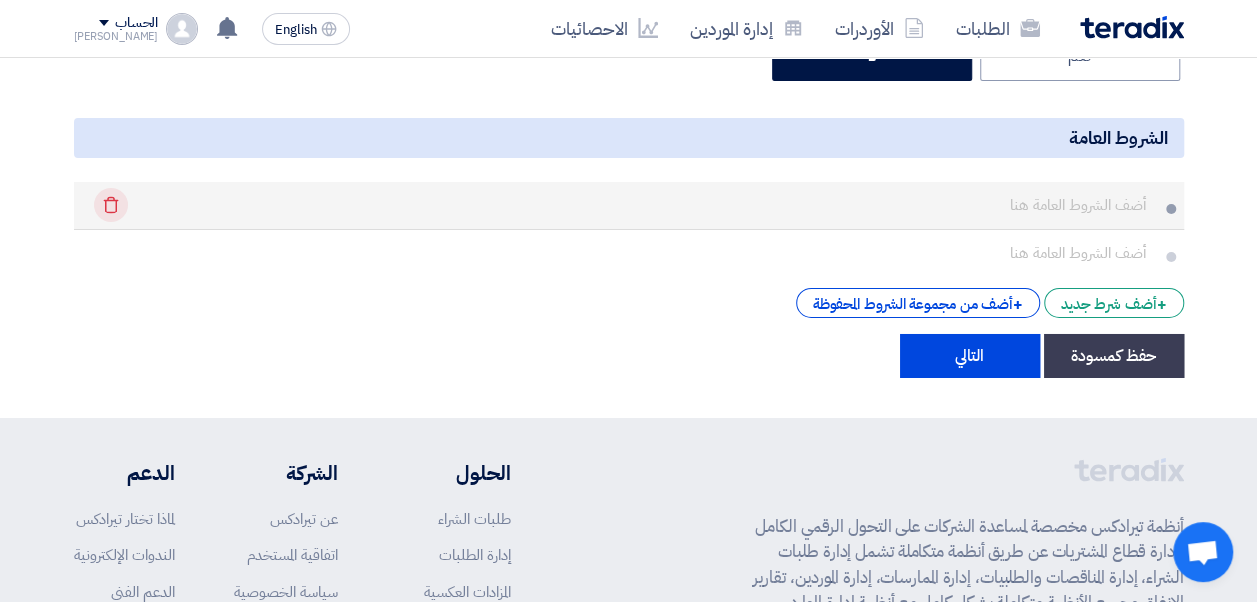 click on "Delete" 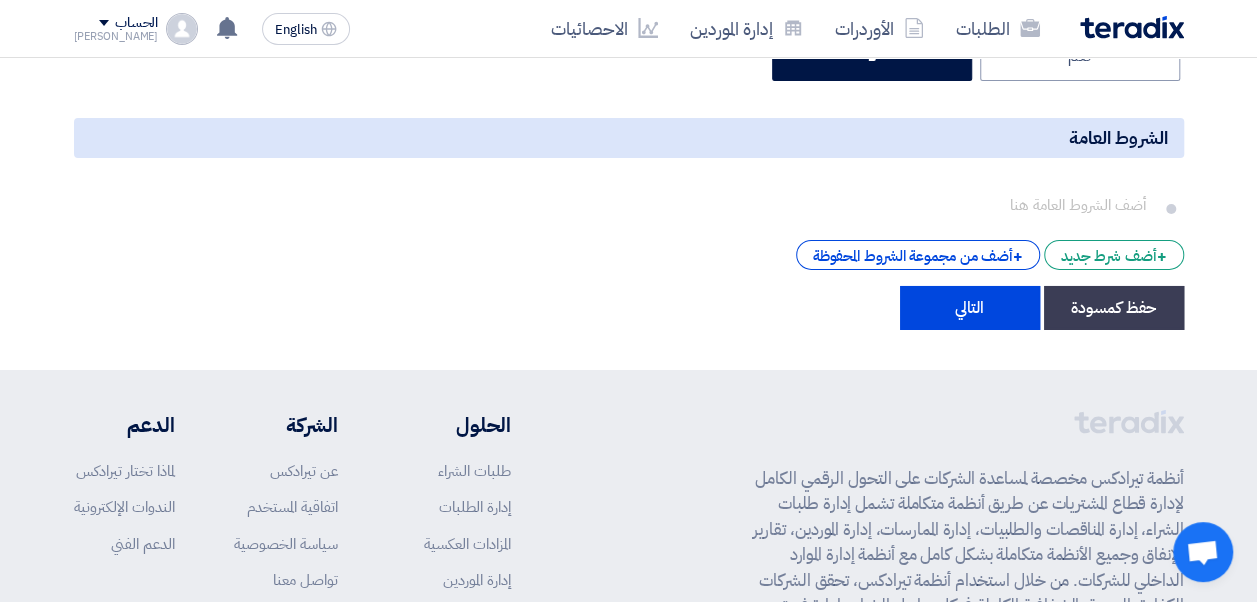 click on "Delete" 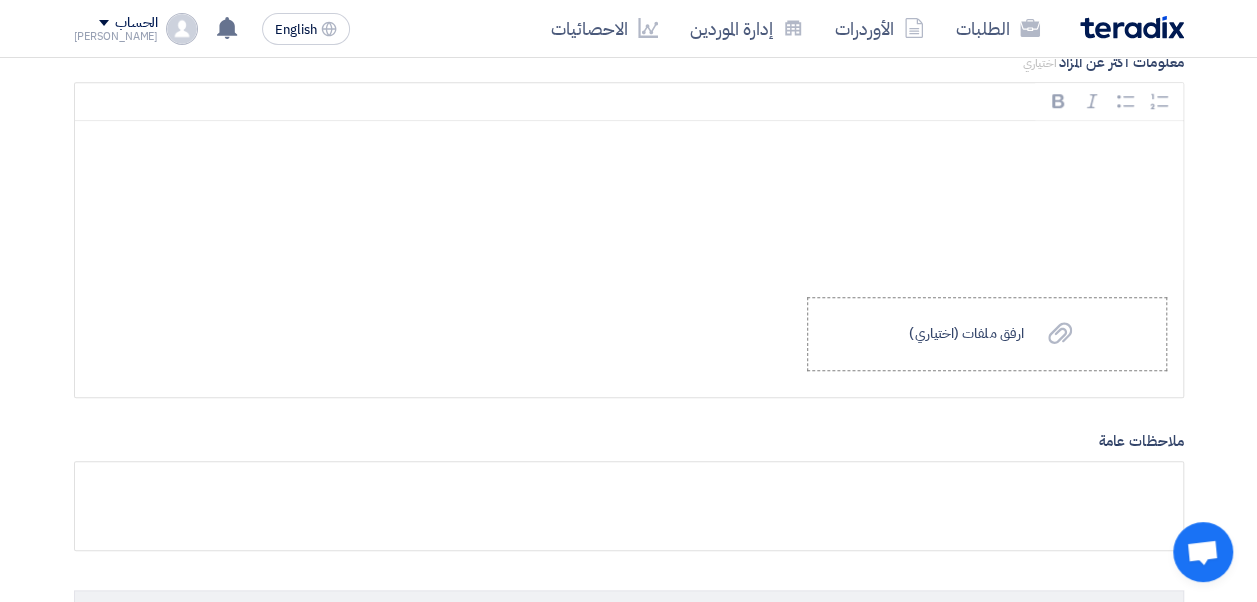 scroll, scrollTop: 753, scrollLeft: 0, axis: vertical 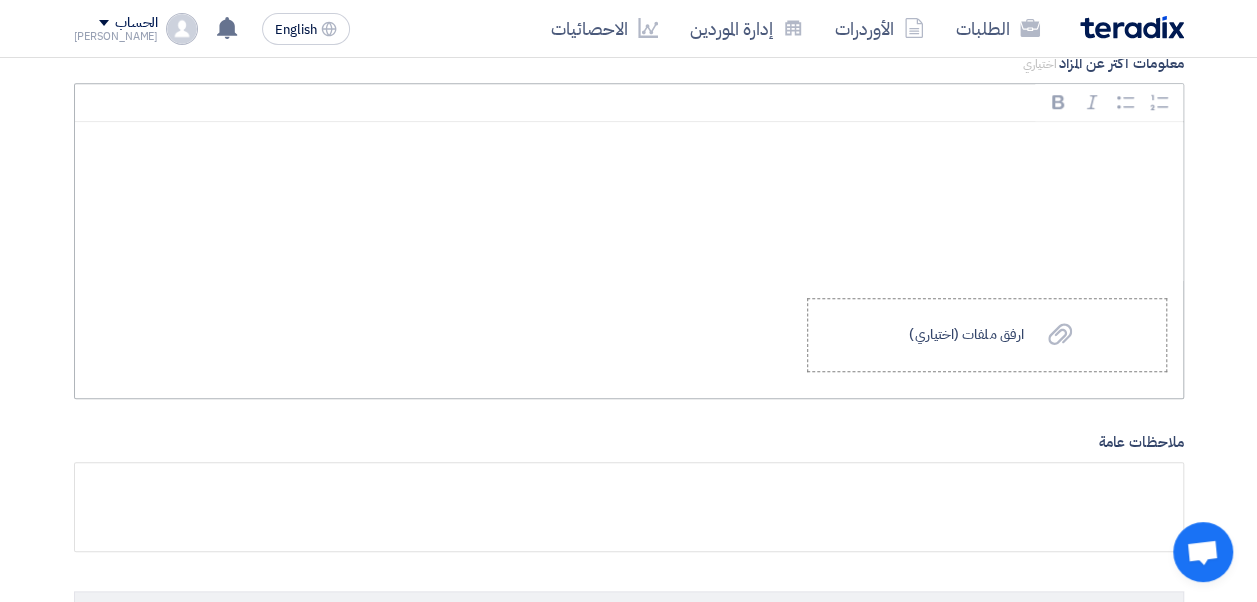 click at bounding box center [629, 202] 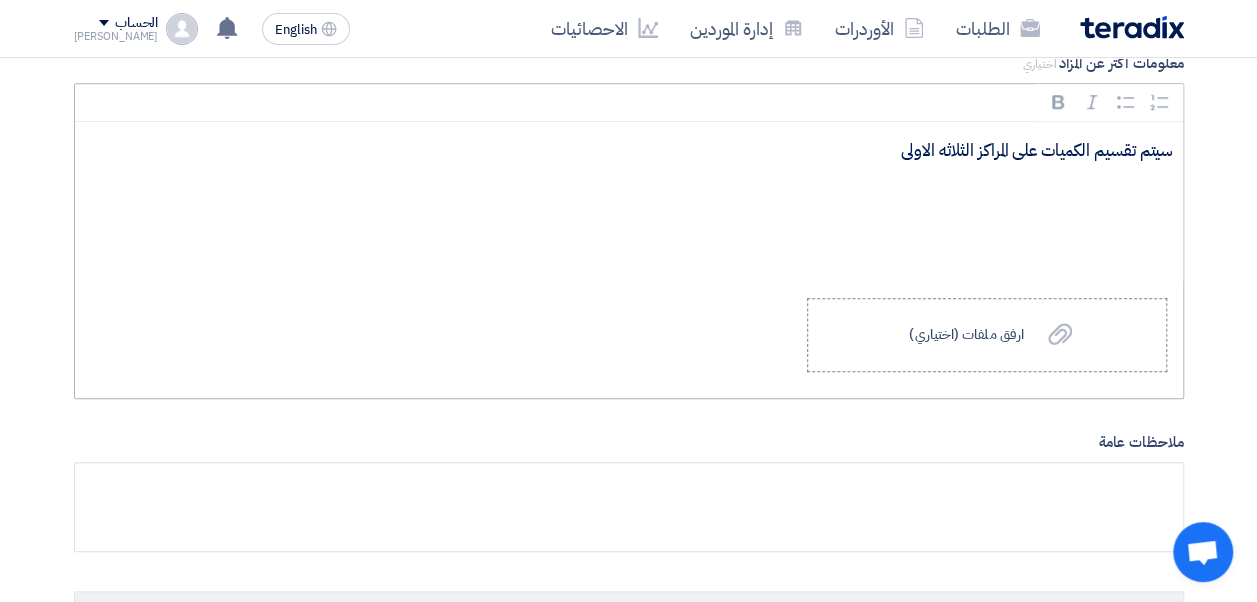 copy on "سيتم تقسيم الكميات على المراكز الثلاثه الاولى" 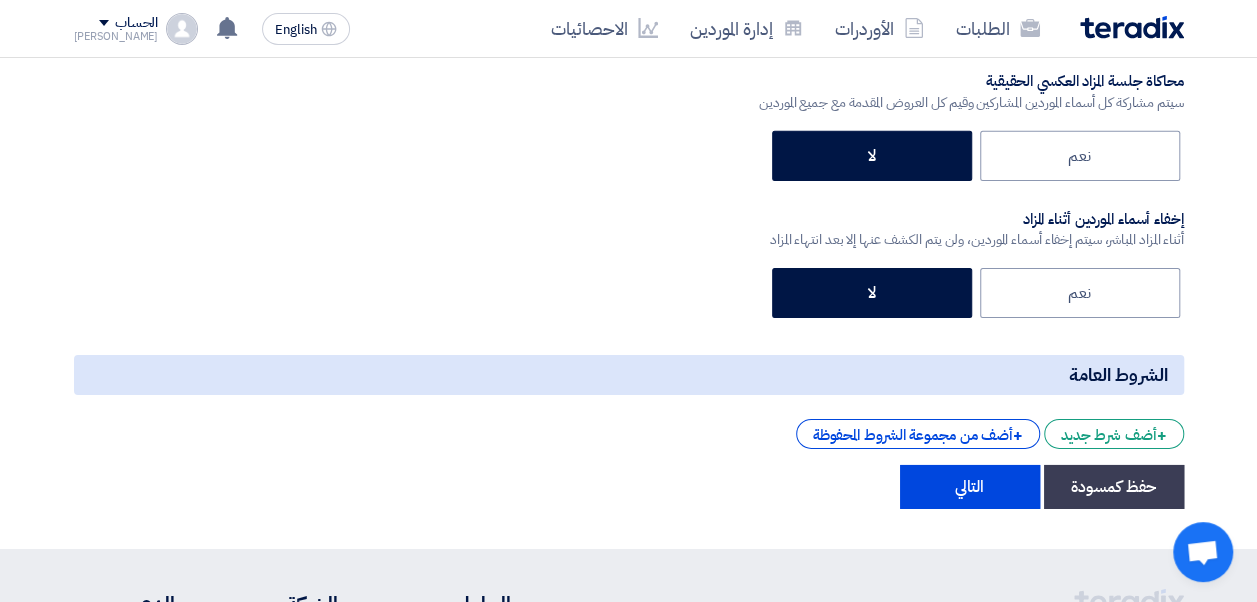 scroll, scrollTop: 3255, scrollLeft: 0, axis: vertical 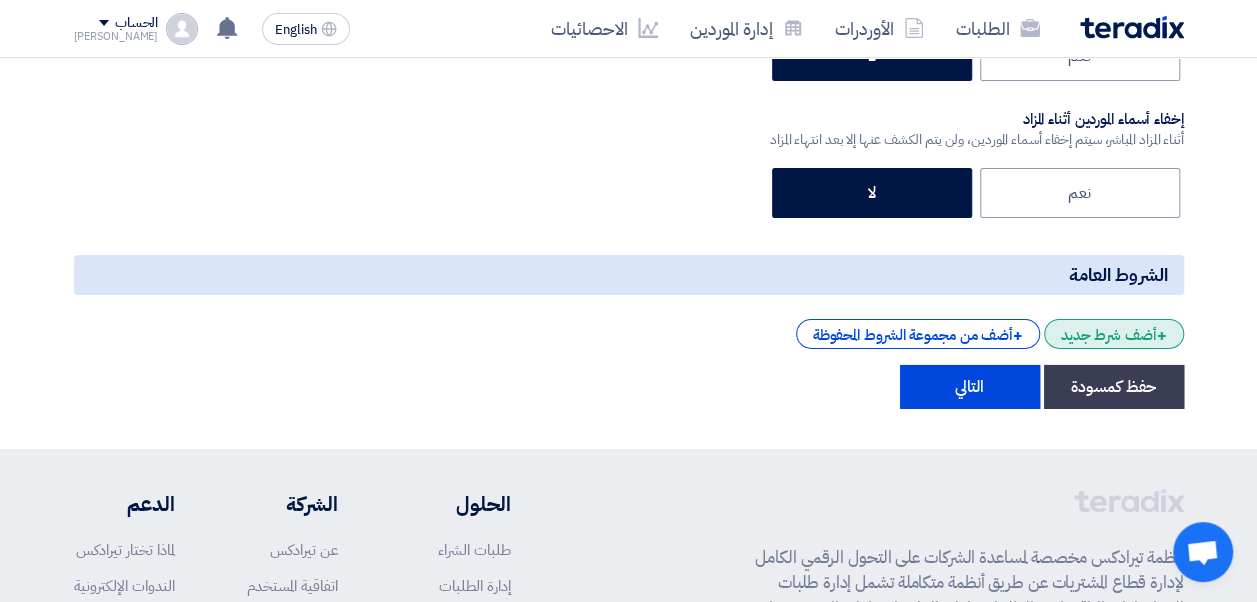 click on "+
أضف شرط جديد" 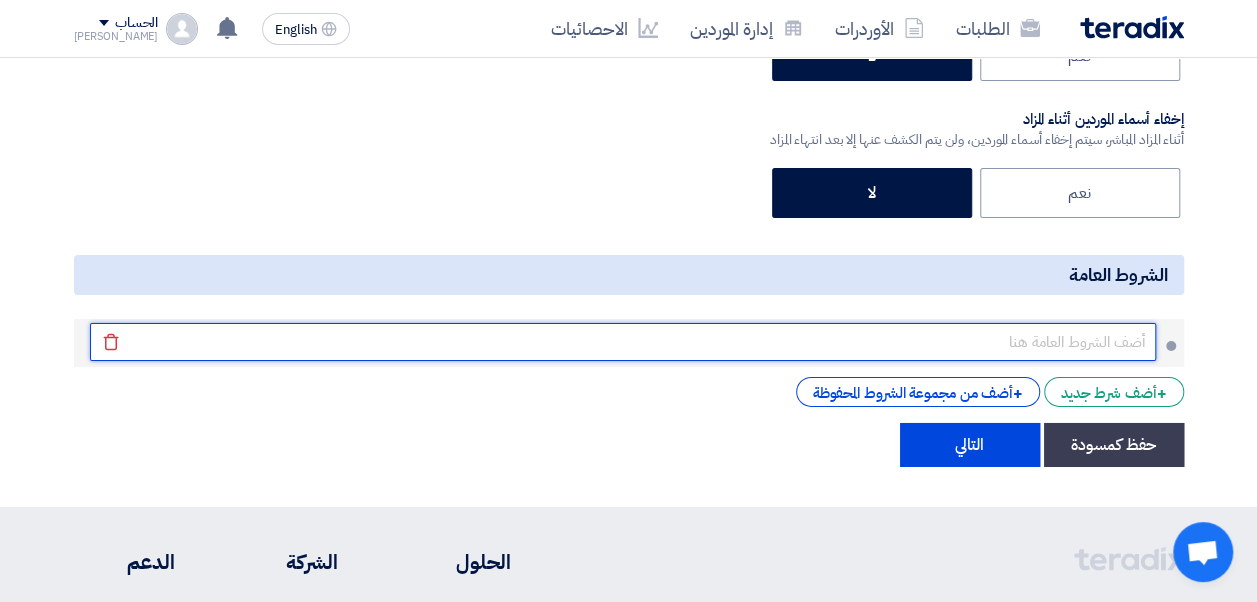 click 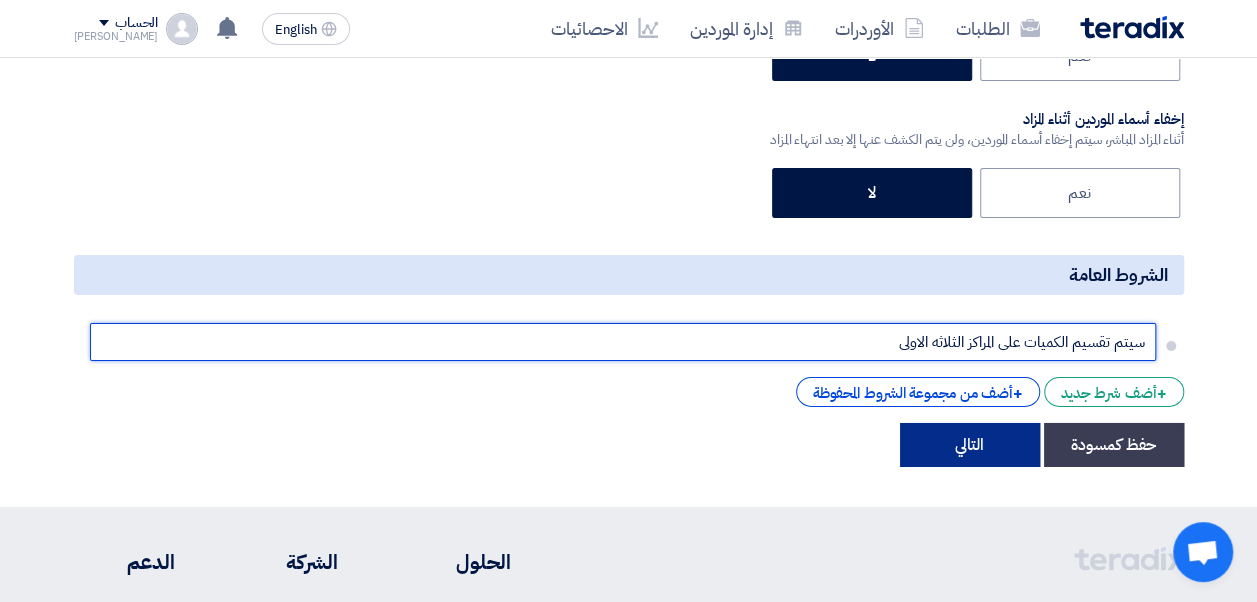 type on "سيتم تقسيم الكميات على المراكز الثلاثه الاولى" 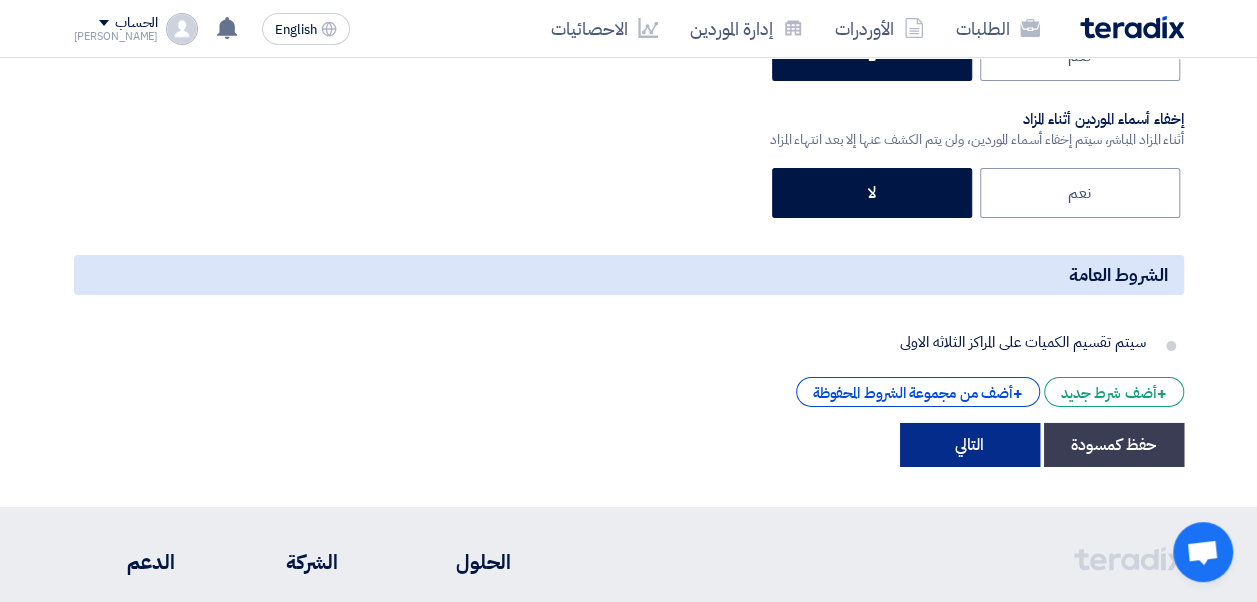 click on "التالي" 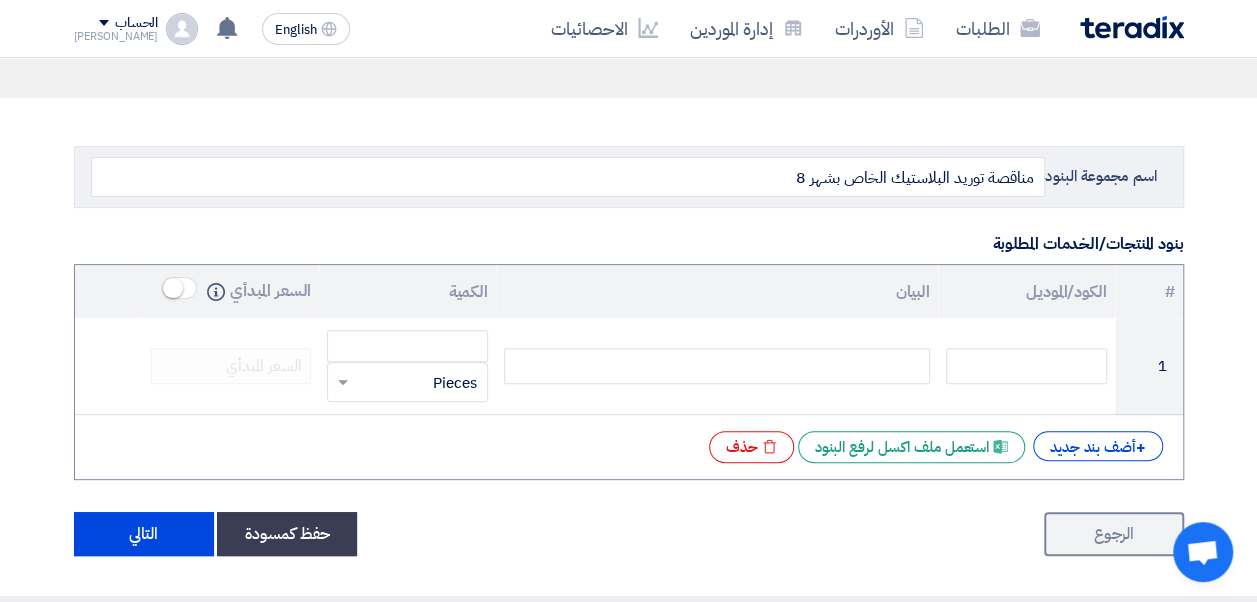 scroll, scrollTop: 172, scrollLeft: 0, axis: vertical 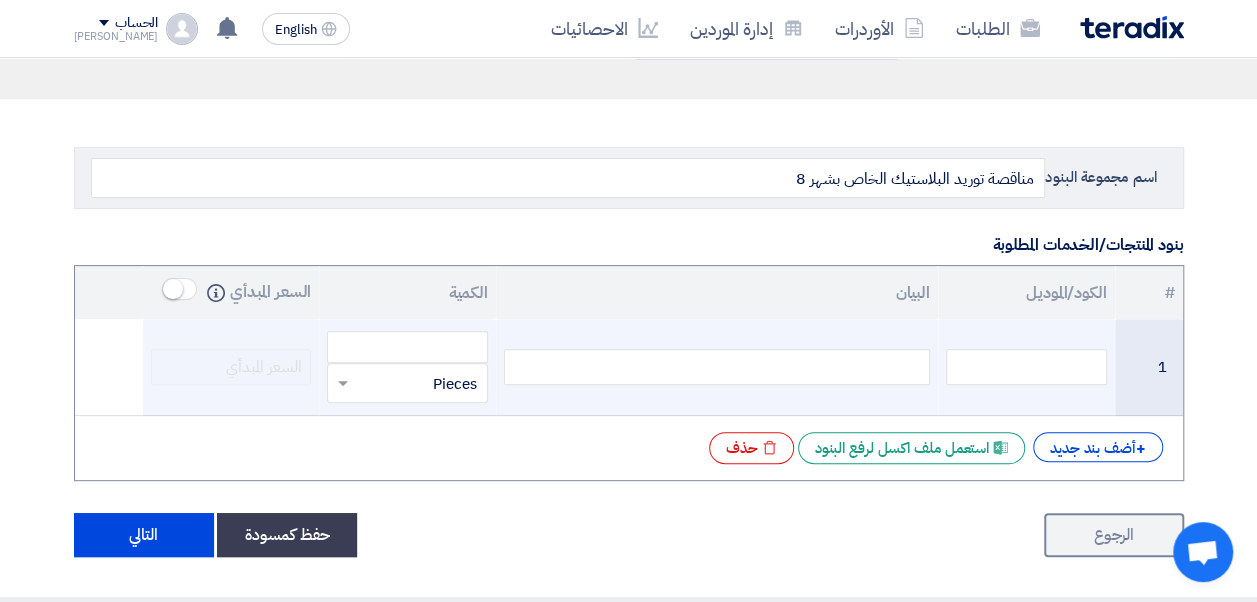 click 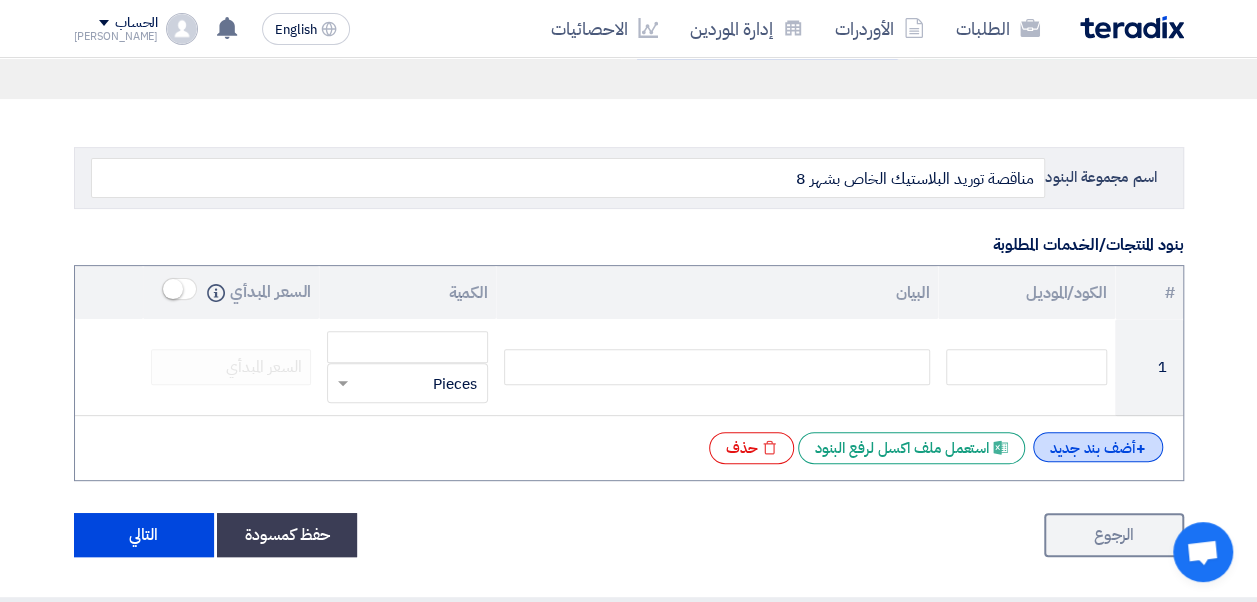 click on "+" 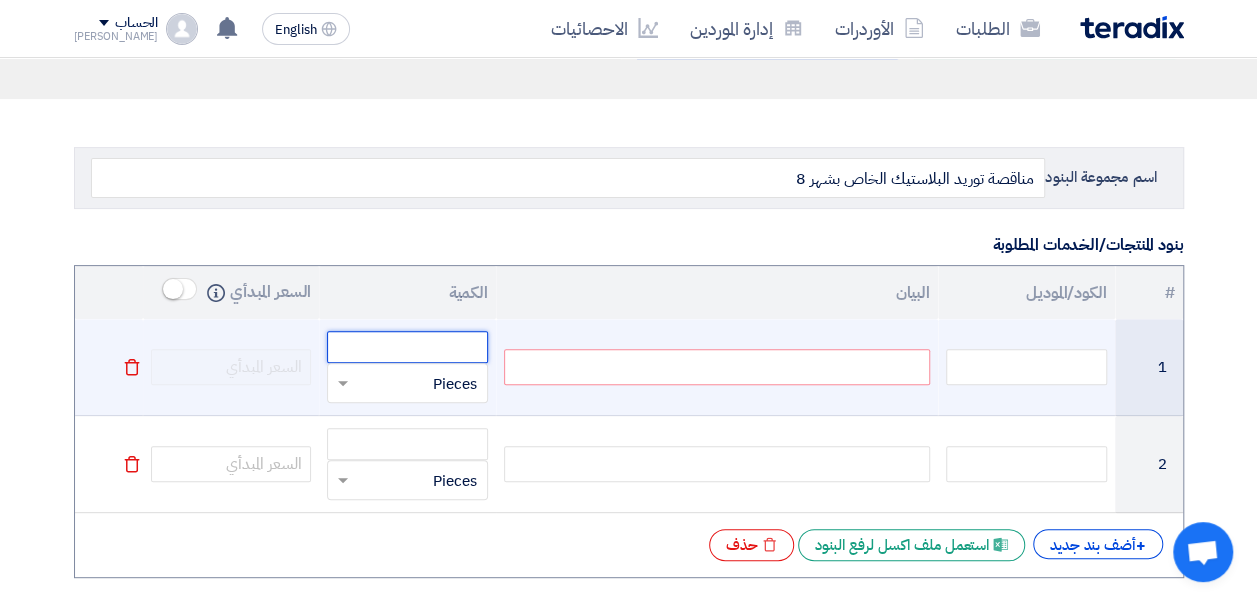 click 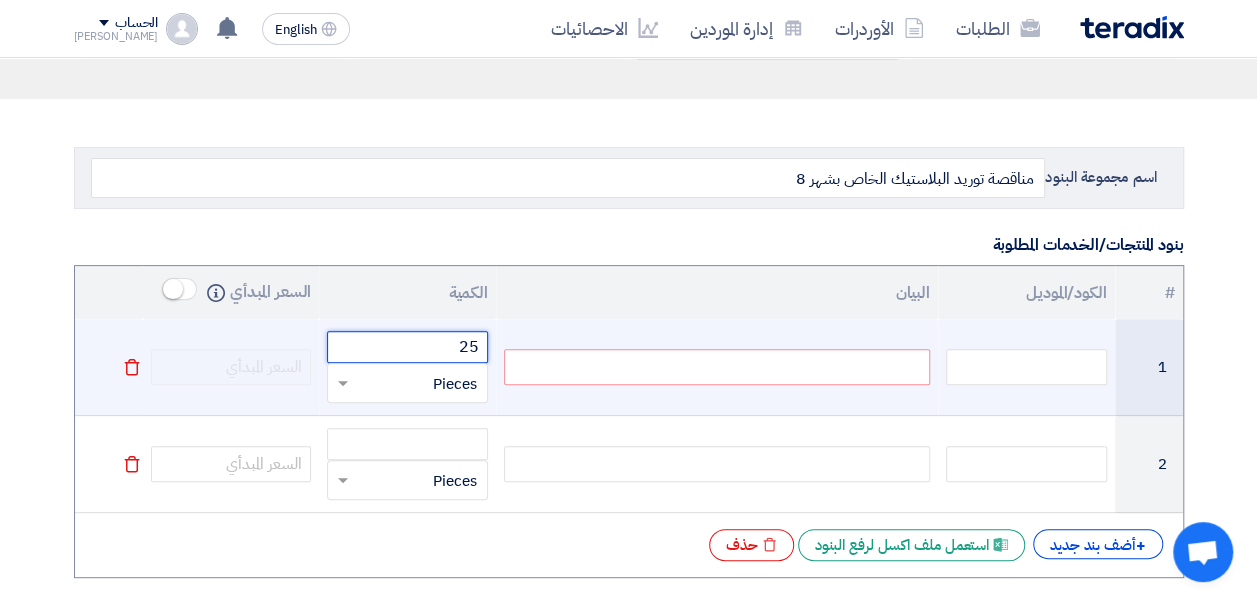 type on "25" 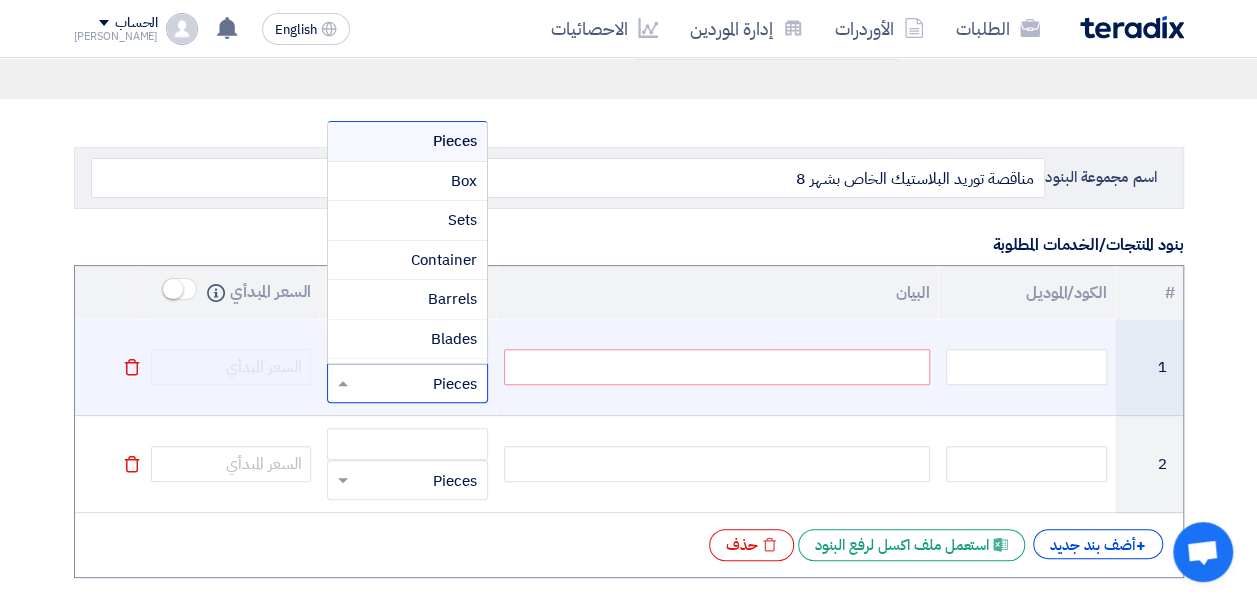 click 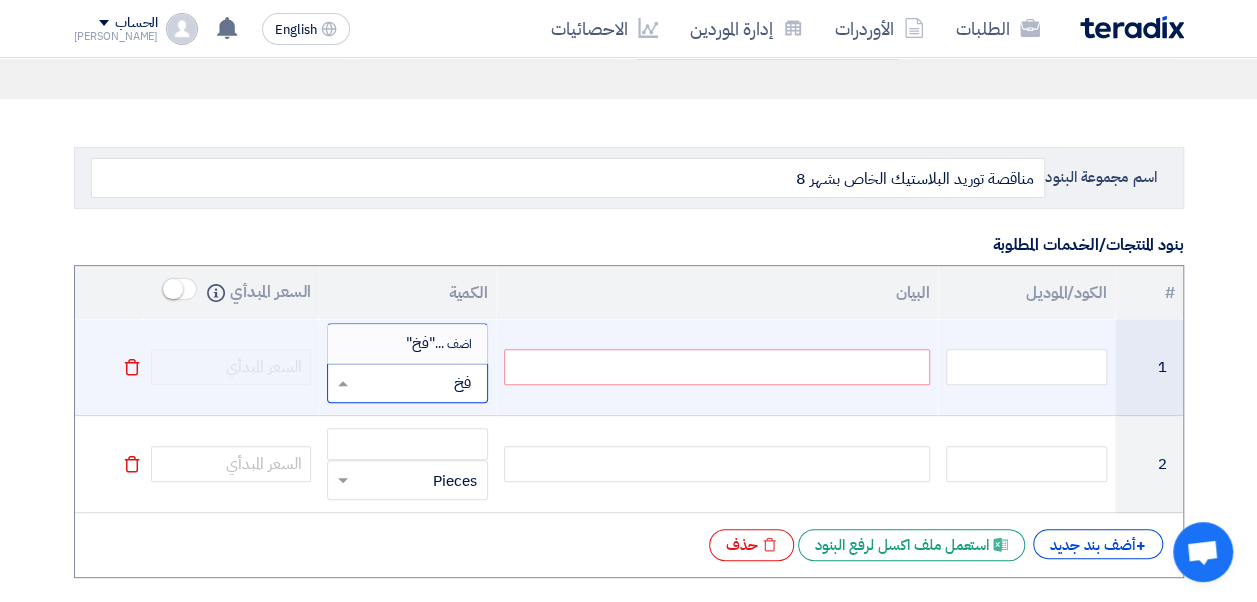type on "ف" 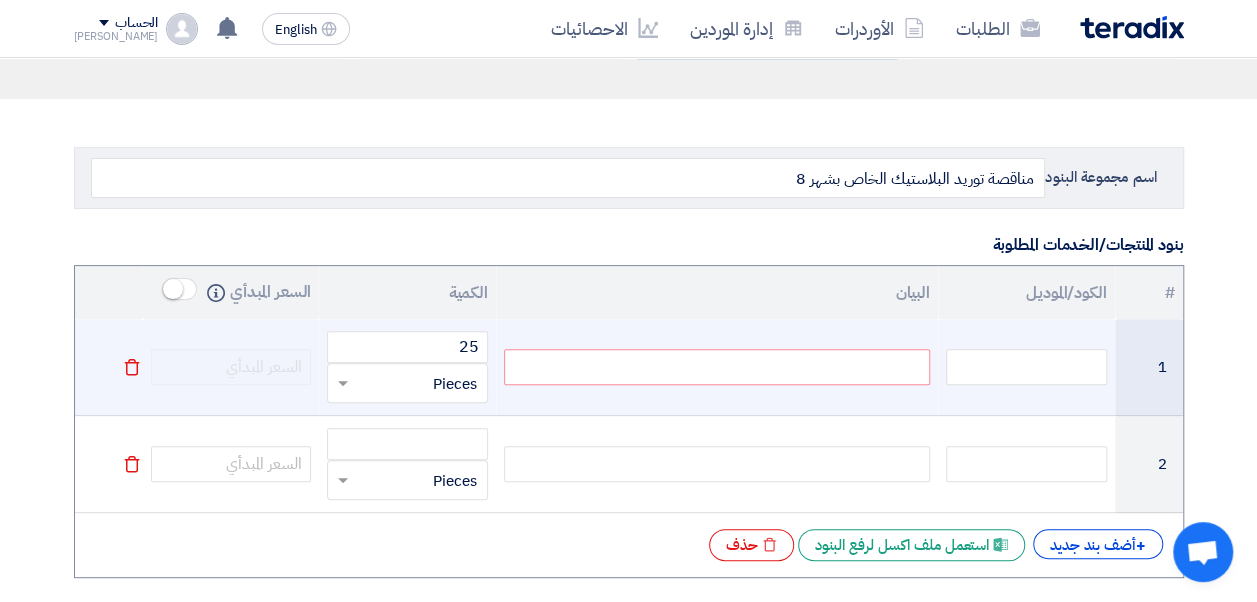 click 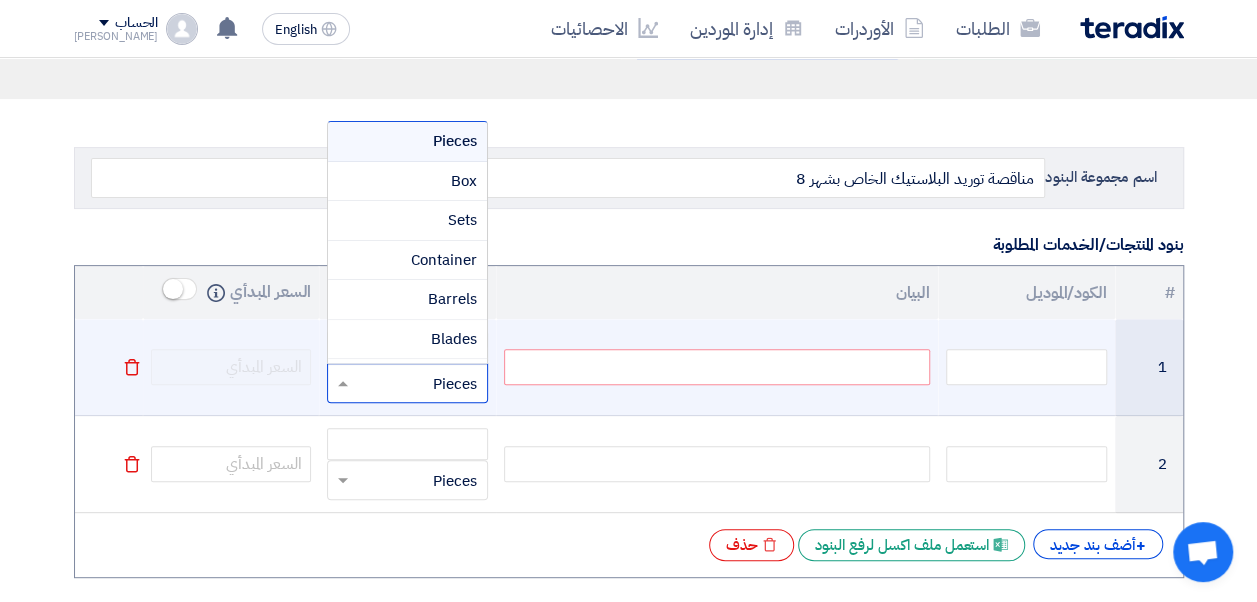 click 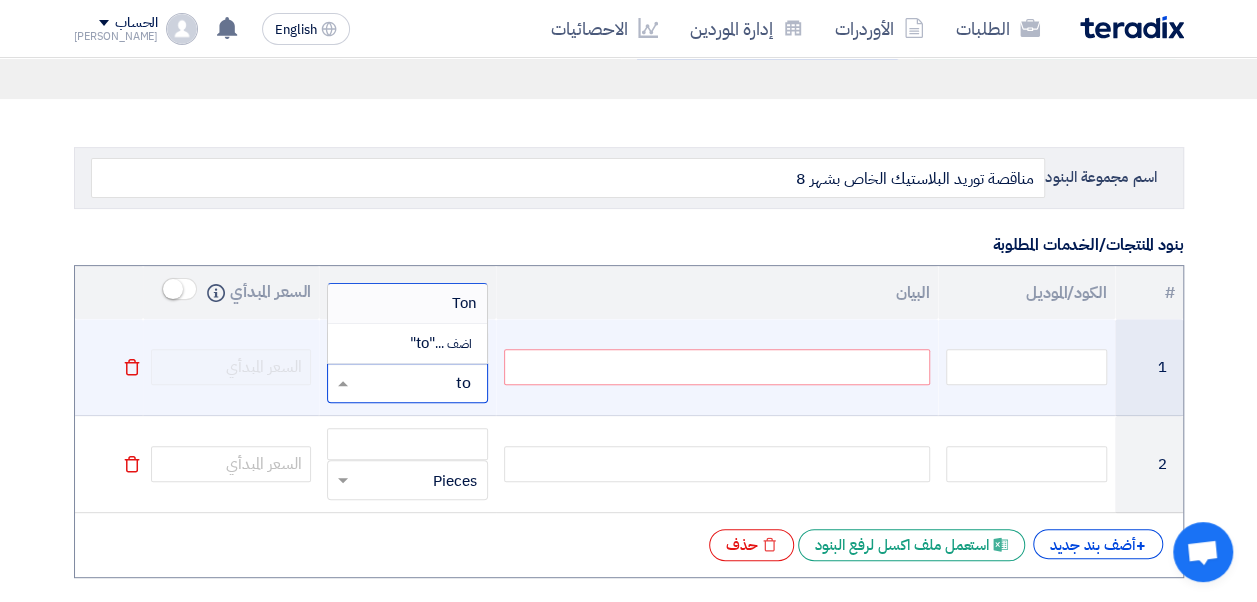 type on "t" 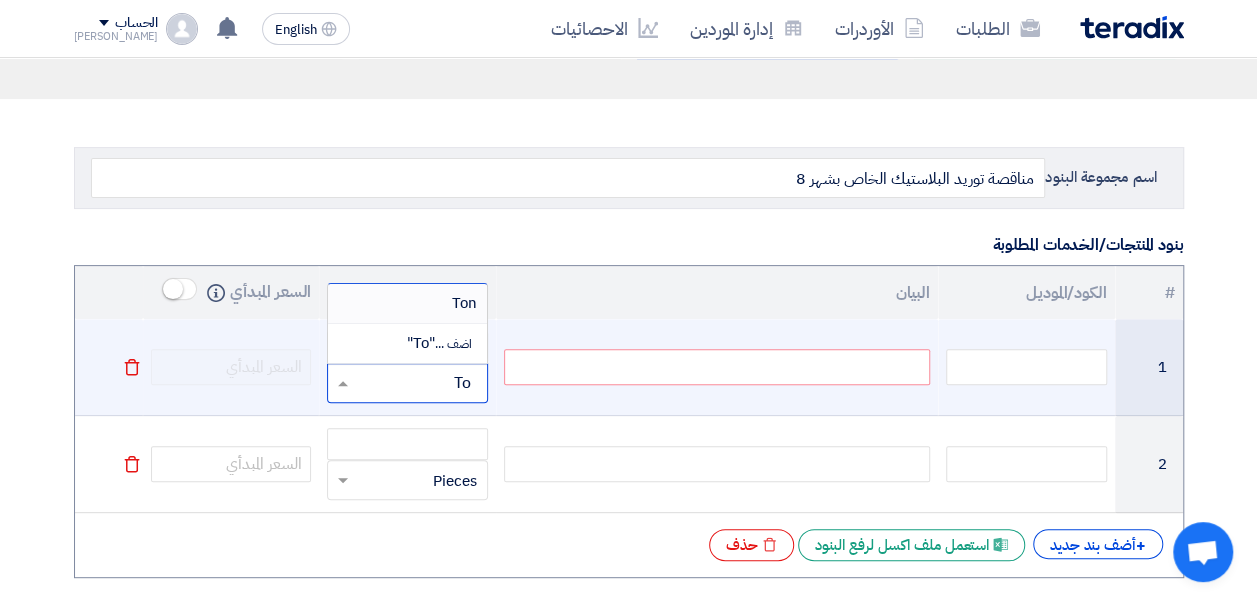 type on "Ton" 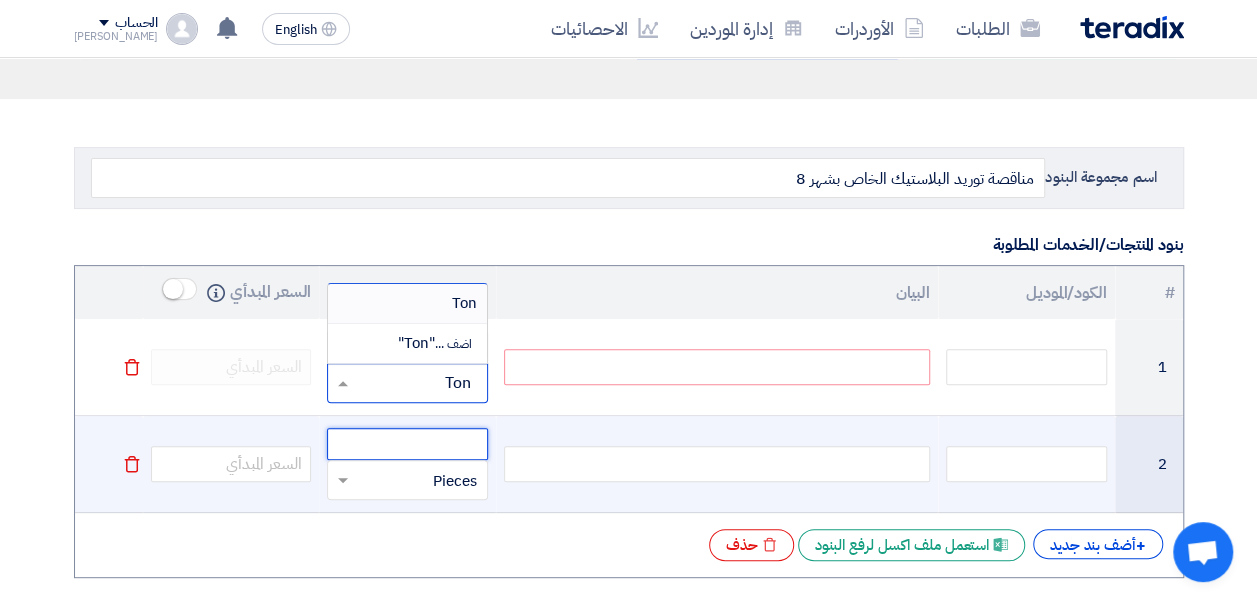 type 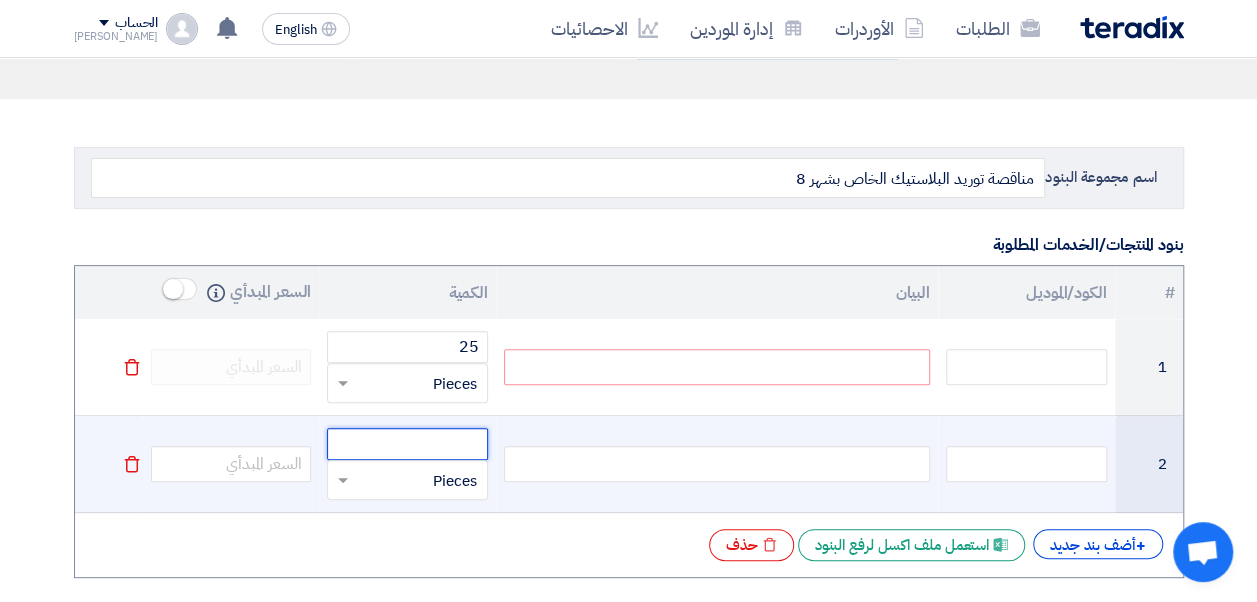 click 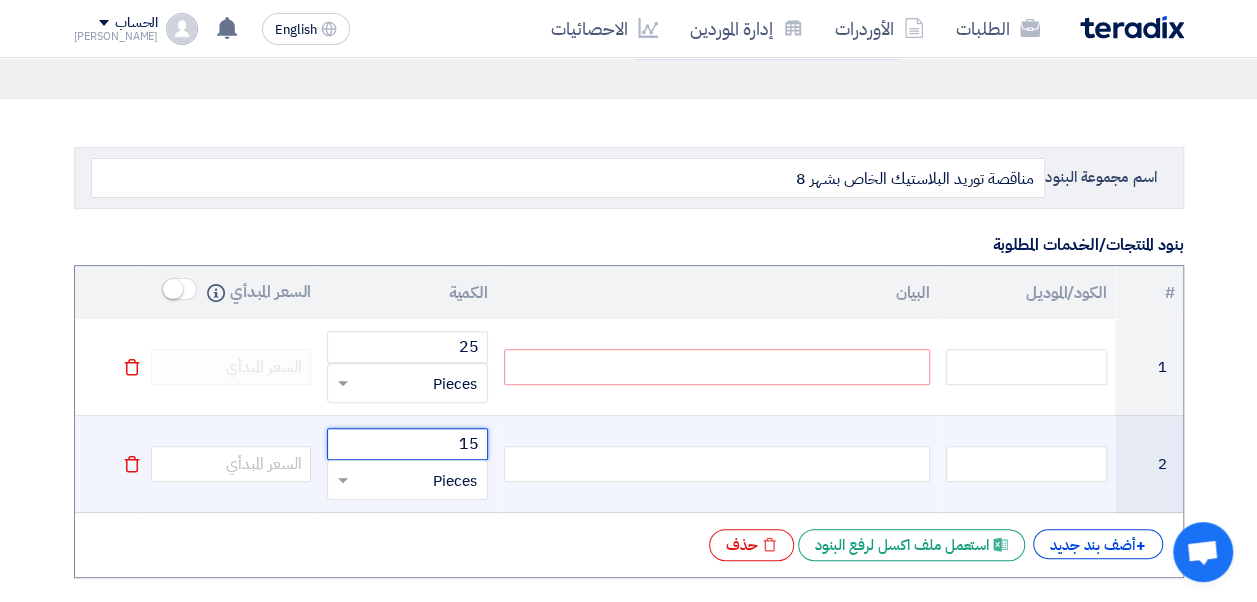 type on "15" 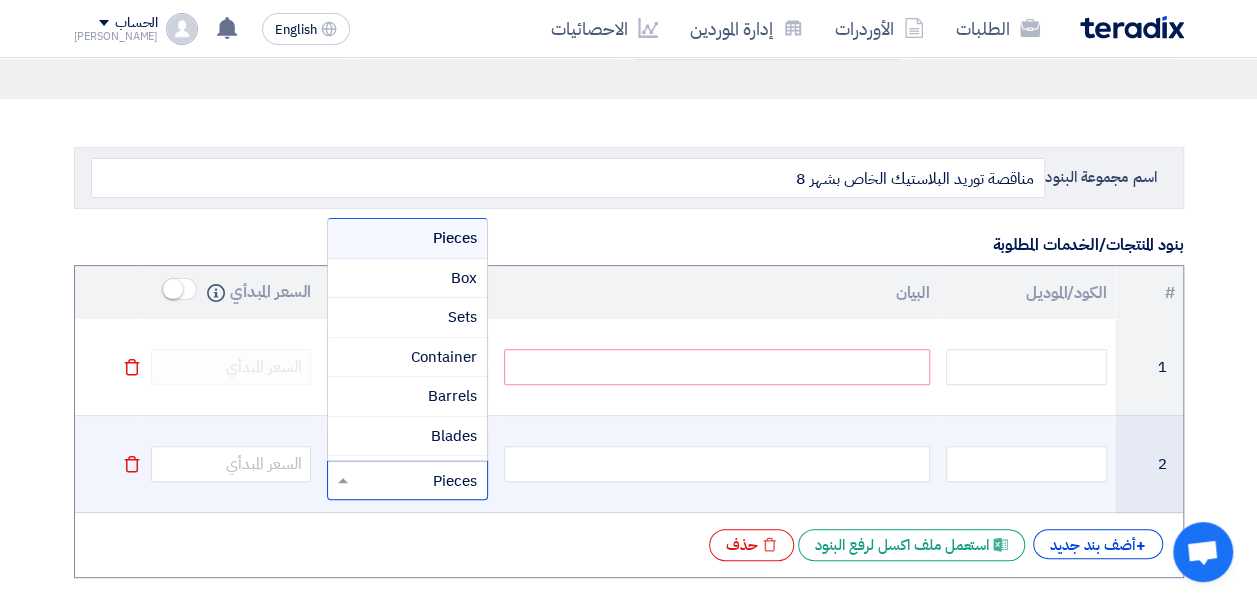 click 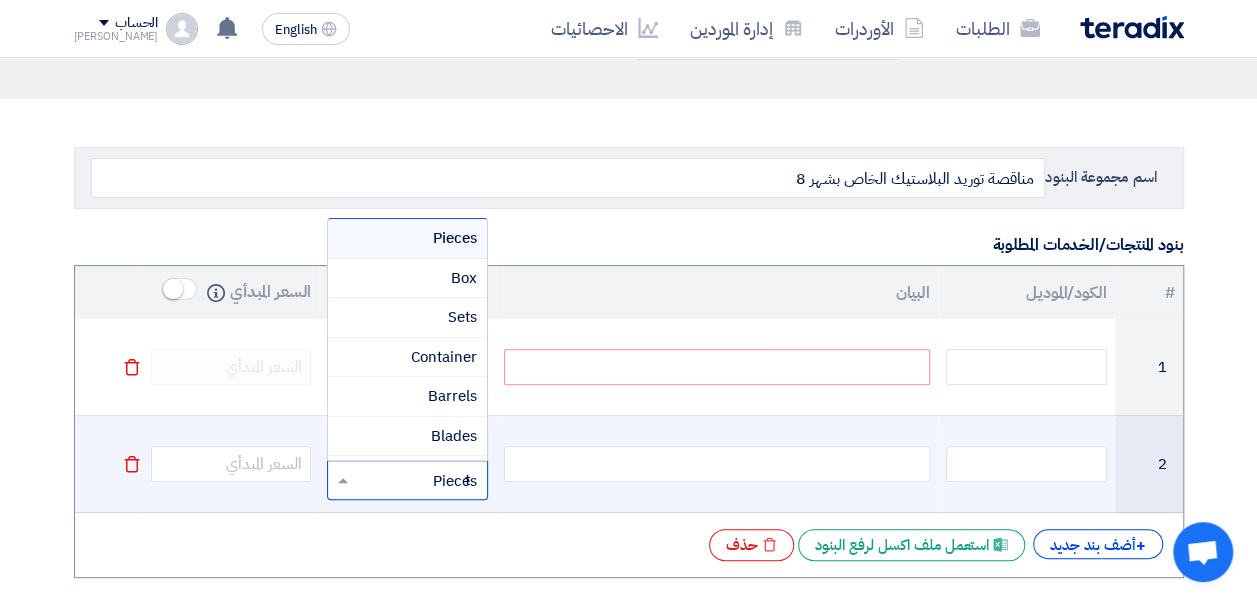 type on "to" 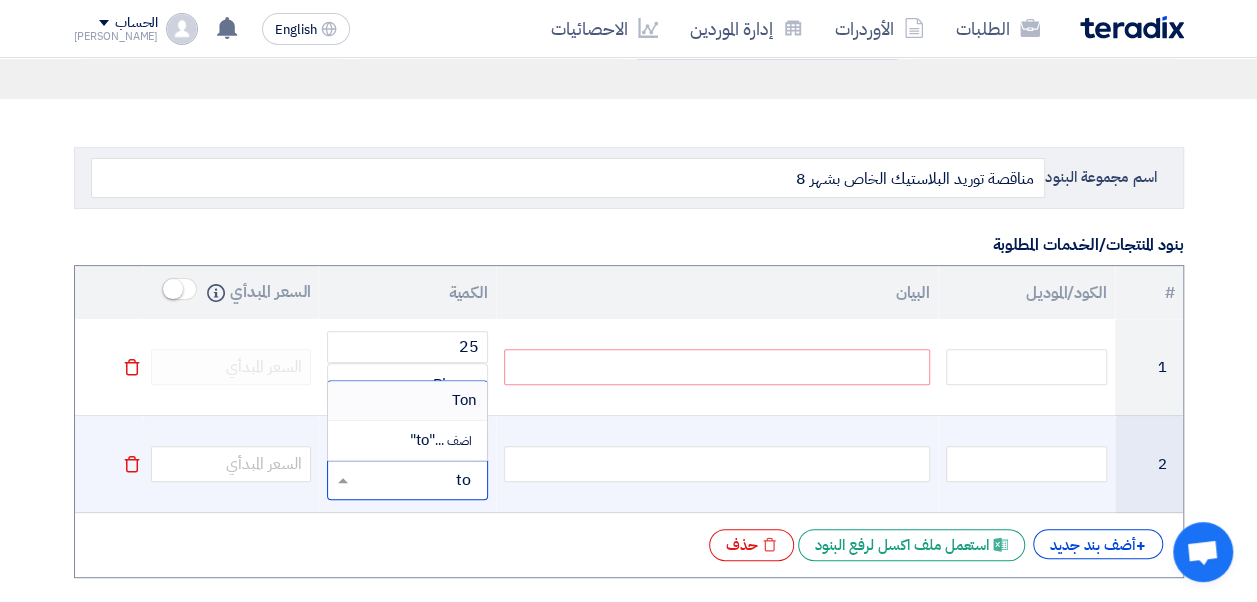 click on "Ton" at bounding box center (464, 400) 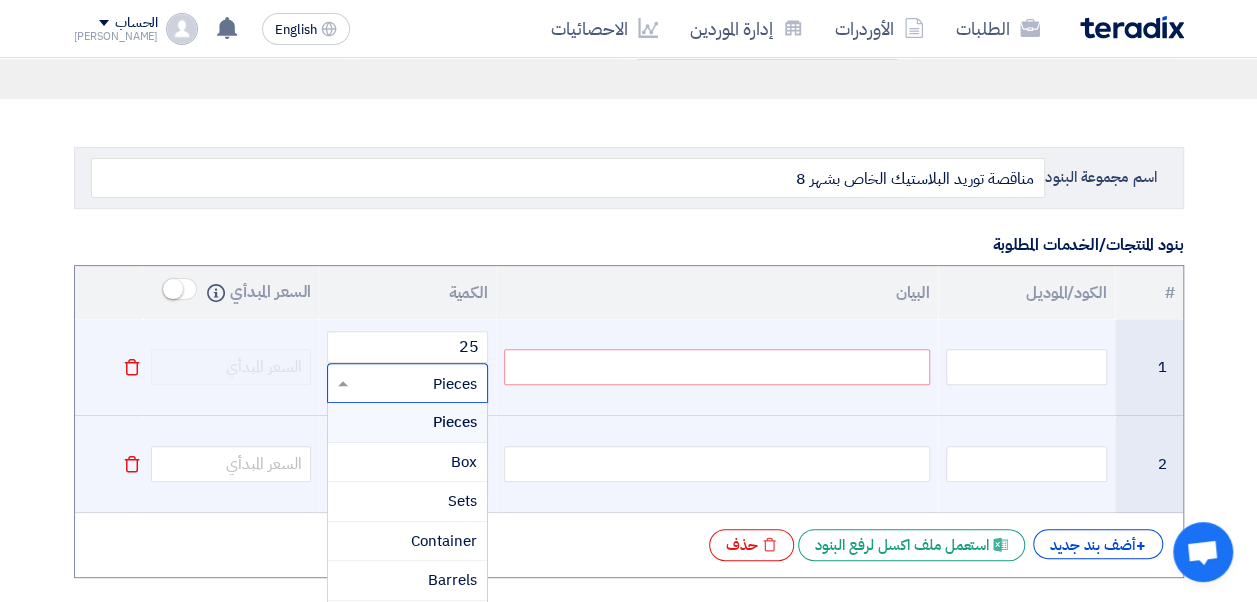 click 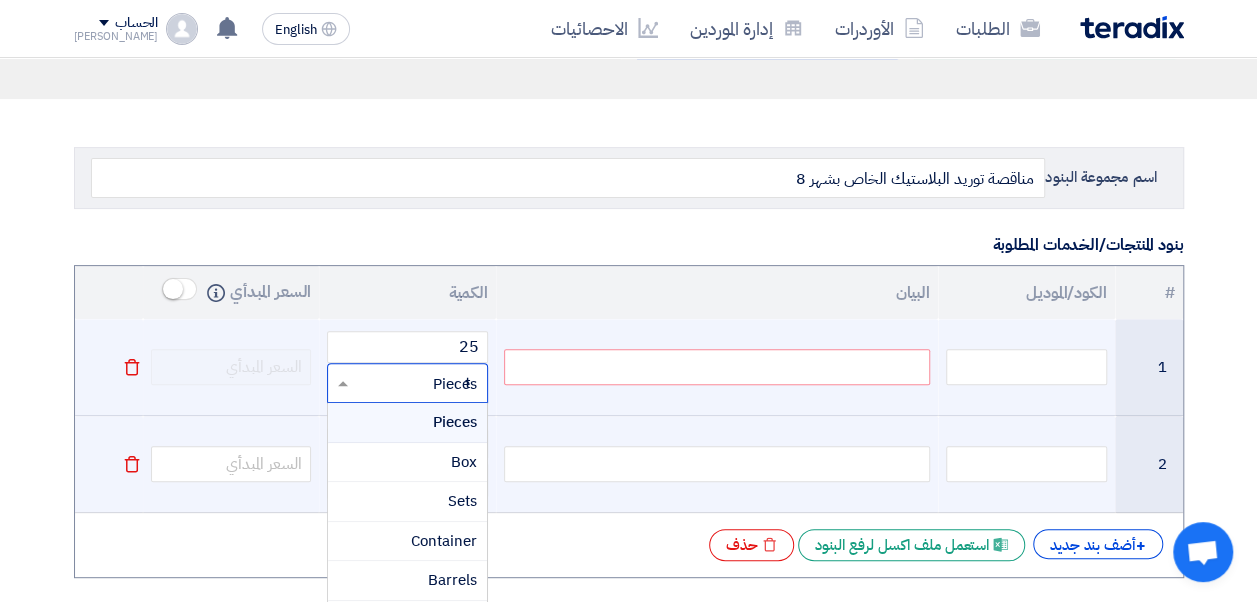 type on "to" 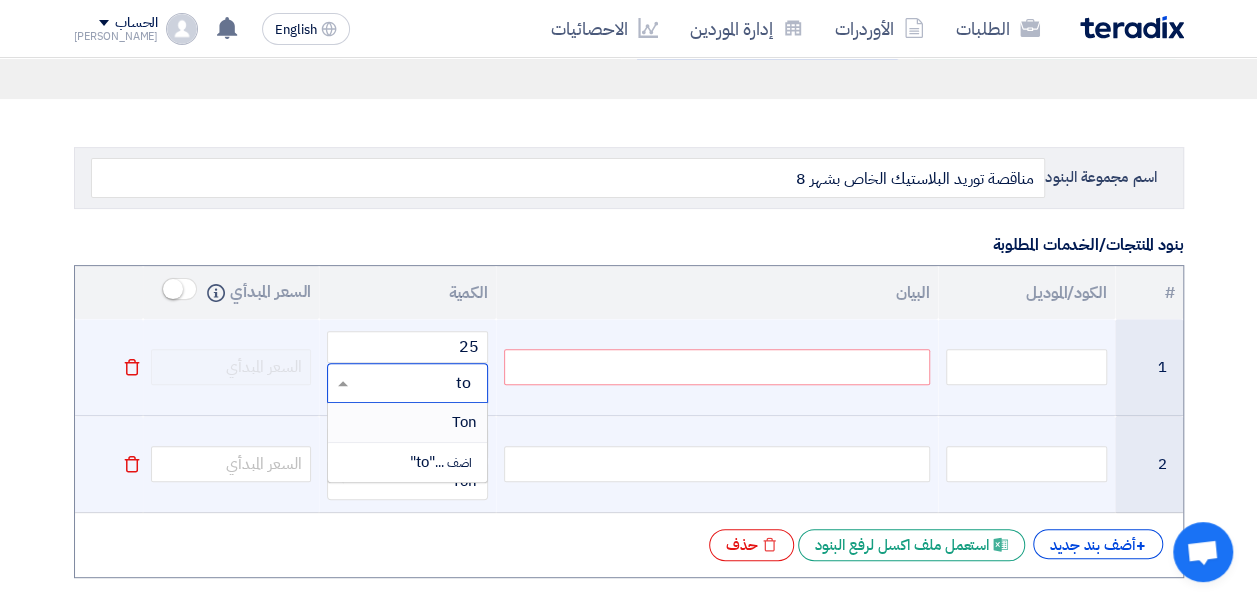 click on "Ton" at bounding box center (464, 422) 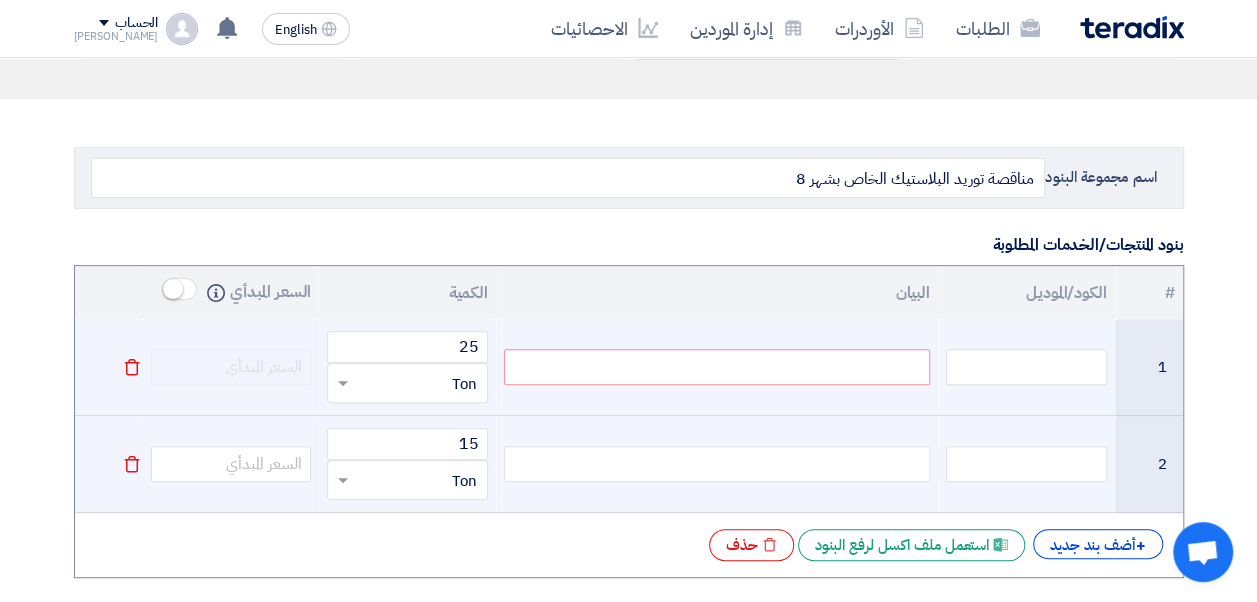 click 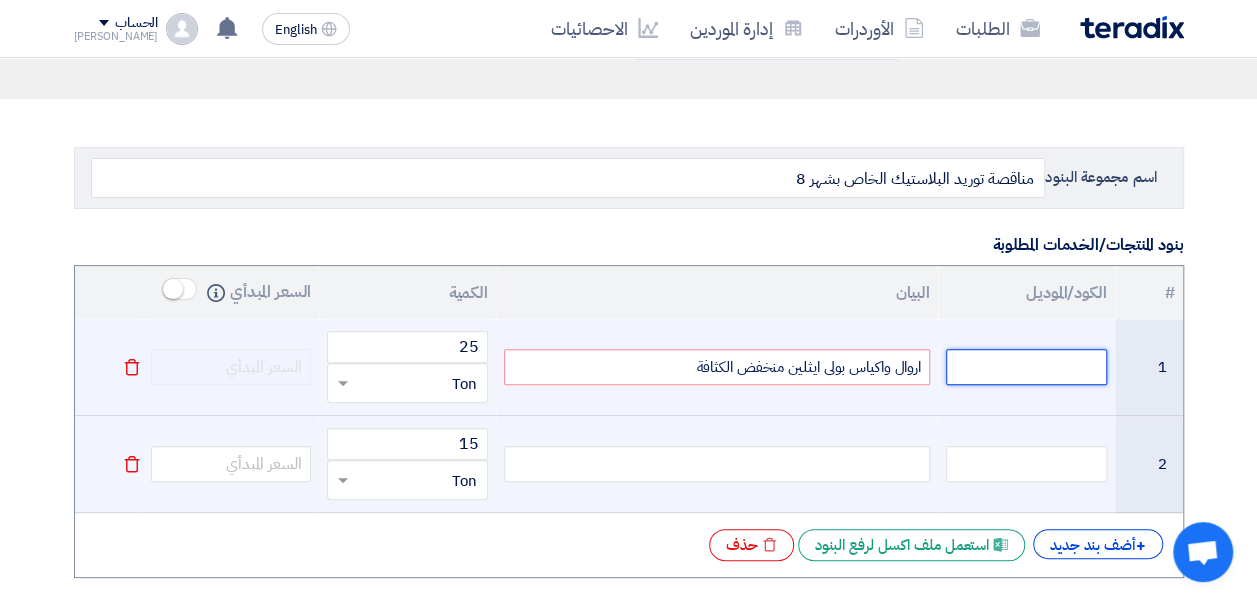click 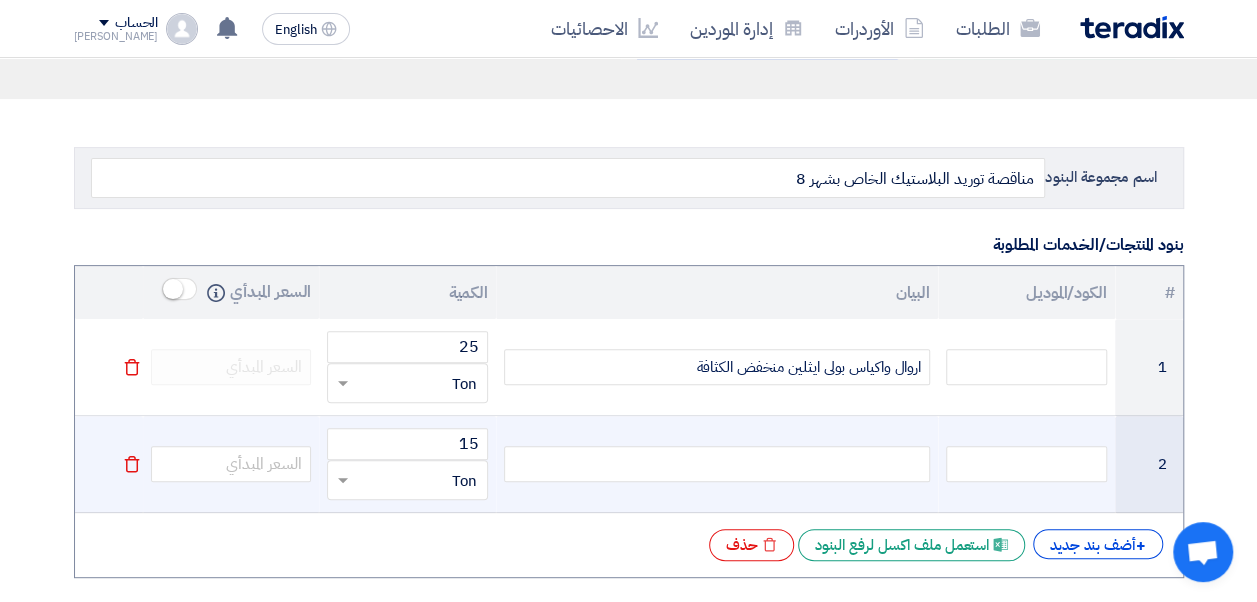 click 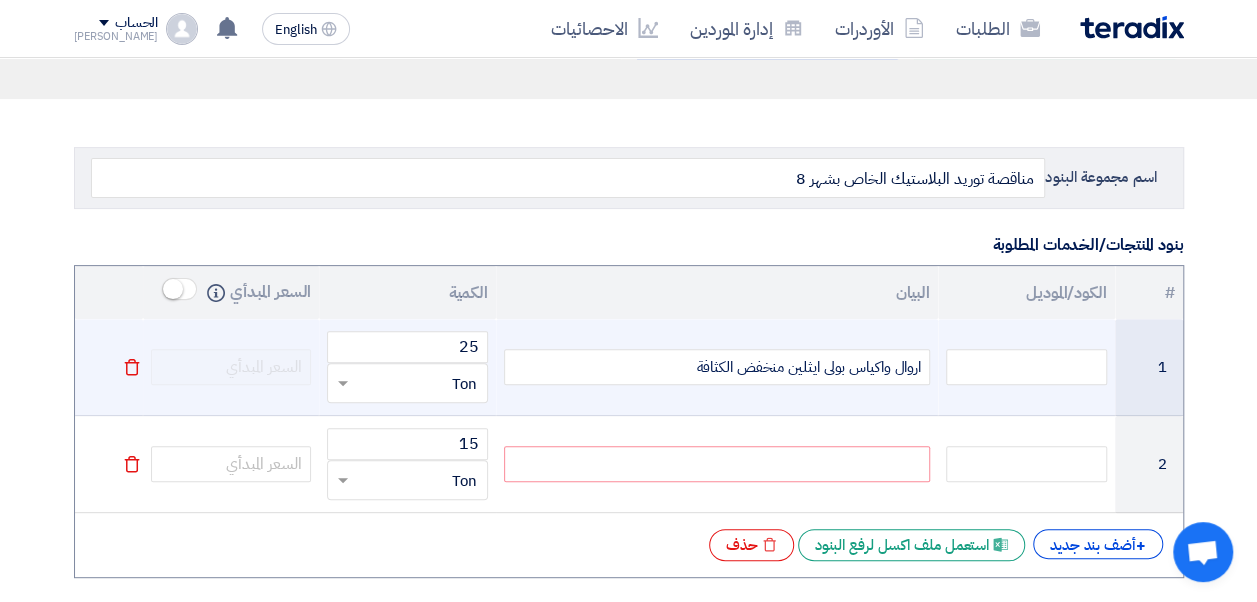 drag, startPoint x: 678, startPoint y: 364, endPoint x: 946, endPoint y: 411, distance: 272.09006 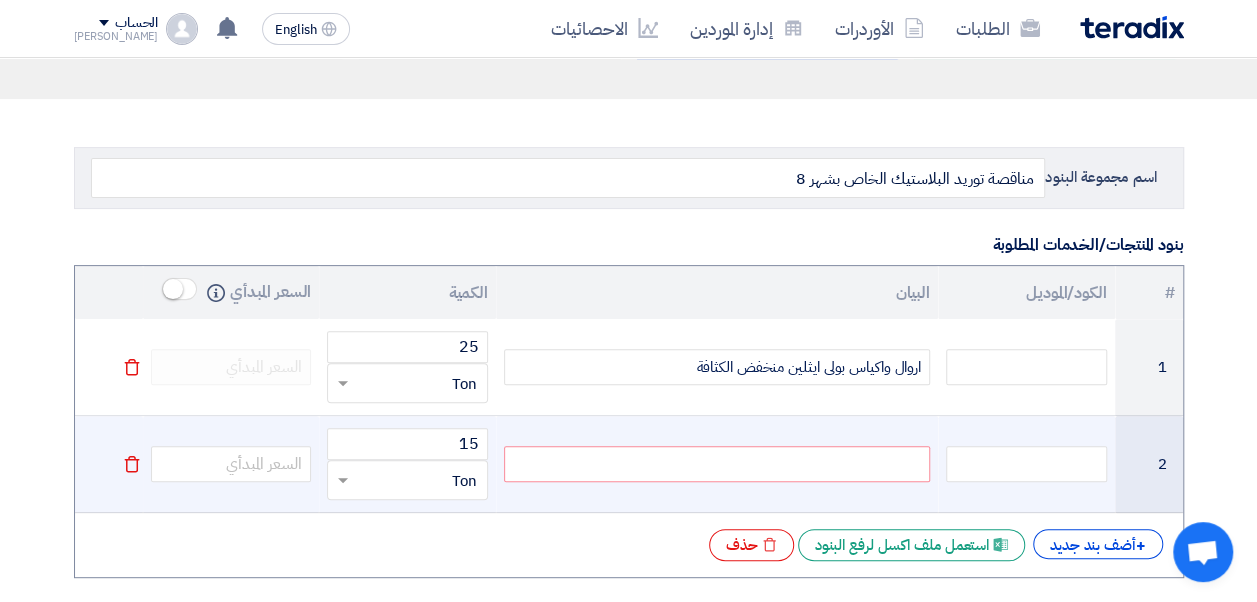 click 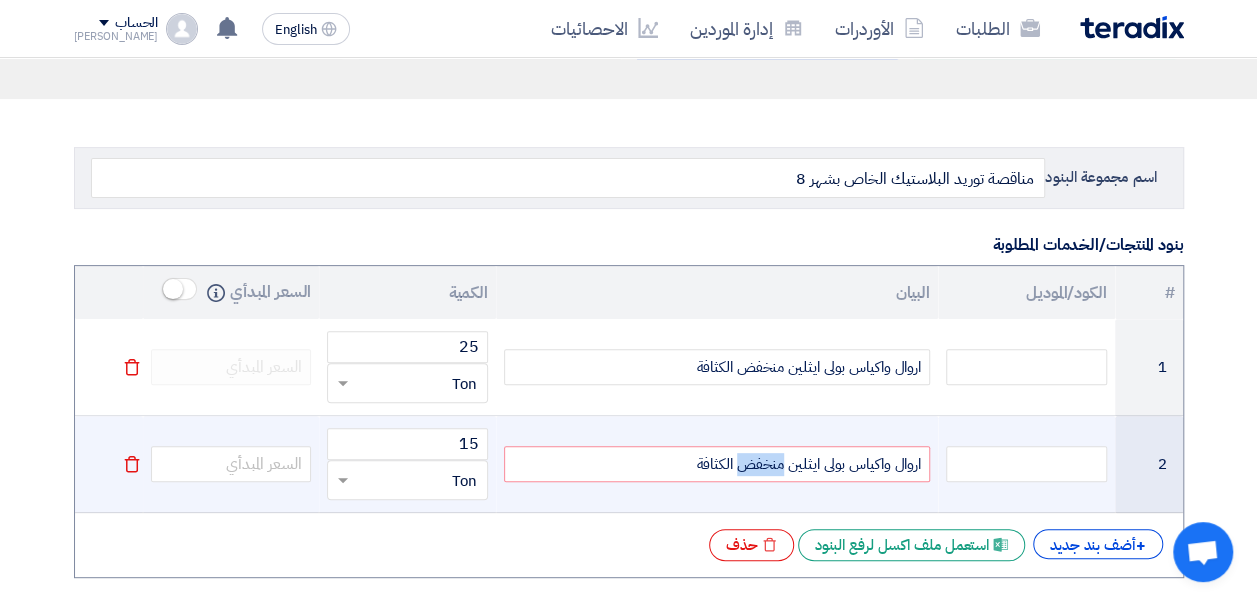 drag, startPoint x: 737, startPoint y: 466, endPoint x: 780, endPoint y: 476, distance: 44.14748 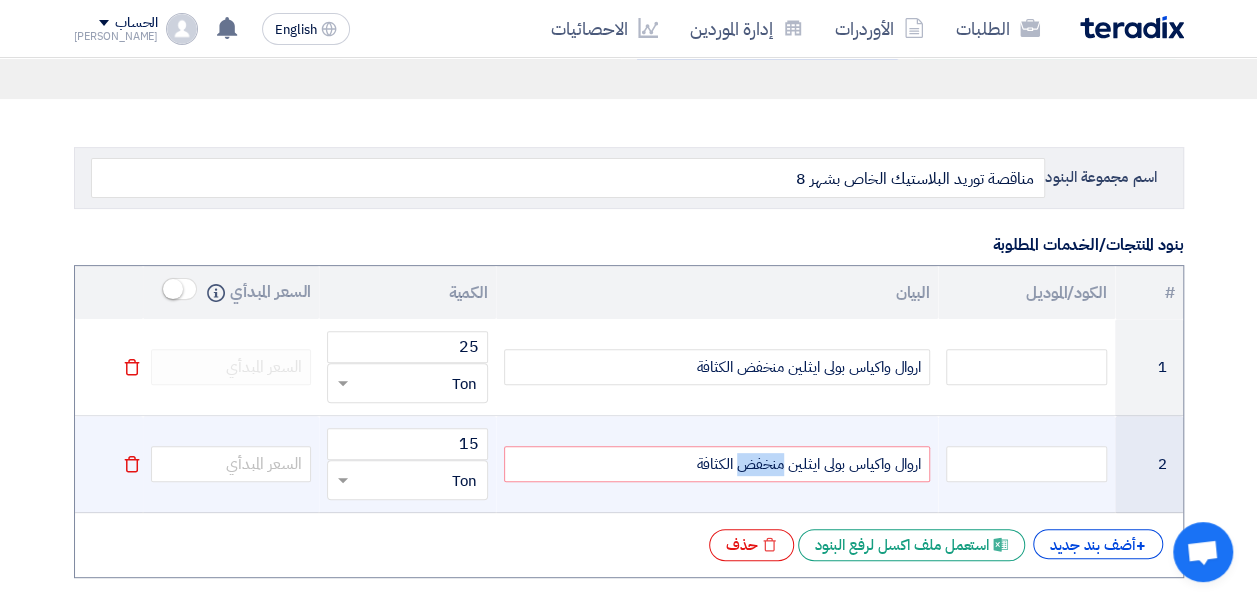 click on "اروال واكياس بولى ايثلين منخفض الكثافة" 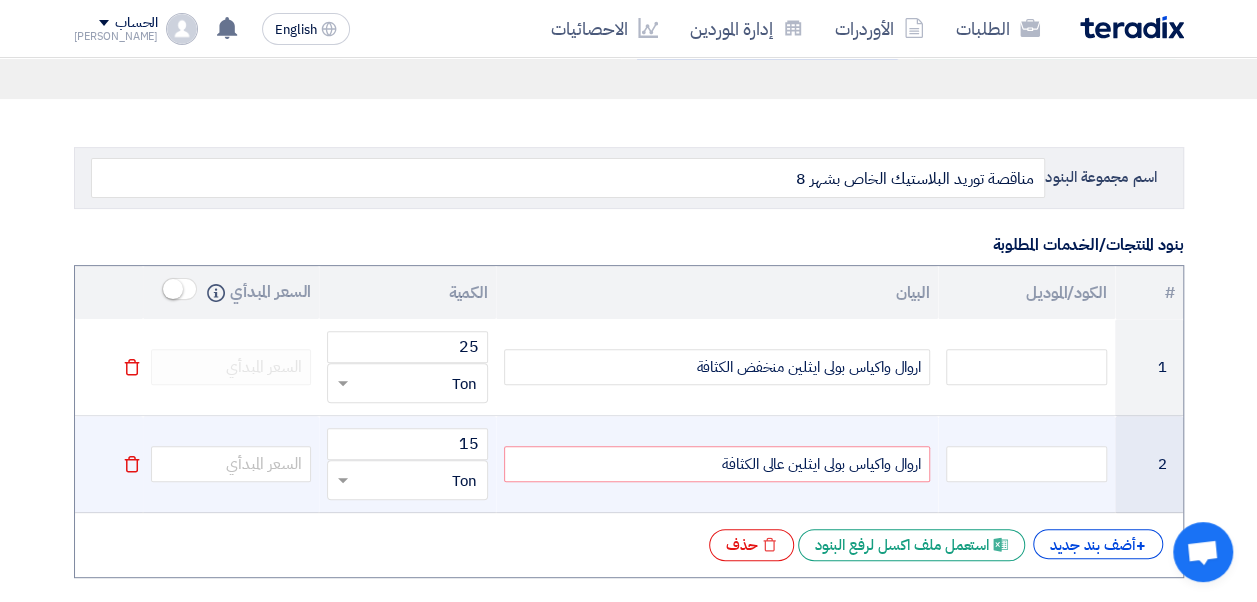 click on "اروال واكياس بولى ايثلين عالى الكثافة" 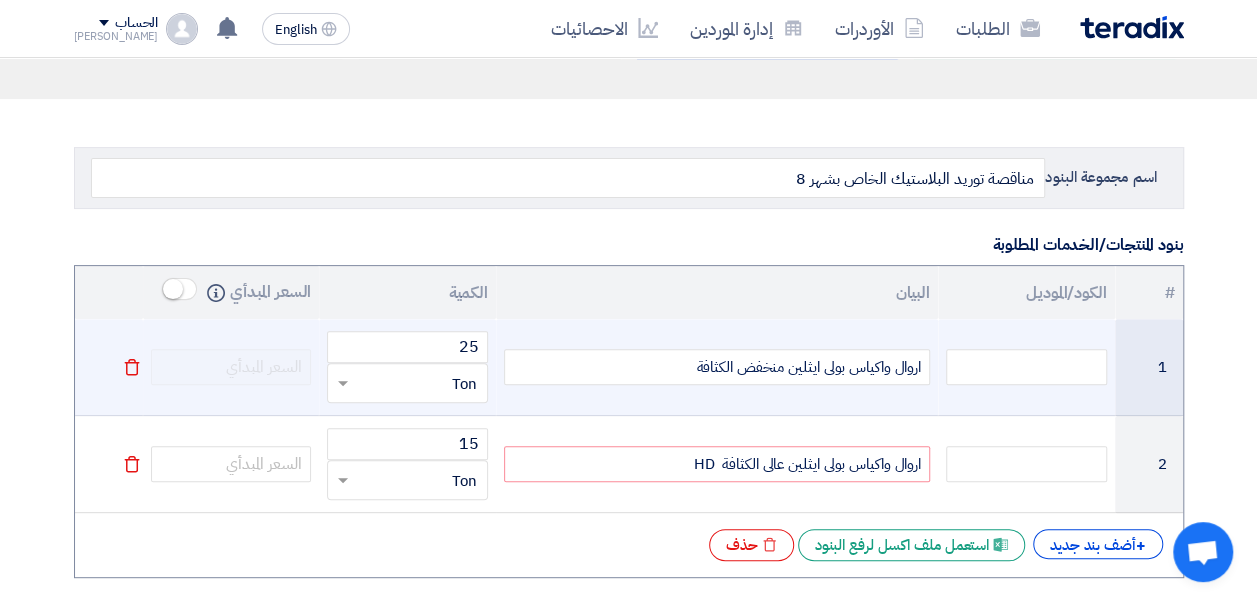 click on "اروال واكياس بولى ايثلين منخفض الكثافة" 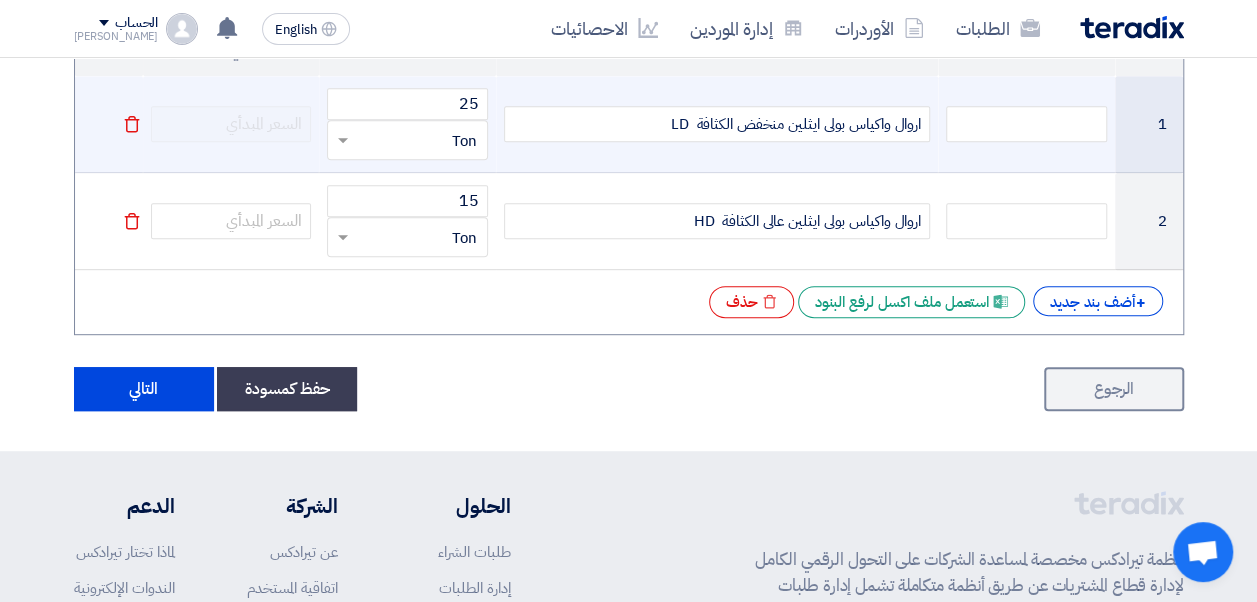 scroll, scrollTop: 416, scrollLeft: 0, axis: vertical 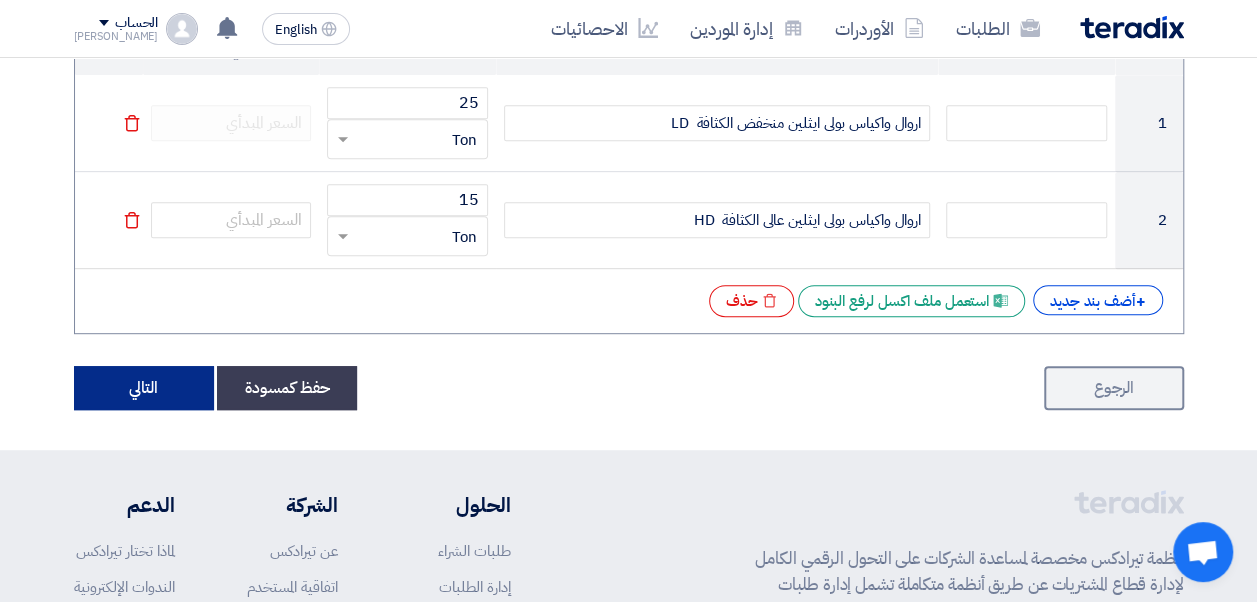click on "التالي" 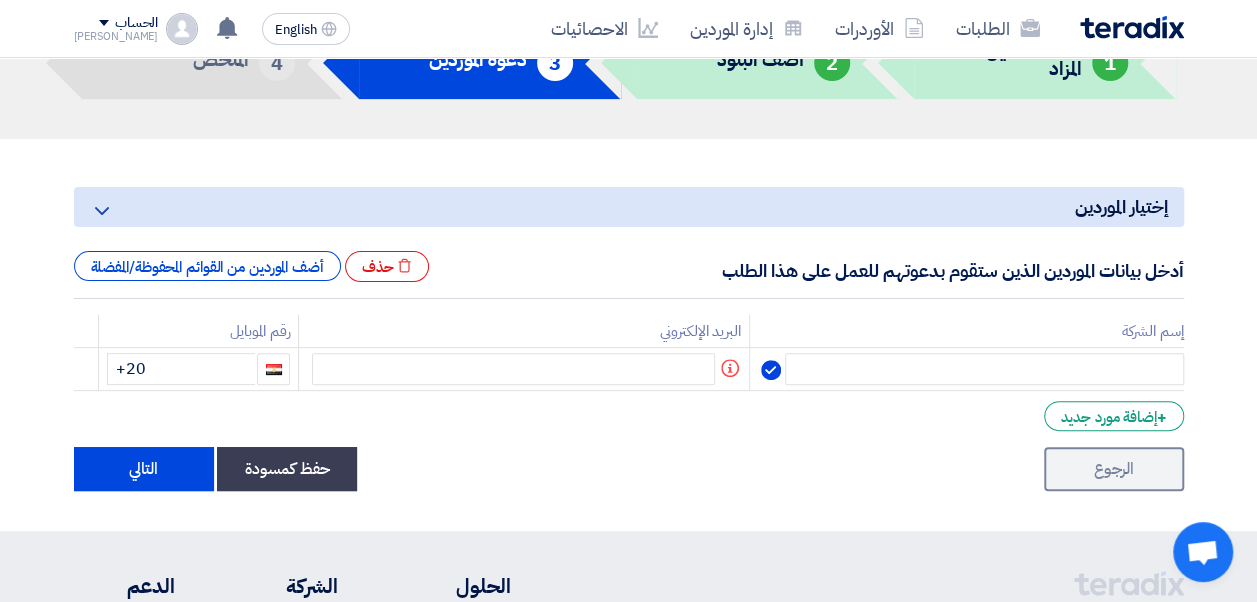 scroll, scrollTop: 142, scrollLeft: 0, axis: vertical 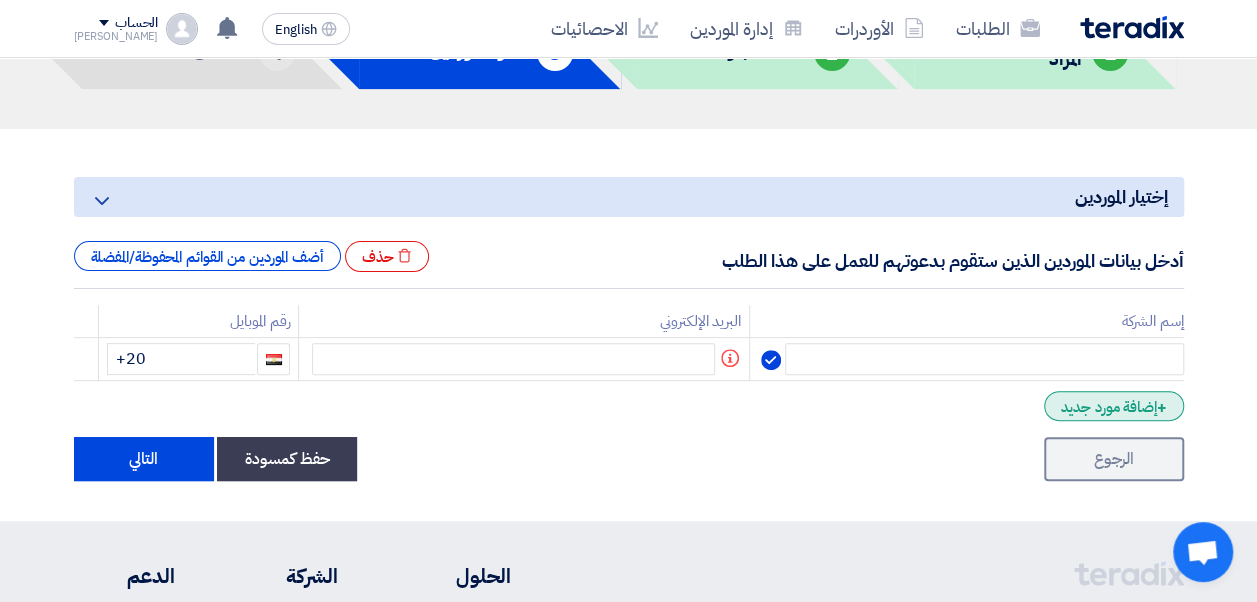 click on "+
إضافة مورد جديد" 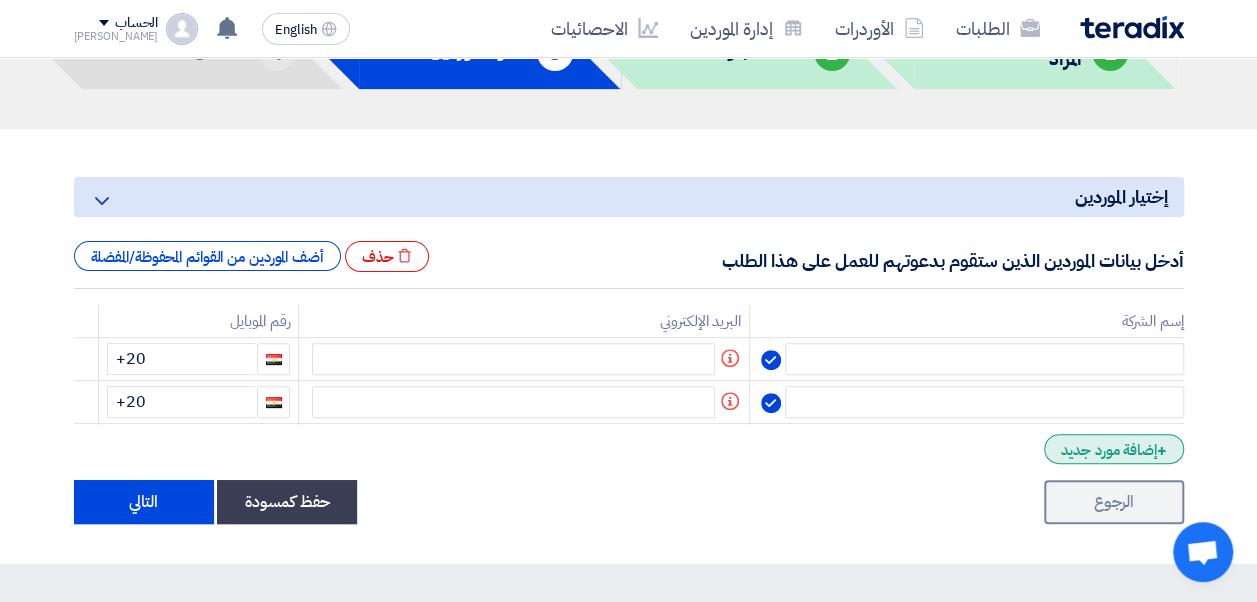 click on "+
إضافة مورد جديد" 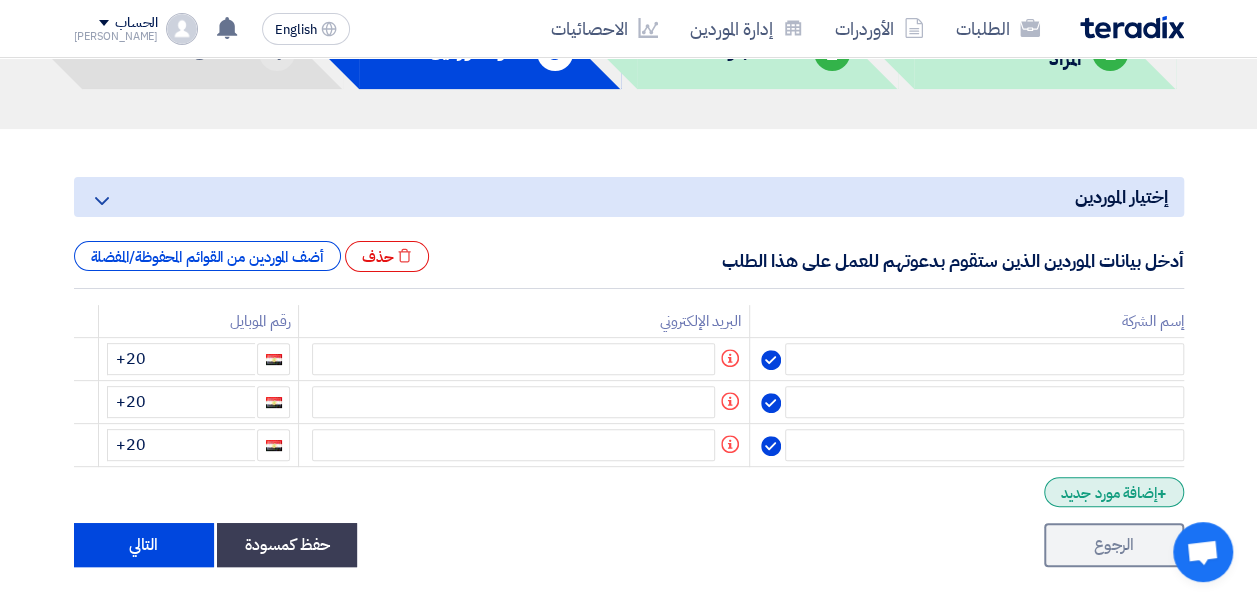 click on "+
إضافة مورد جديد" 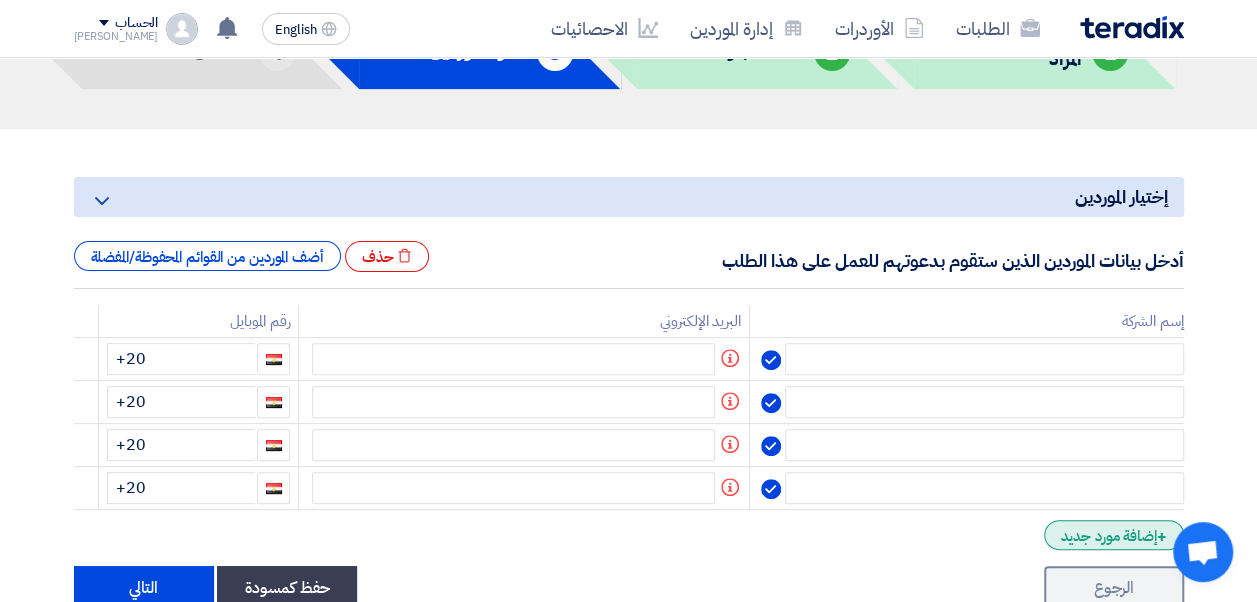 click on "+
إضافة مورد جديد" 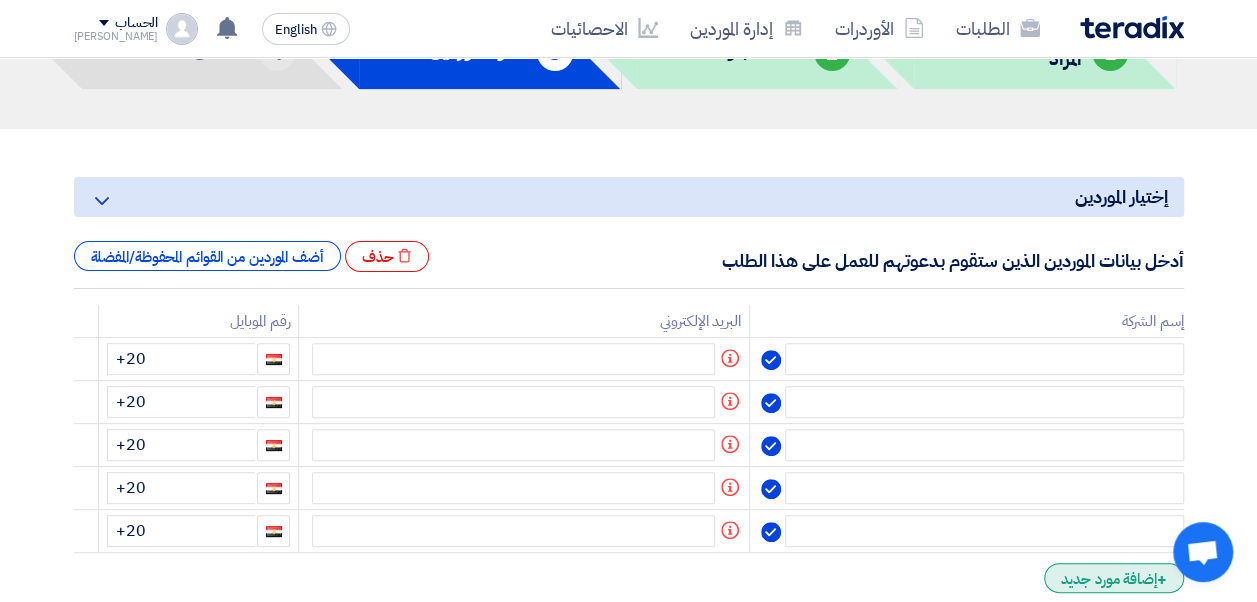 click on "+
إضافة مورد جديد" 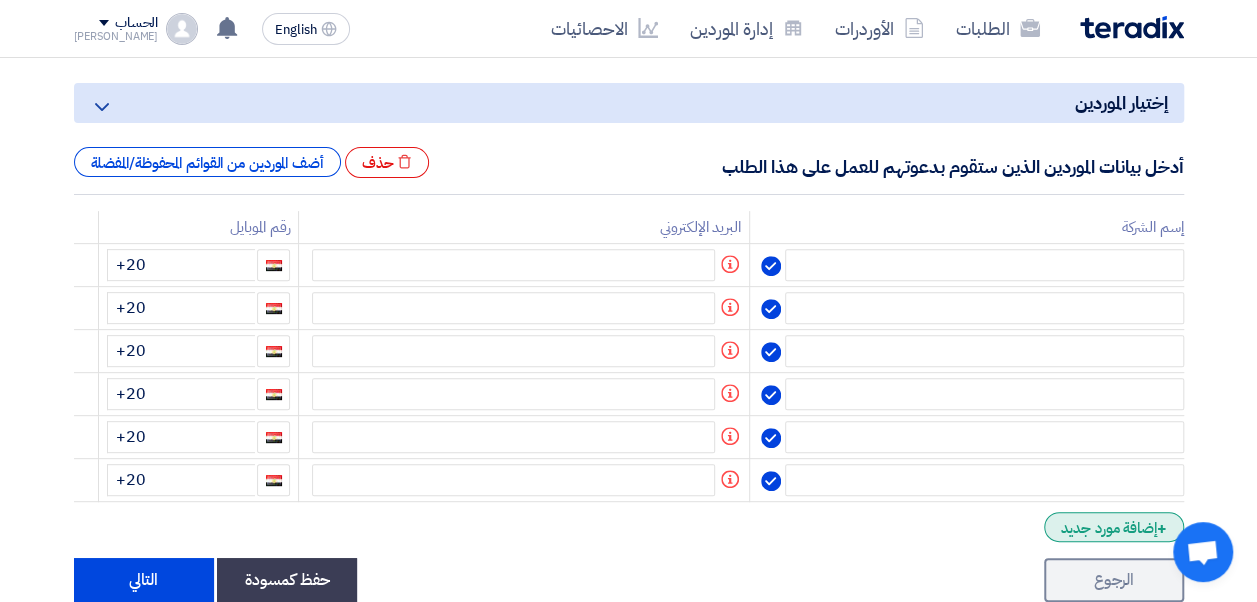 scroll, scrollTop: 235, scrollLeft: 0, axis: vertical 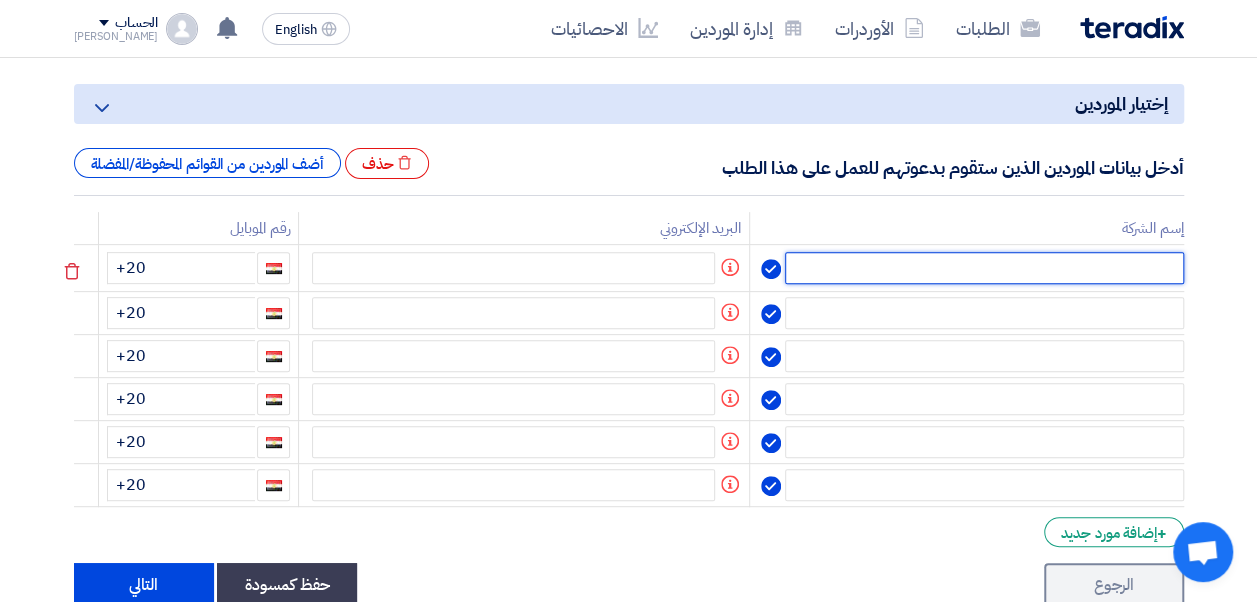click 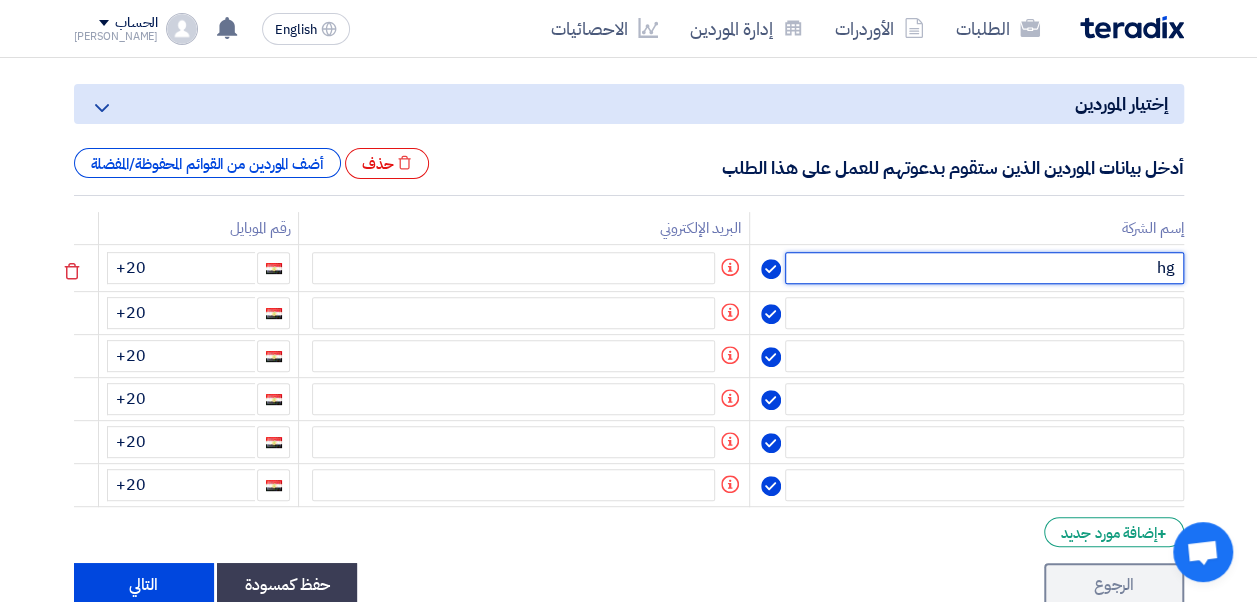 type on "h" 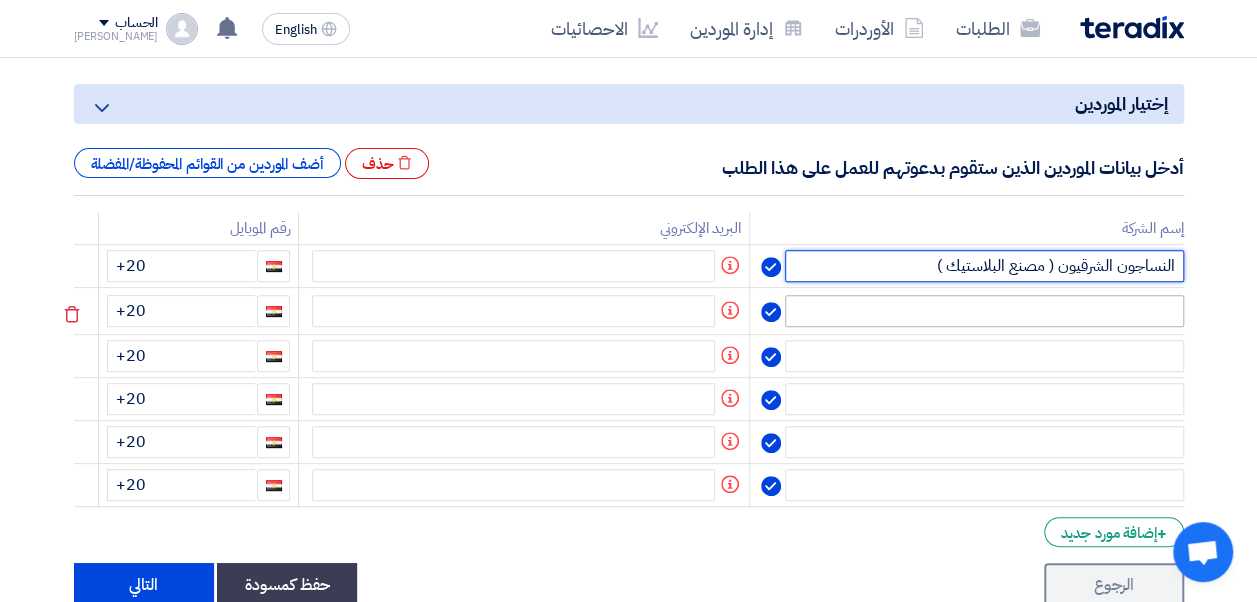 type on "النساجون الشرقيون ( مصنع البلاستيك )" 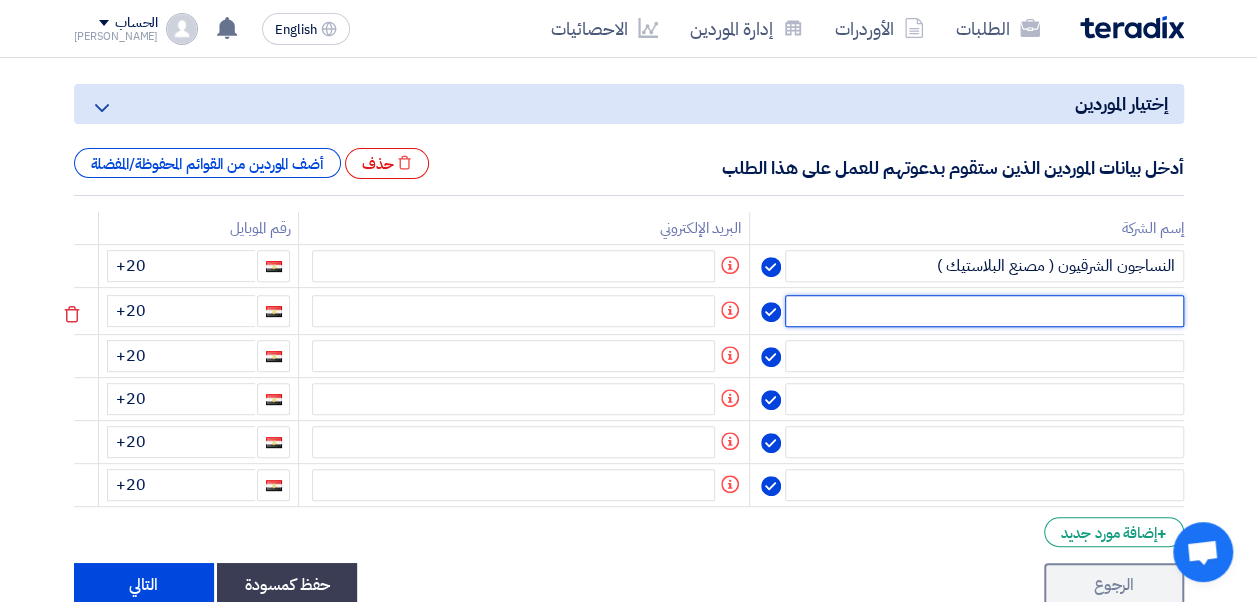 click 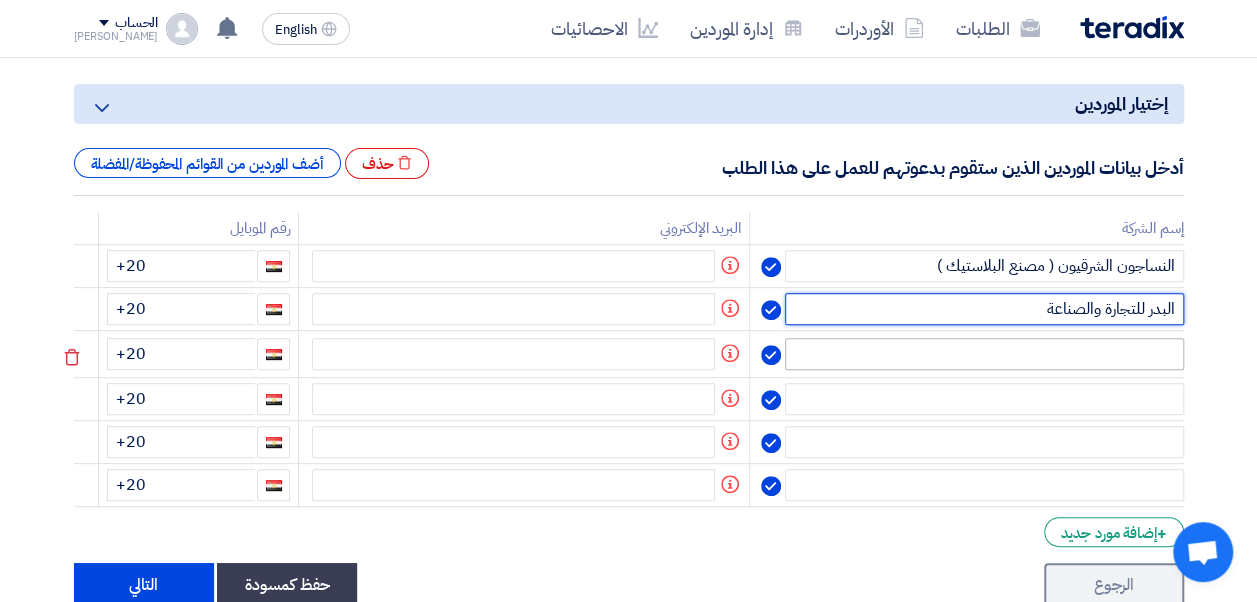 type on "البدر للتجارة والصناعة" 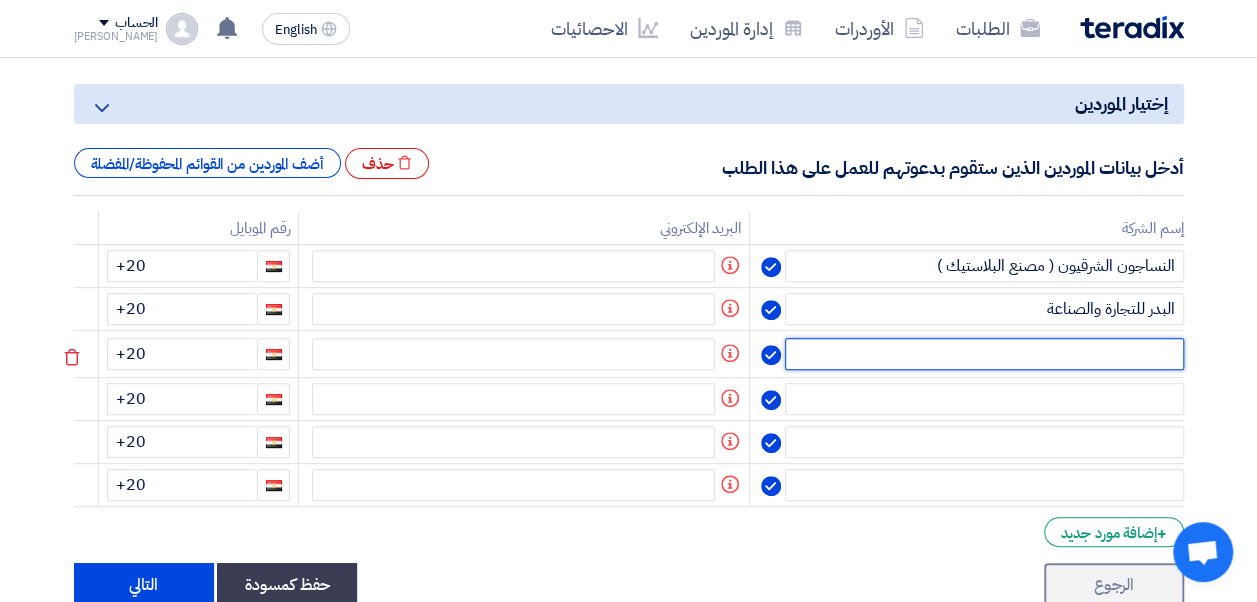 click 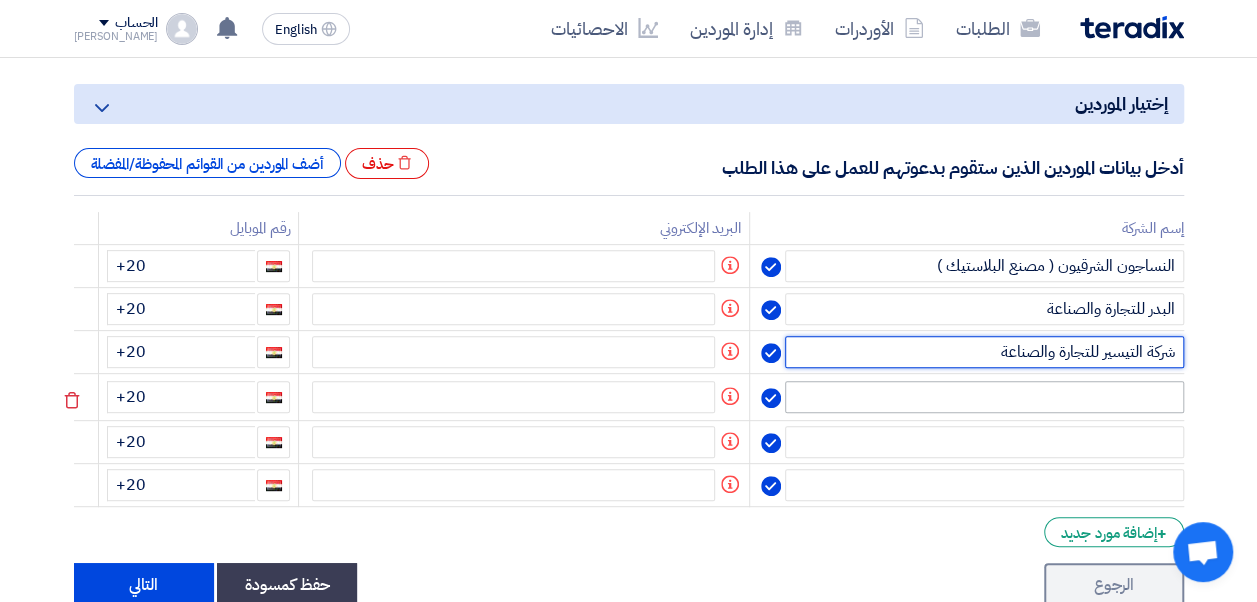 type on "شركة التيسير للتجارة والصناعة" 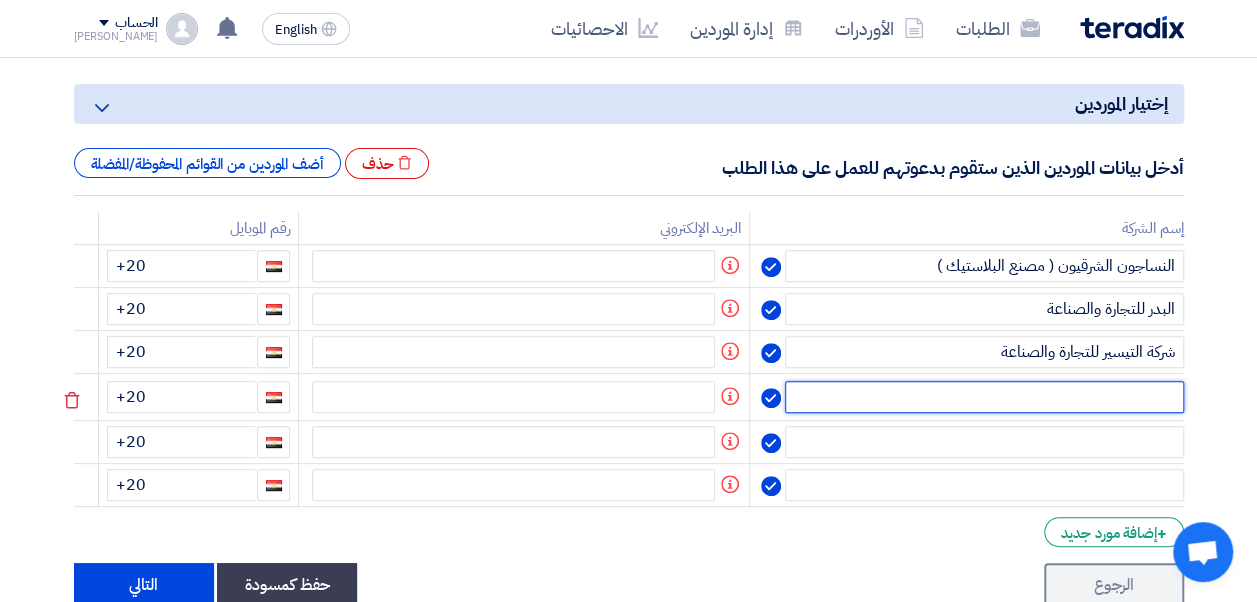click 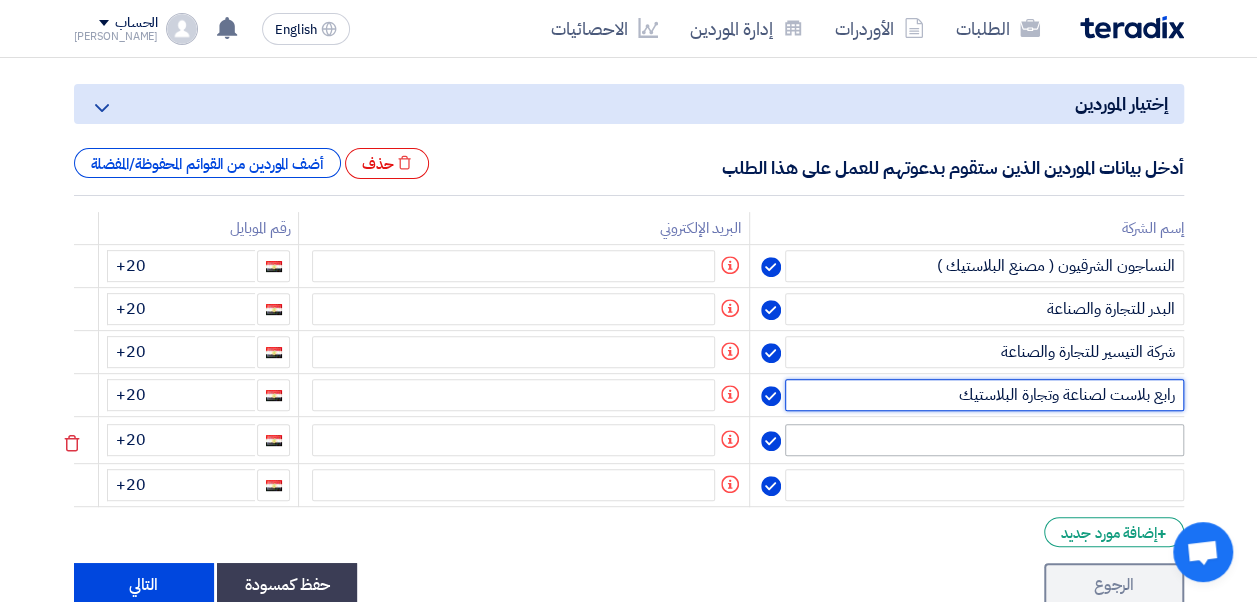 type on "رابع بلاست لصناعة وتجارة البلاستيك" 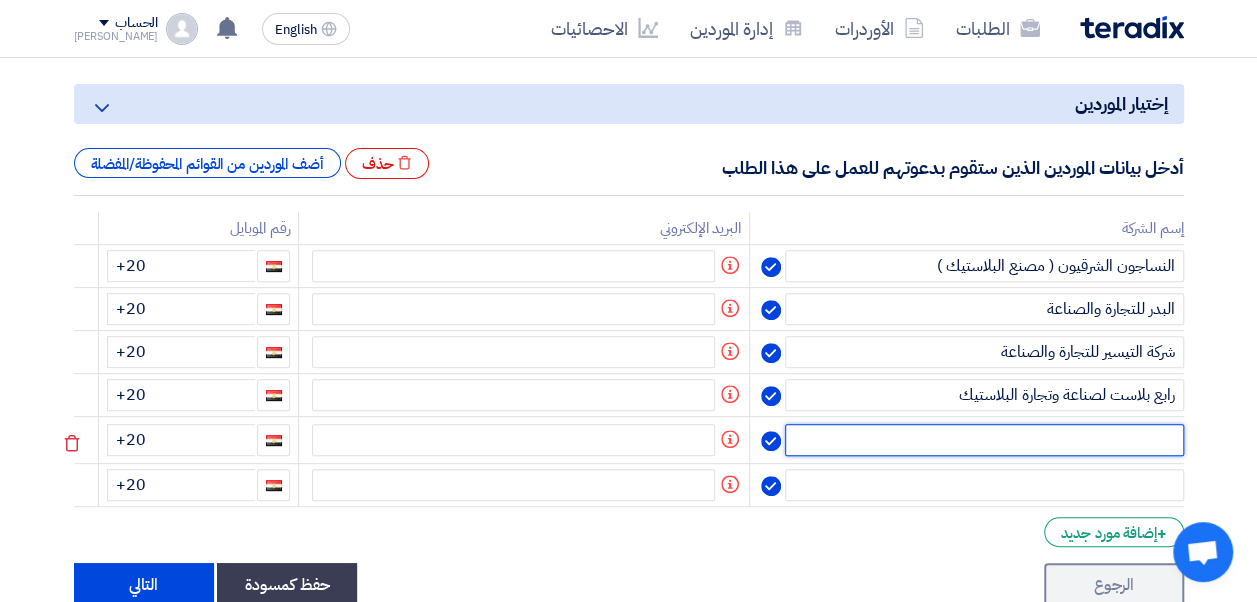 click 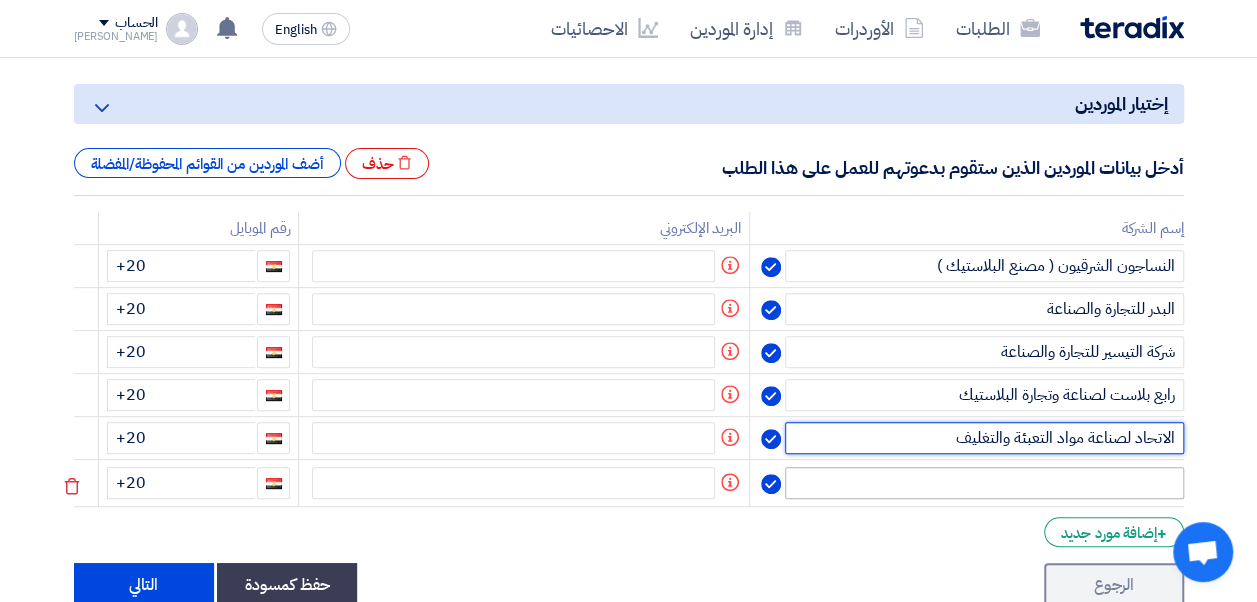 type on "الاتحاد لصناعة مواد التعبئة والتغليف" 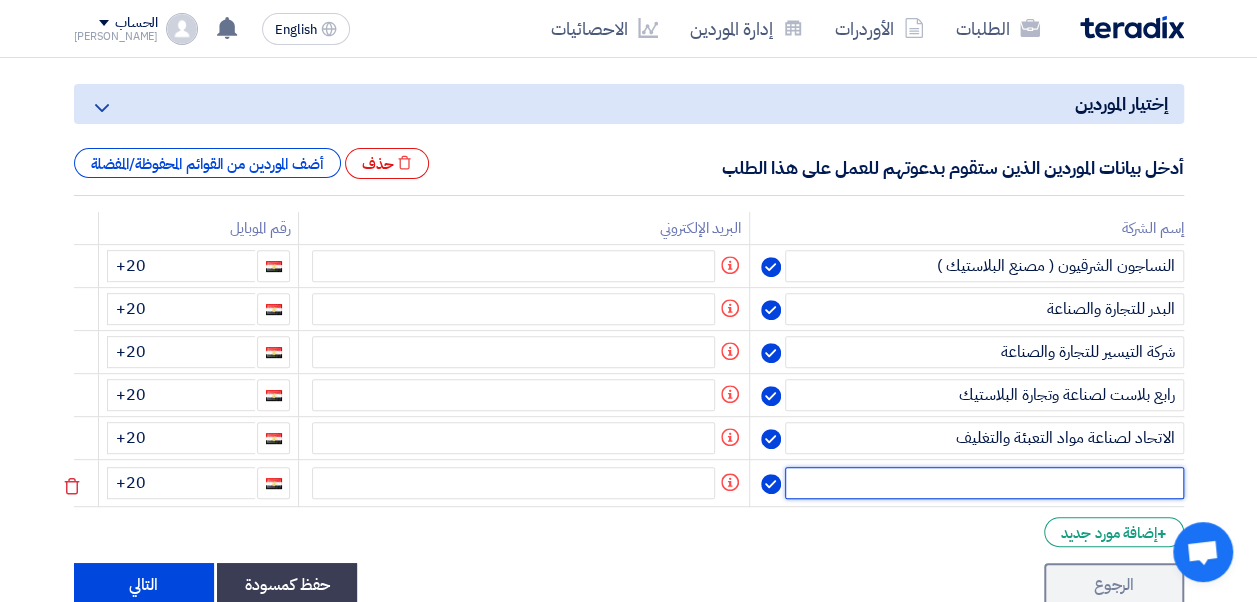 click 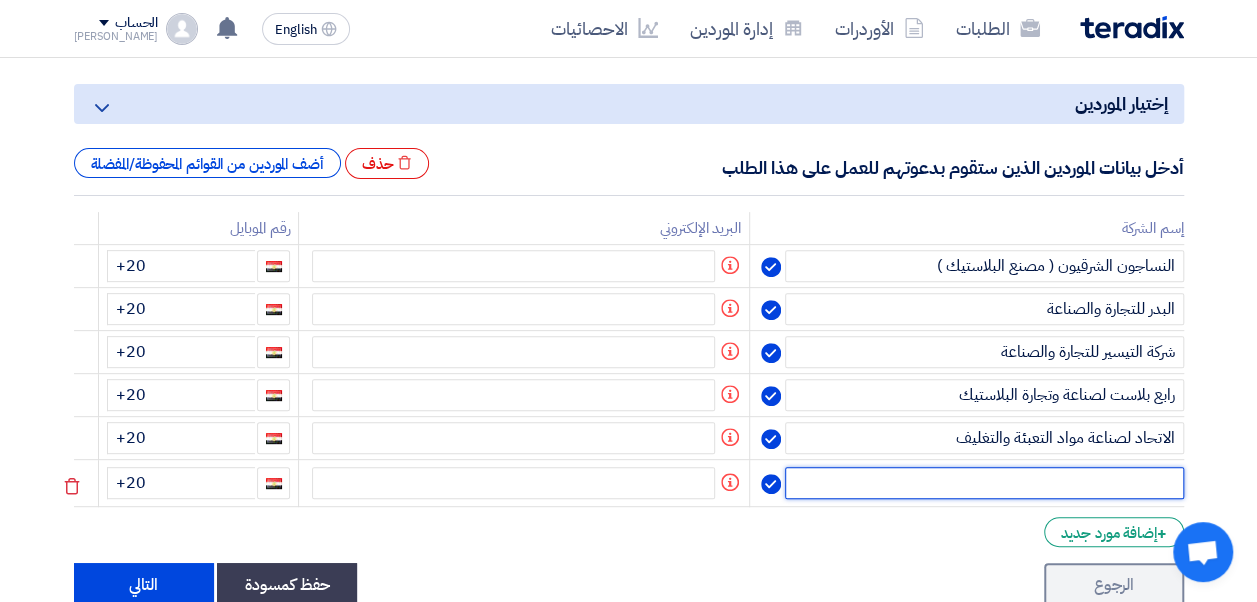 click 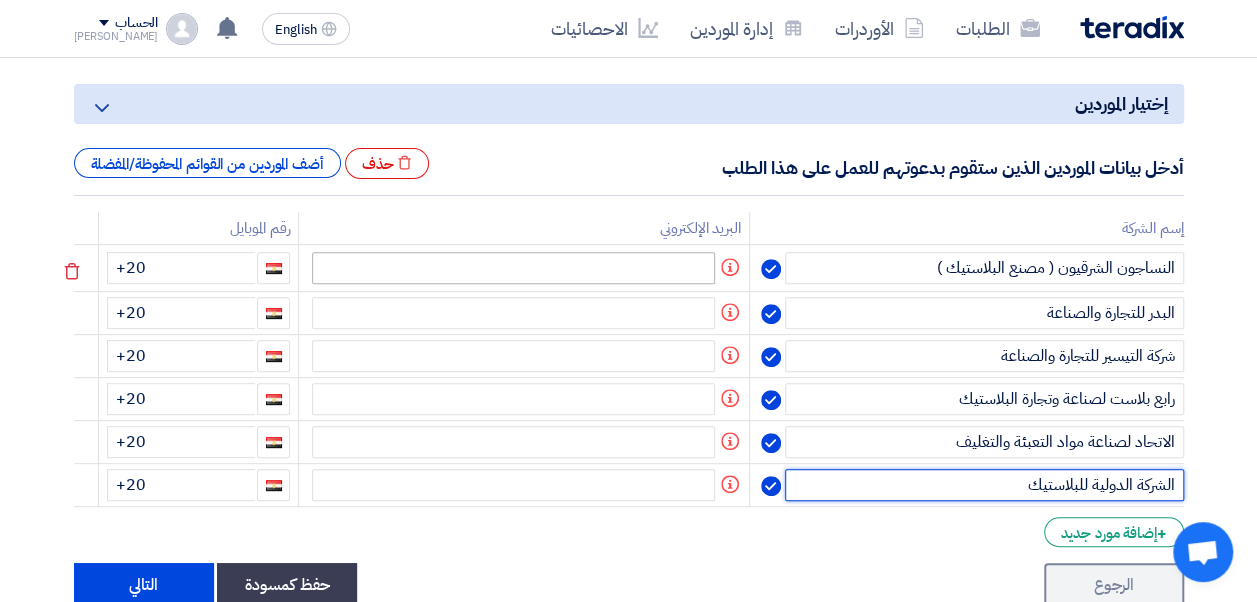 type on "الشركة الدولية للبلاستيك" 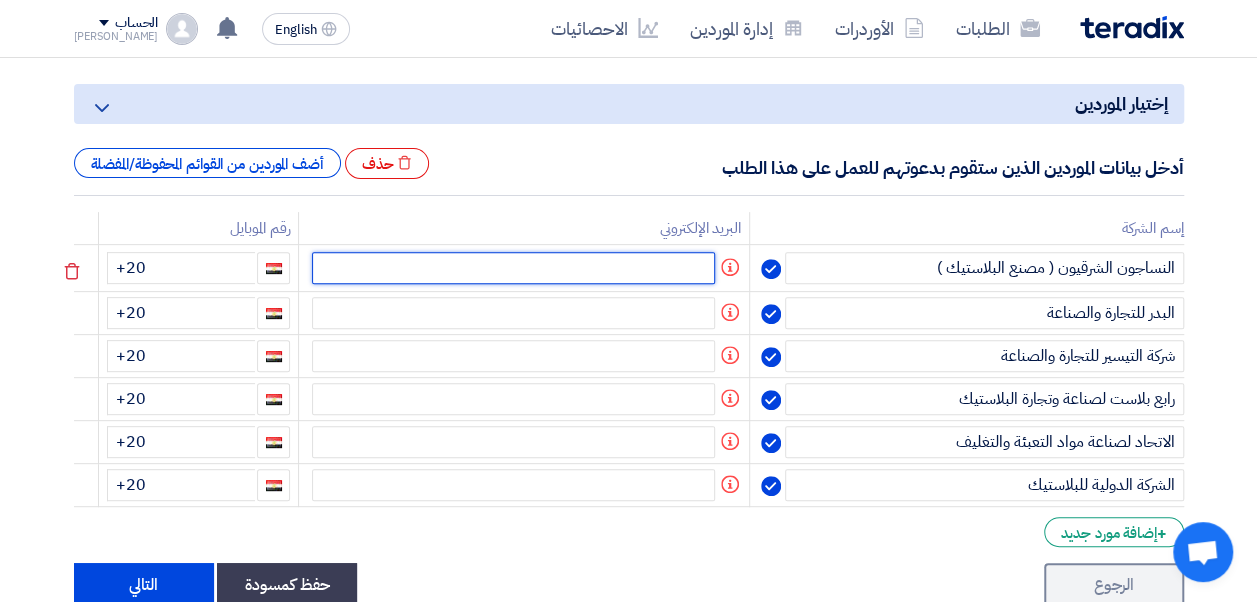 click 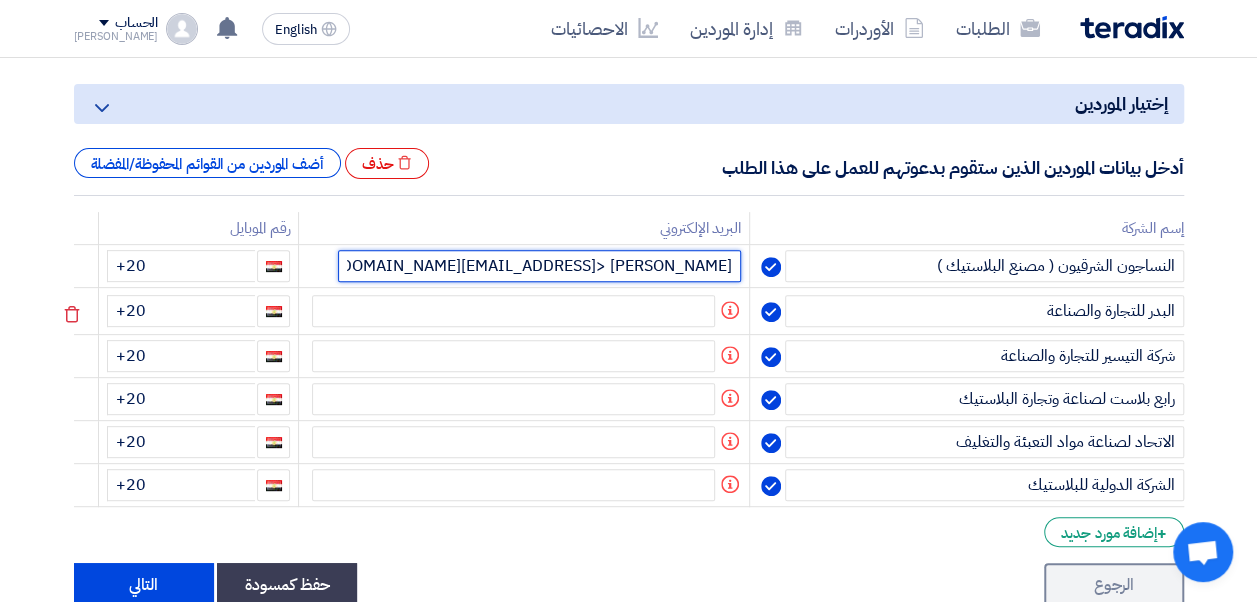 drag, startPoint x: 598, startPoint y: 262, endPoint x: 749, endPoint y: 292, distance: 153.9513 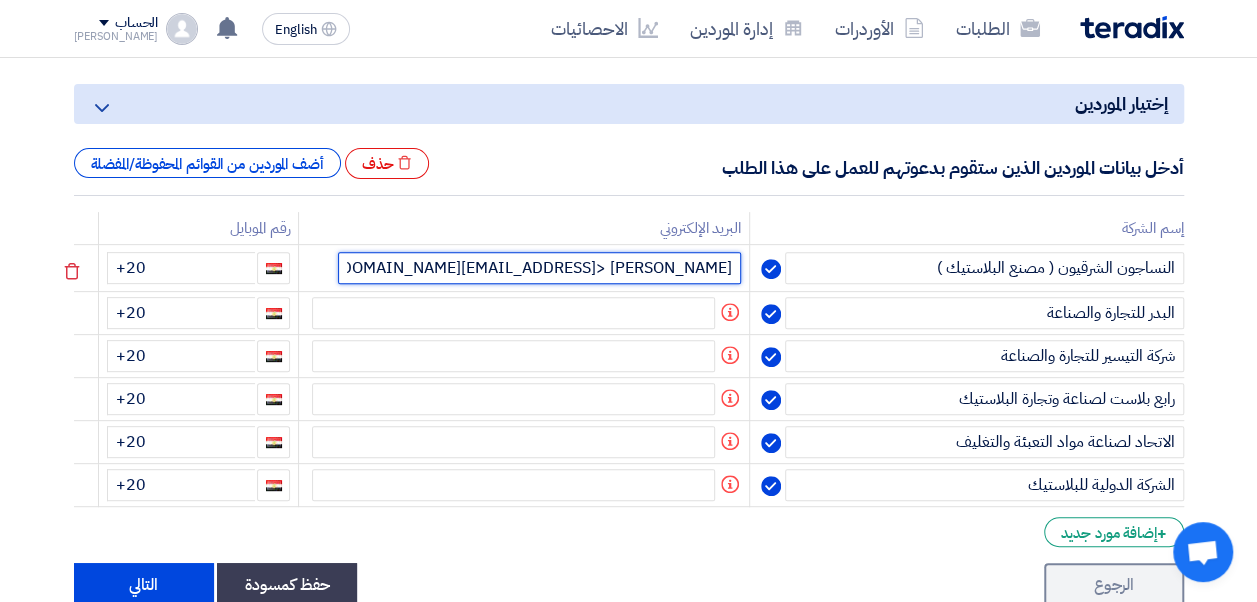 click on "[PERSON_NAME] <[EMAIL_ADDRESS][DOMAIN_NAME]>" 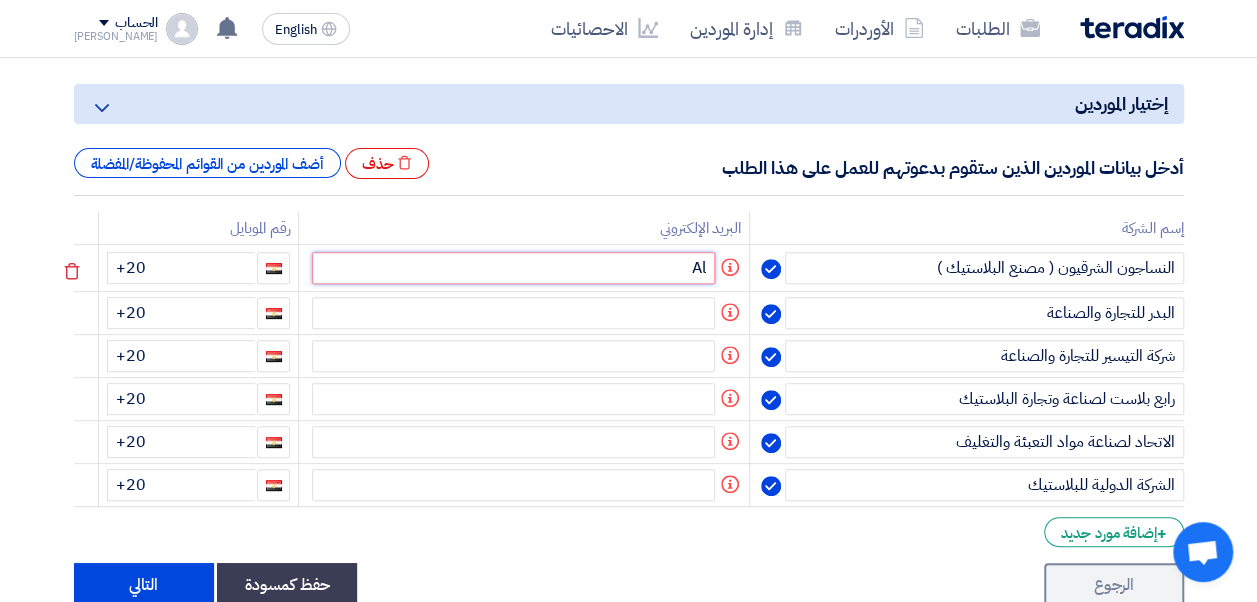 type on "A" 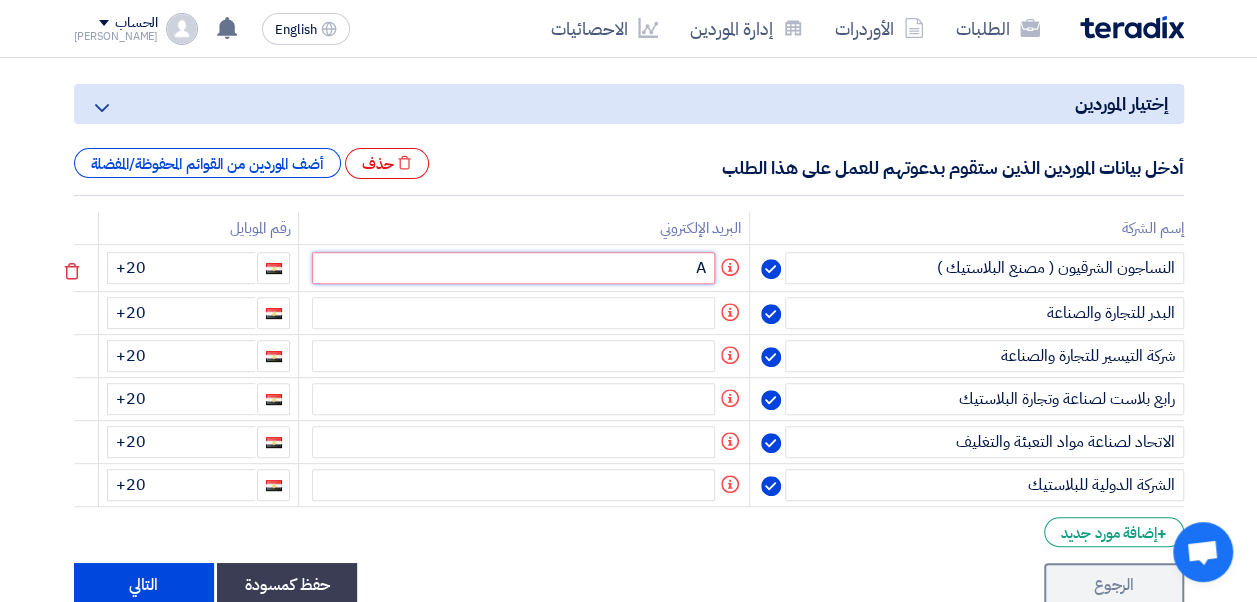 type 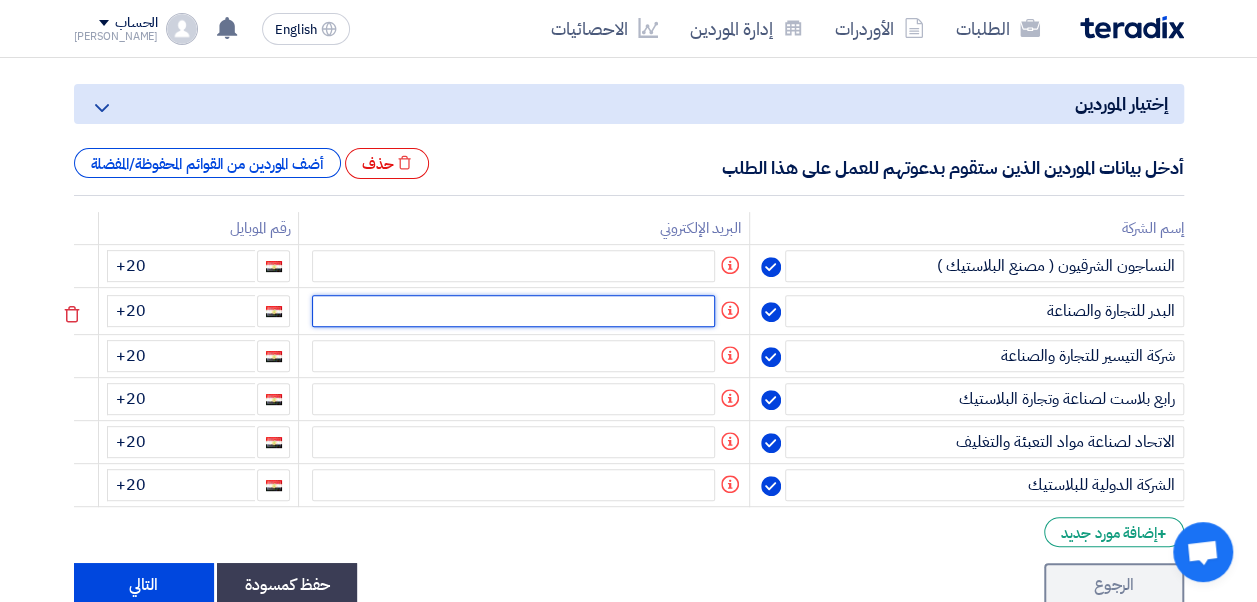 click 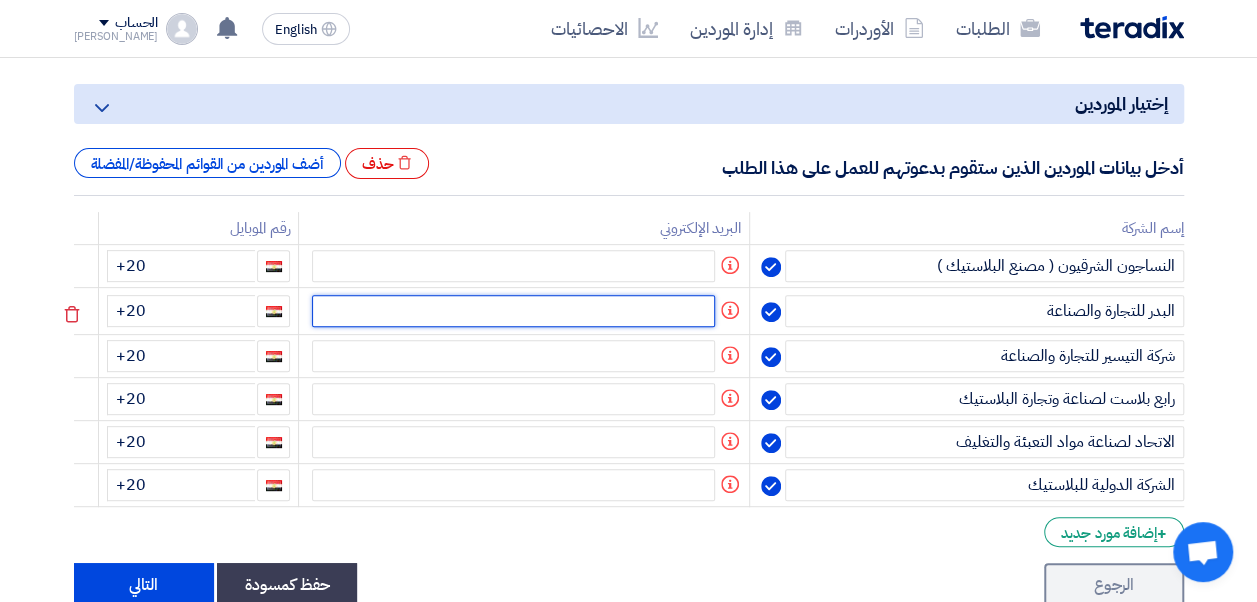 click 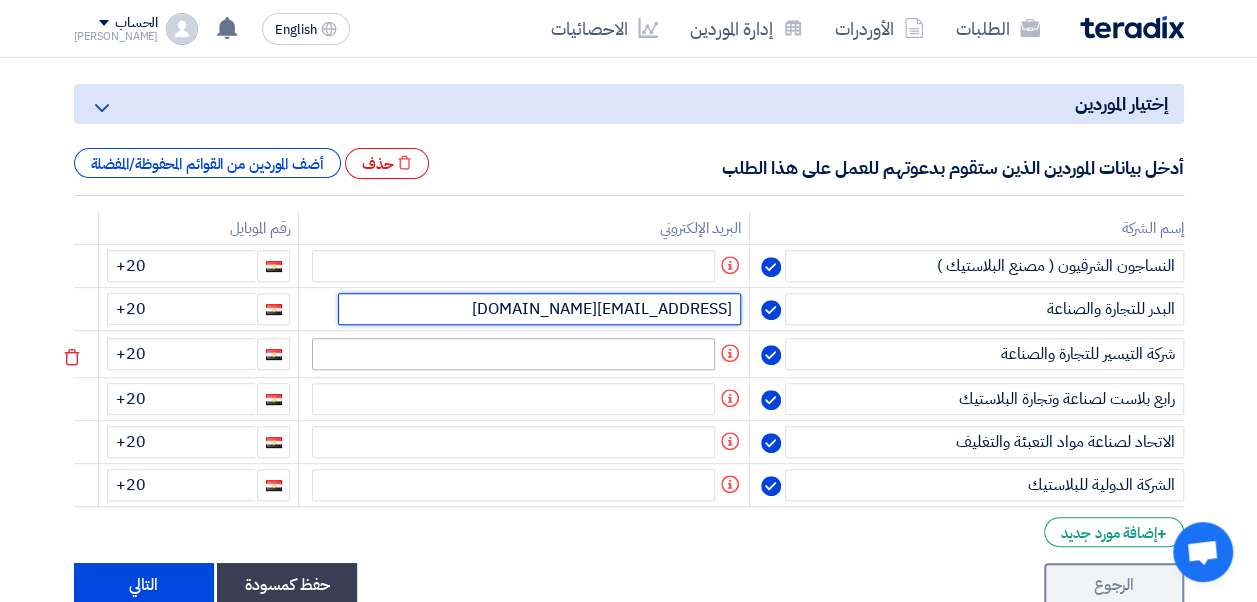 type on "[EMAIL_ADDRESS][DOMAIN_NAME]" 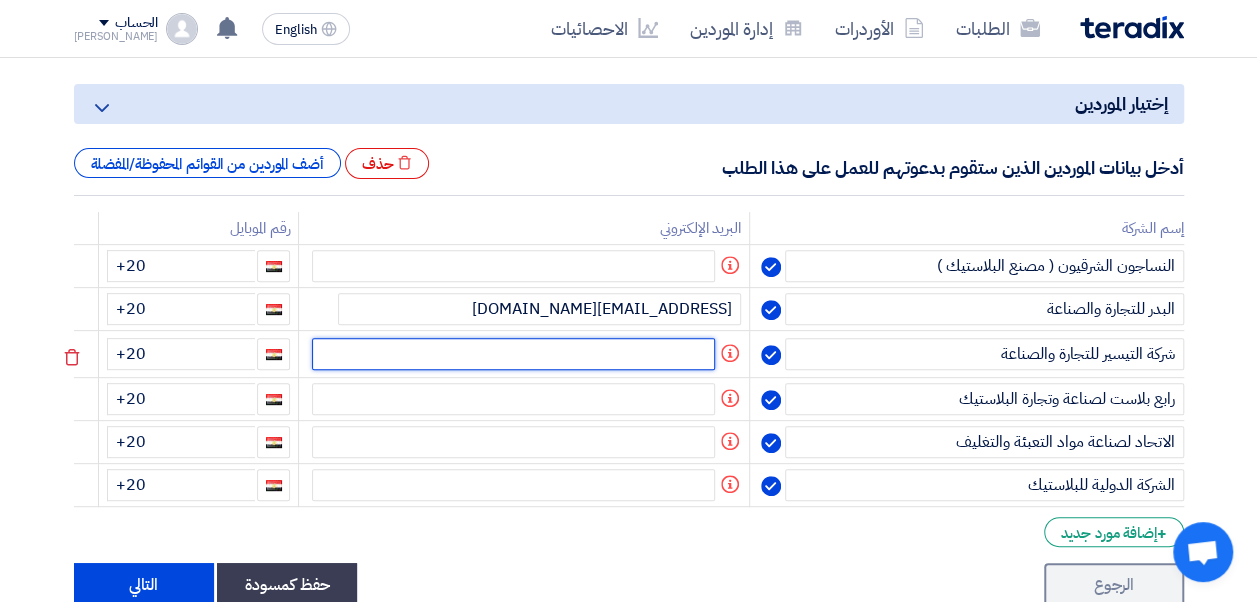 click 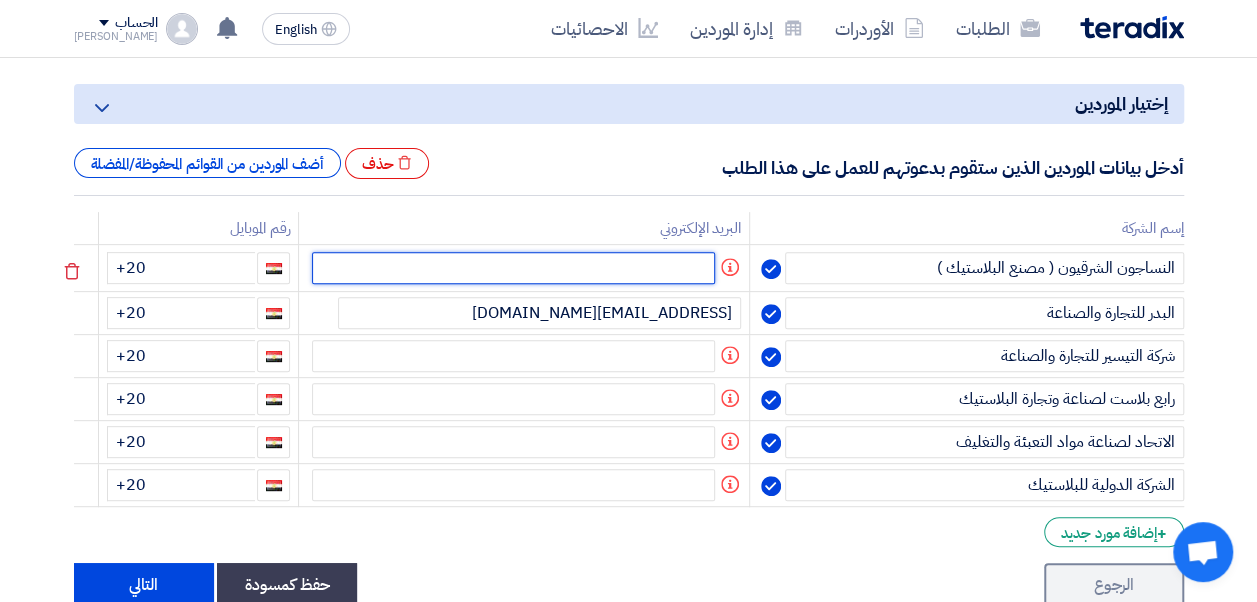 click 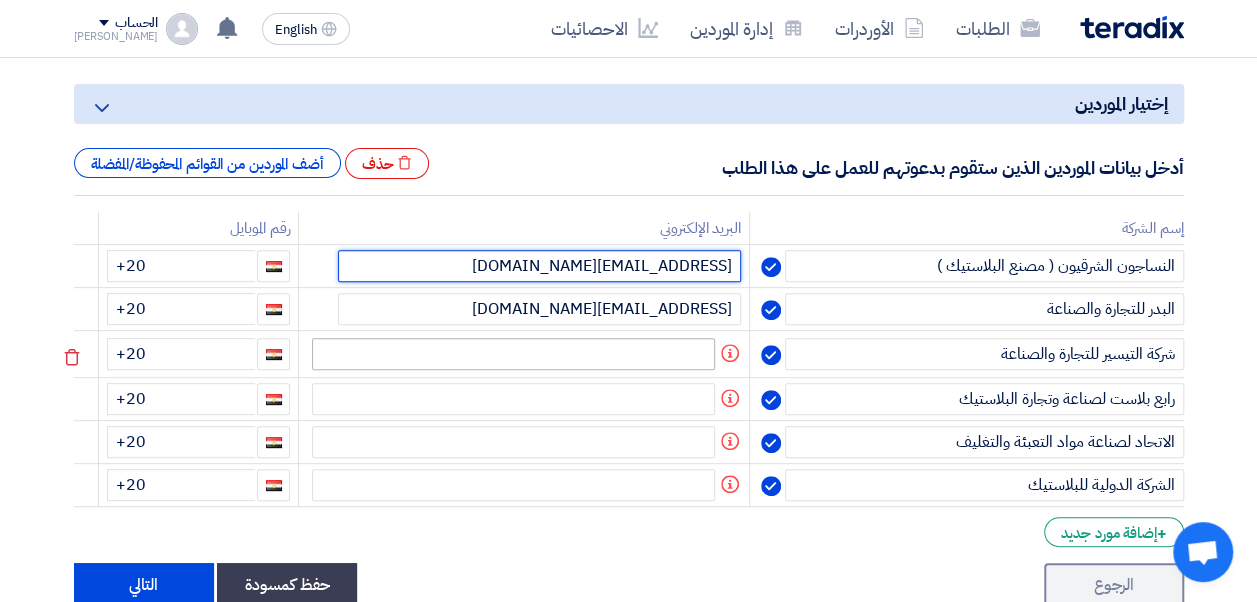 type on "[EMAIL_ADDRESS][DOMAIN_NAME]" 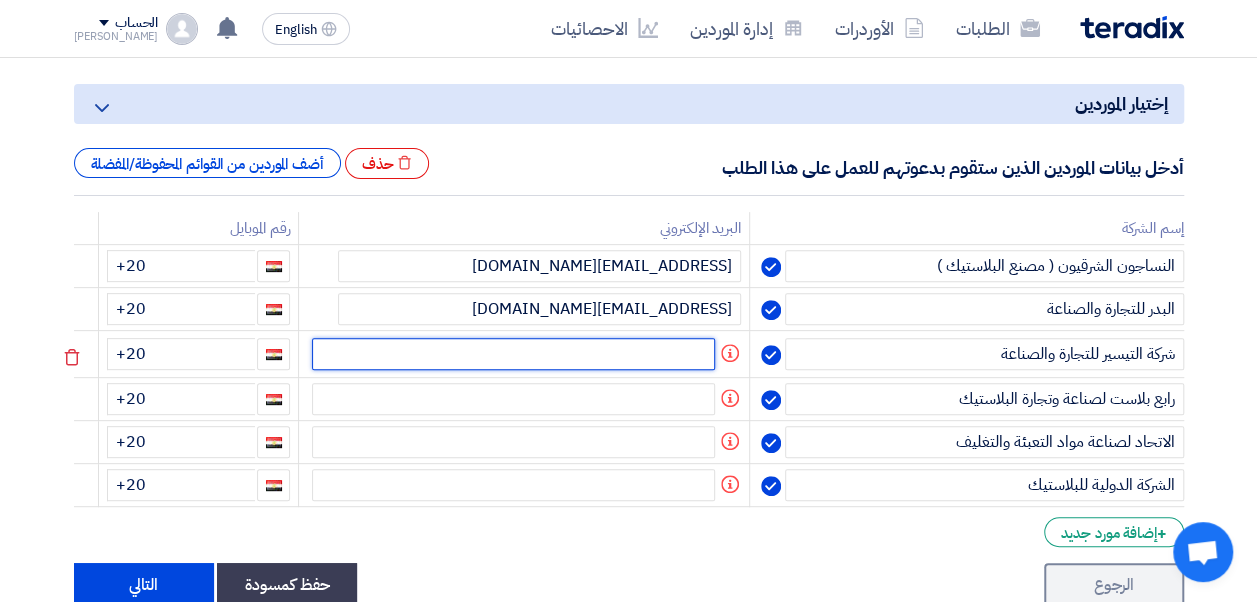 click 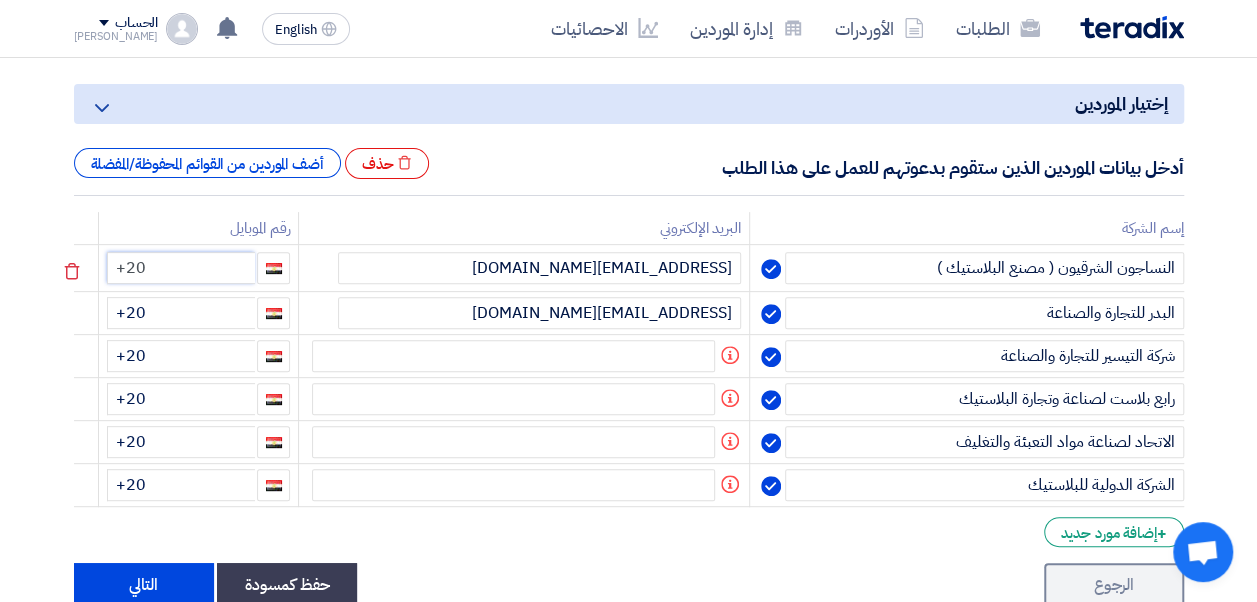 click on "+20" 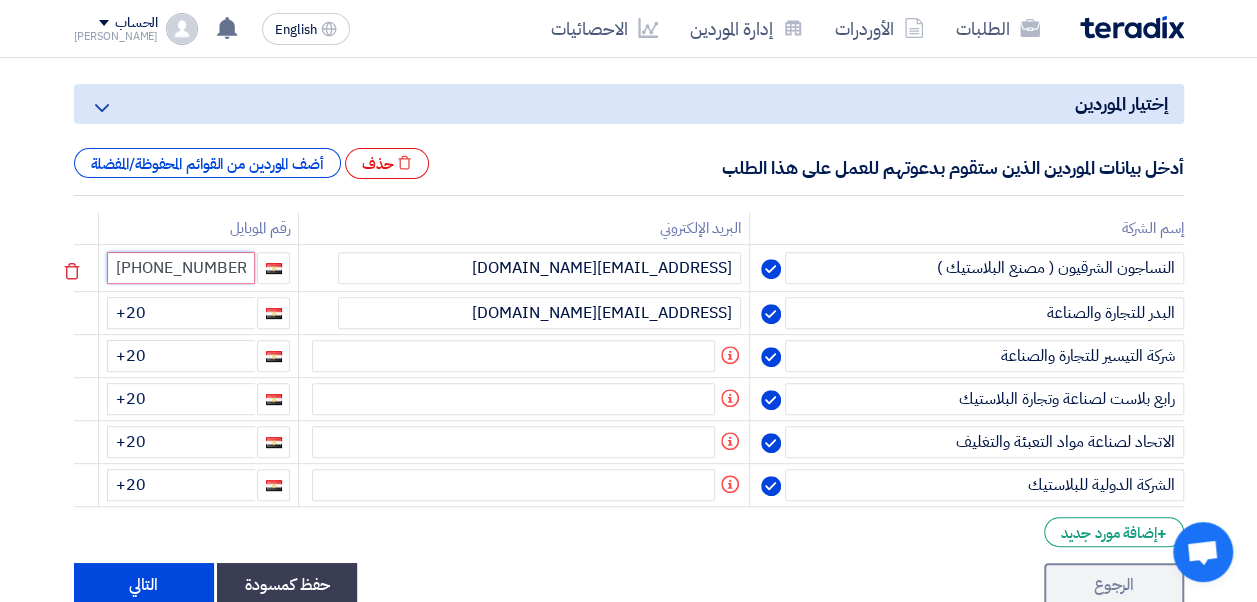 type on "[PHONE_NUMBER]" 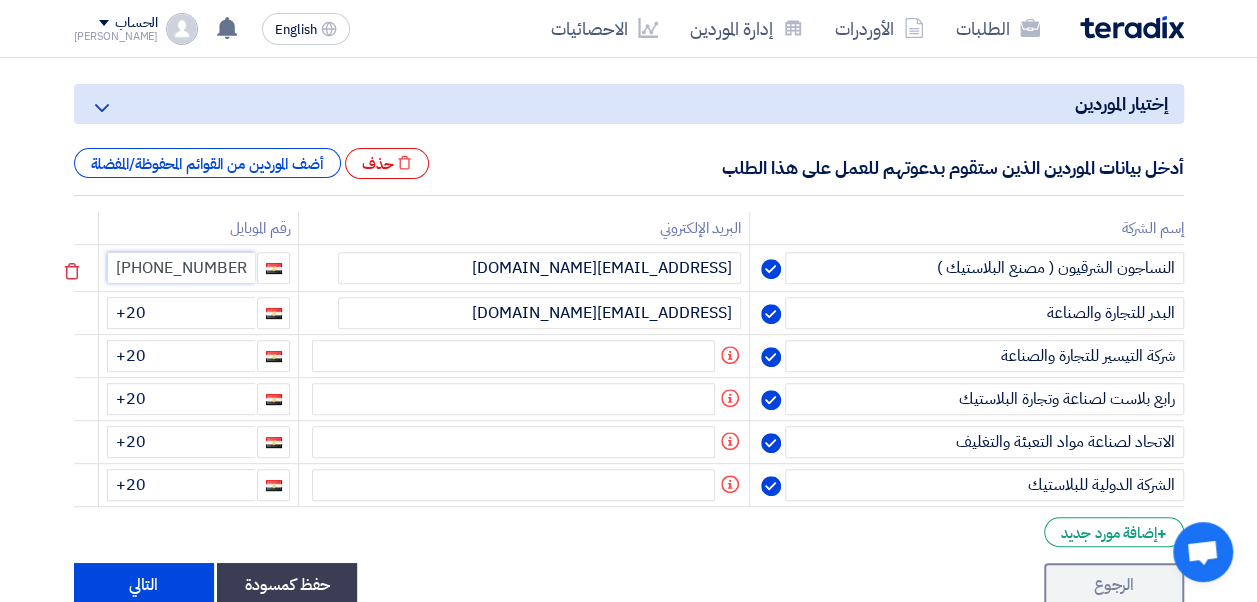 drag, startPoint x: 249, startPoint y: 262, endPoint x: 106, endPoint y: 260, distance: 143.01399 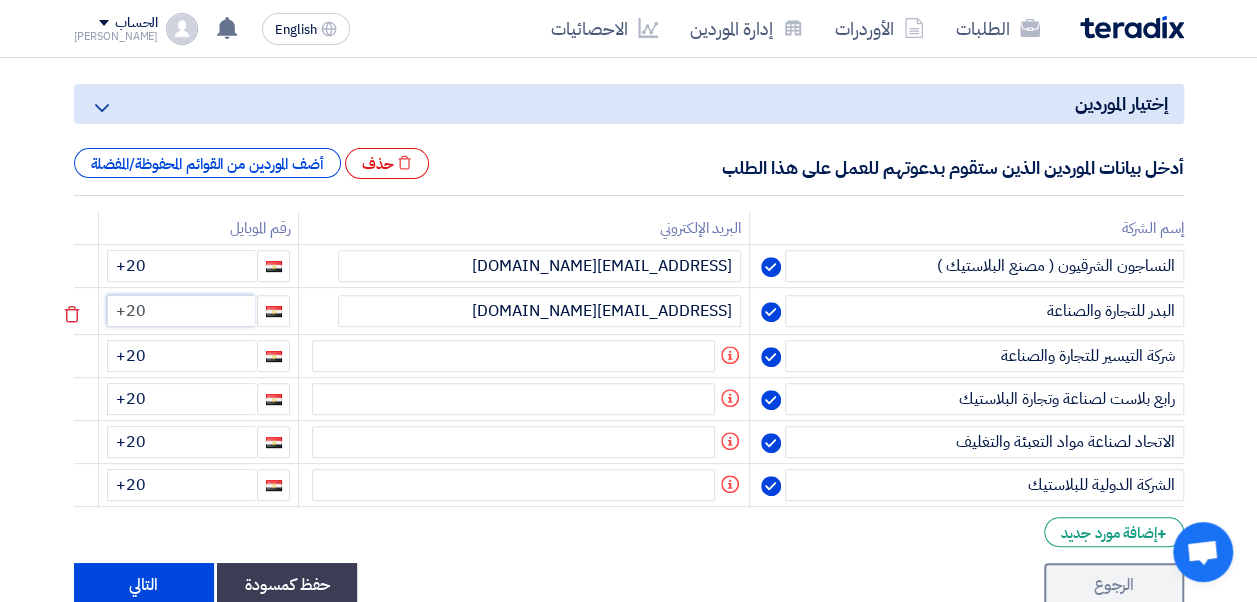 click on "+20" 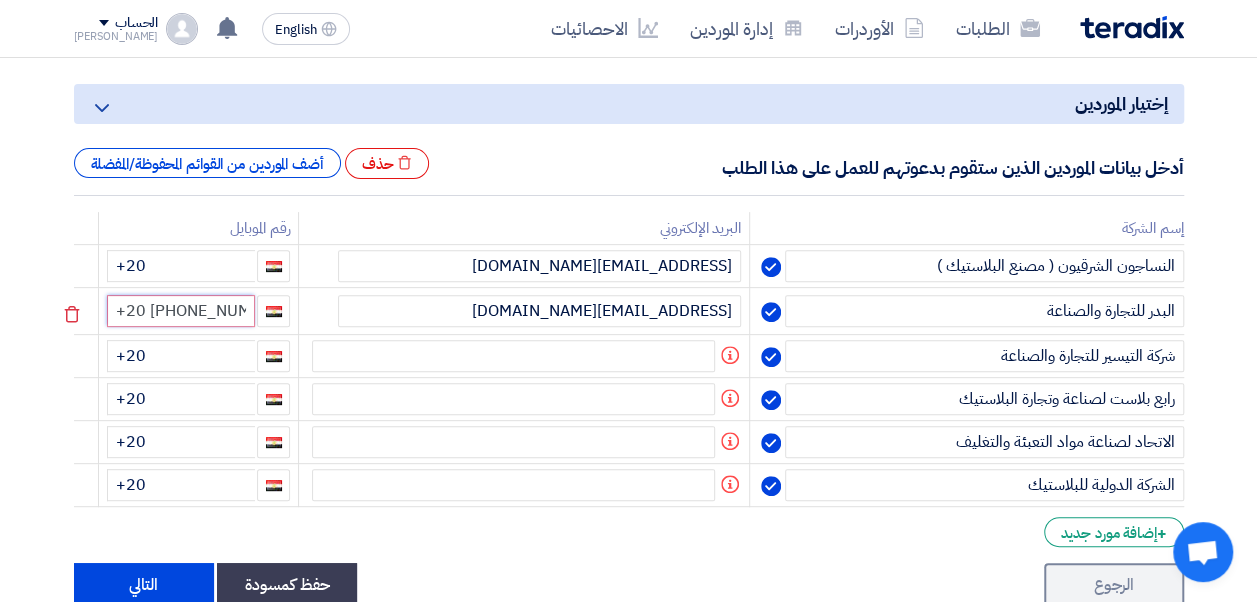 scroll, scrollTop: 0, scrollLeft: 29, axis: horizontal 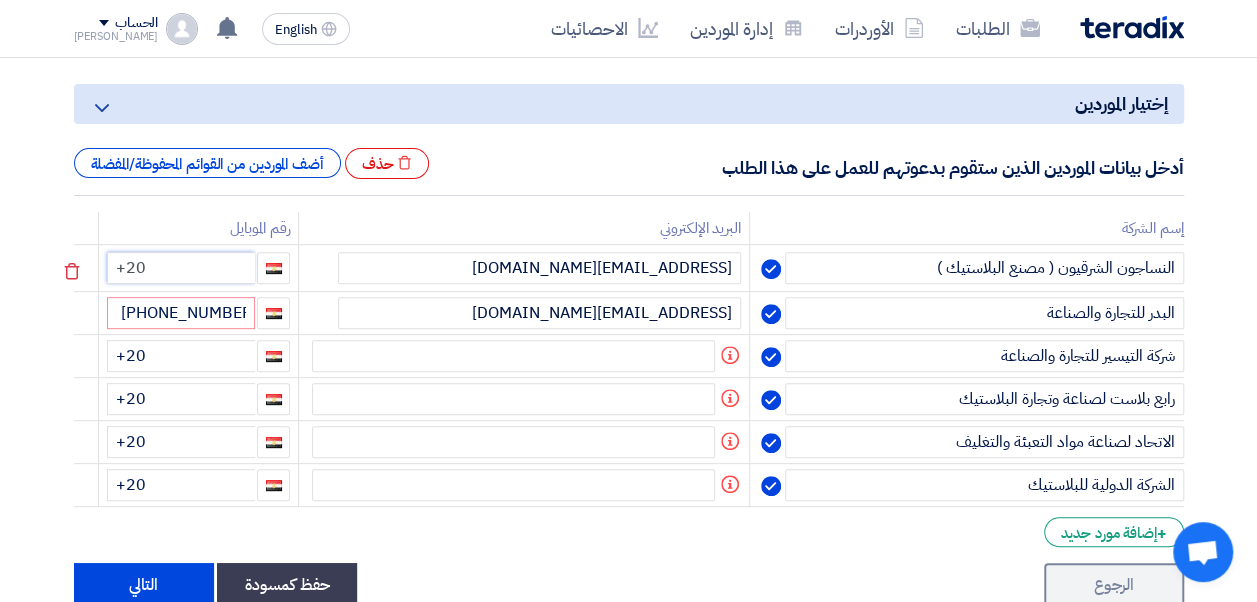 type on "+20" 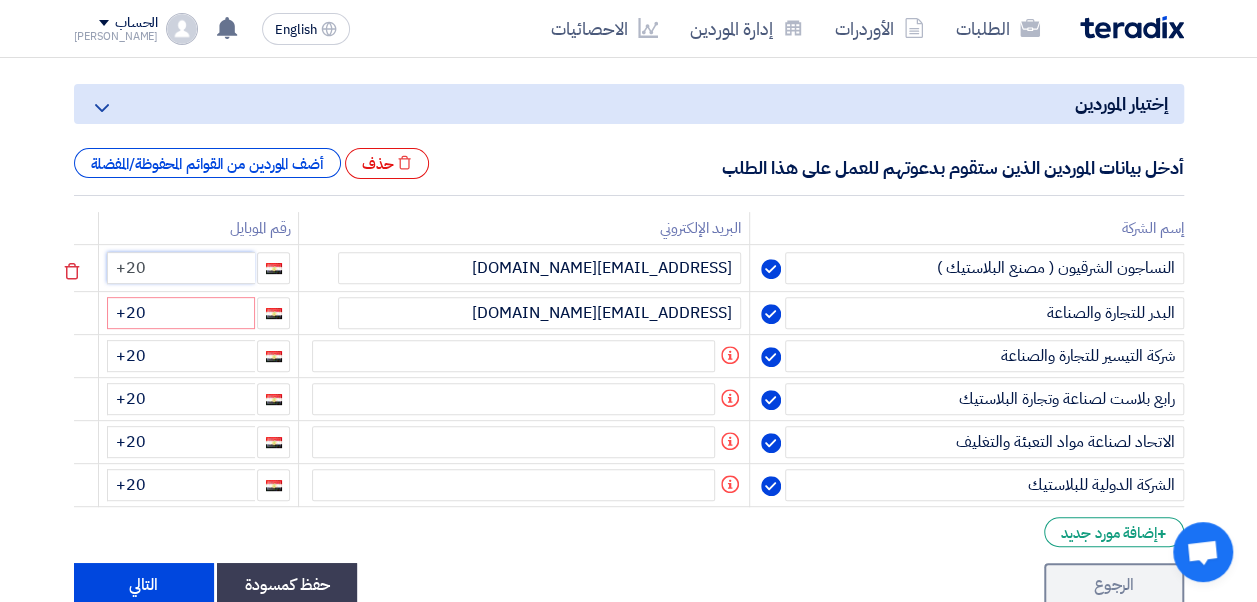click on "+20" 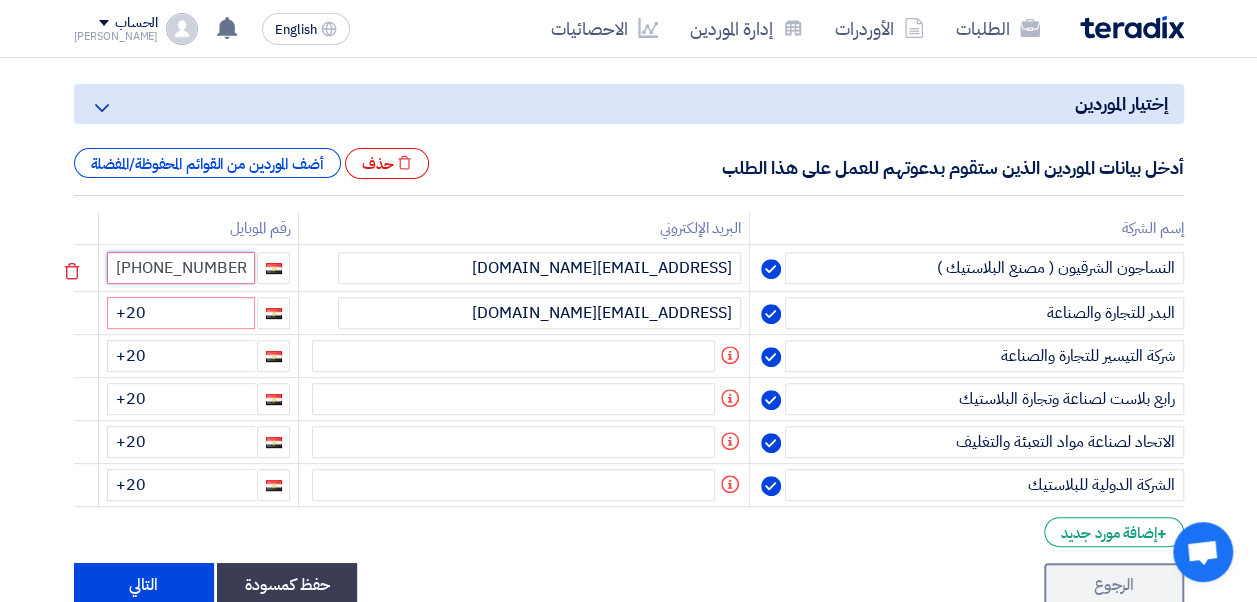 type on "[PHONE_NUMBER]" 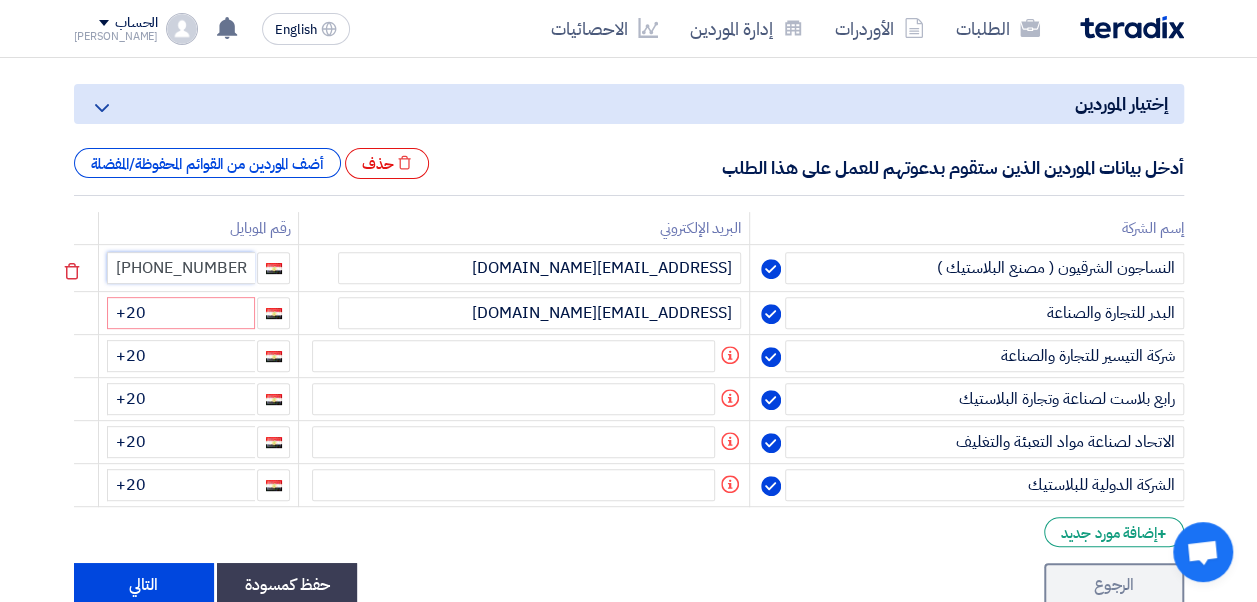 click on "[PHONE_NUMBER]" 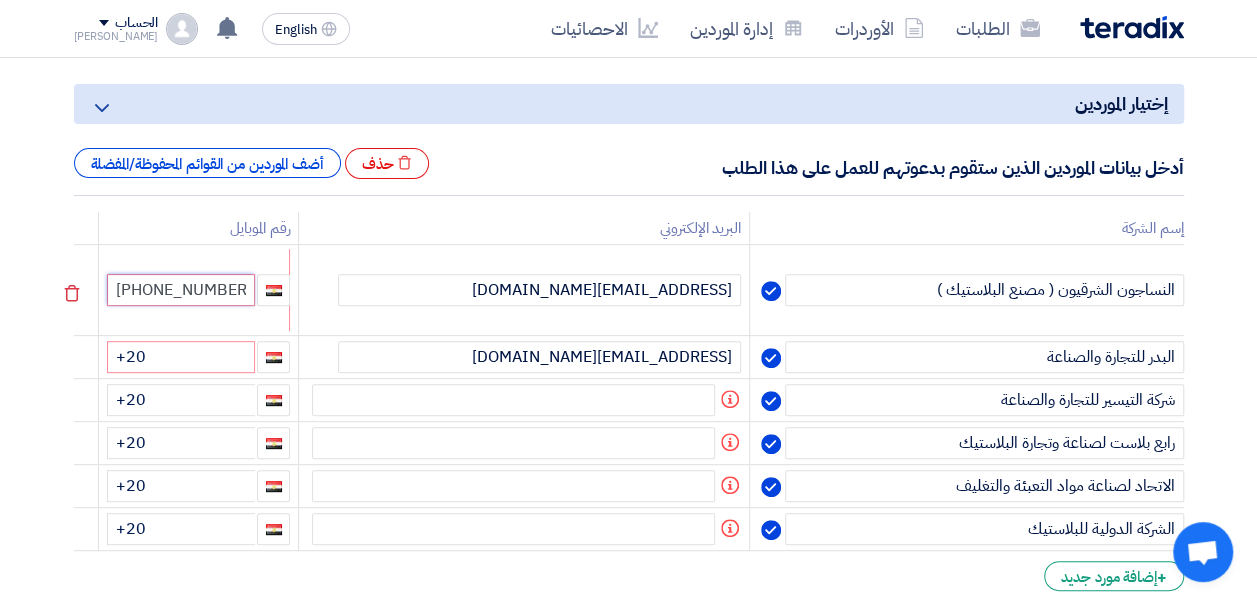 click on "[PHONE_NUMBER]" 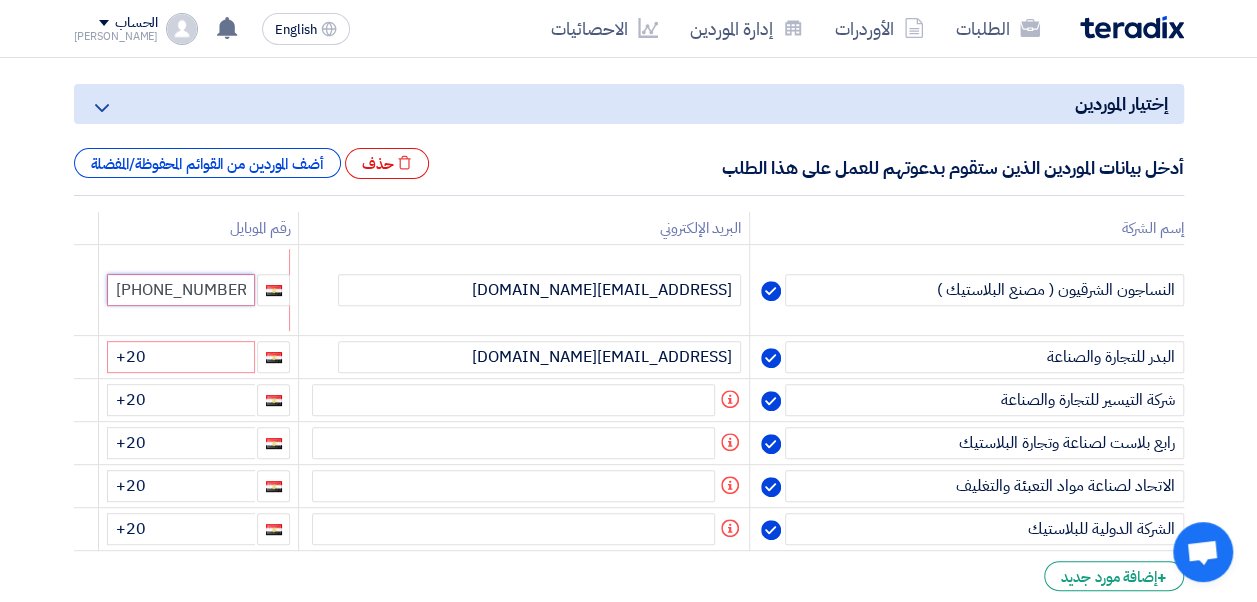 drag, startPoint x: 228, startPoint y: 281, endPoint x: 58, endPoint y: 297, distance: 170.75128 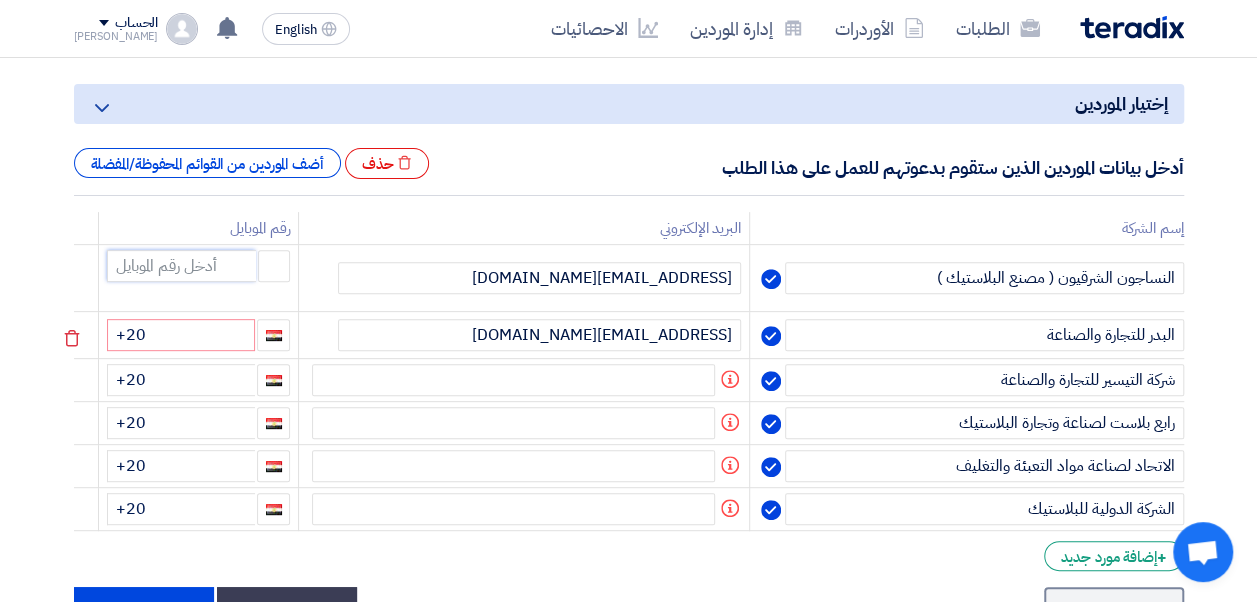 type 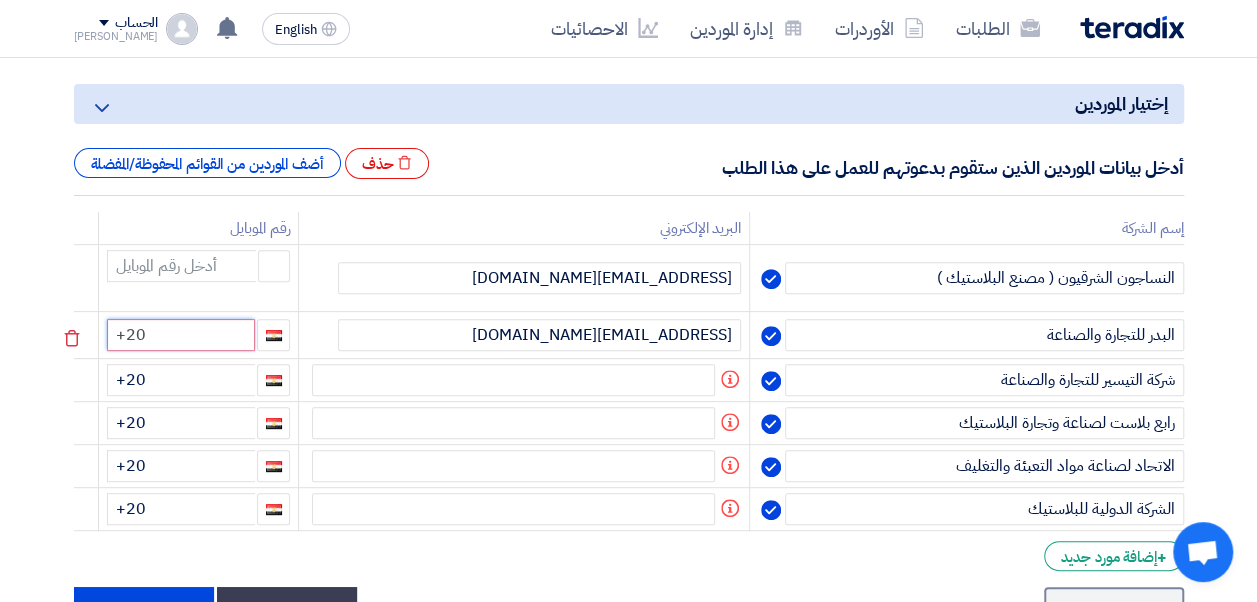 click on "+20" 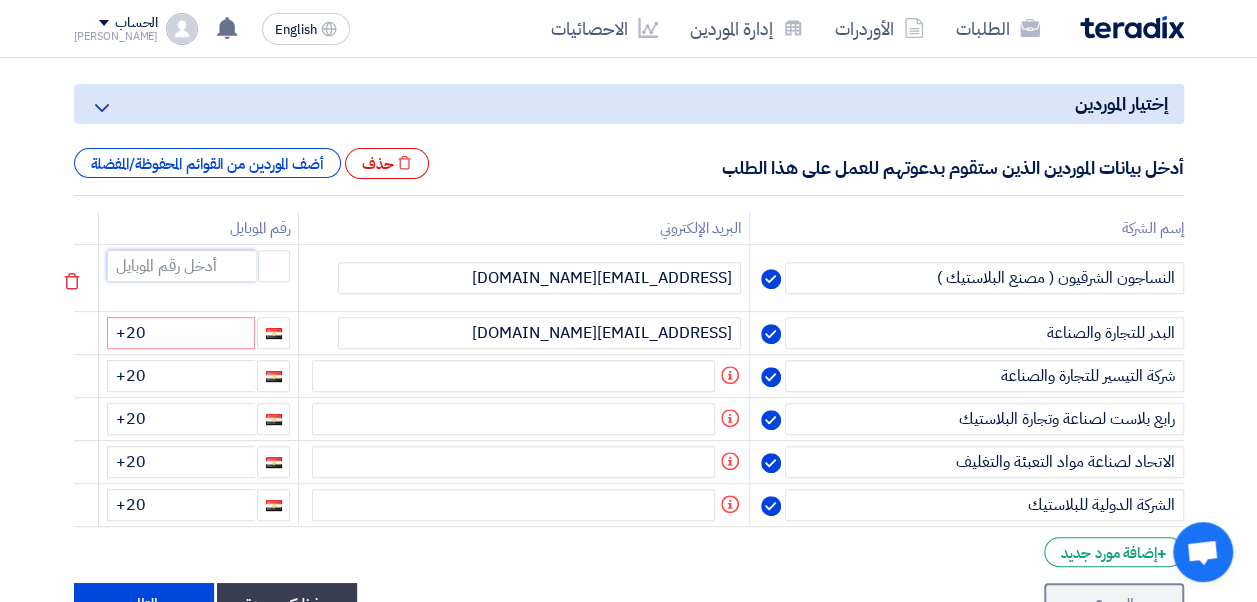 click 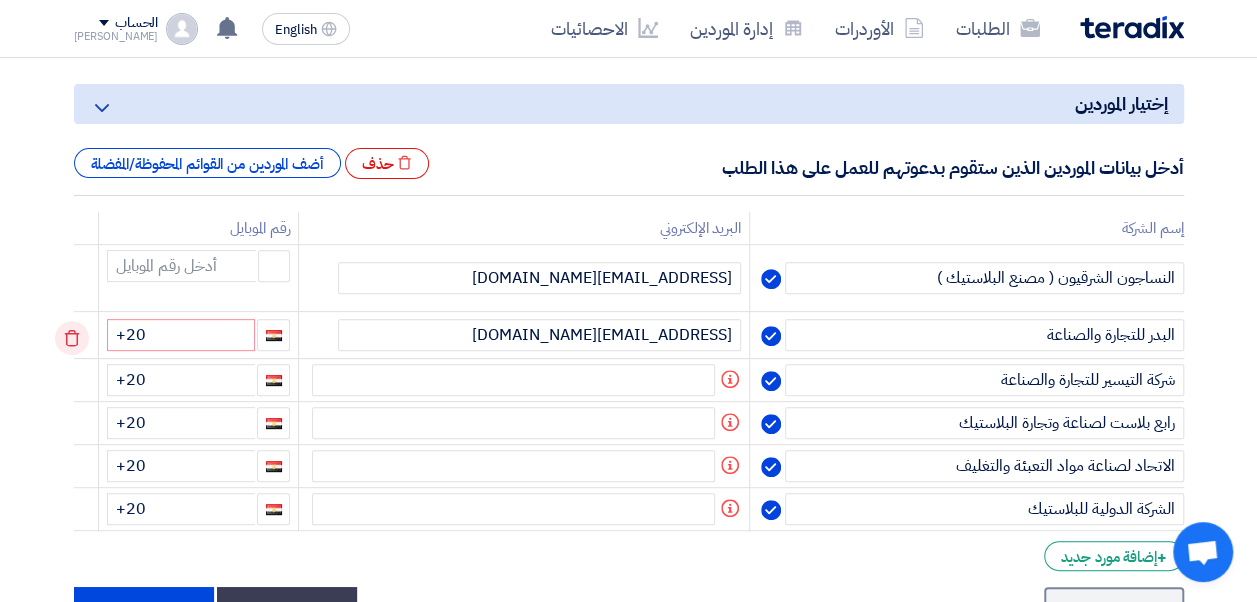 click 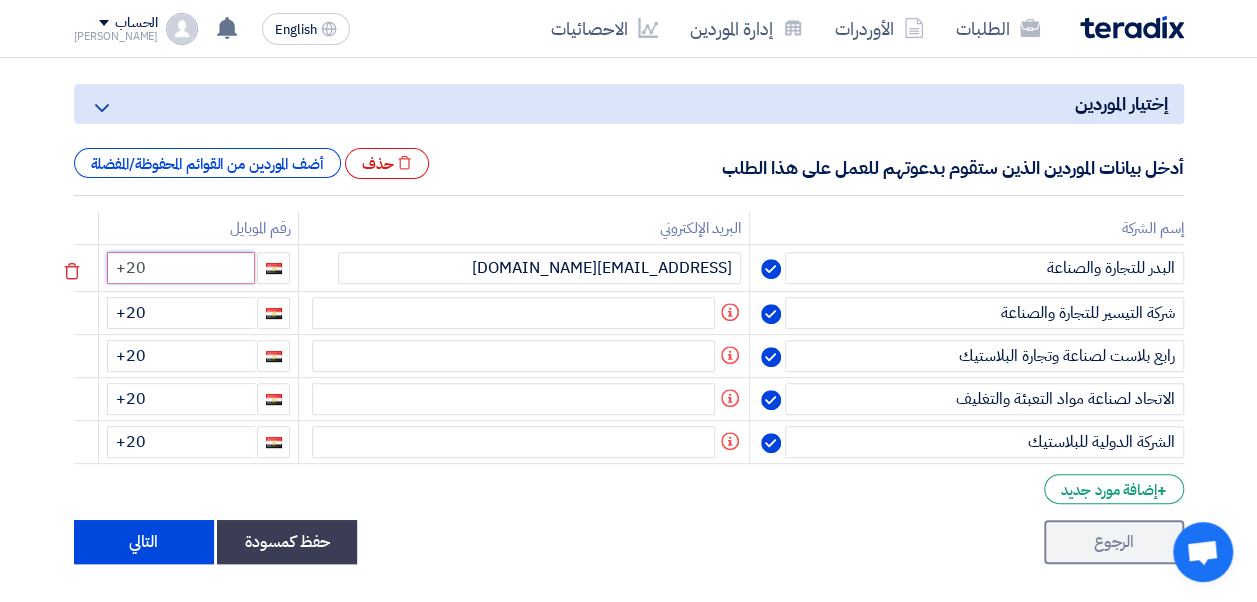 click on "+20" 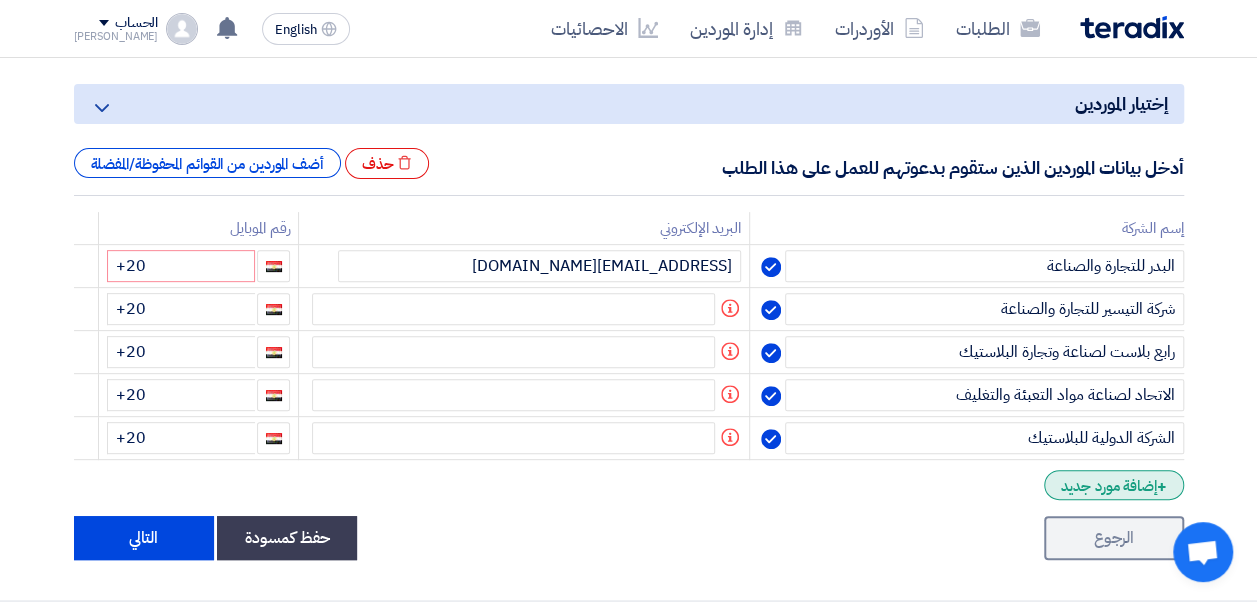 click on "+
إضافة مورد جديد" 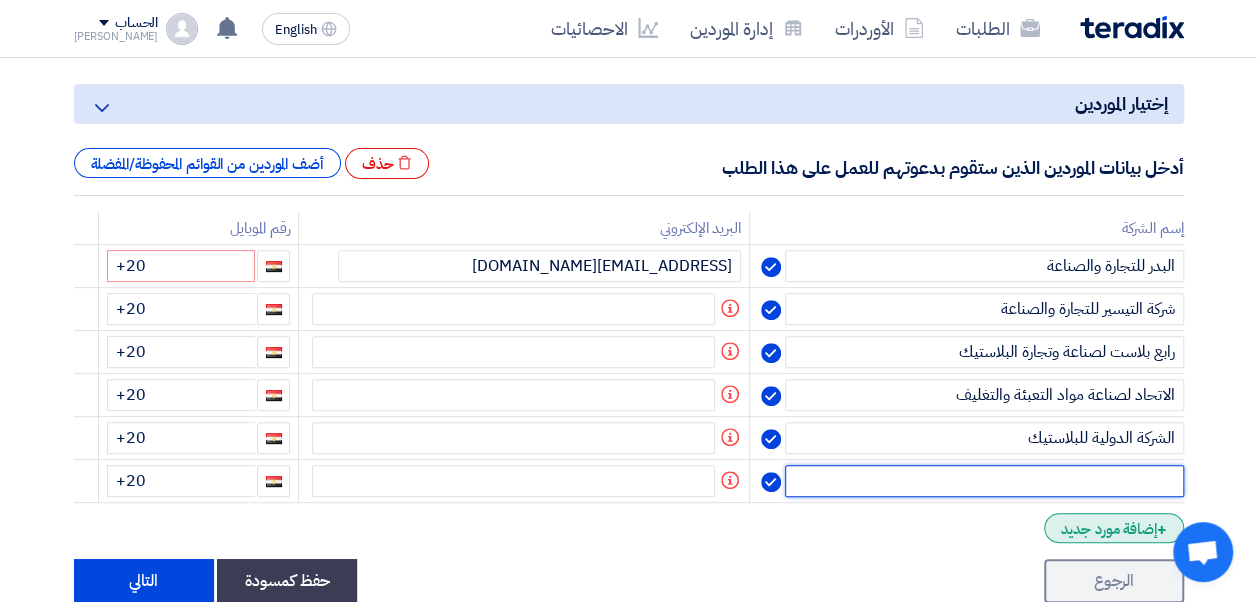 click 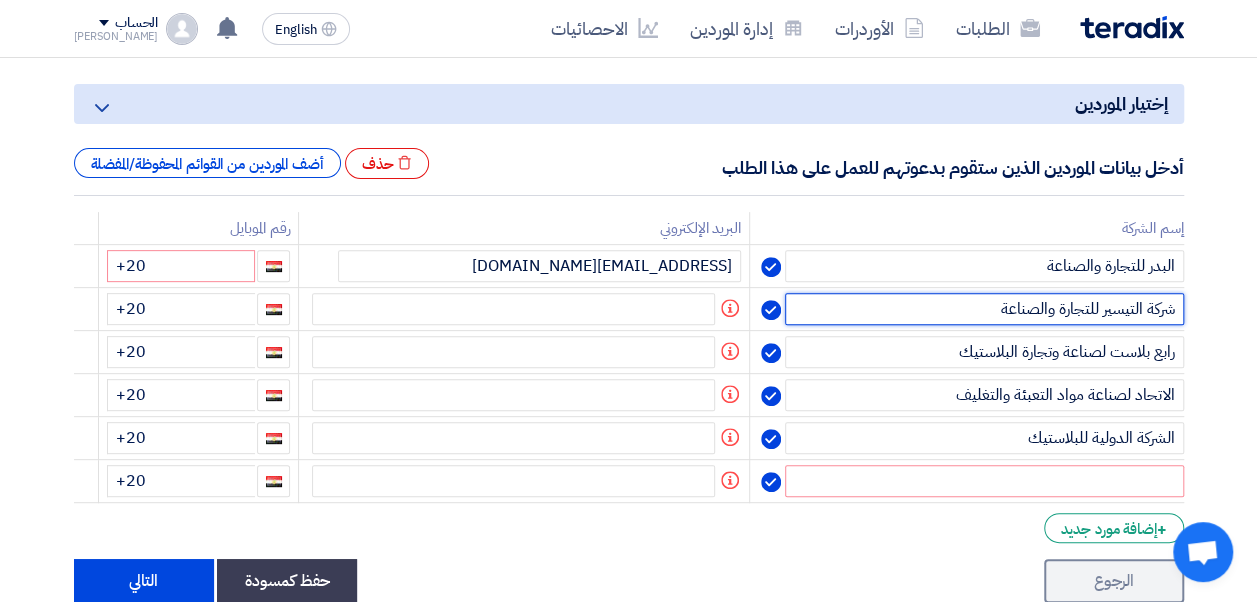 drag, startPoint x: 971, startPoint y: 314, endPoint x: 1223, endPoint y: 354, distance: 255.15486 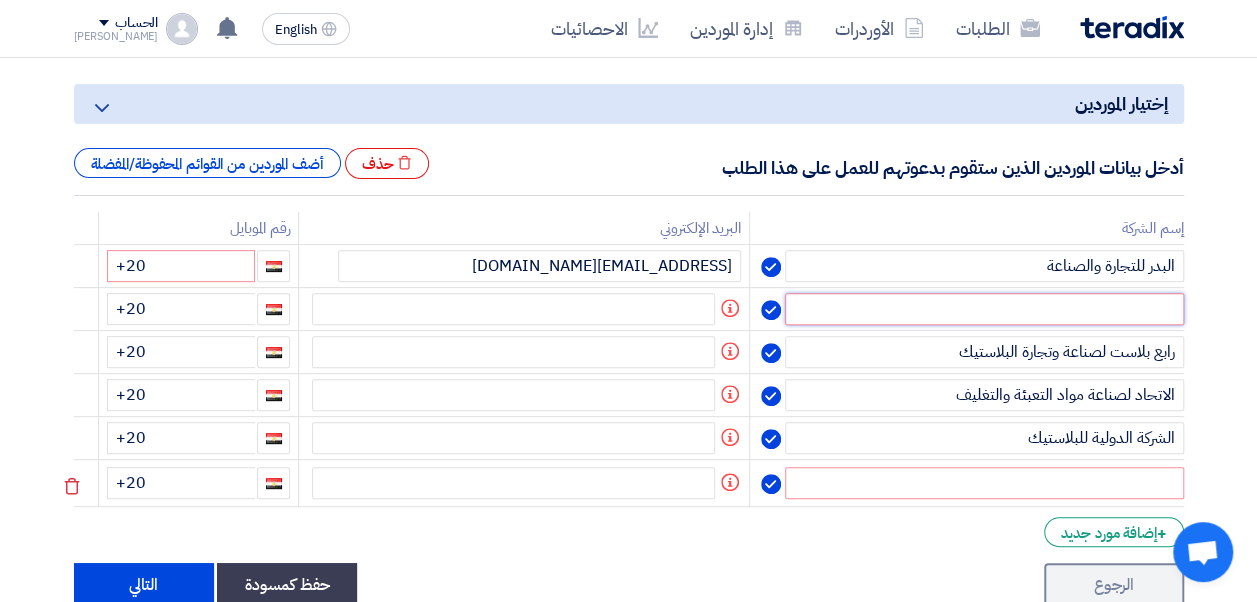 type 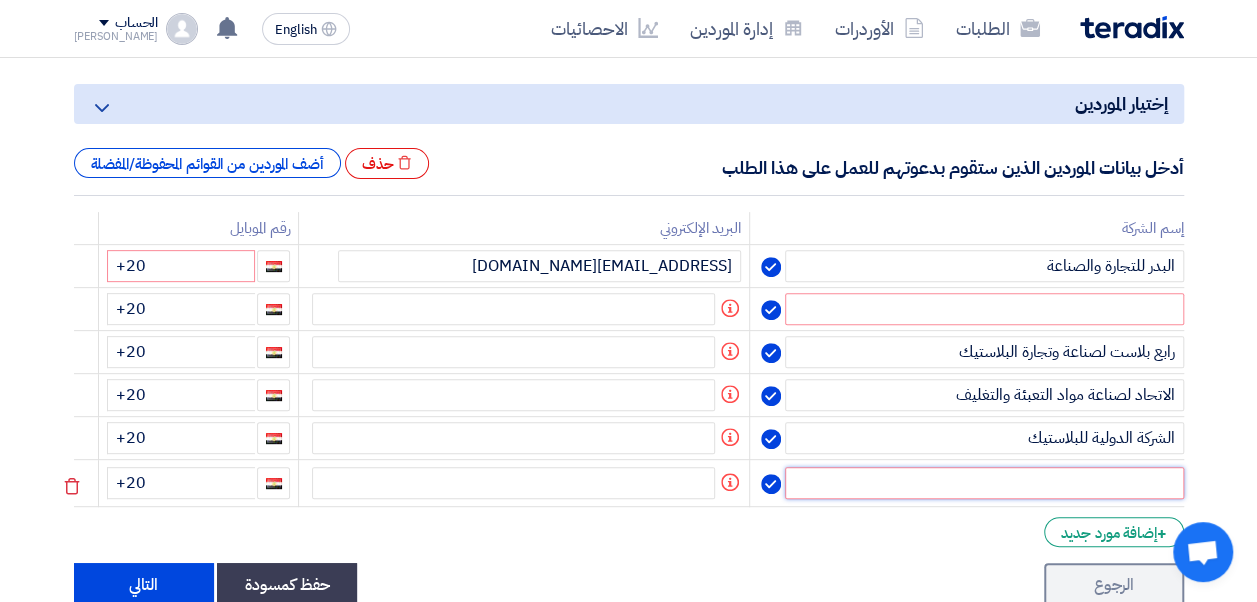 click 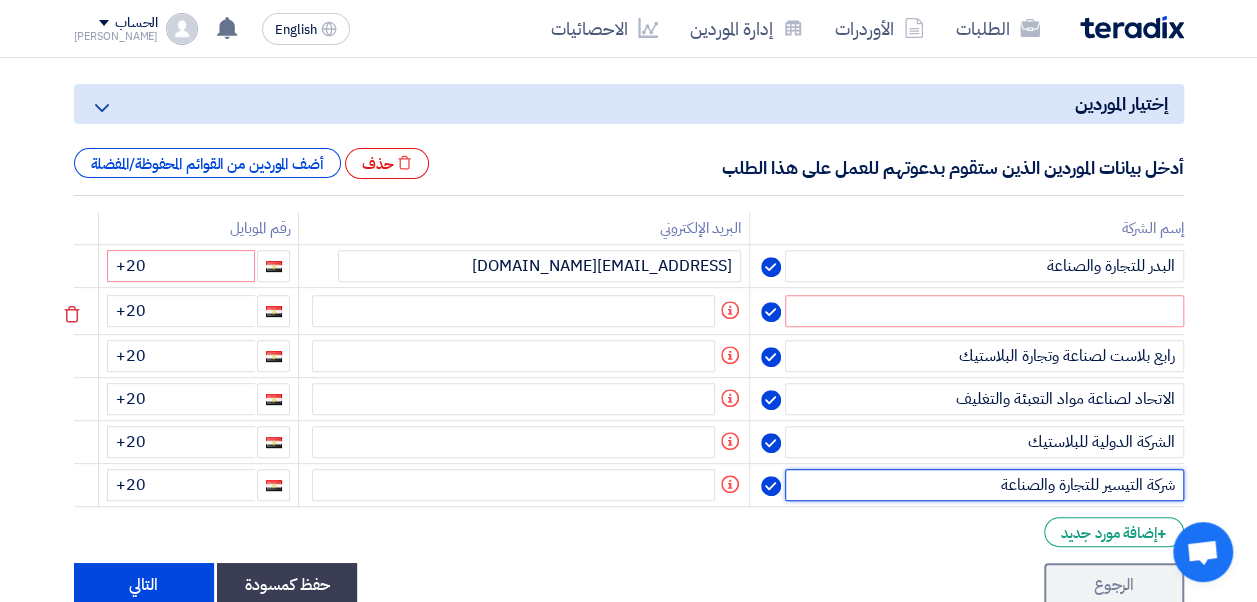 type on "شركة التيسير للتجارة والصناعة" 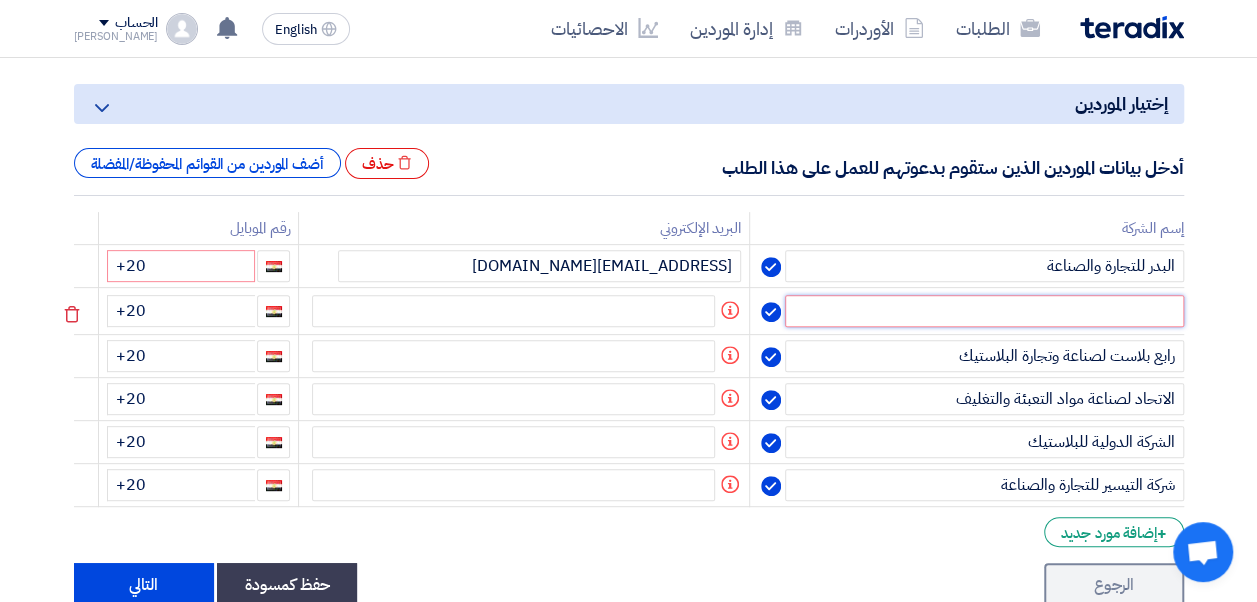 click 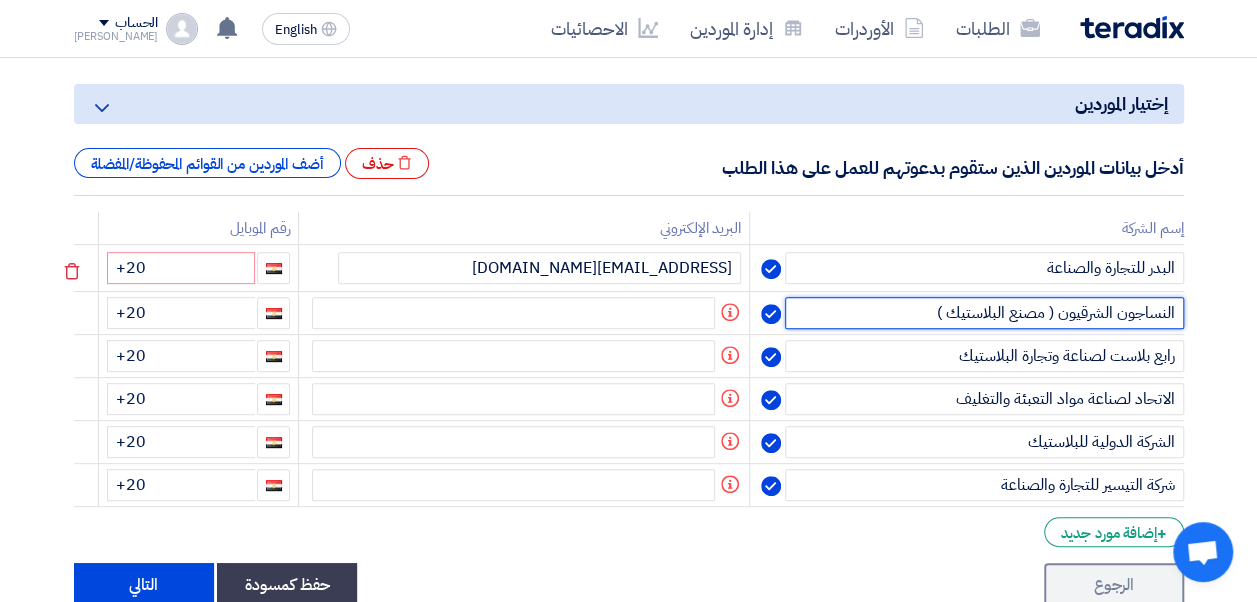 type on "النساجون الشرقيون ( مصنع البلاستيك )" 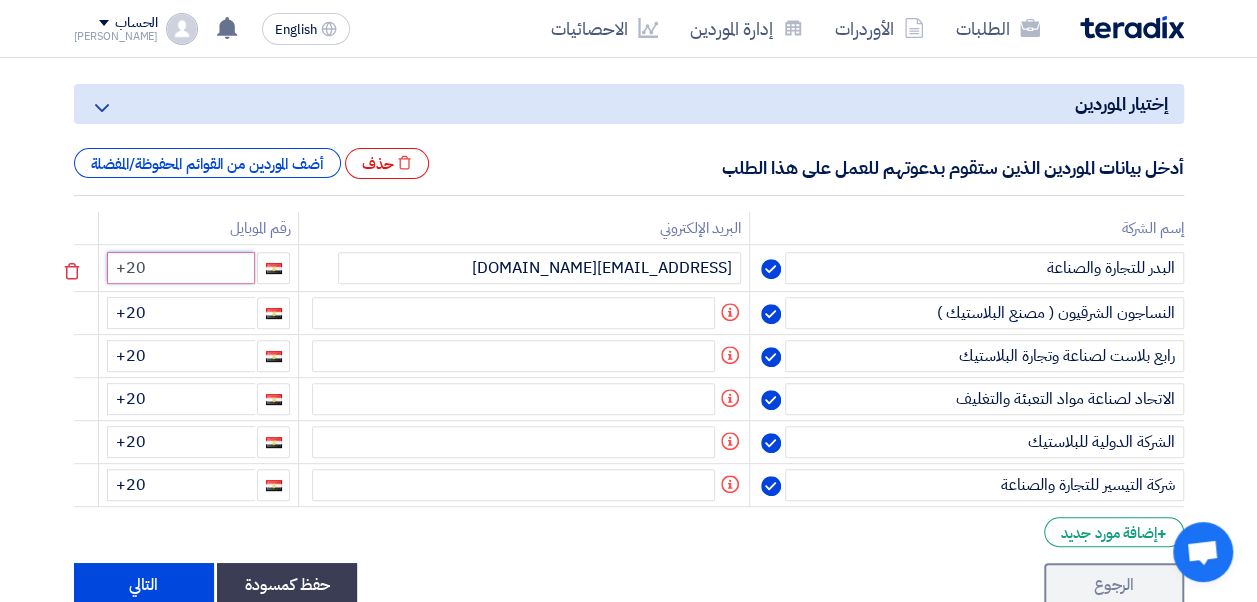 click on "+20" 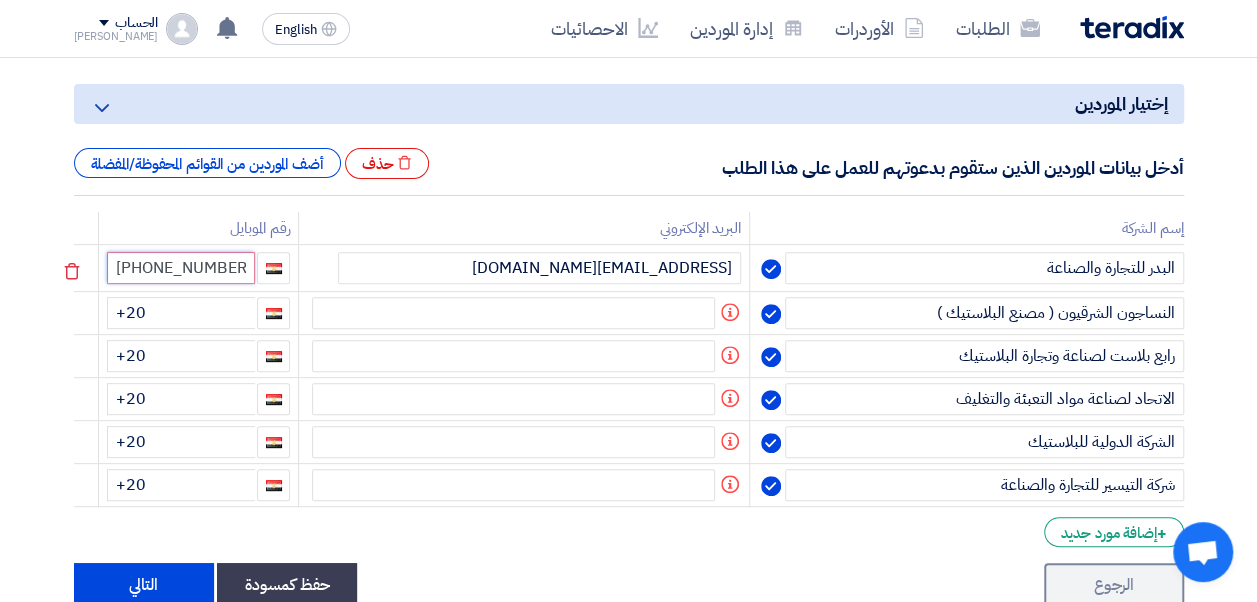 type on "[PHONE_NUMBER]" 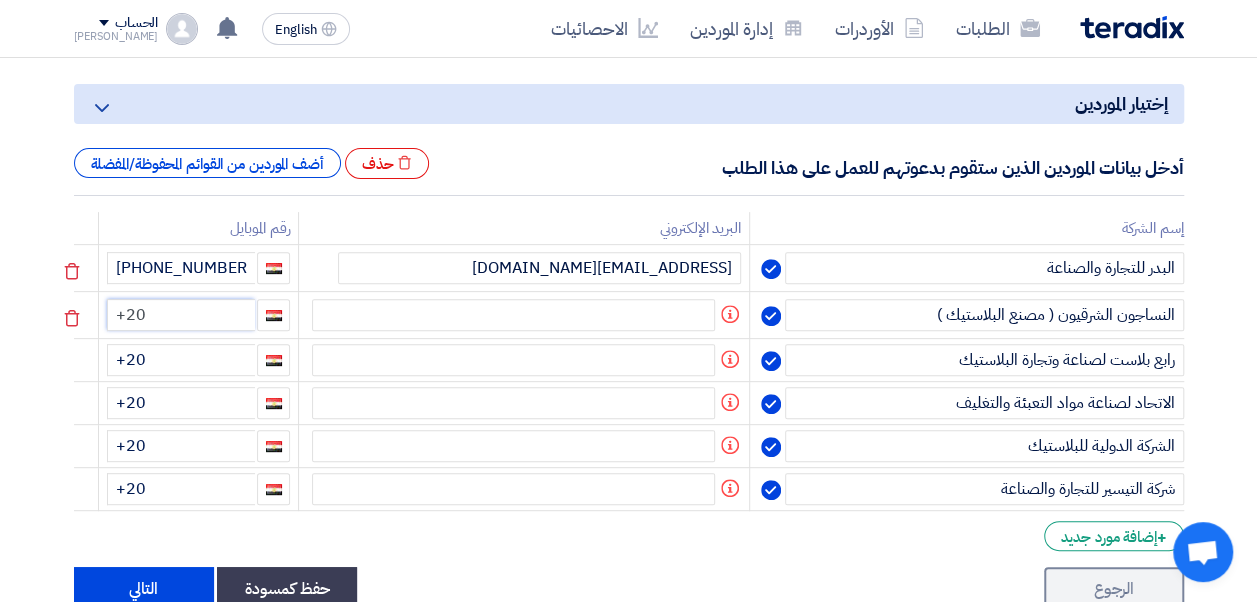 click on "+20" 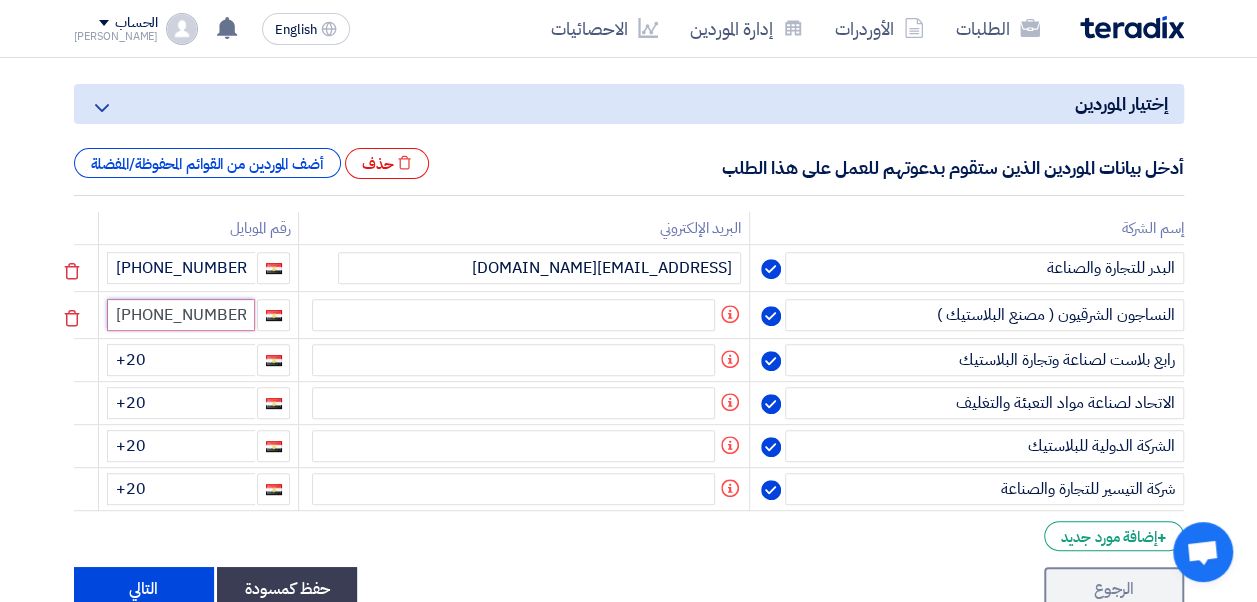 type on "[PHONE_NUMBER]" 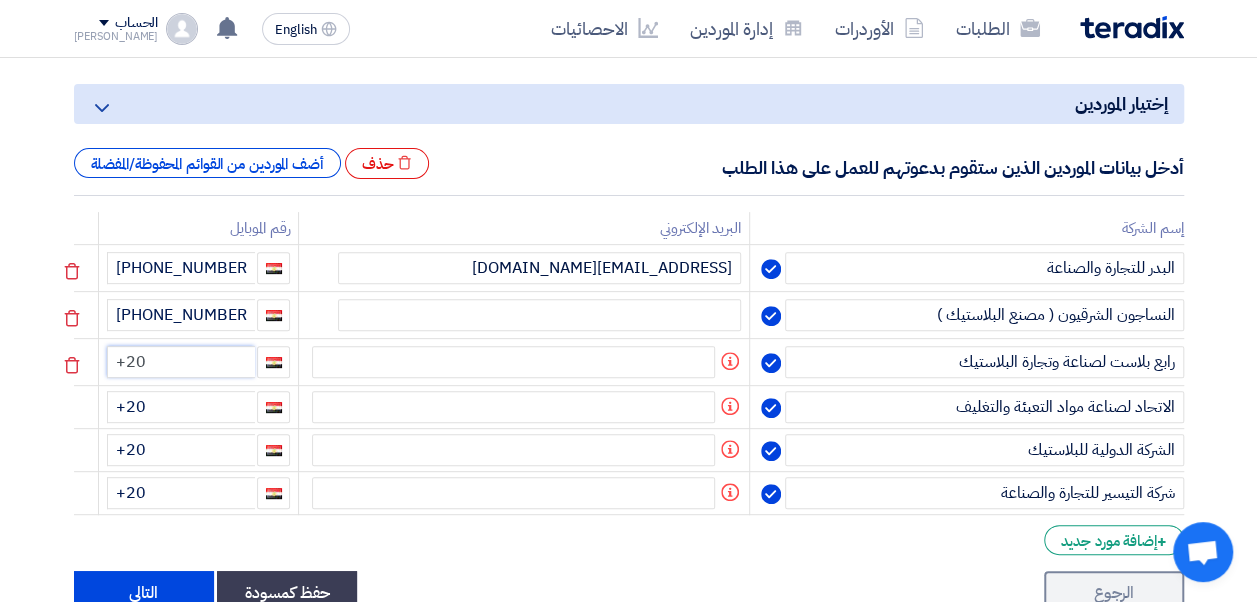 click on "+20" 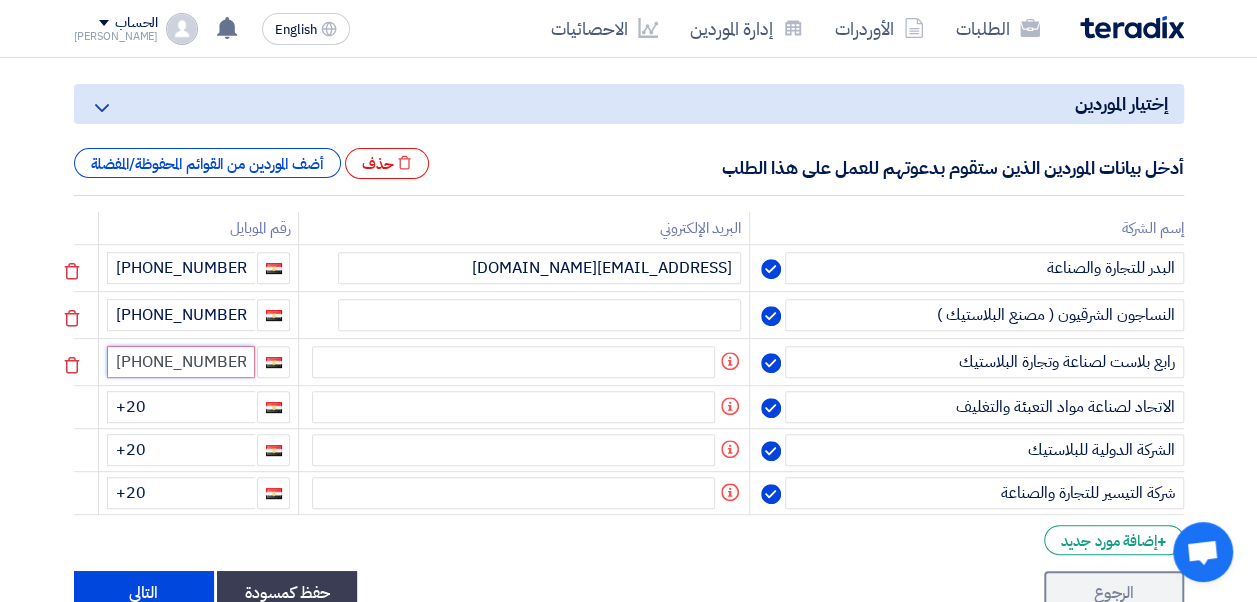 type on "[PHONE_NUMBER]" 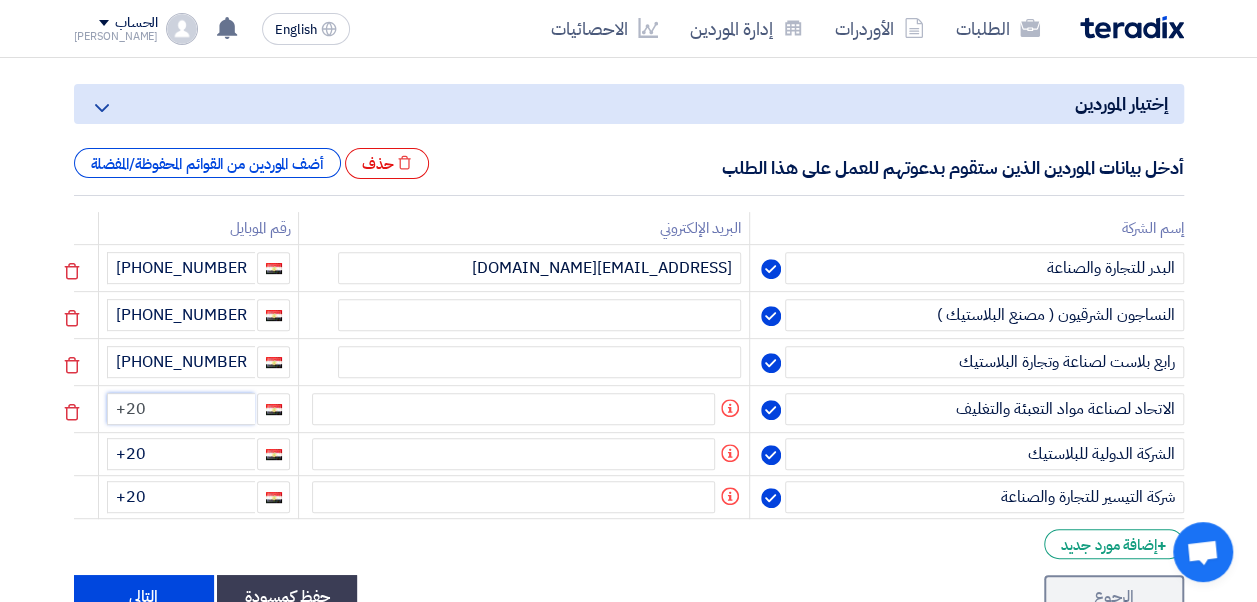 click on "+20" 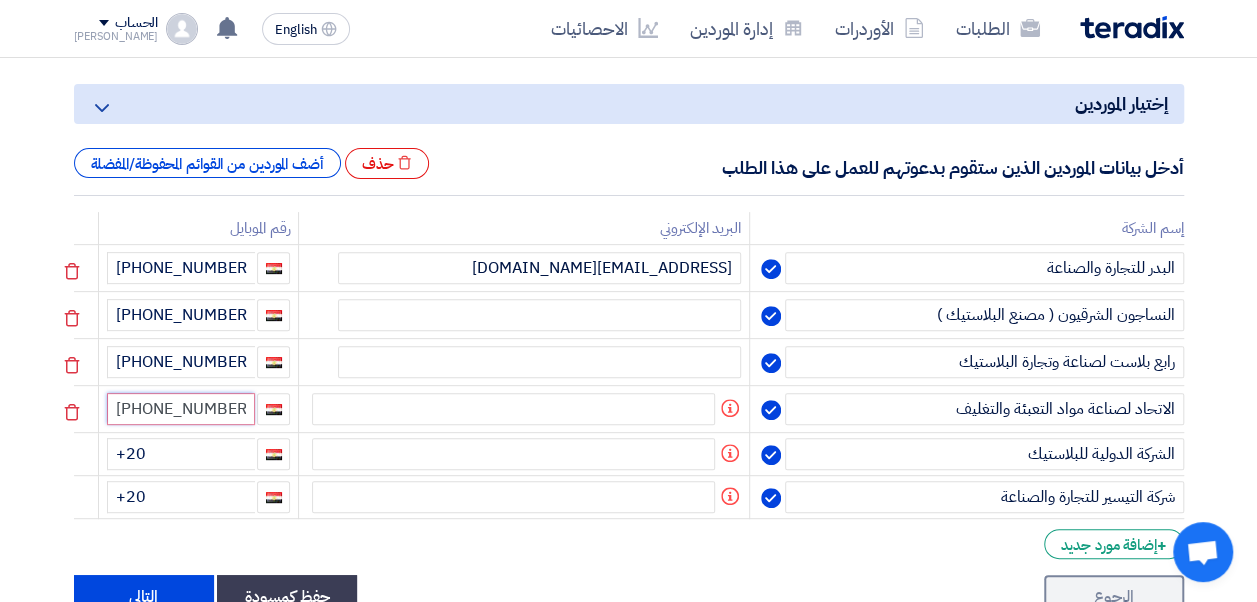 type on "[PHONE_NUMBER]" 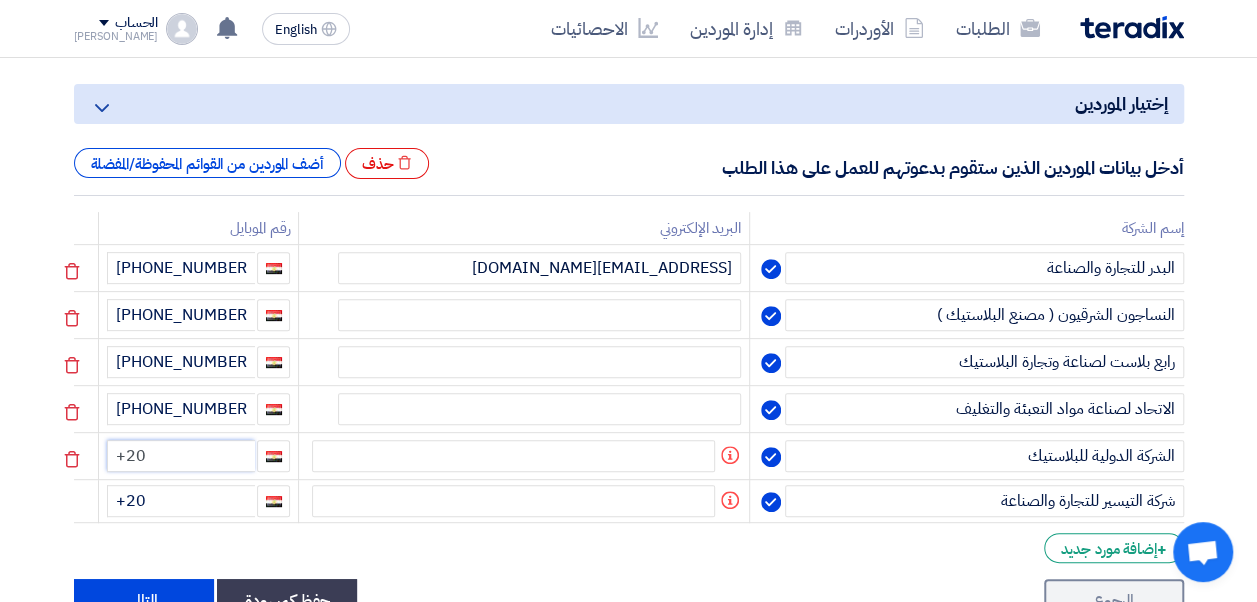 click on "+20" 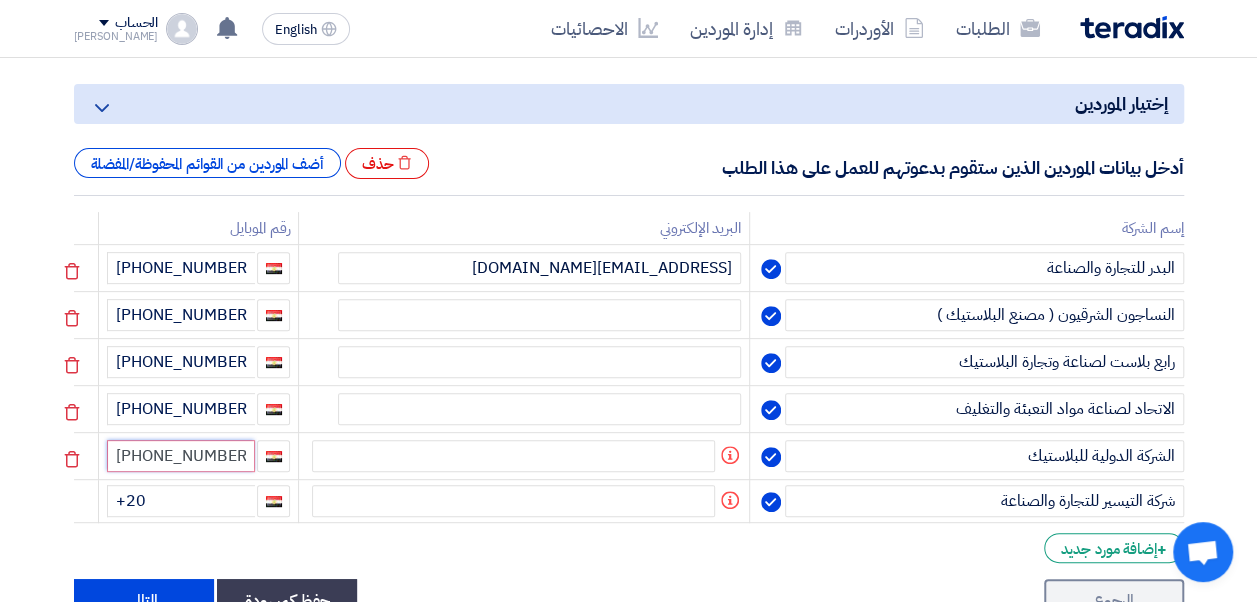 type on "[PHONE_NUMBER]" 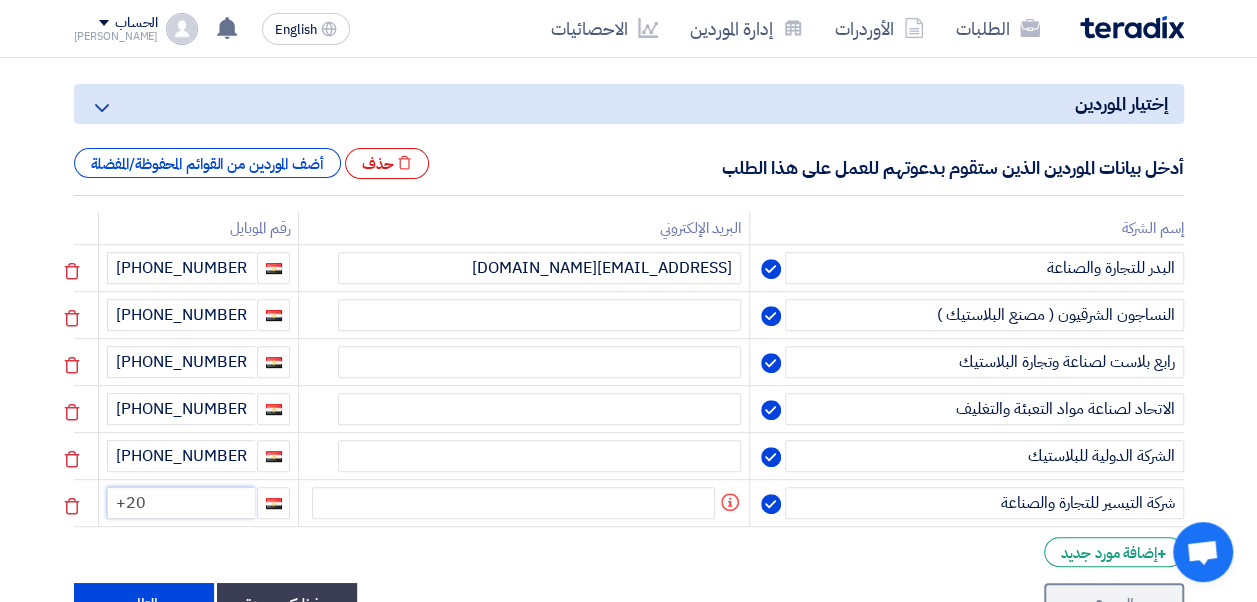 click on "+20" 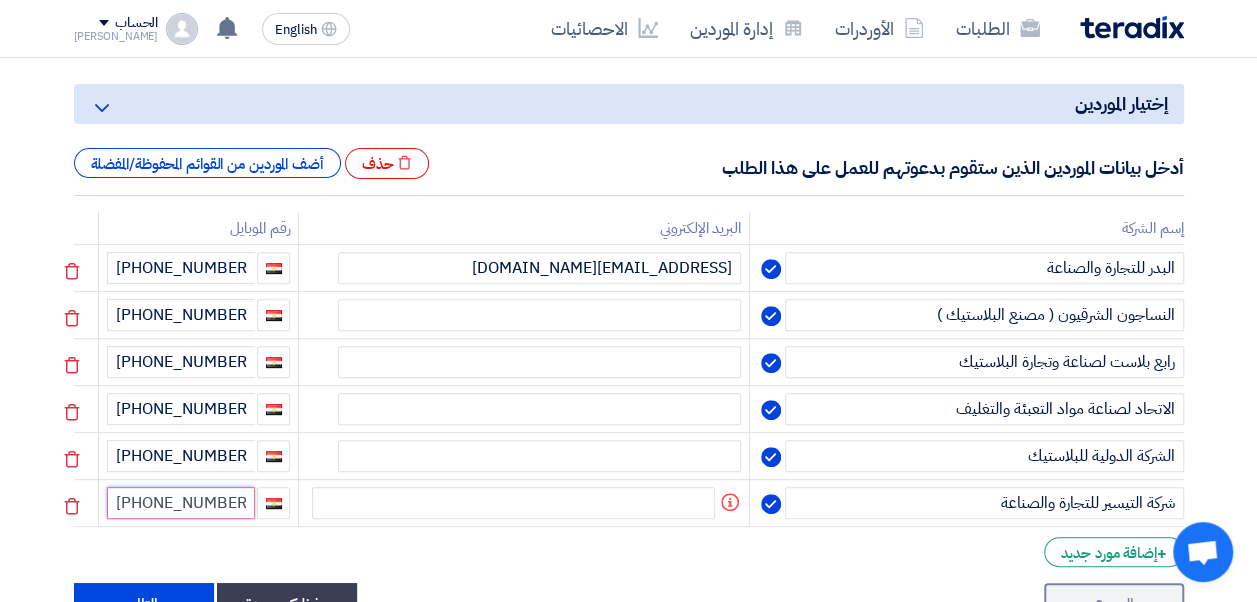 type on "[PHONE_NUMBER]" 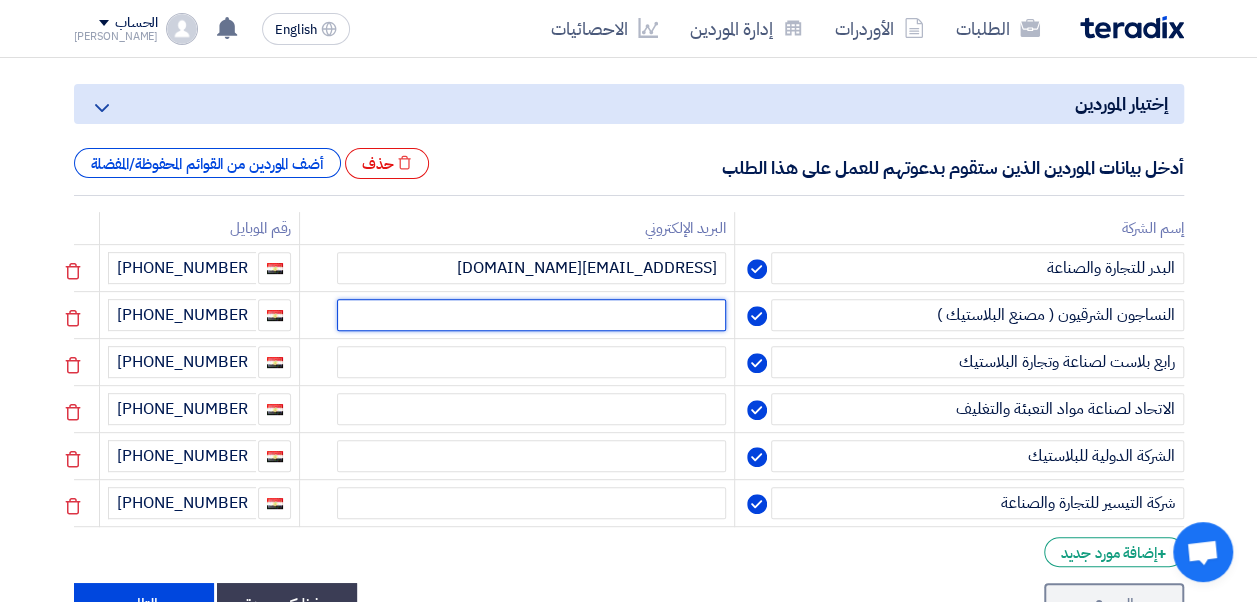 click 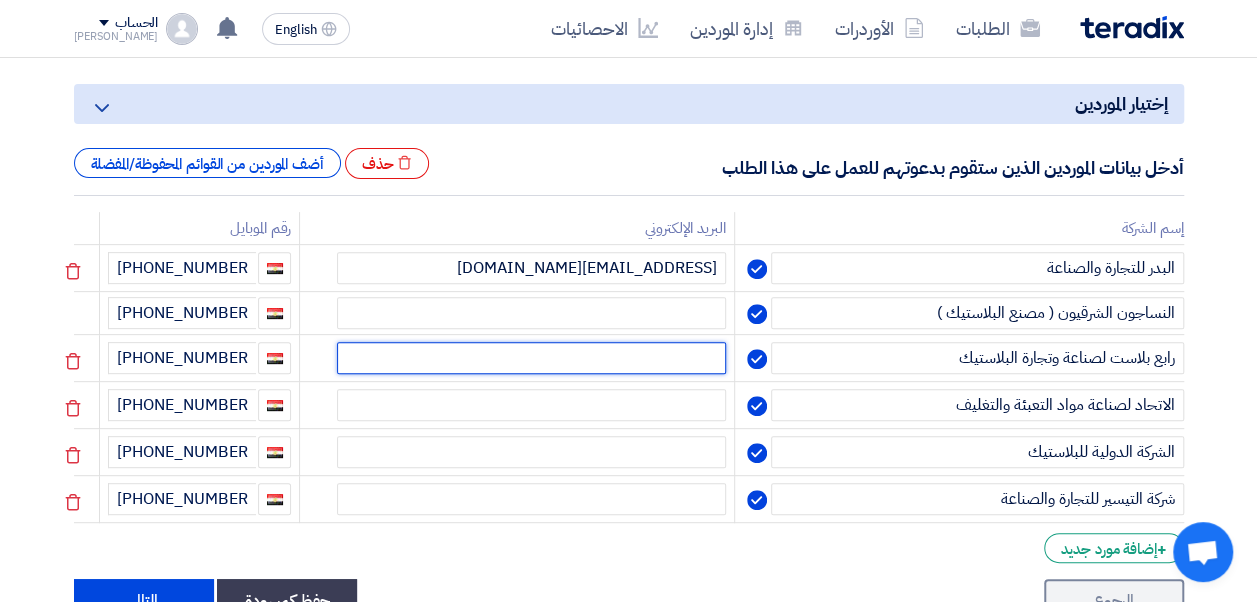 click 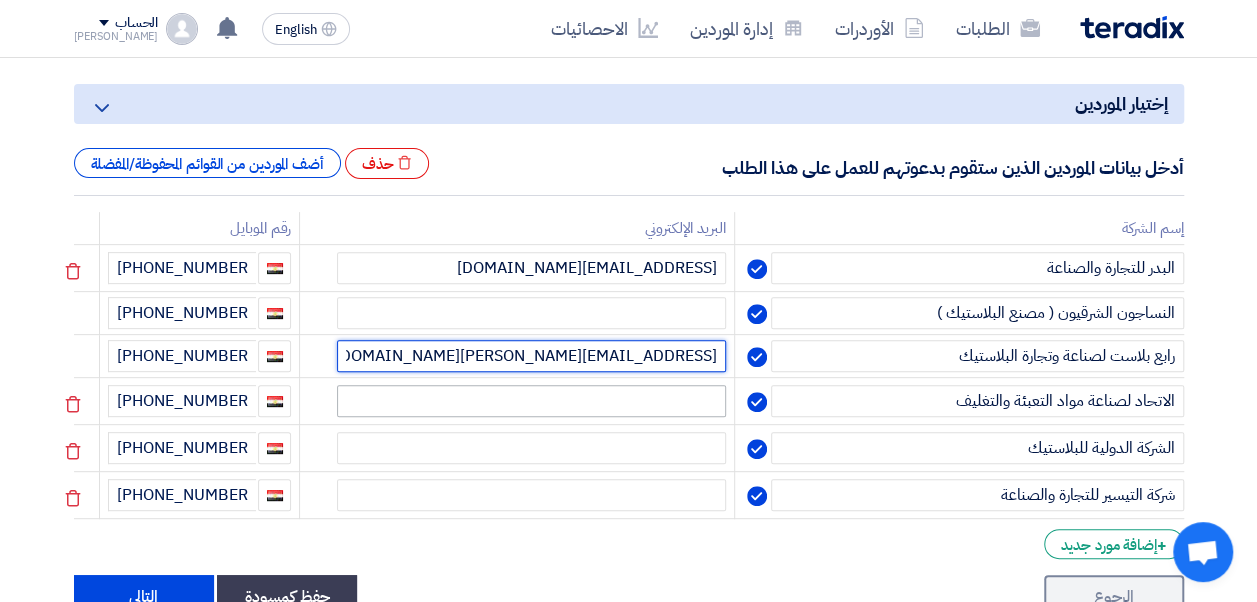 type on "[EMAIL_ADDRESS][PERSON_NAME][DOMAIN_NAME]" 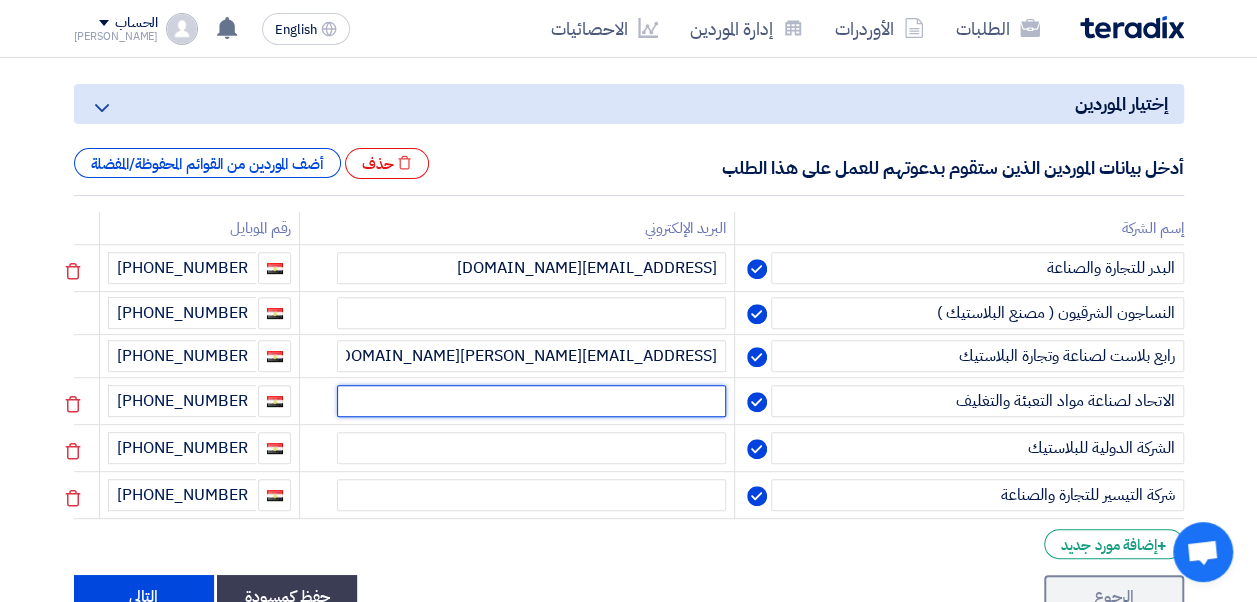 click 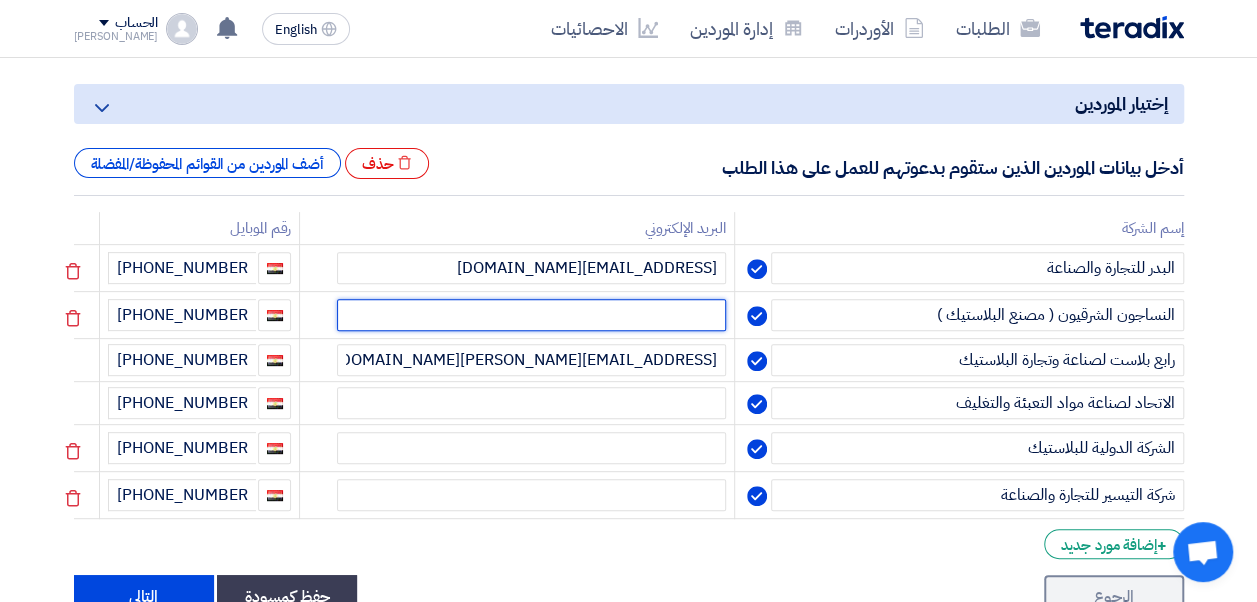 click 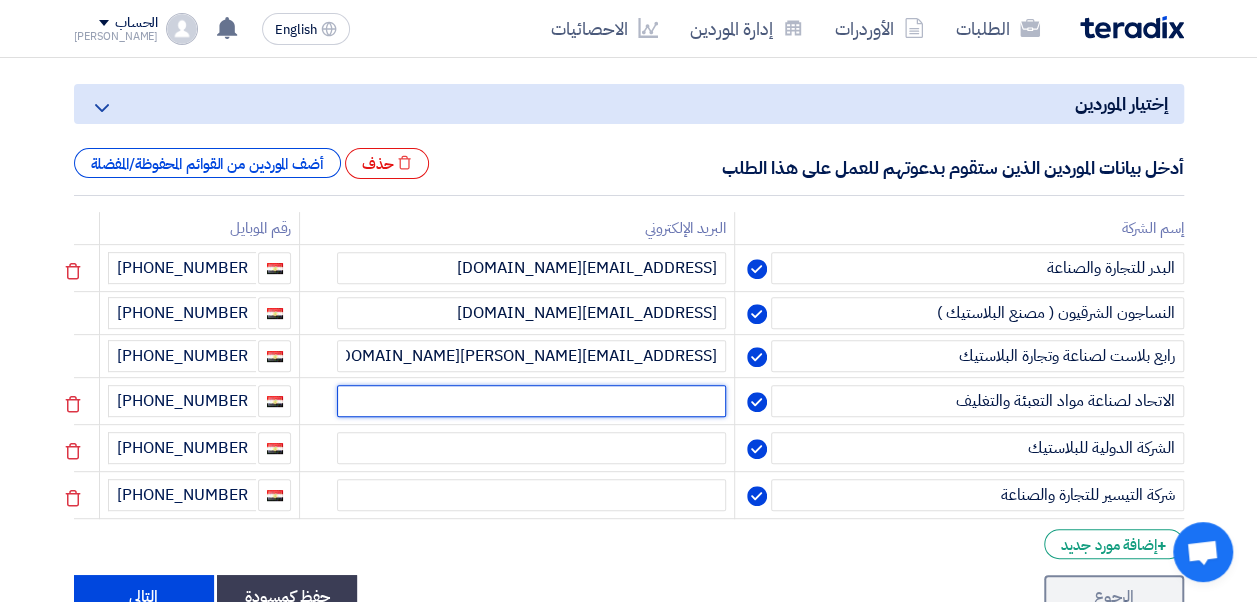 click 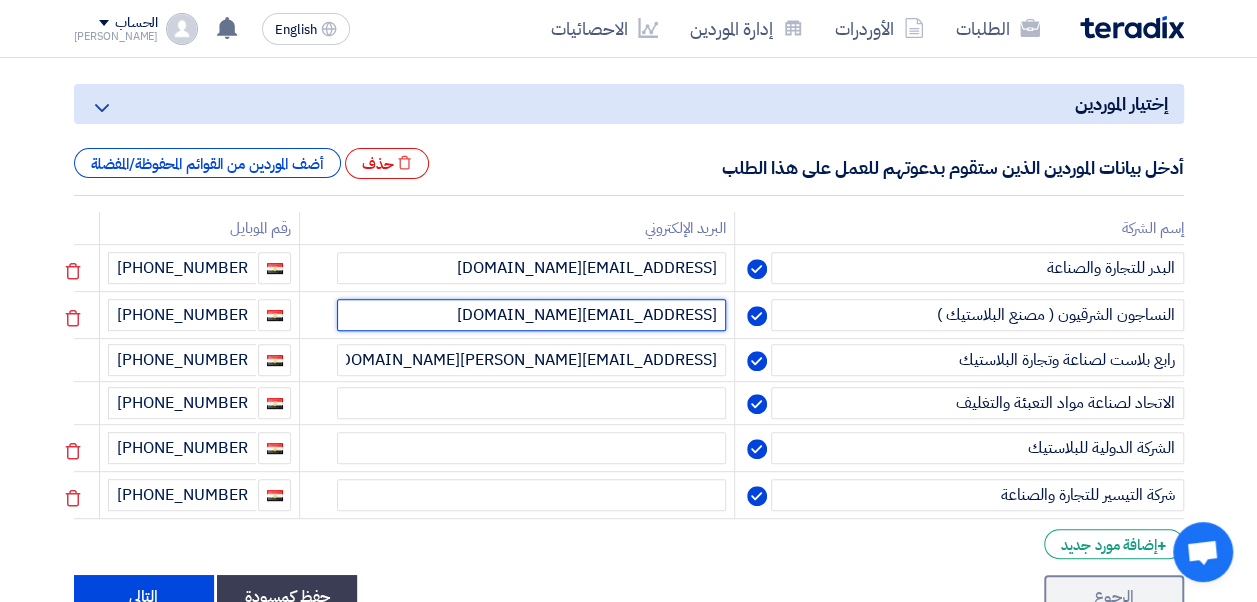 click on "[EMAIL_ADDRESS][DOMAIN_NAME]" 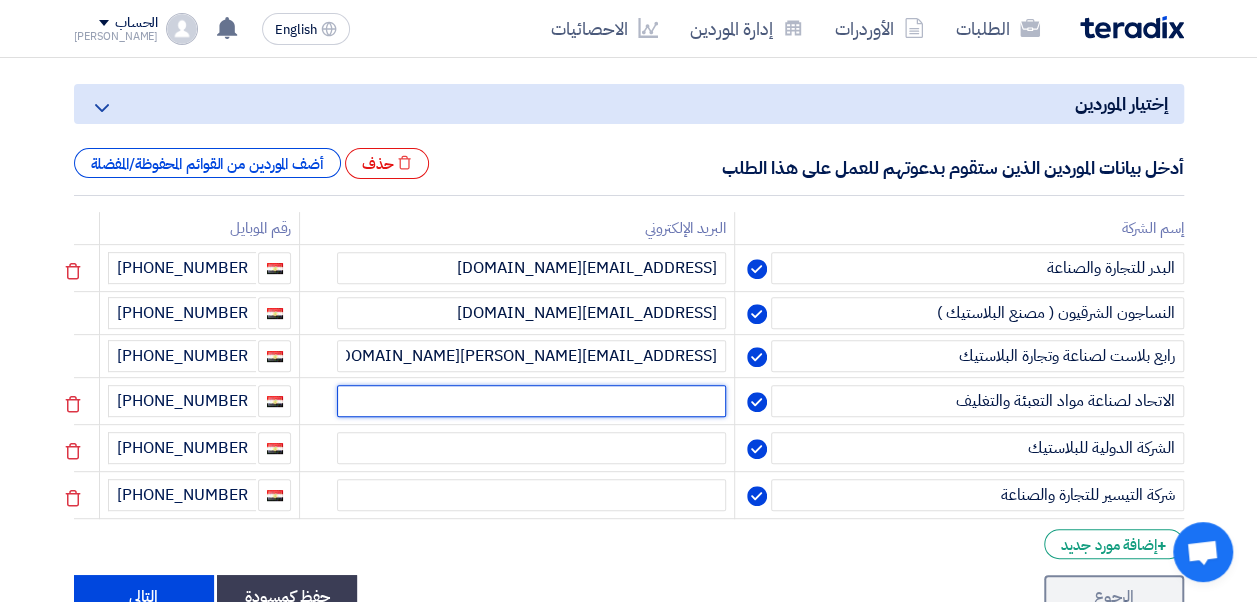 click 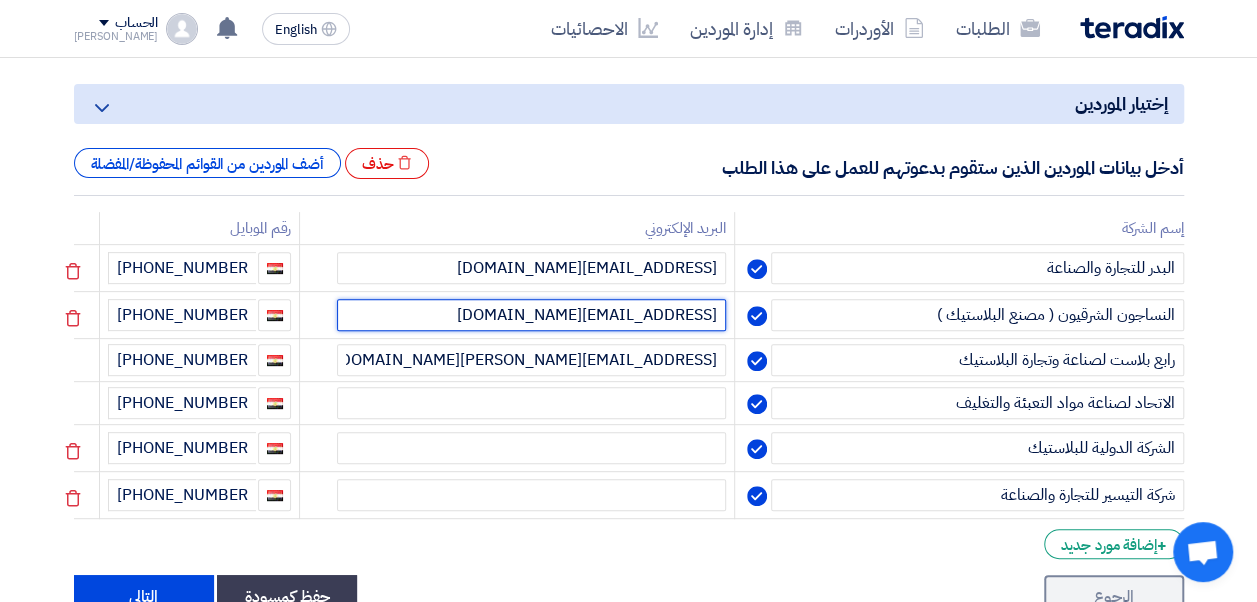 click on "[EMAIL_ADDRESS][DOMAIN_NAME]" 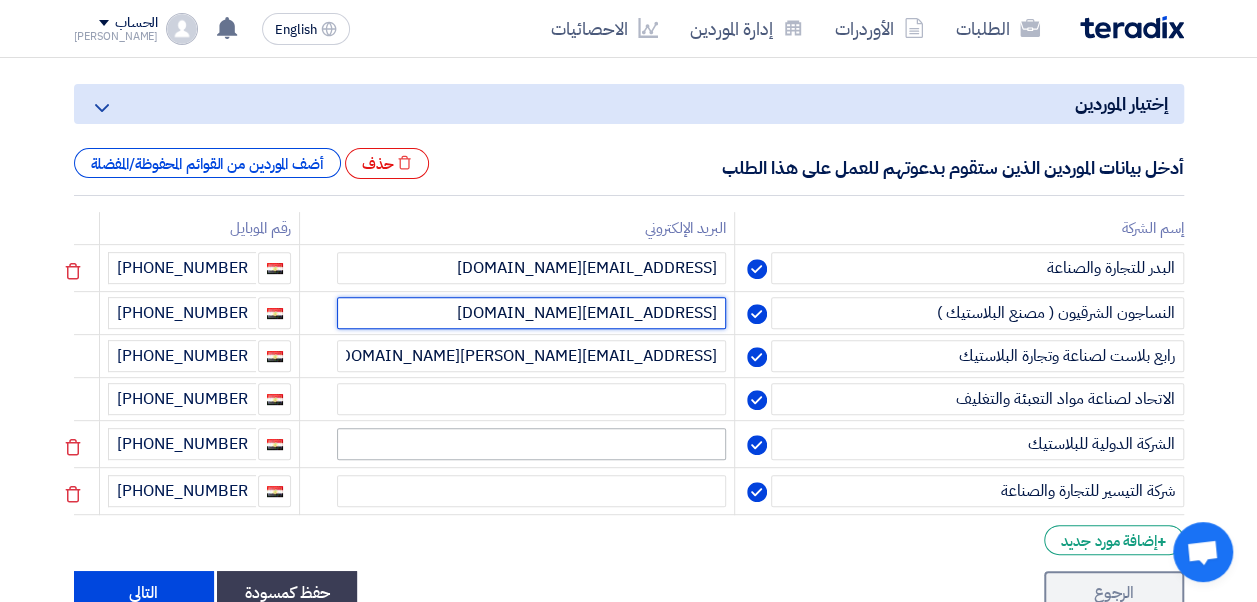 type on "[EMAIL_ADDRESS][DOMAIN_NAME]" 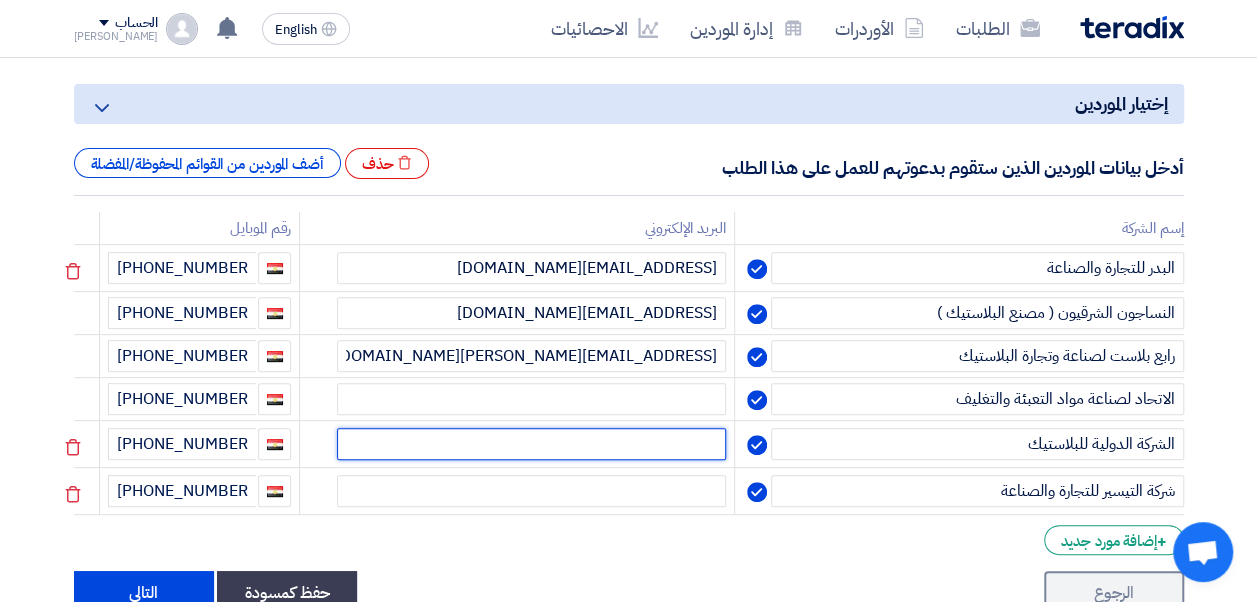 click 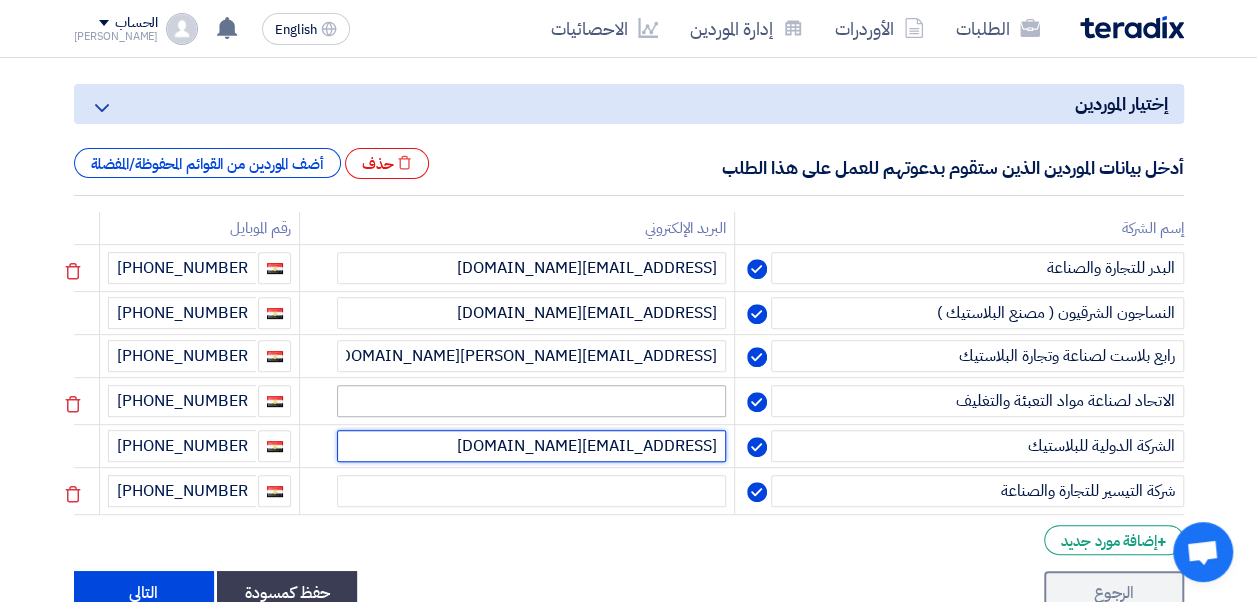 type on "[EMAIL_ADDRESS][DOMAIN_NAME]" 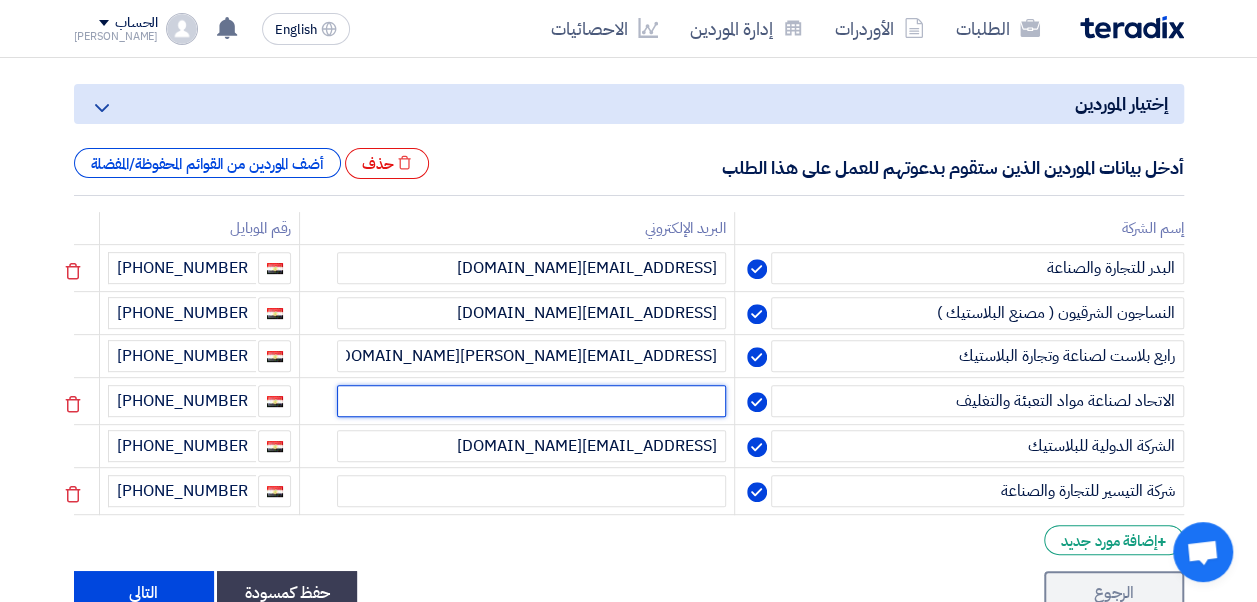click 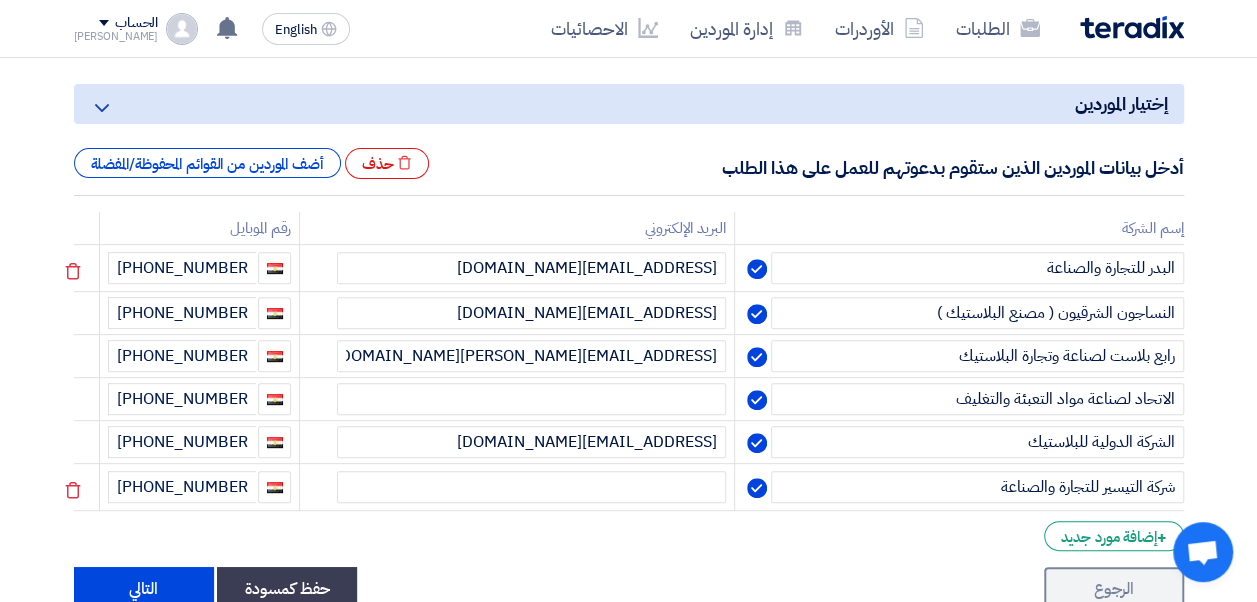 click 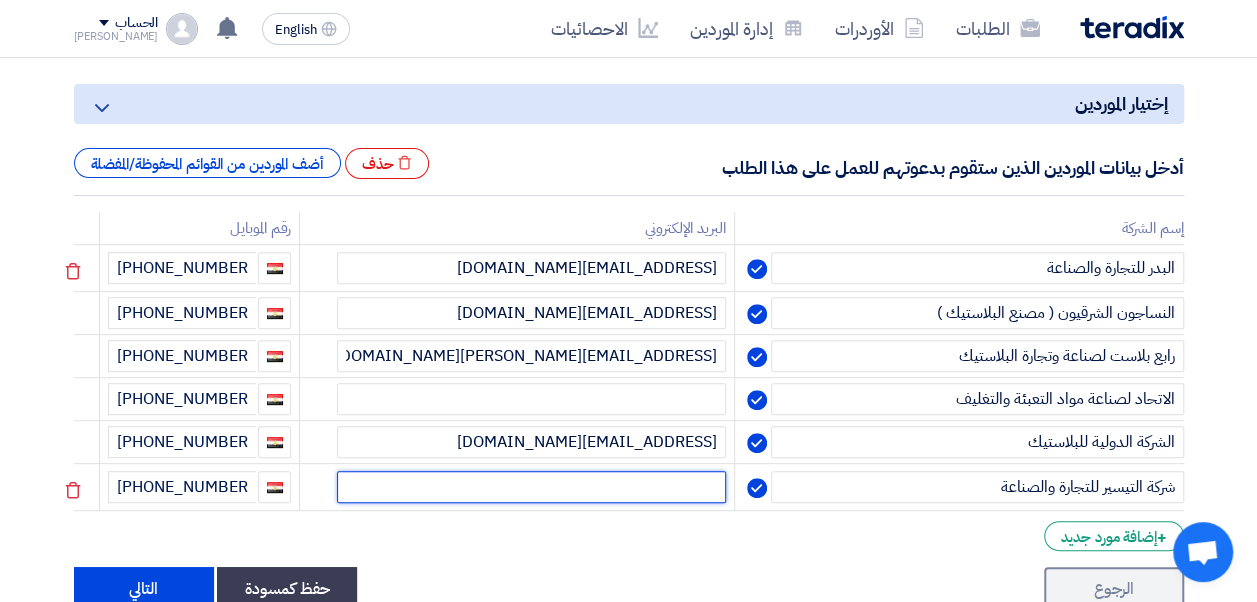 click 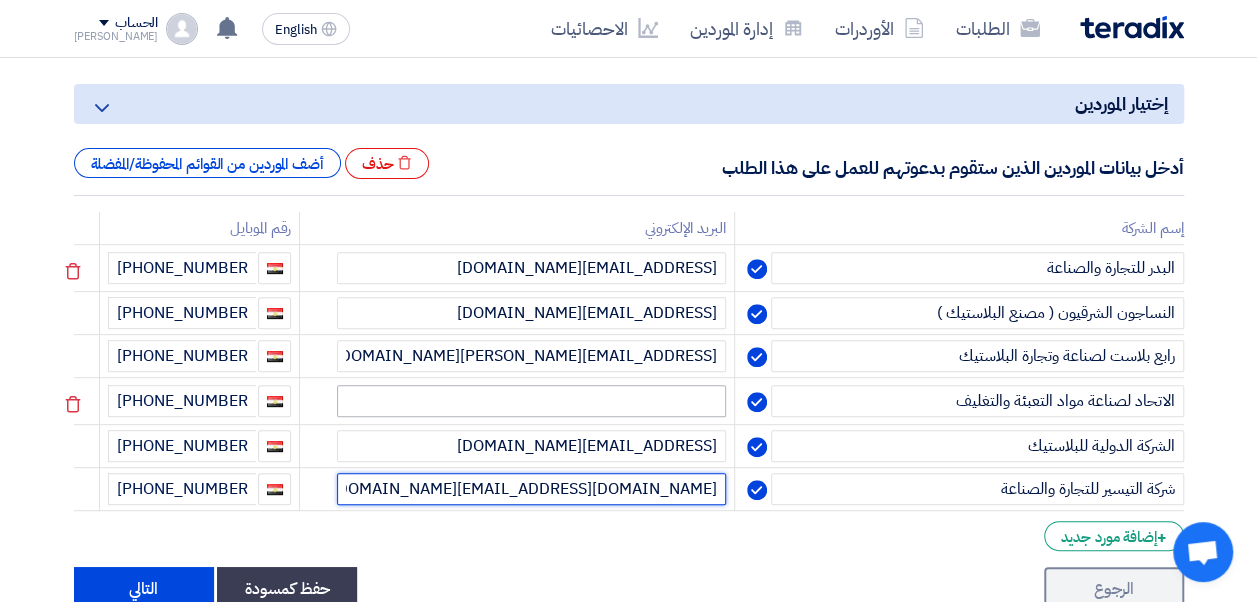 type on "[DOMAIN_NAME][EMAIL_ADDRESS][DOMAIN_NAME]" 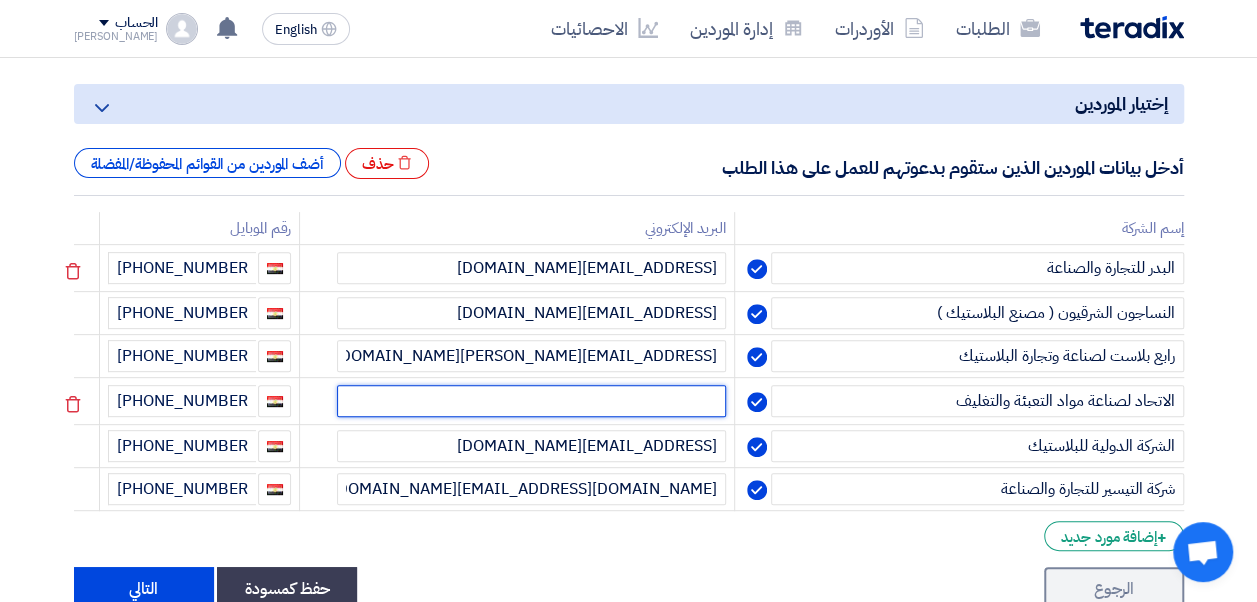 click 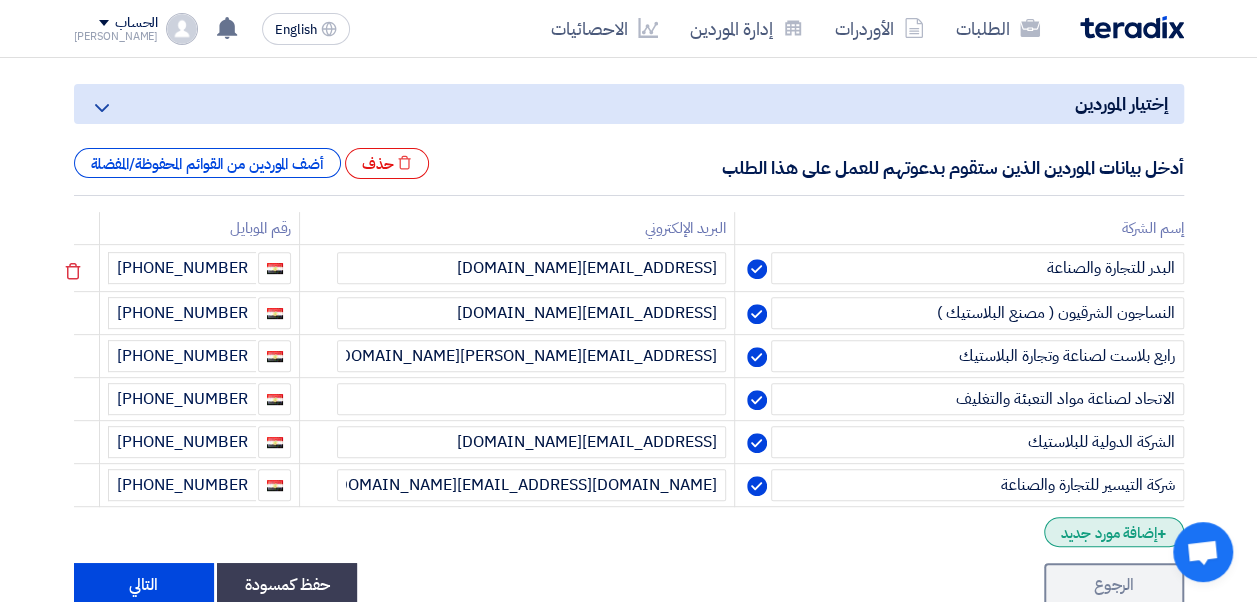 click on "+
إضافة مورد جديد" 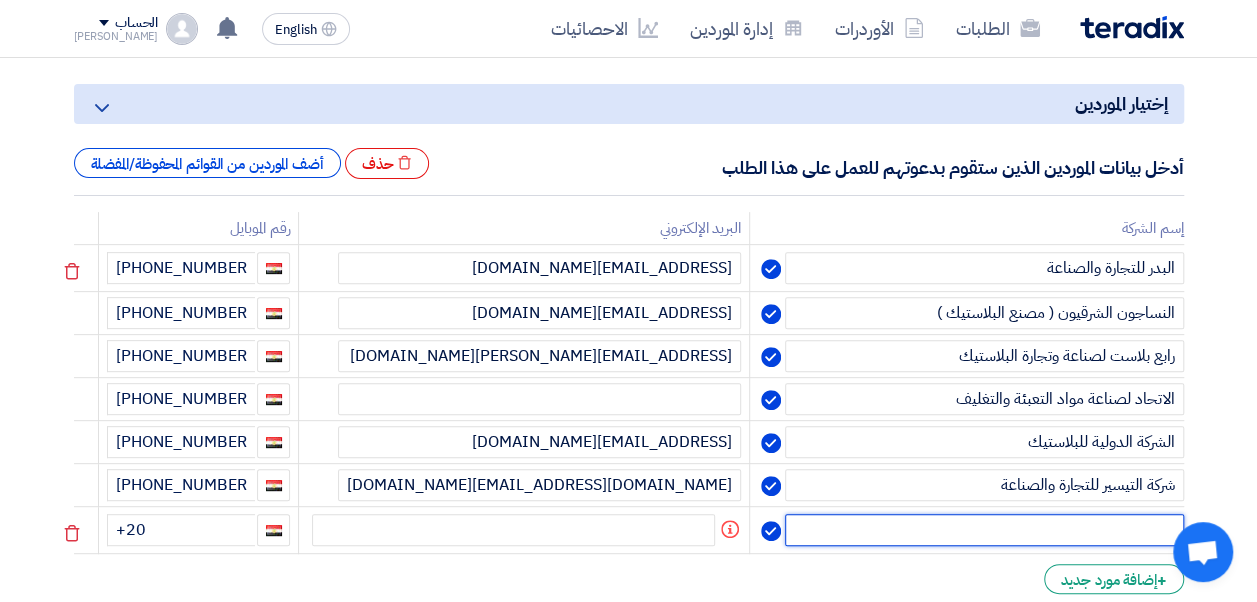click 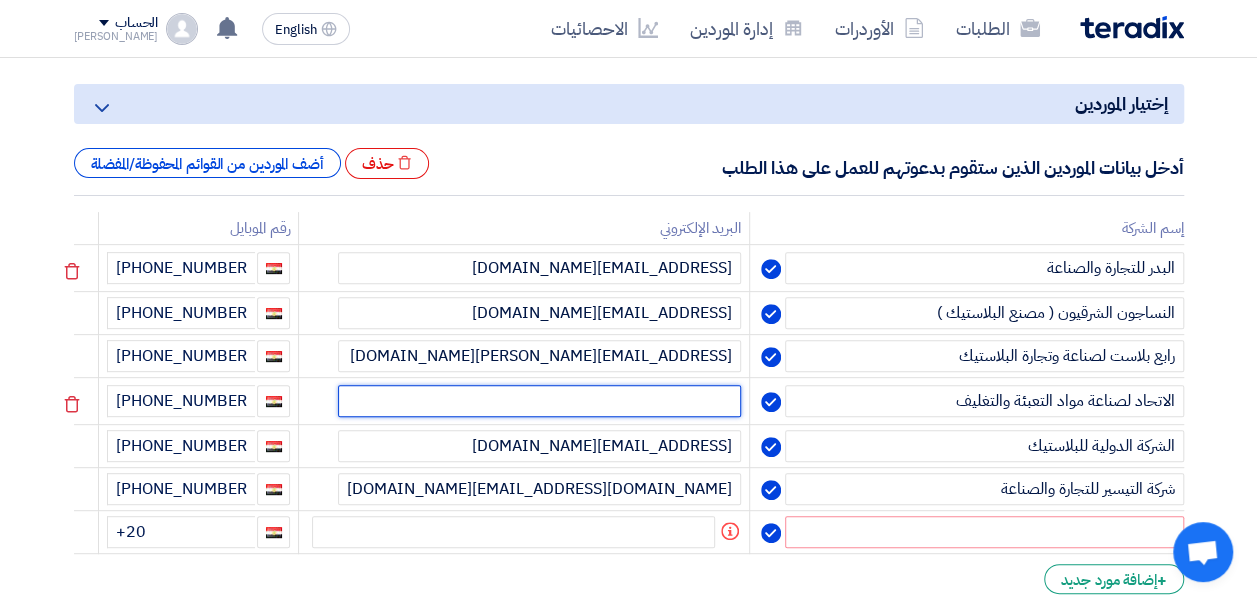 click 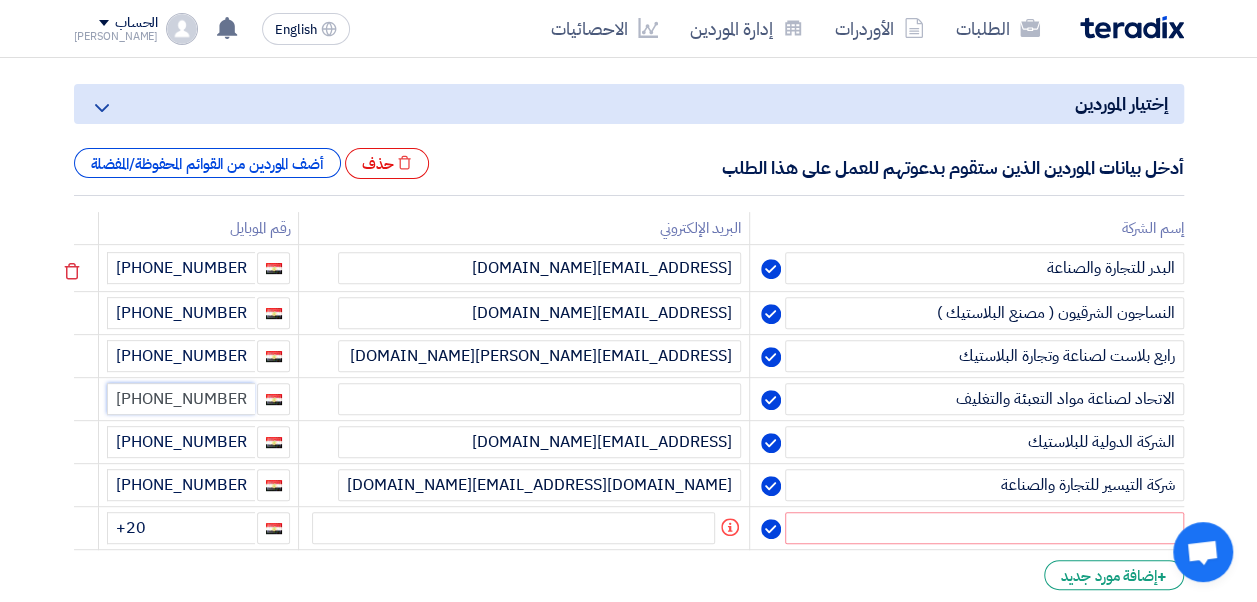 click on "[PHONE_NUMBER]" 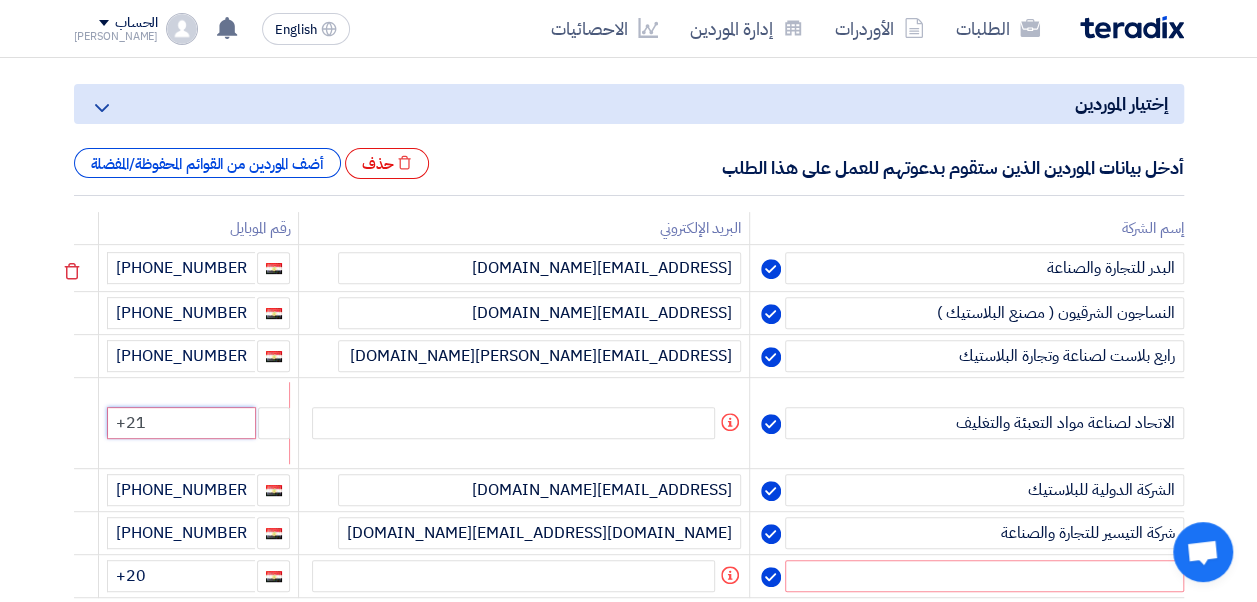 click on "+21" 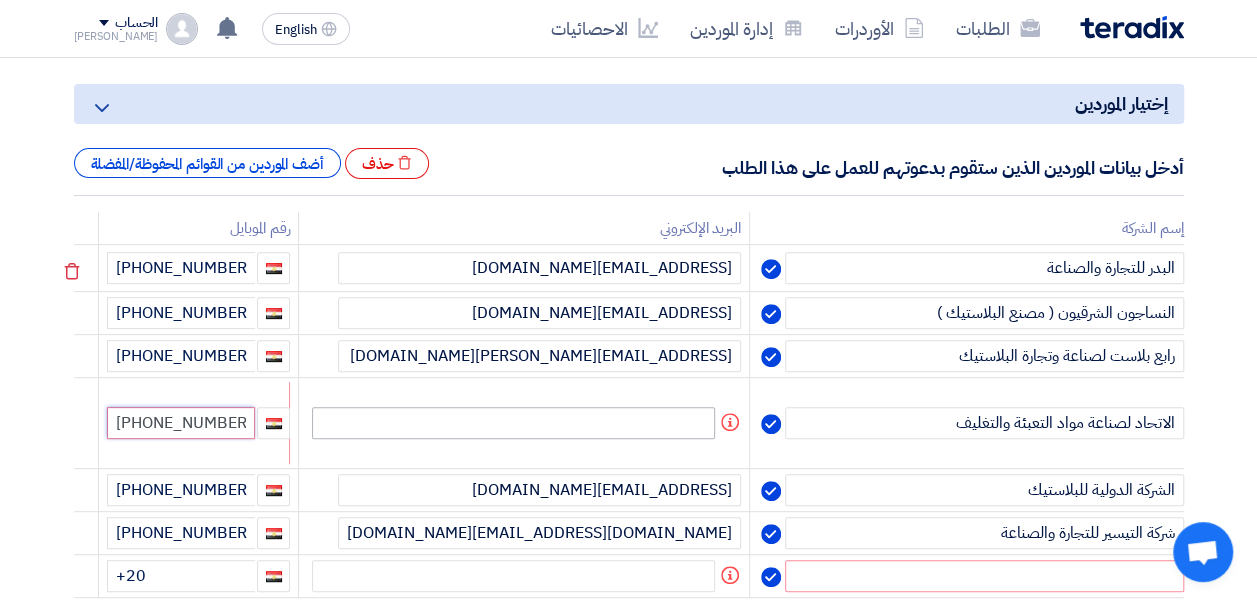 type on "[PHONE_NUMBER]" 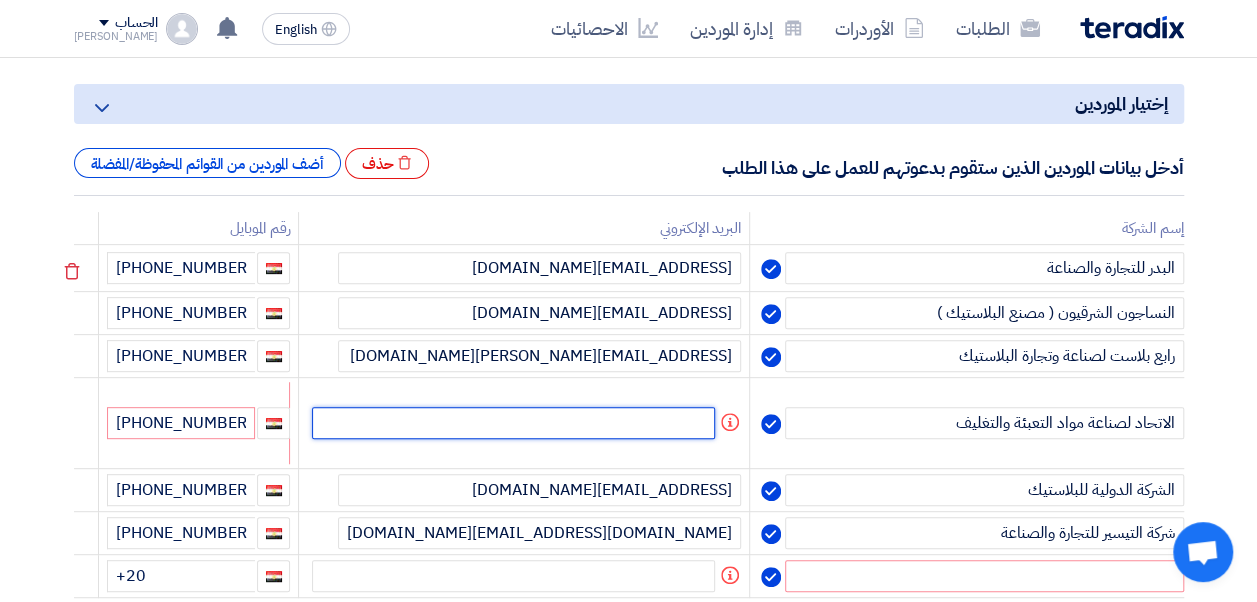 click 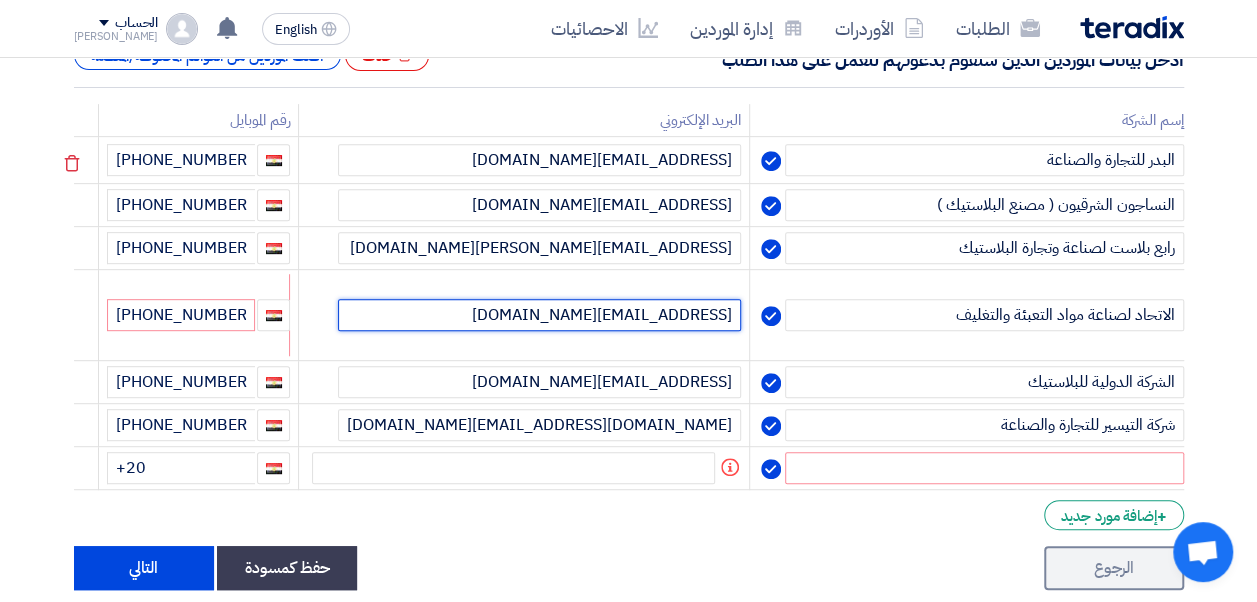 scroll, scrollTop: 344, scrollLeft: 0, axis: vertical 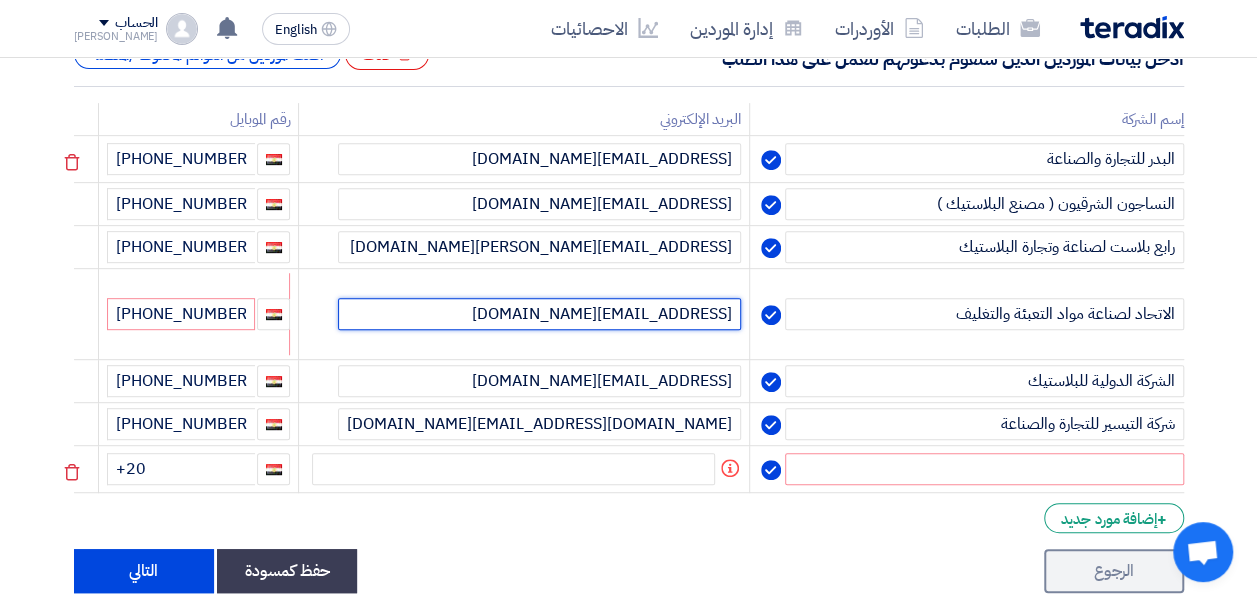 type on "[EMAIL_ADDRESS][DOMAIN_NAME]" 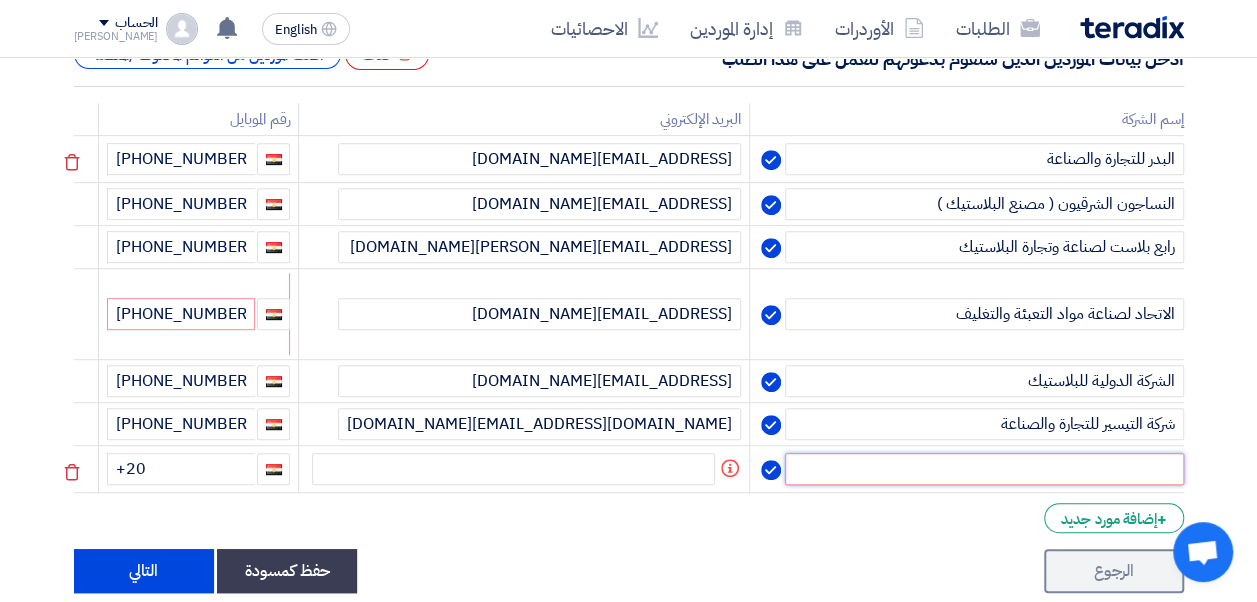 click 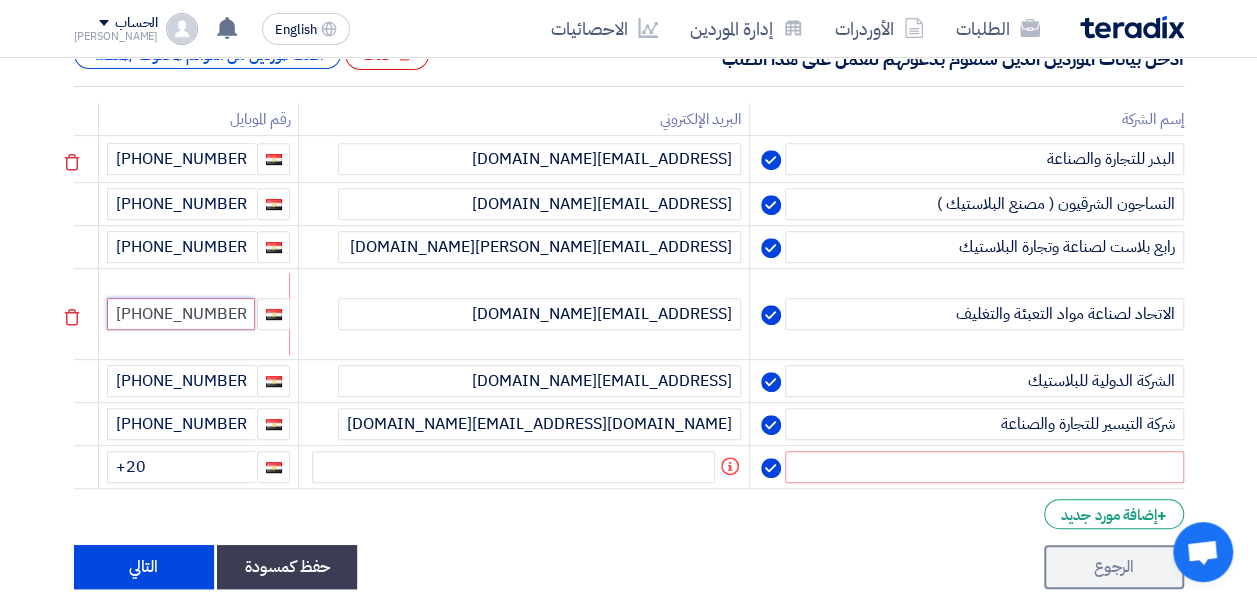 click on "[PHONE_NUMBER]" 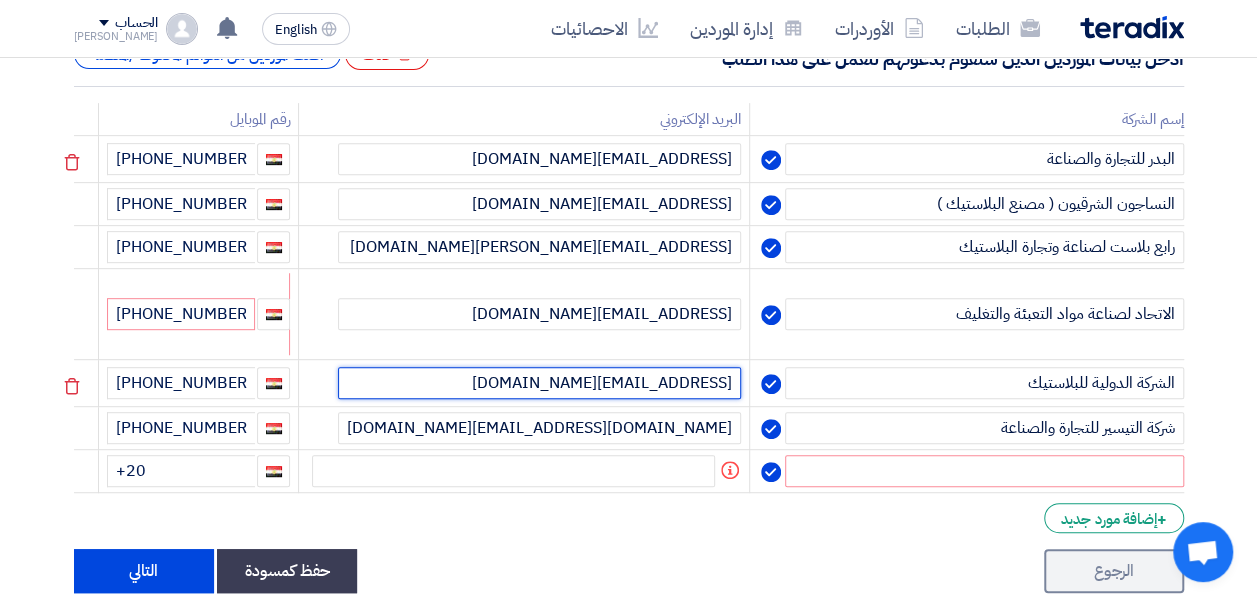 click on "[EMAIL_ADDRESS][DOMAIN_NAME]" 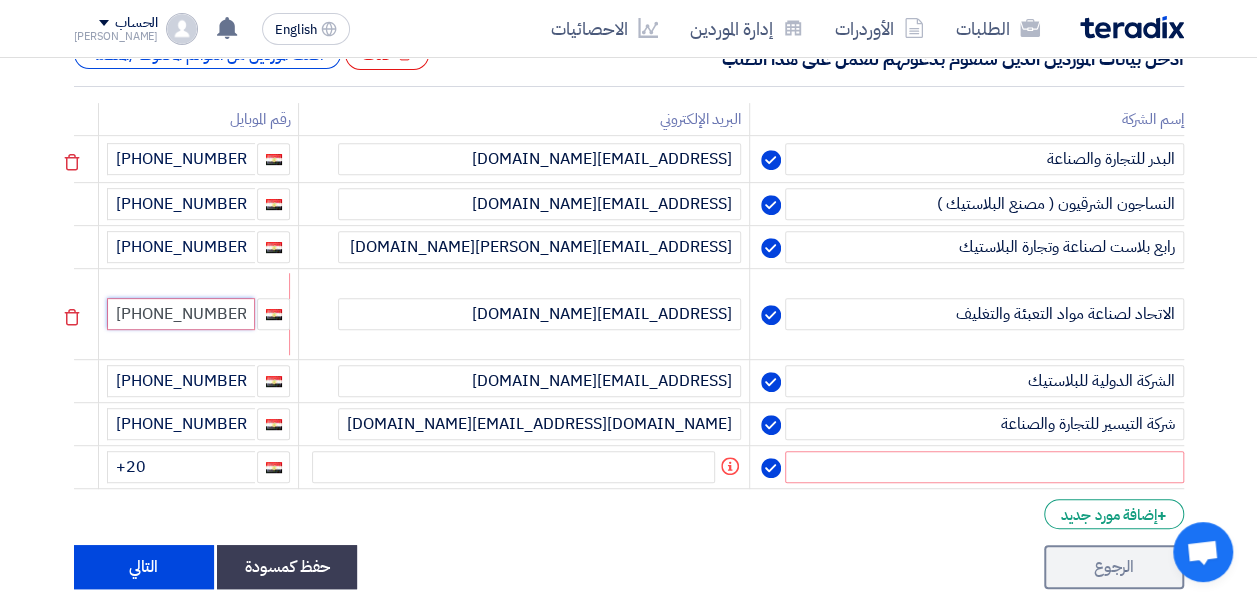 drag, startPoint x: 251, startPoint y: 302, endPoint x: 148, endPoint y: 312, distance: 103.4843 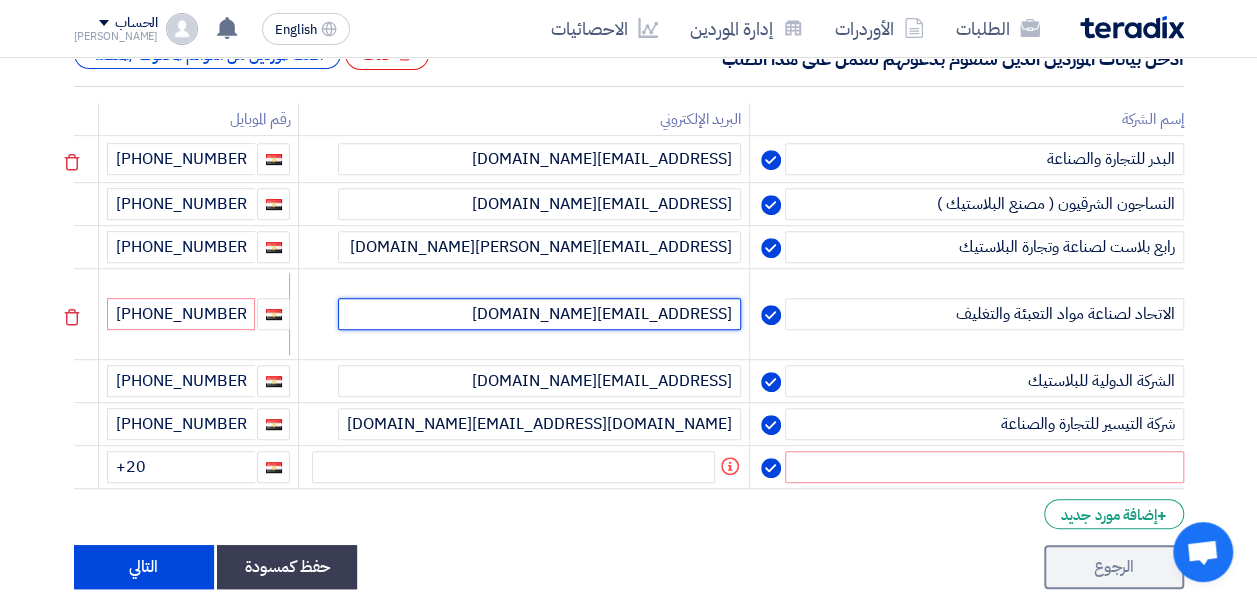 click on "[EMAIL_ADDRESS][DOMAIN_NAME]" 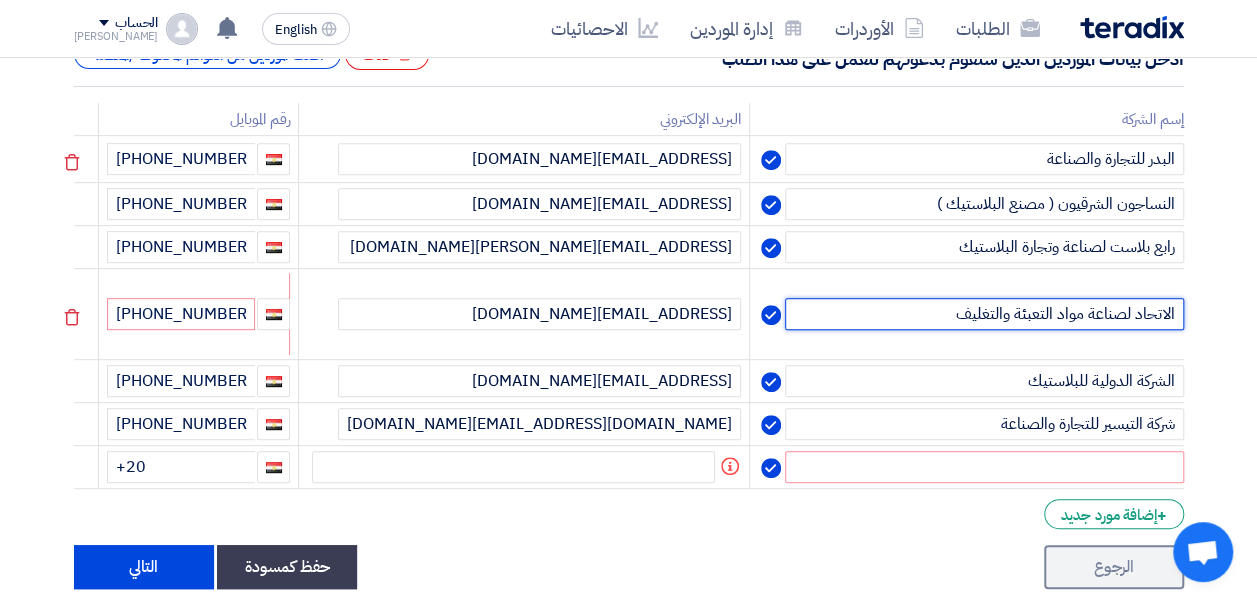 click on "الاتحاد لصناعة مواد التعبئة والتغليف" 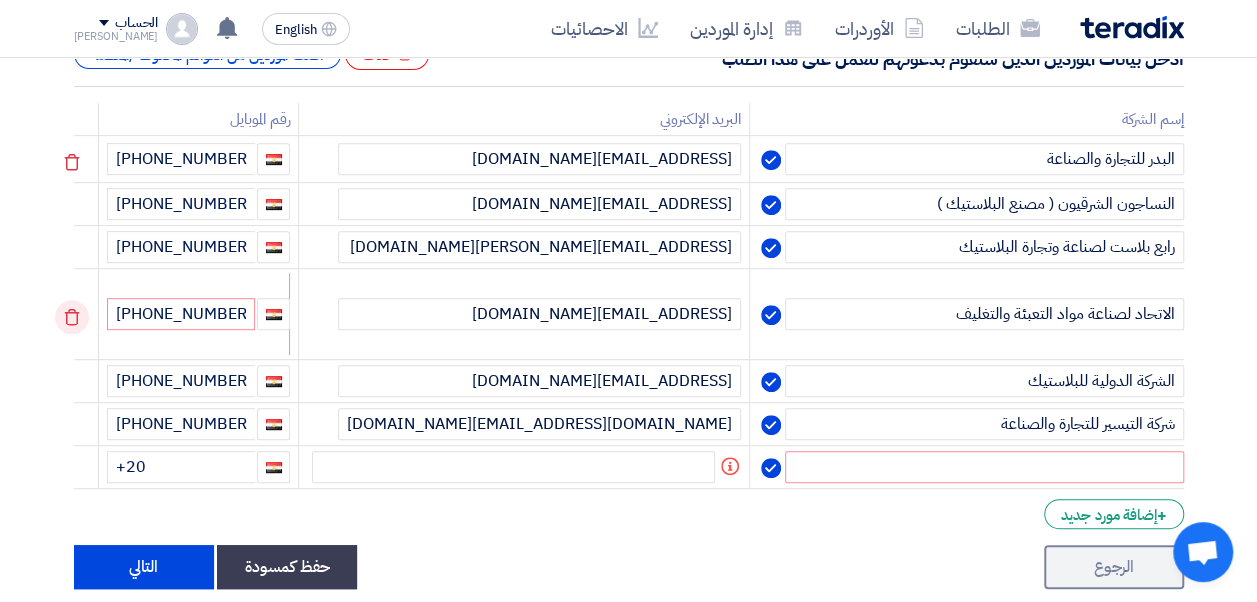 click 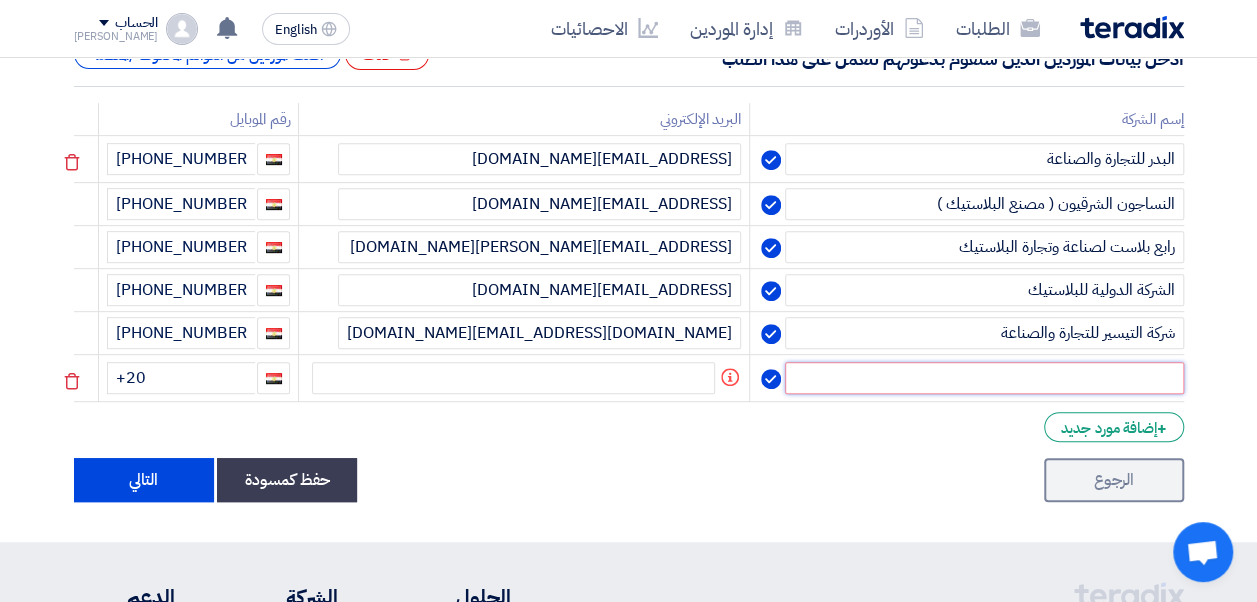 click 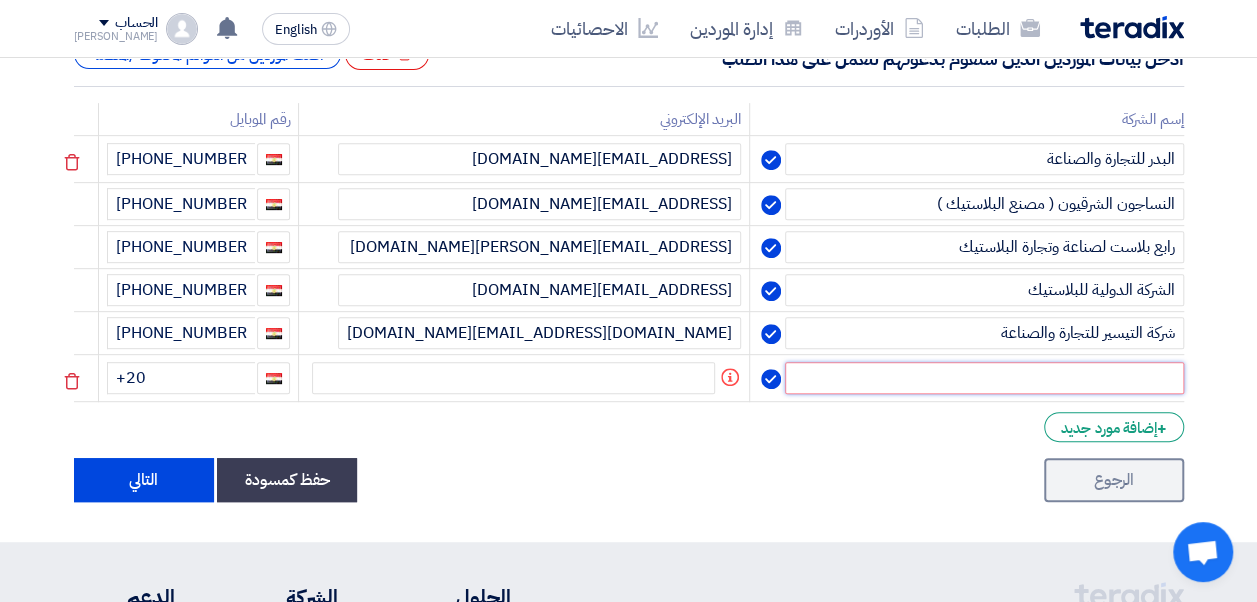 paste on "الاتحاد لصناعة مواد التعبئة والتغليف" 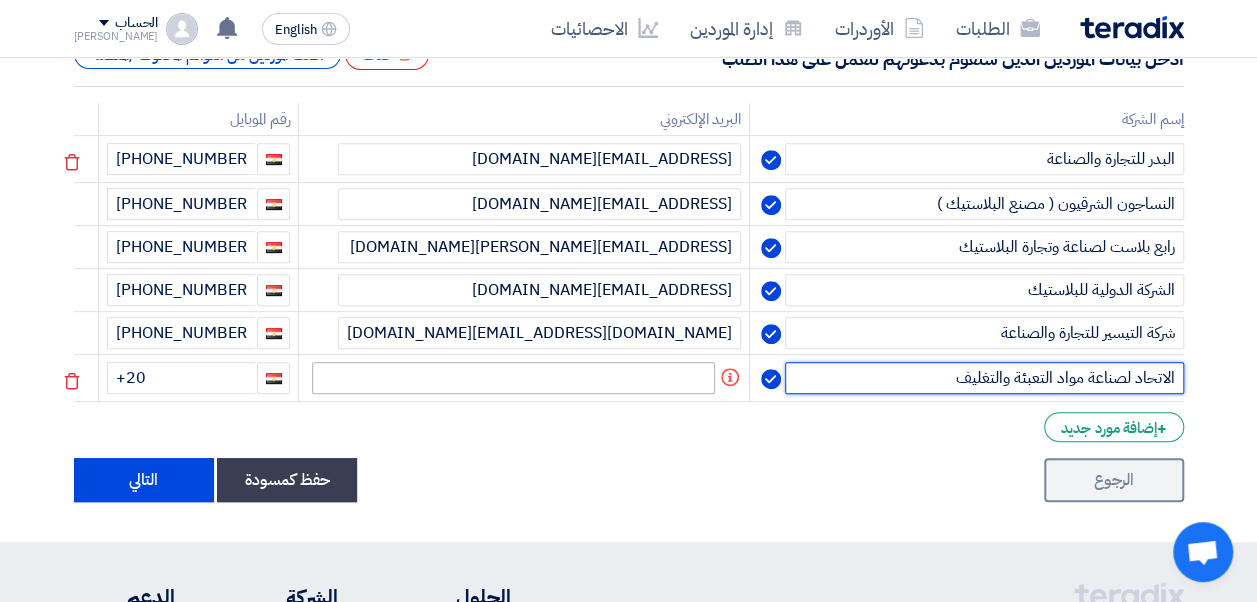 type on "الاتحاد لصناعة مواد التعبئة والتغليف" 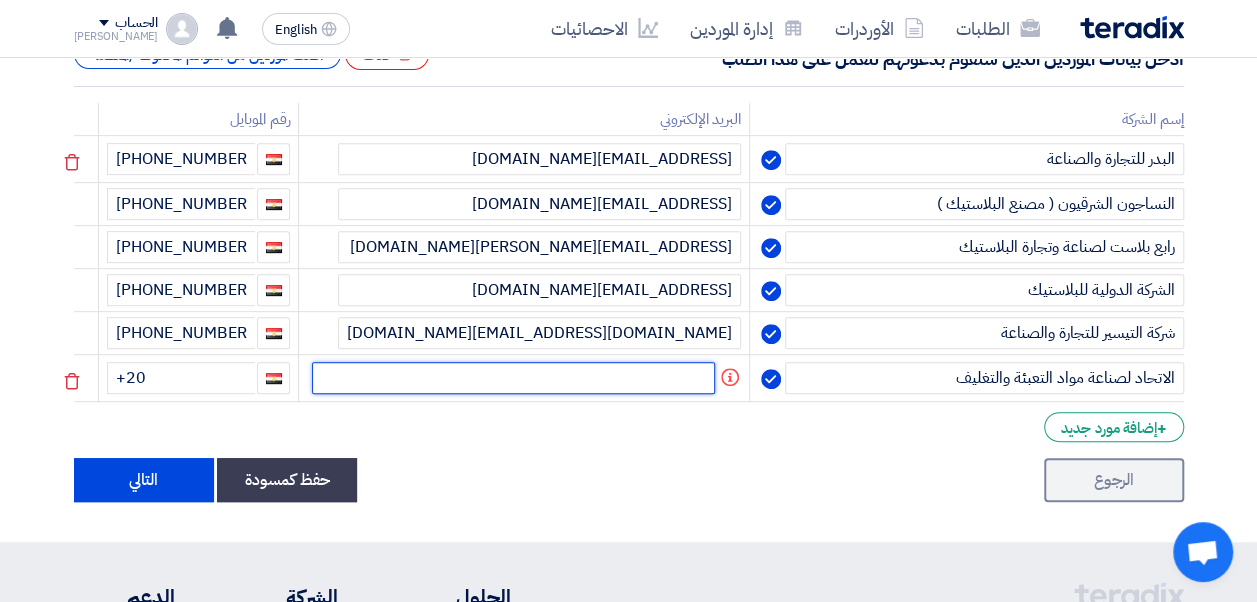 click 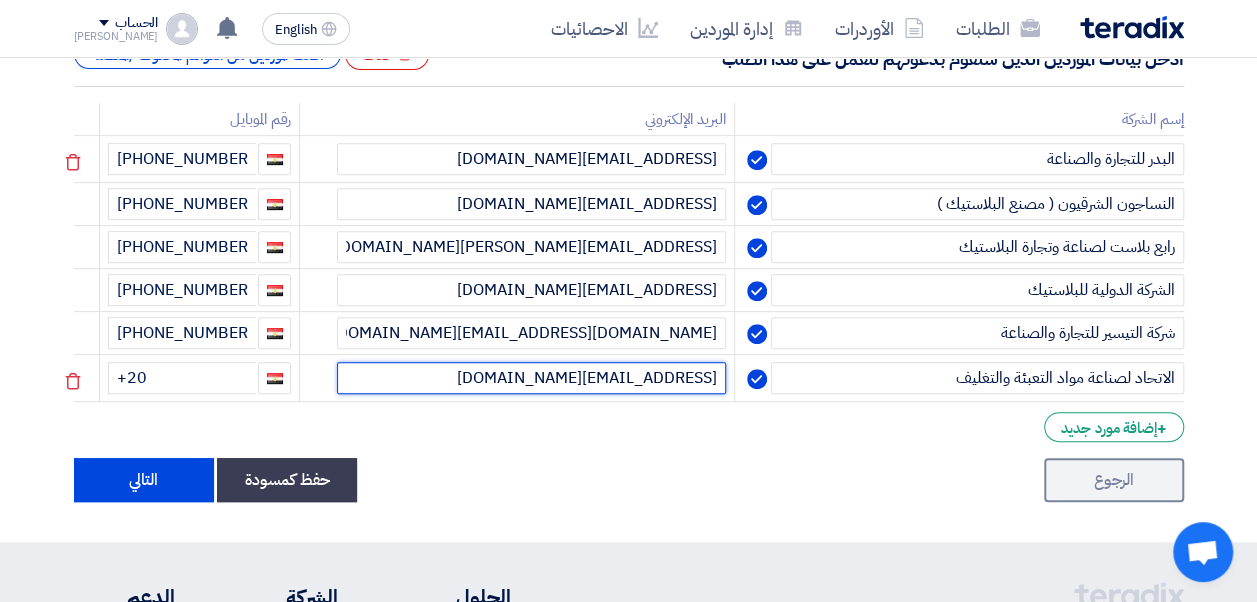 type on "[EMAIL_ADDRESS][DOMAIN_NAME]" 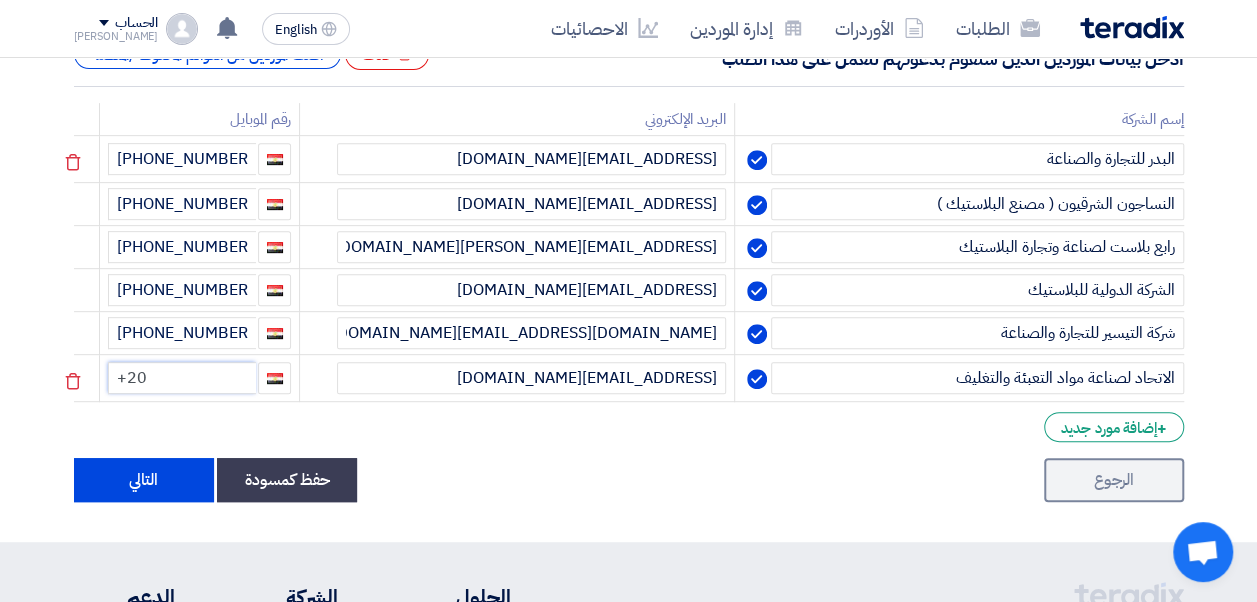 click on "+20" 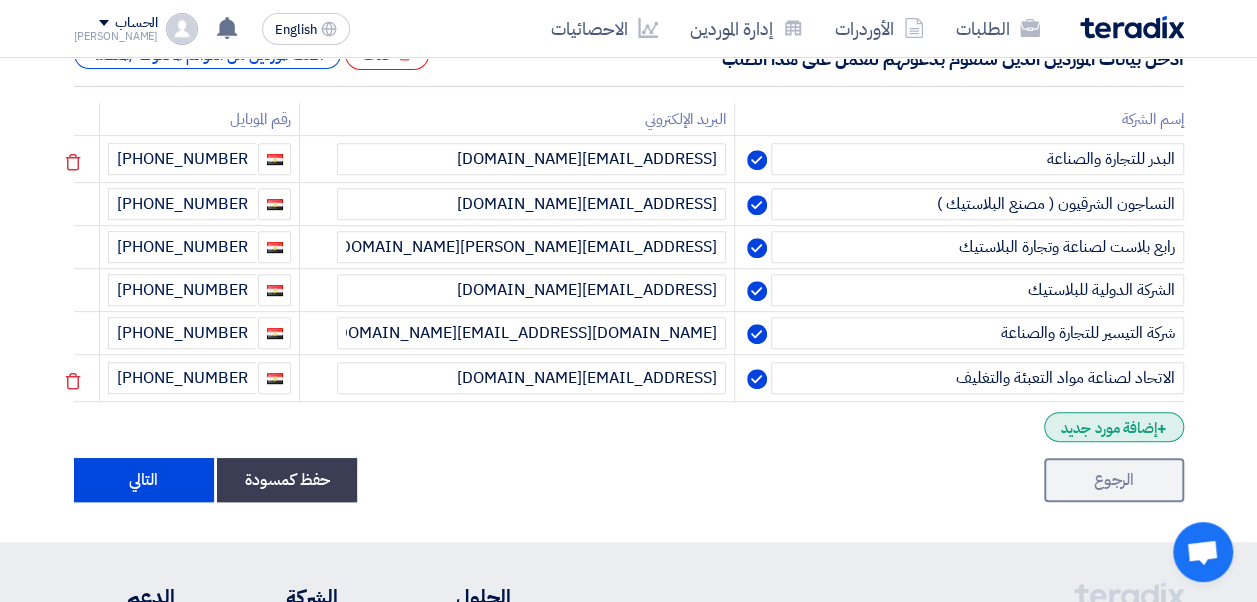 click on "+" 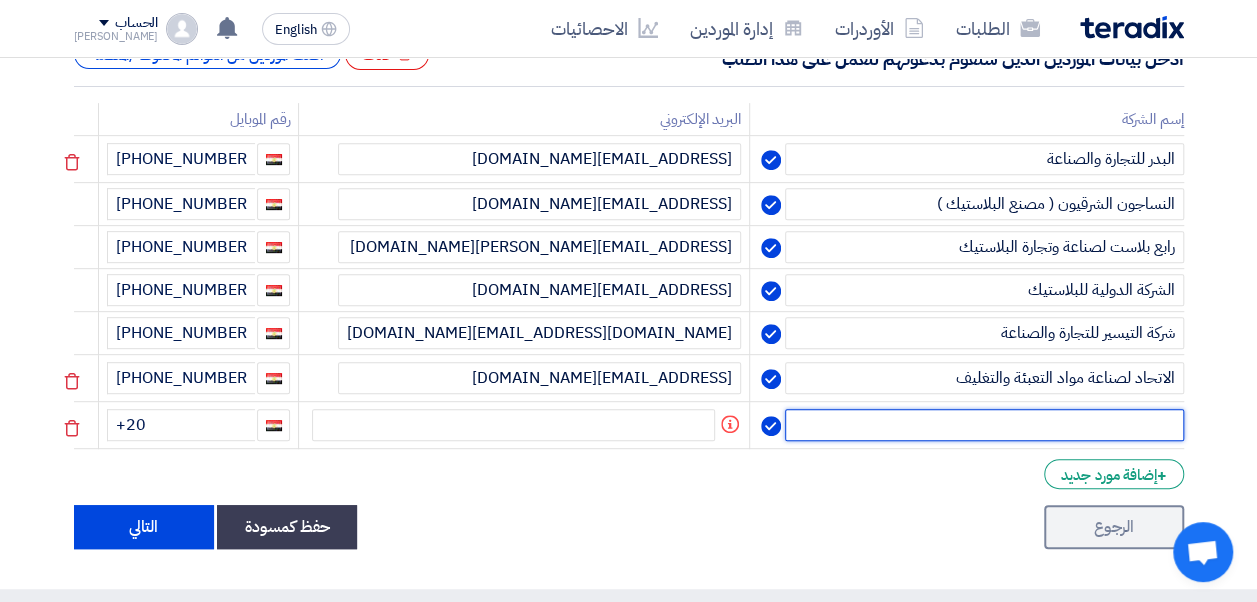 click 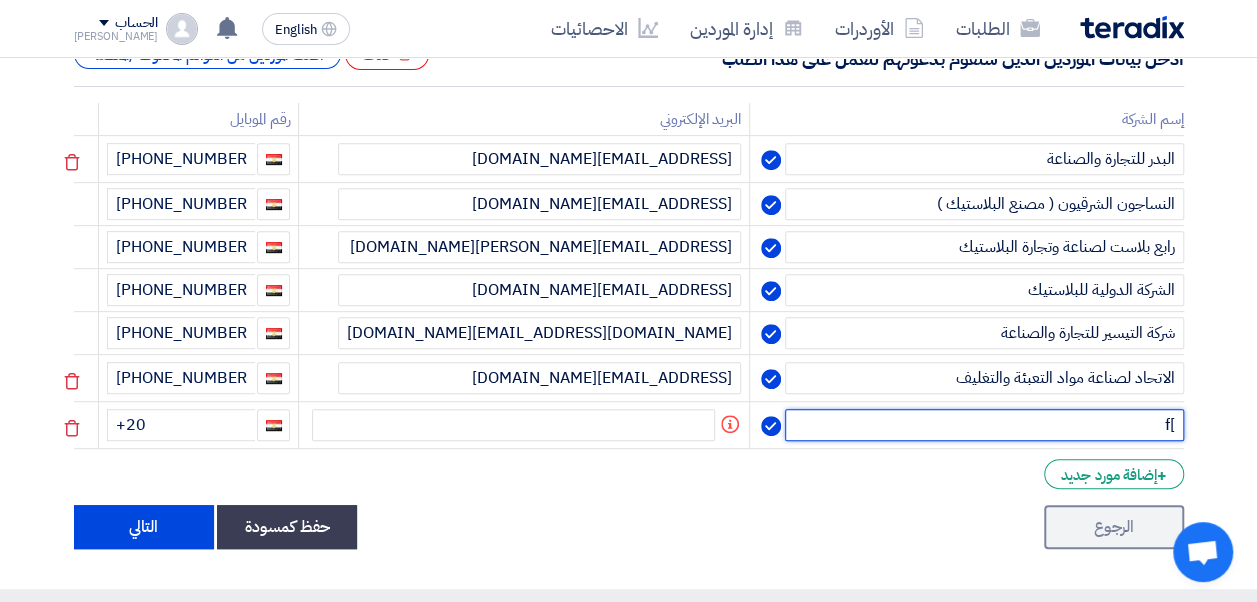 type on "]" 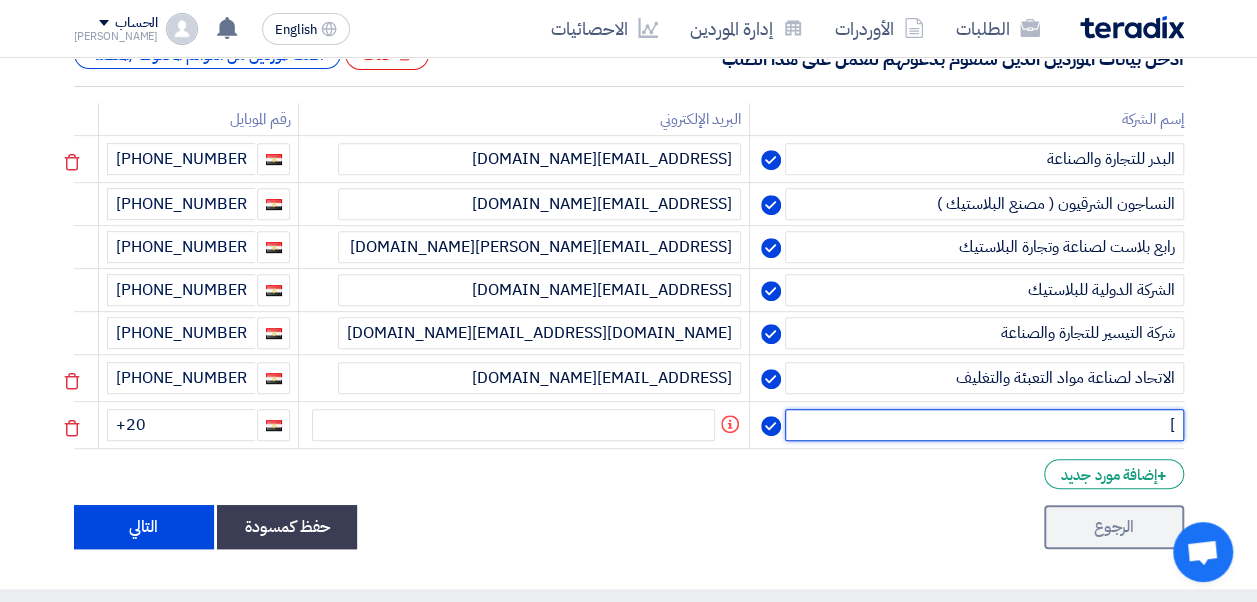 type 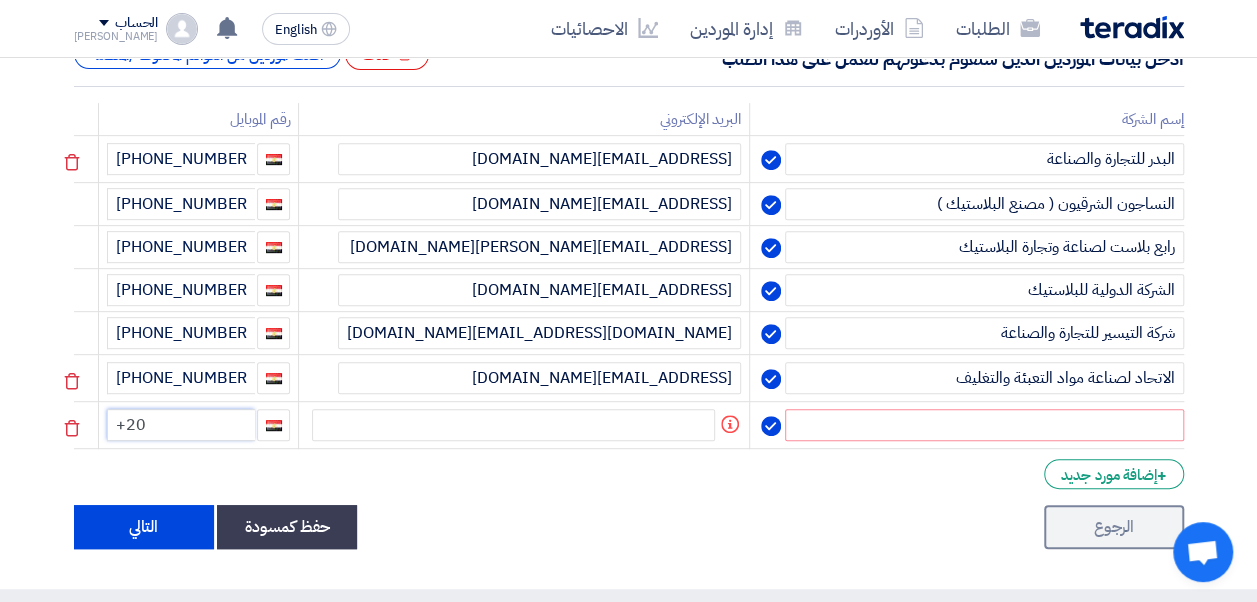 click on "+20" 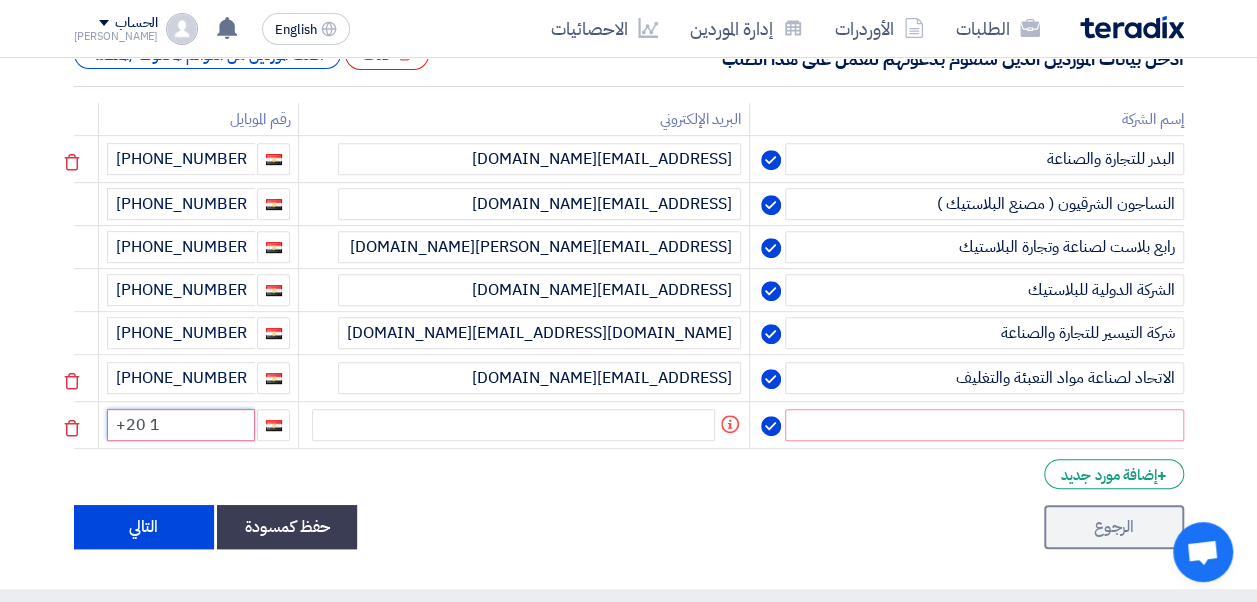 click on "+20 1" 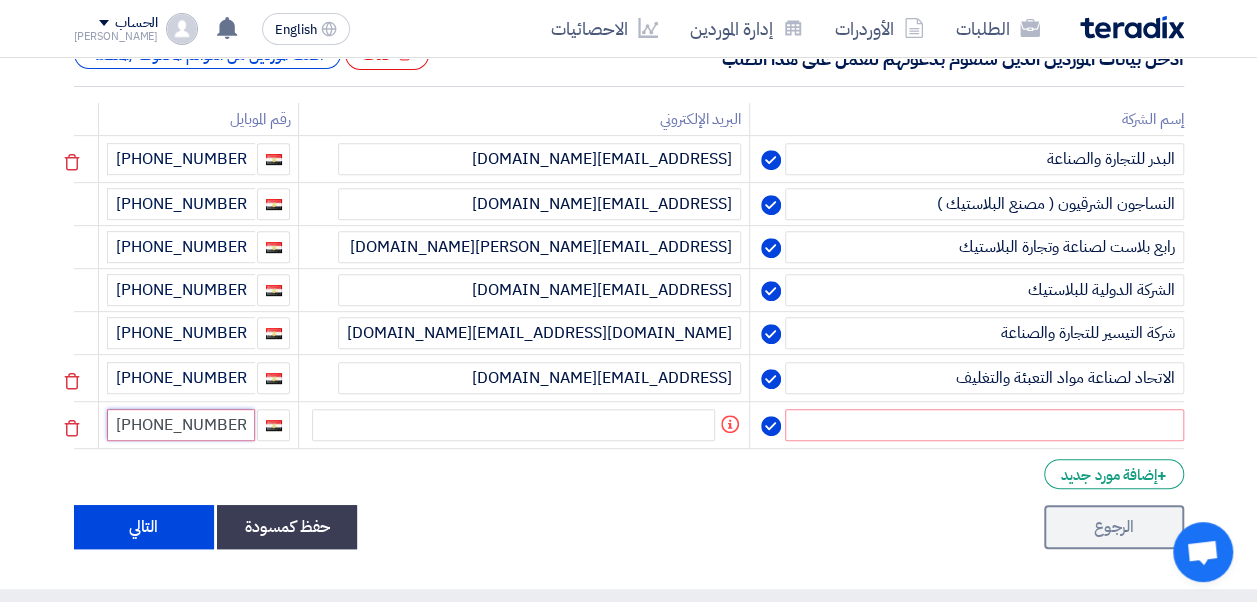 type on "[PHONE_NUMBER]" 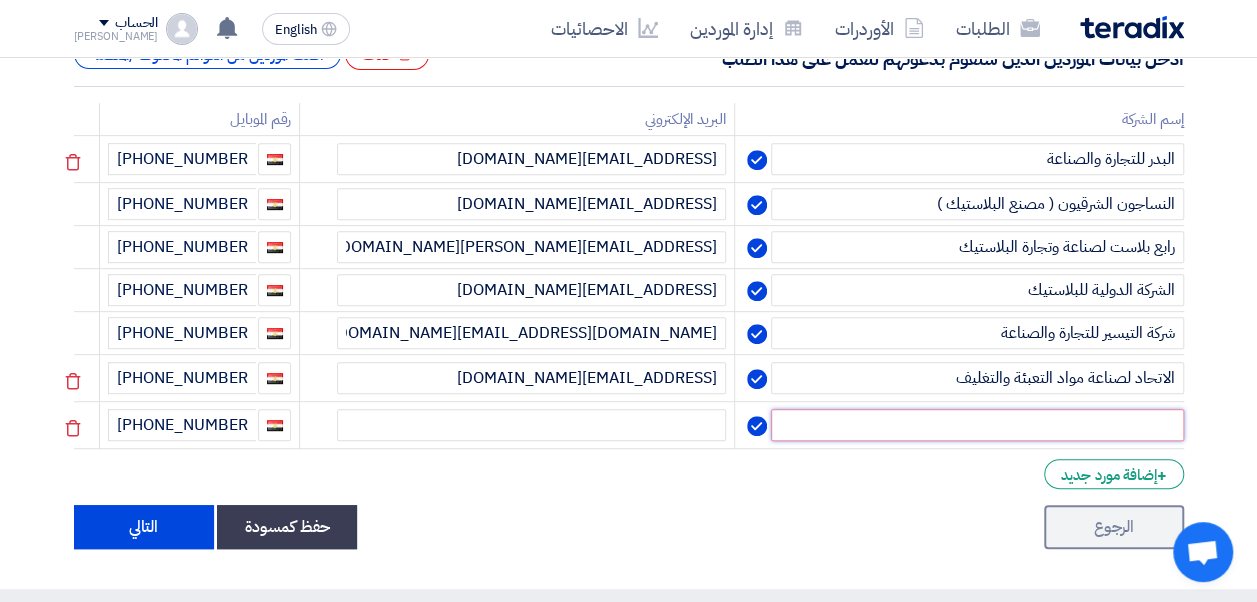 click 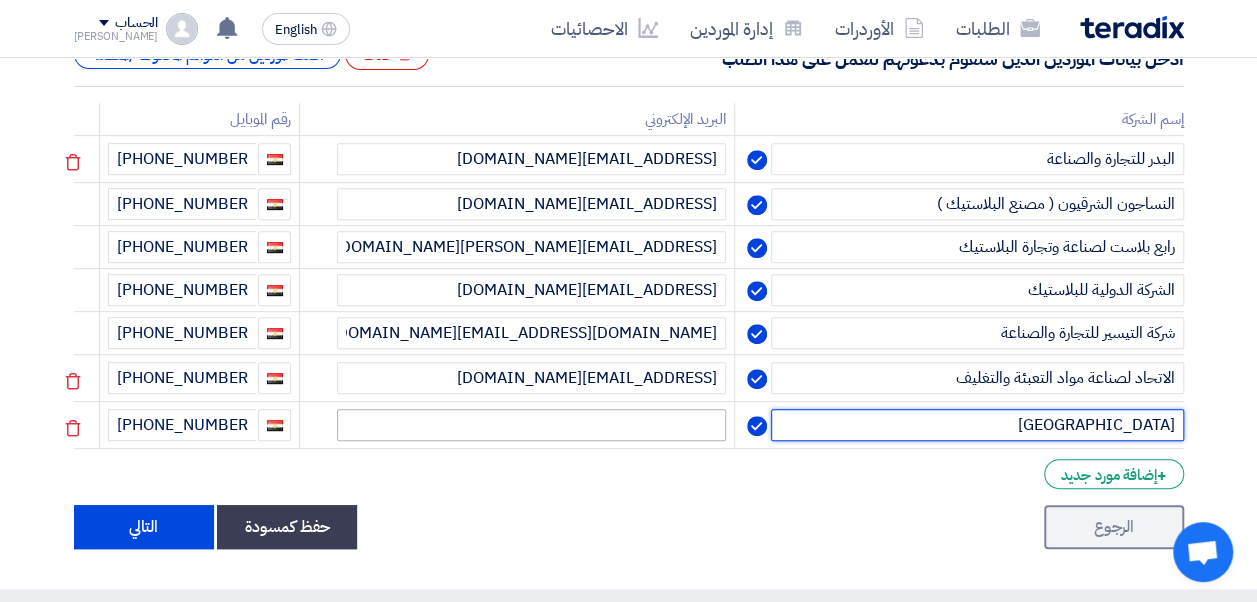 type on "[GEOGRAPHIC_DATA]" 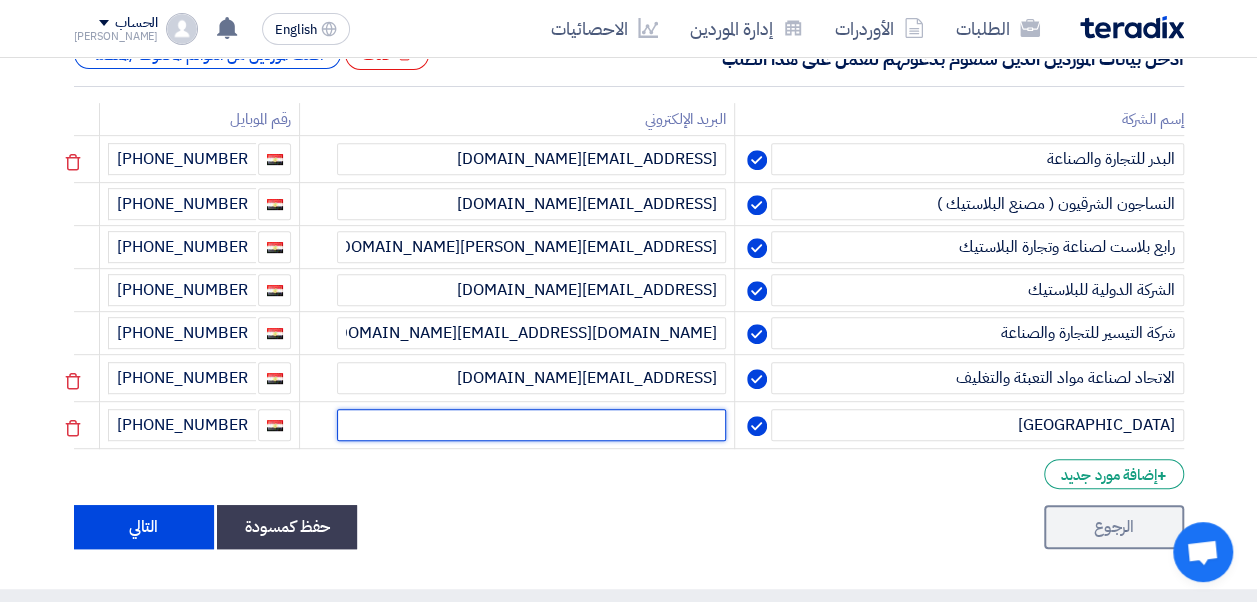 click 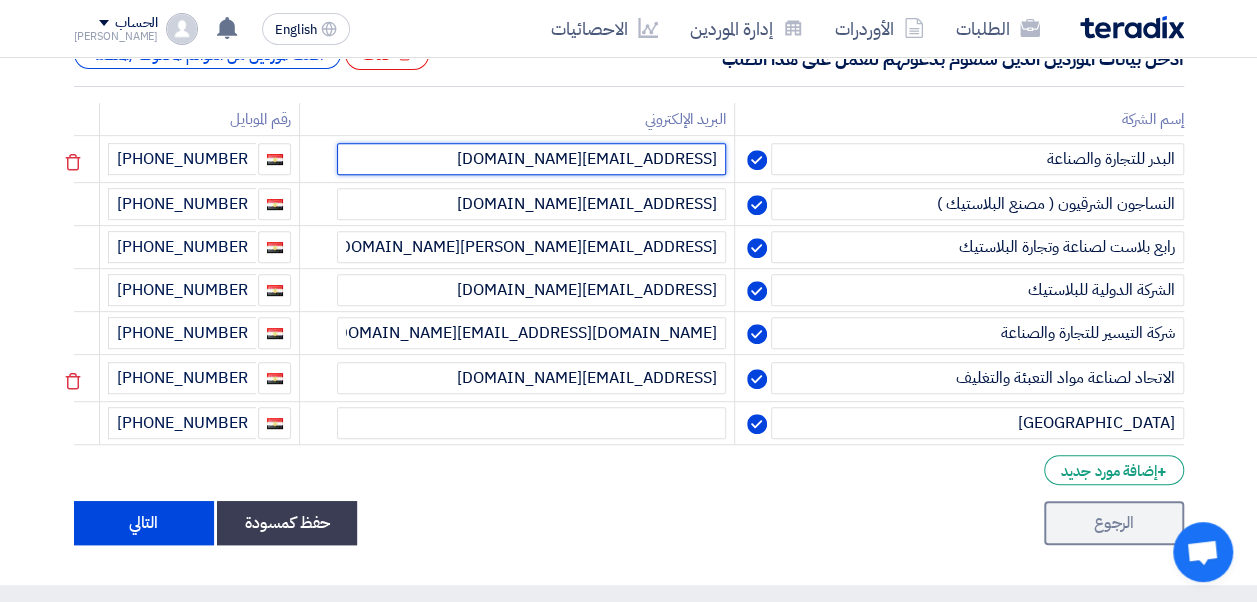 drag, startPoint x: 554, startPoint y: 159, endPoint x: 542, endPoint y: 159, distance: 12 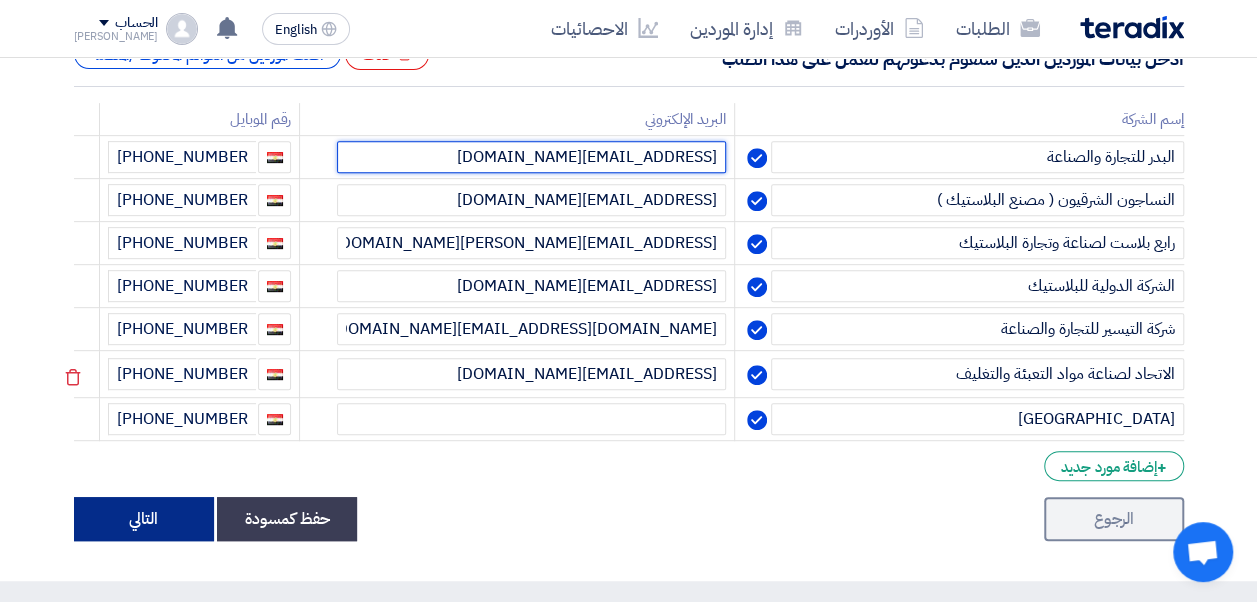 type on "[EMAIL_ADDRESS][DOMAIN_NAME]" 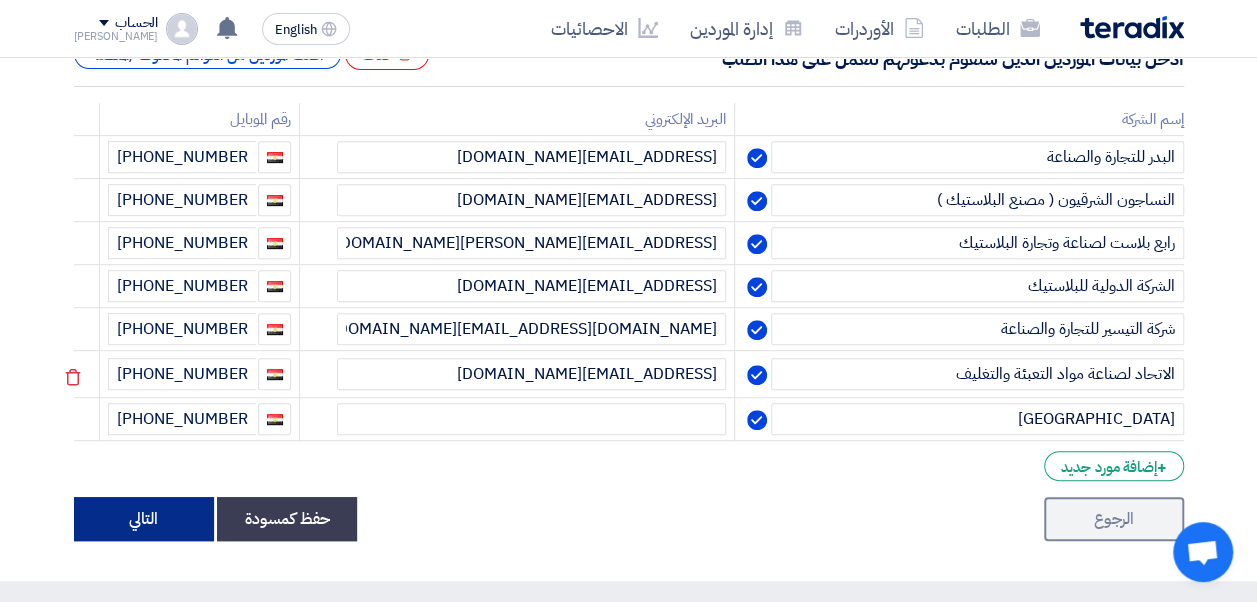 click on "التالي" 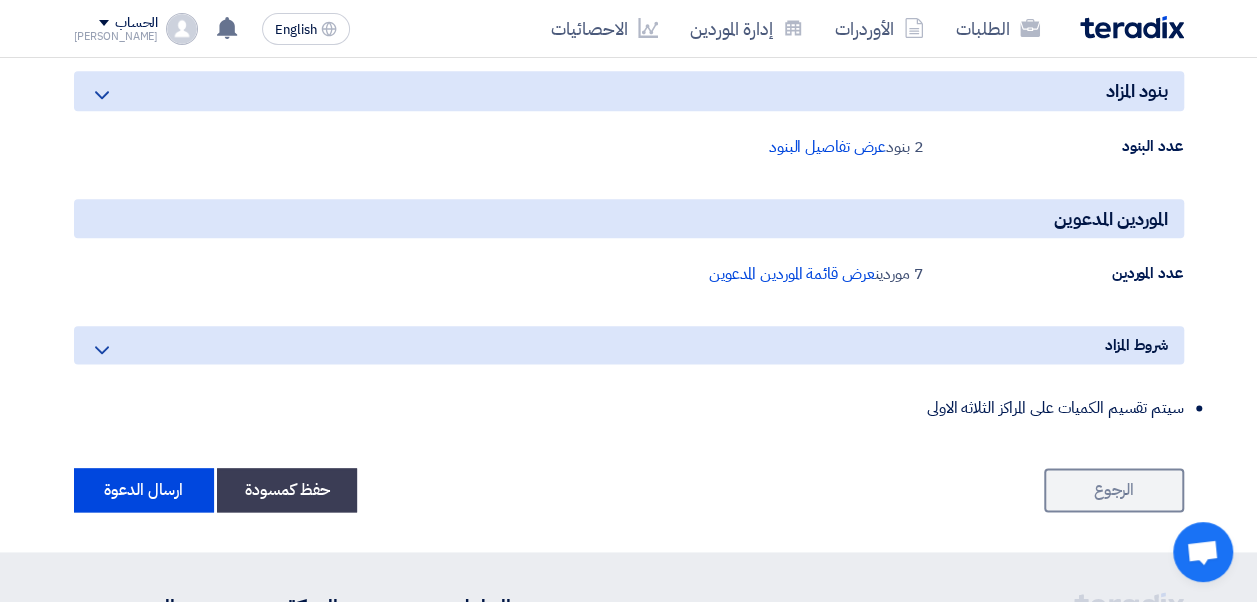 scroll, scrollTop: 1108, scrollLeft: 0, axis: vertical 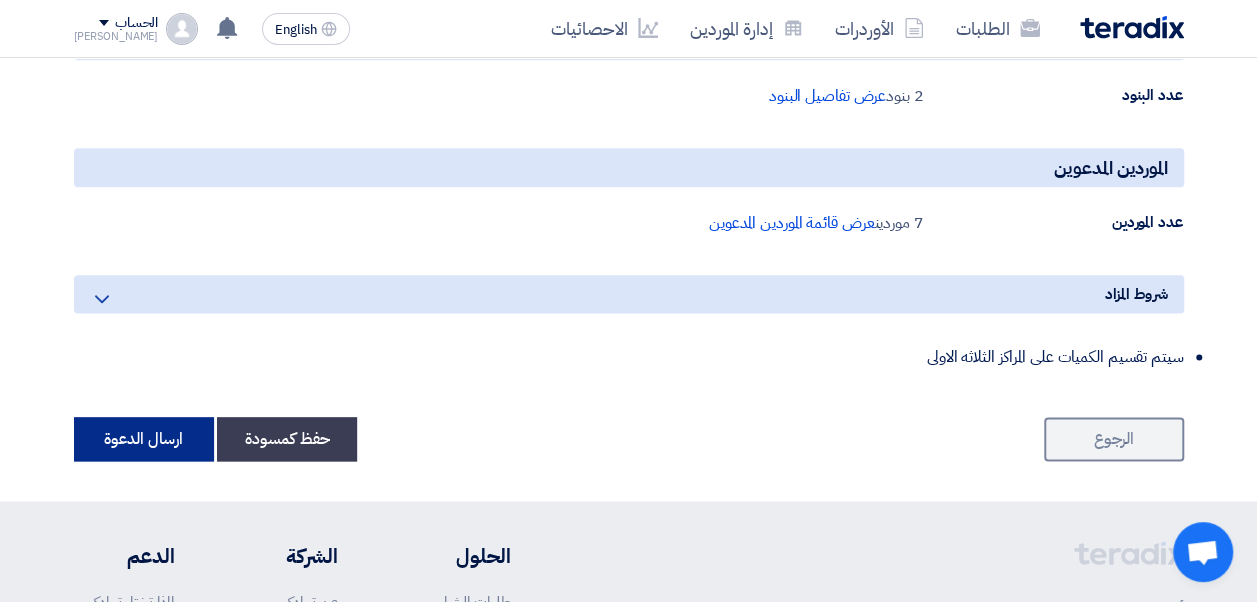 click on "ارسال الدعوة" 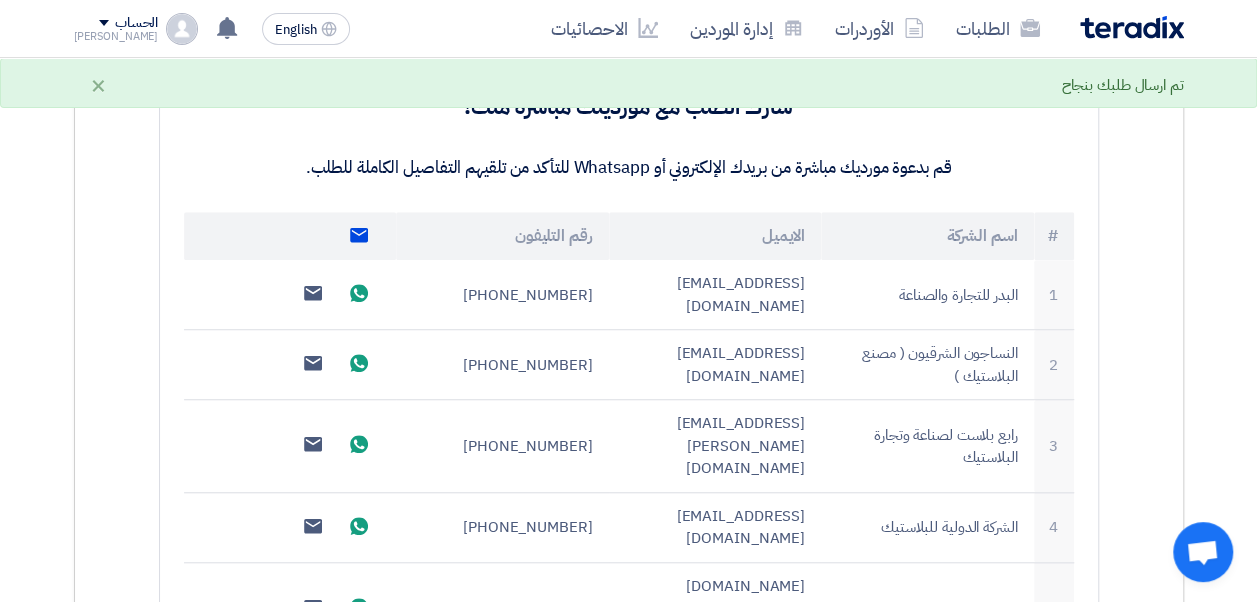 scroll, scrollTop: 564, scrollLeft: 0, axis: vertical 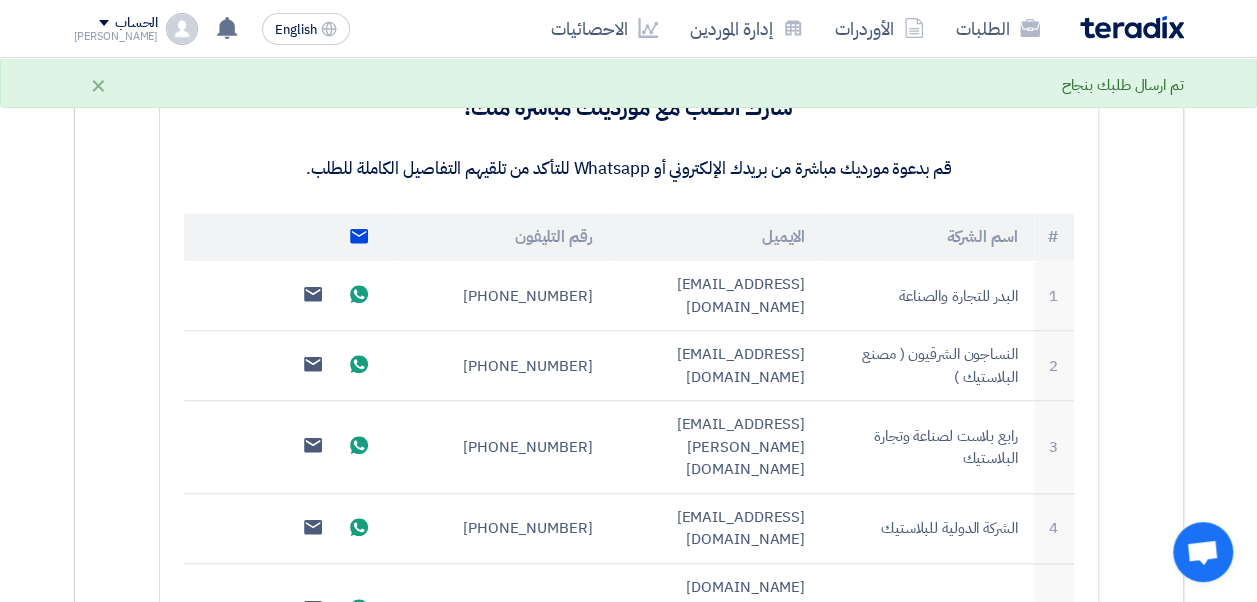 click 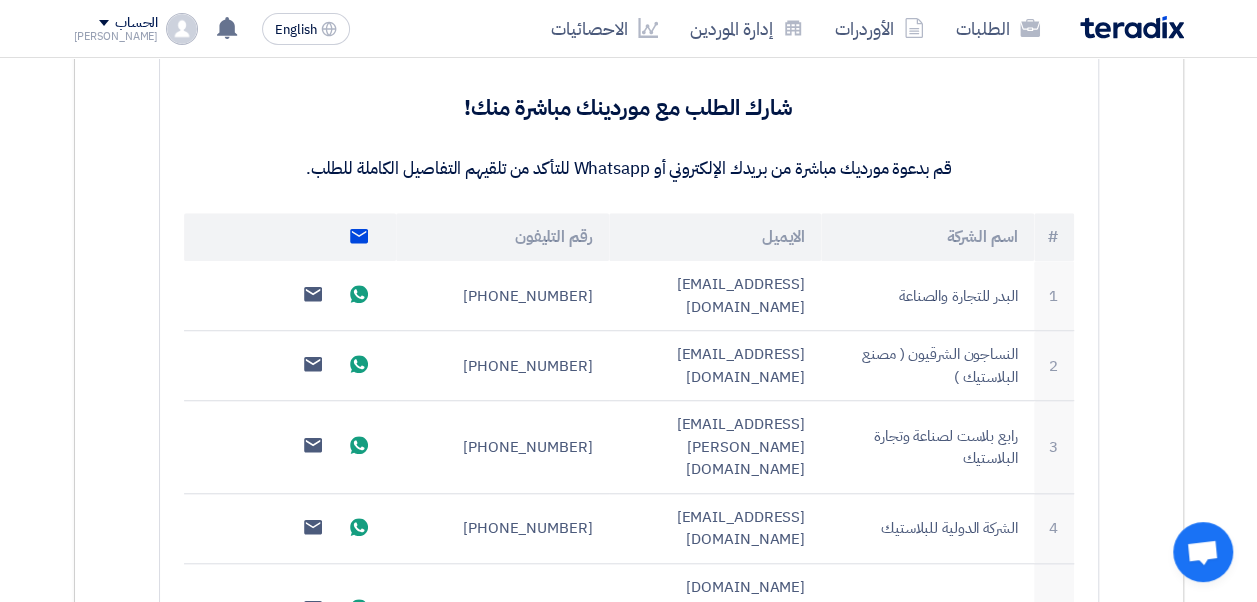 click on "Send email to all suppliers" 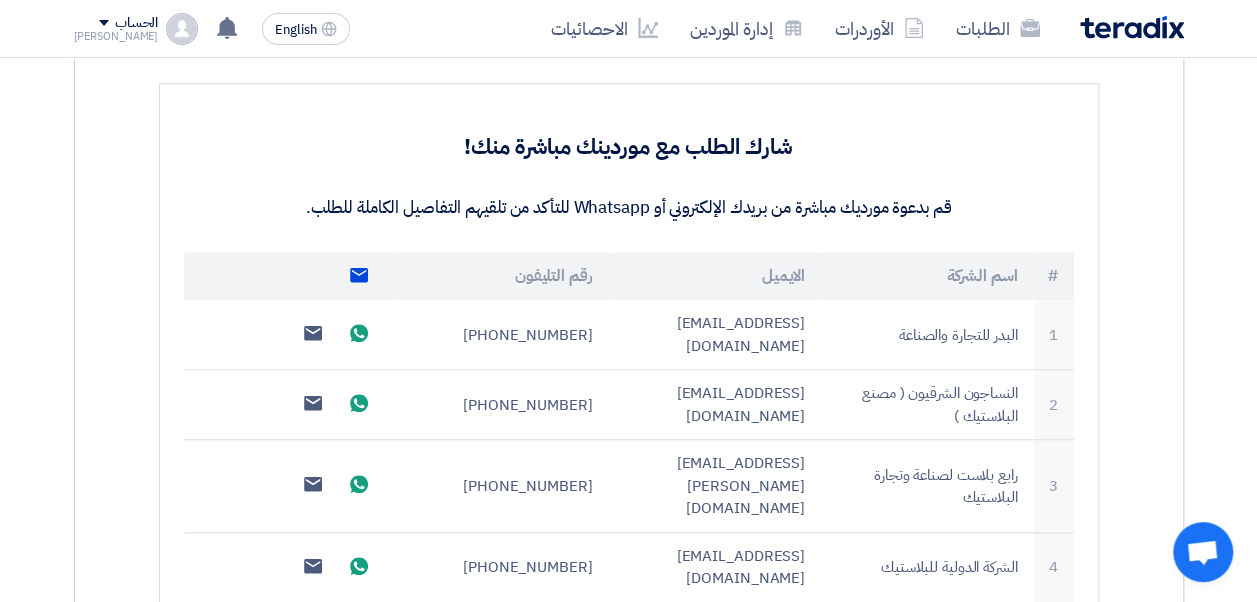 scroll, scrollTop: 506, scrollLeft: 0, axis: vertical 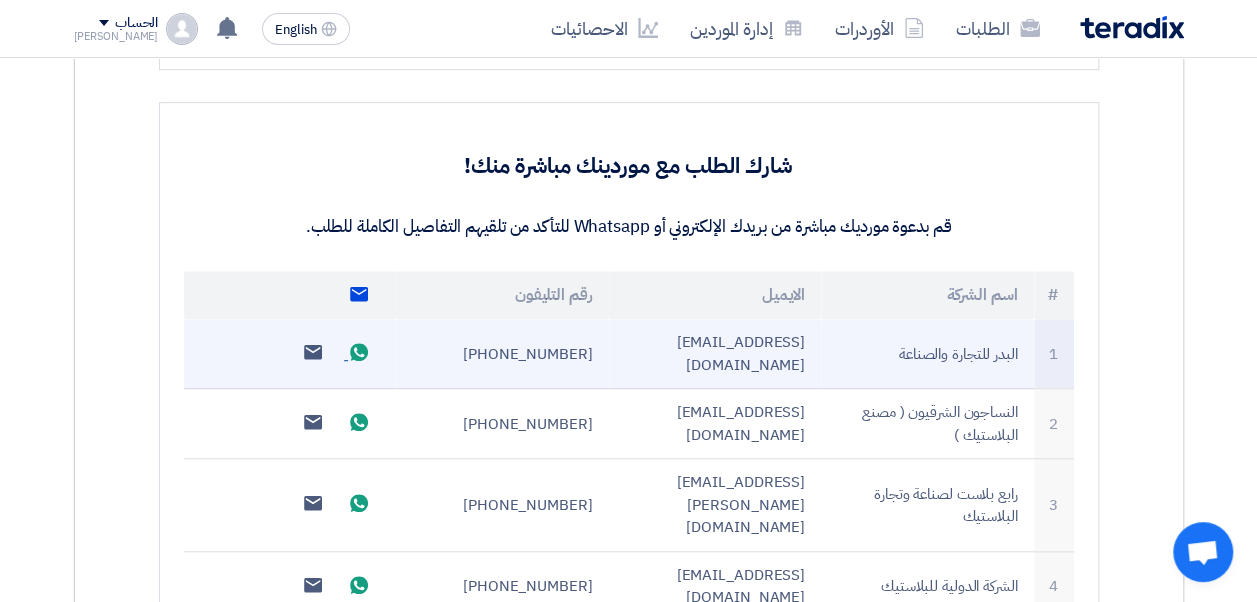 click on "Send whatsApp message" 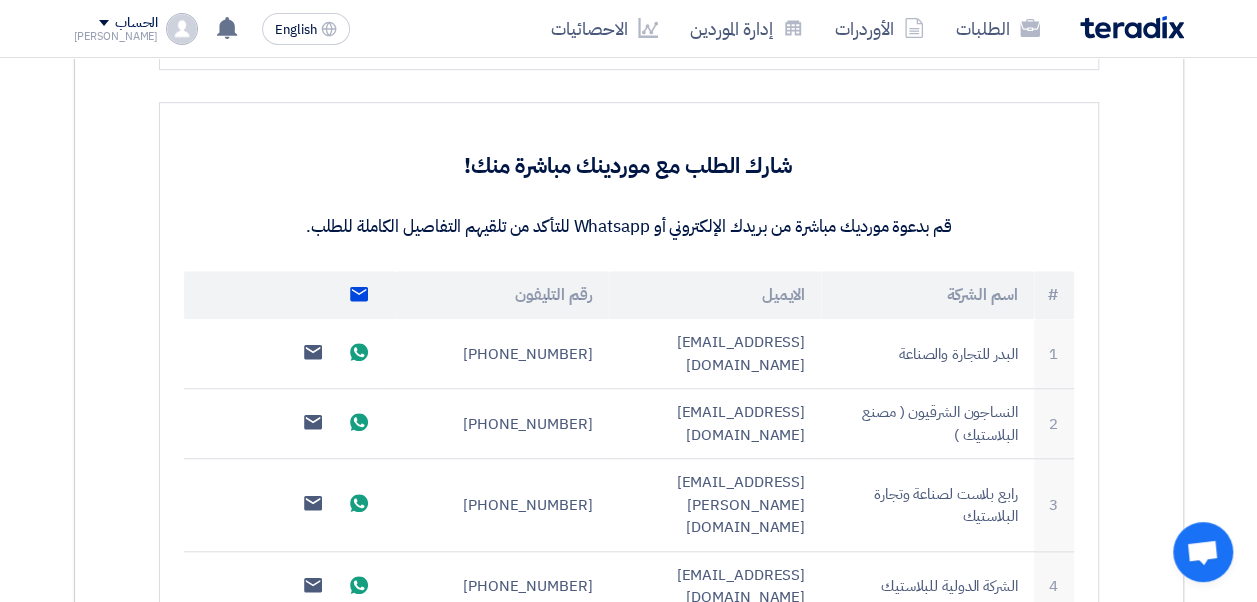 click 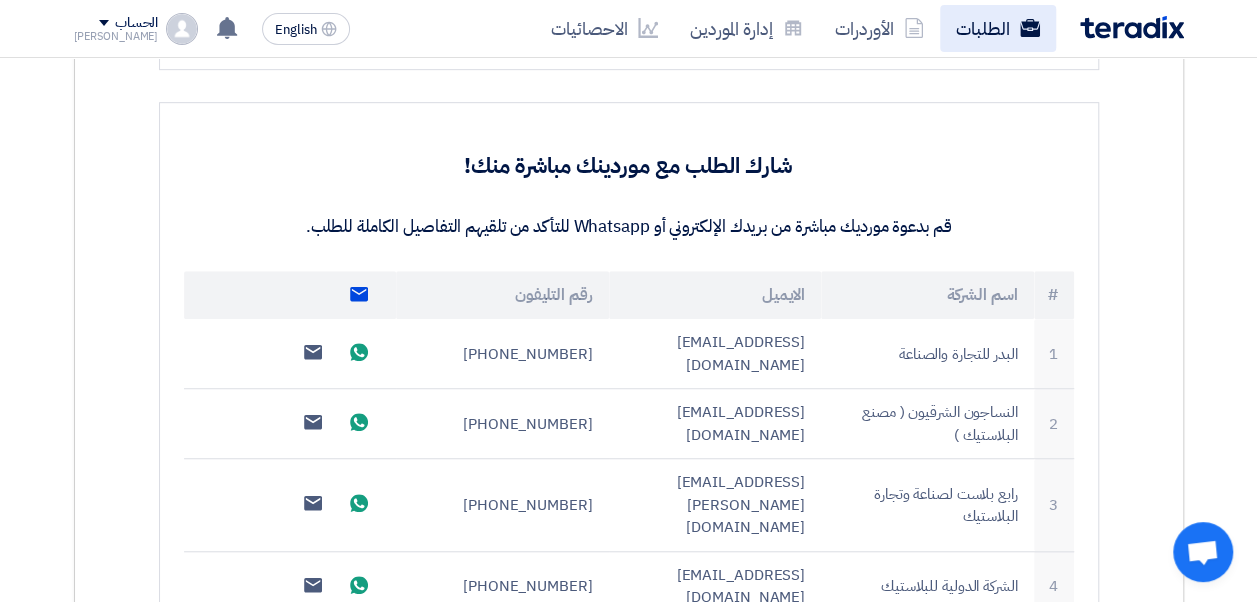 click on "الطلبات" 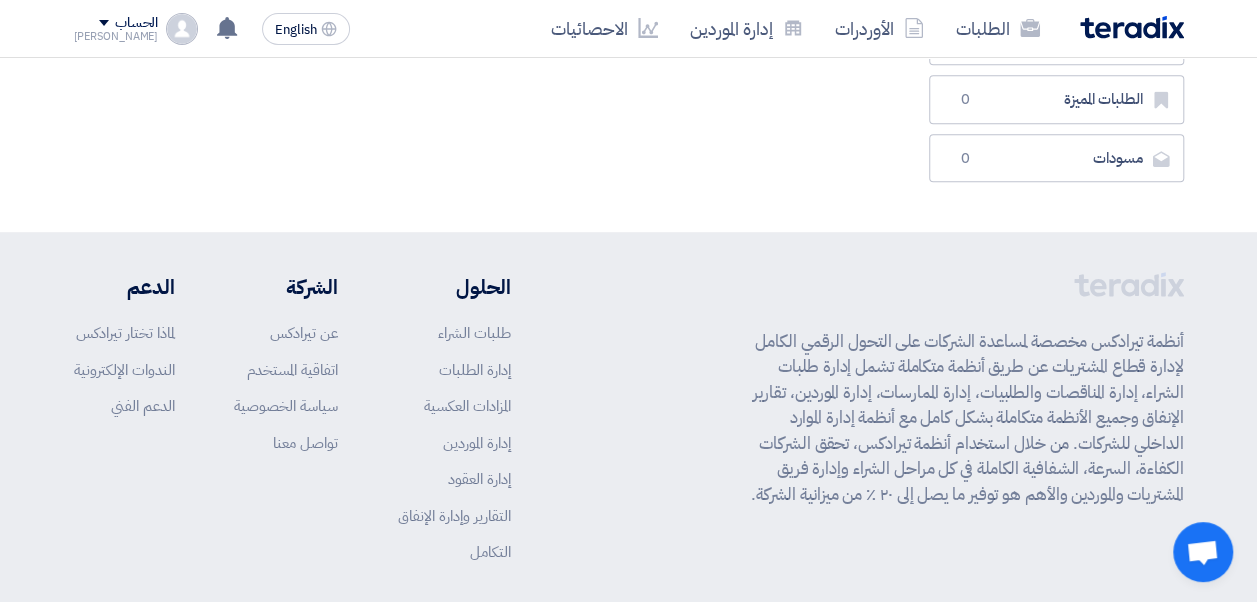 scroll, scrollTop: 0, scrollLeft: 0, axis: both 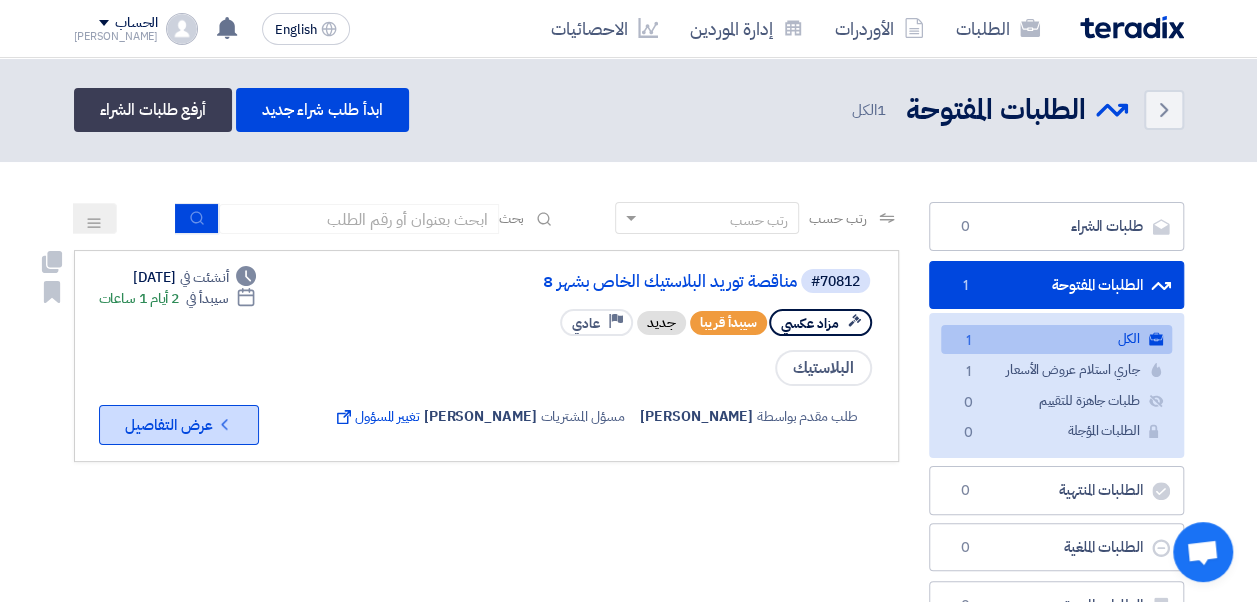 click on "Check details
عرض التفاصيل" 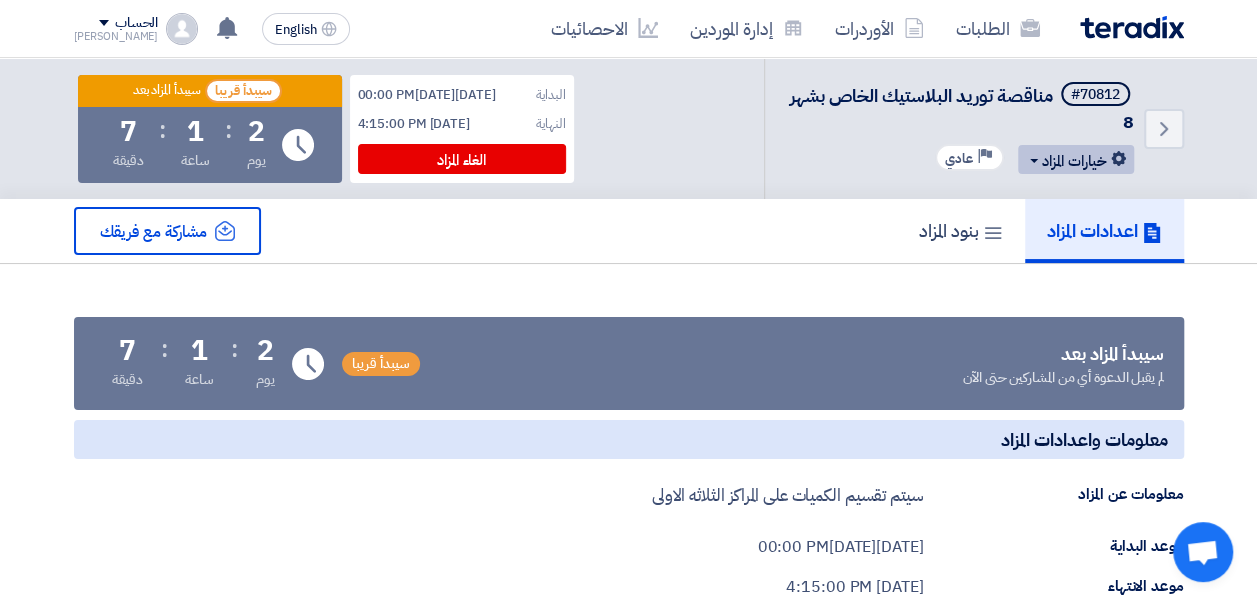 click on "خيارات المزاد" at bounding box center [1076, 159] 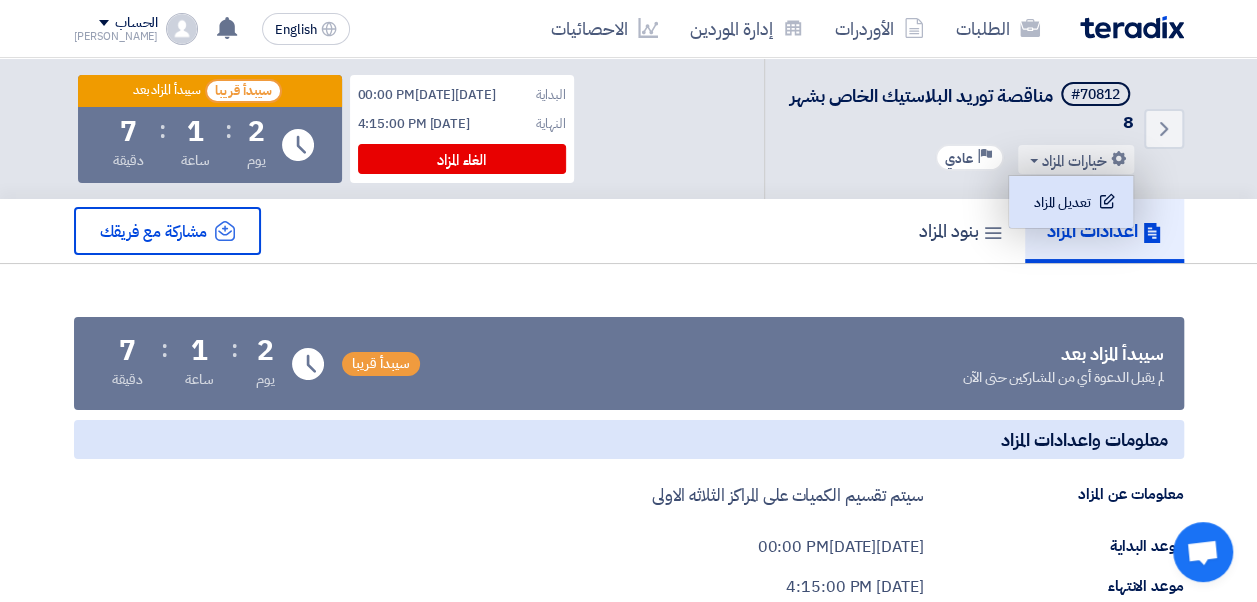 click on "تعديل المزاد" 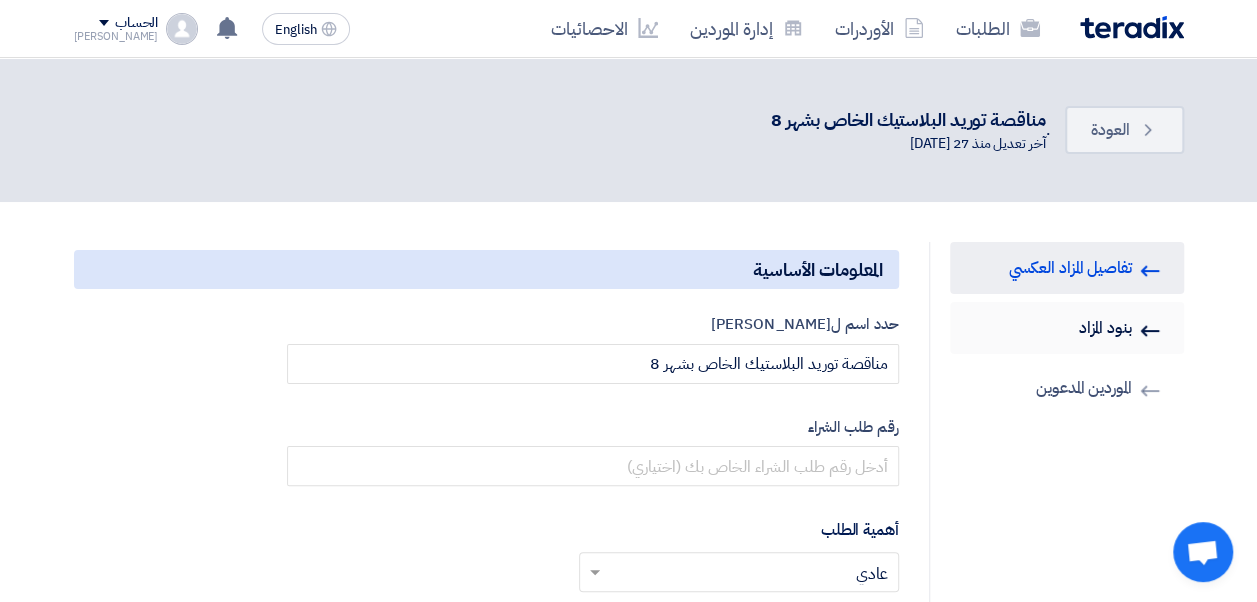 type on "[DATE]" 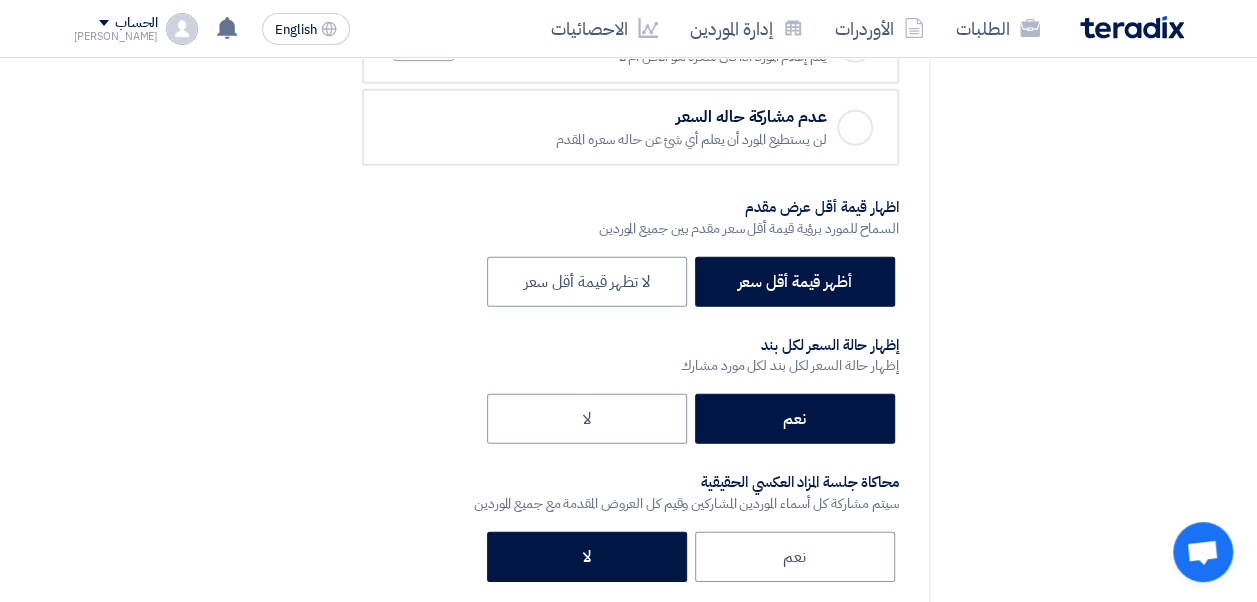 scroll, scrollTop: 2722, scrollLeft: 0, axis: vertical 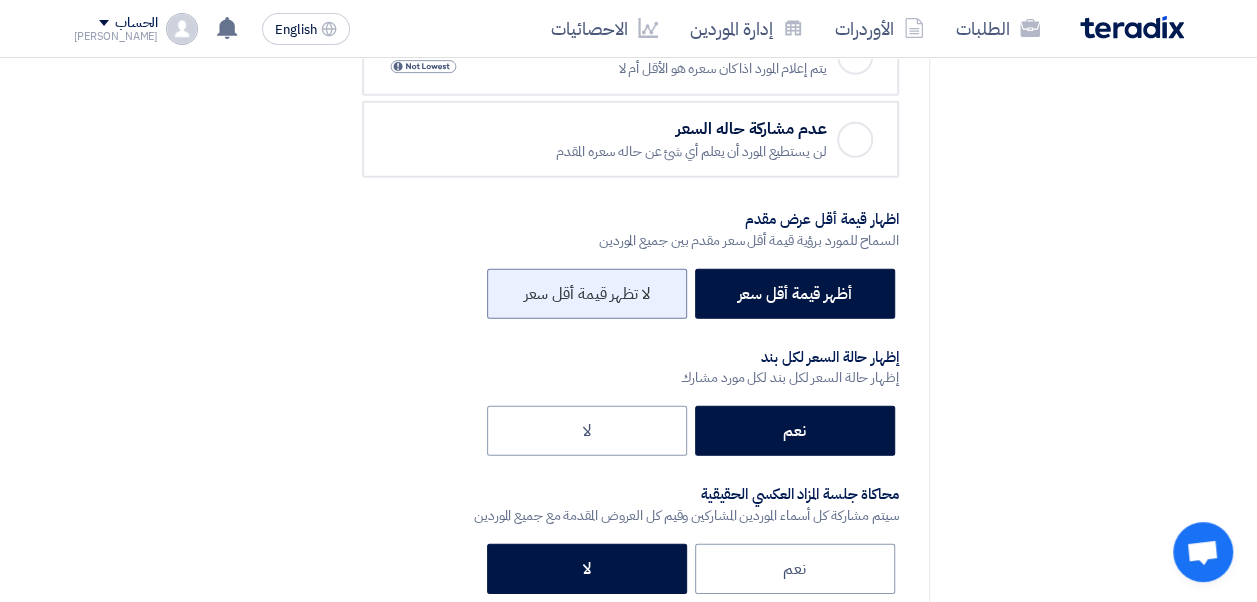 click on "لا تظهر قيمة أقل سعر" 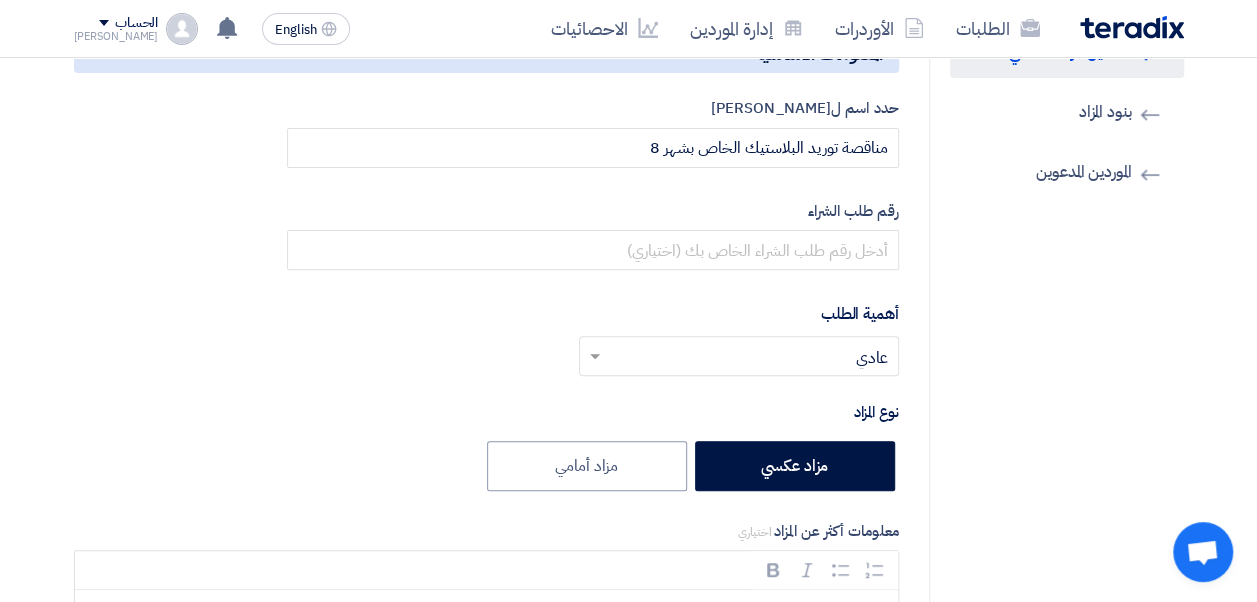 scroll, scrollTop: 0, scrollLeft: 0, axis: both 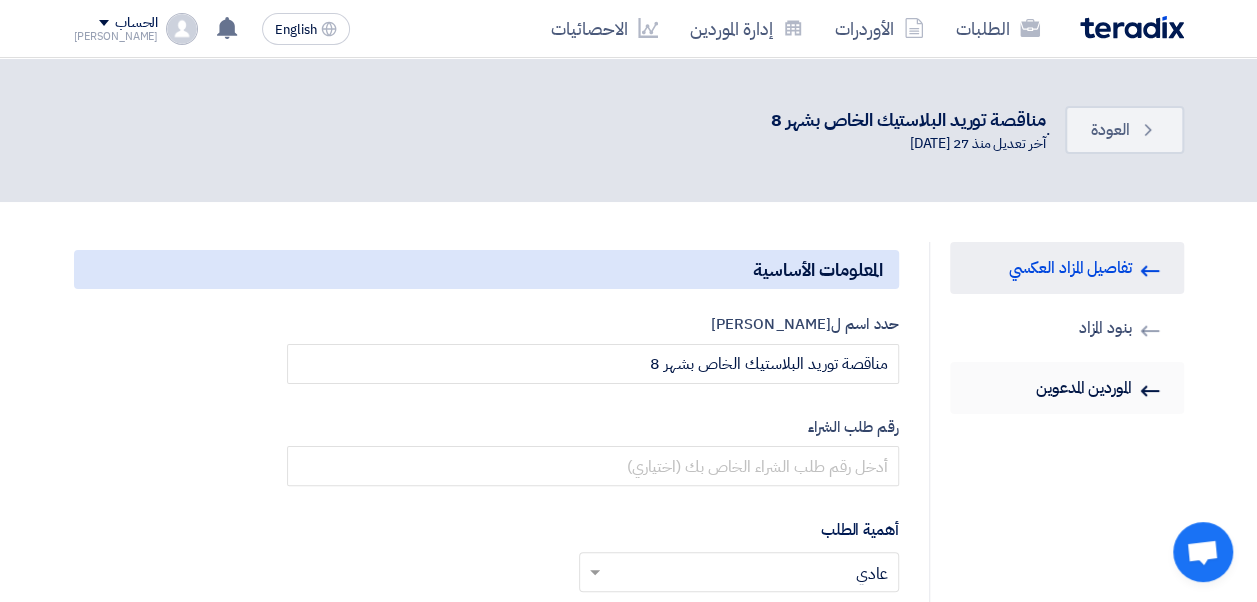 click on "Invited Suppliers
الموردين المدعوين" 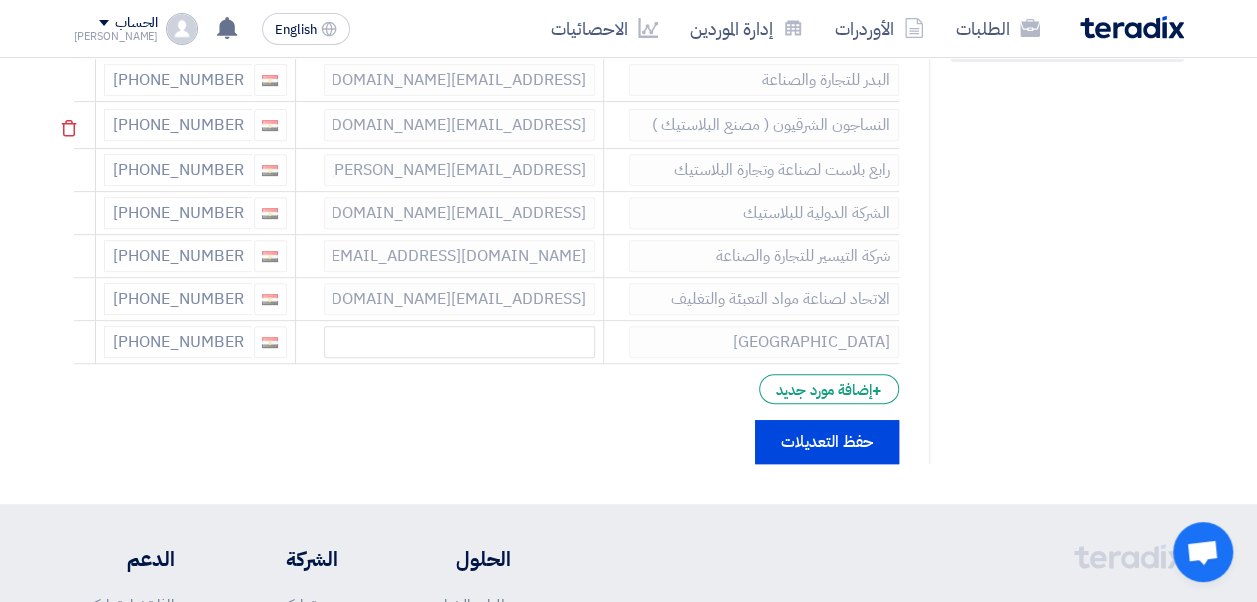 scroll, scrollTop: 351, scrollLeft: 0, axis: vertical 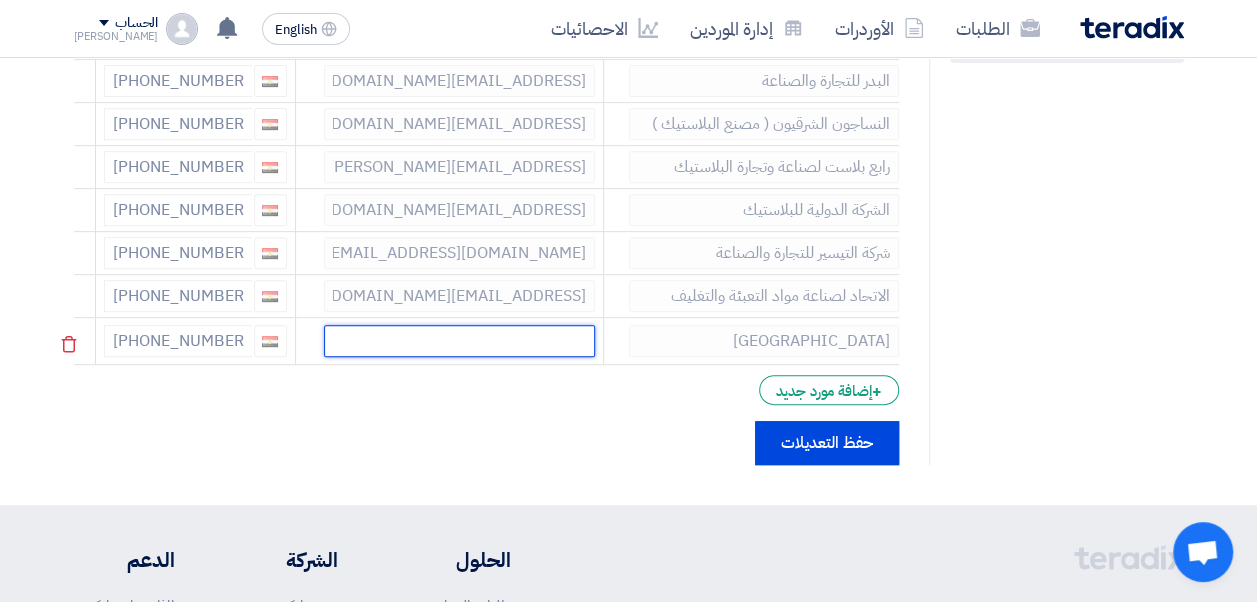 click 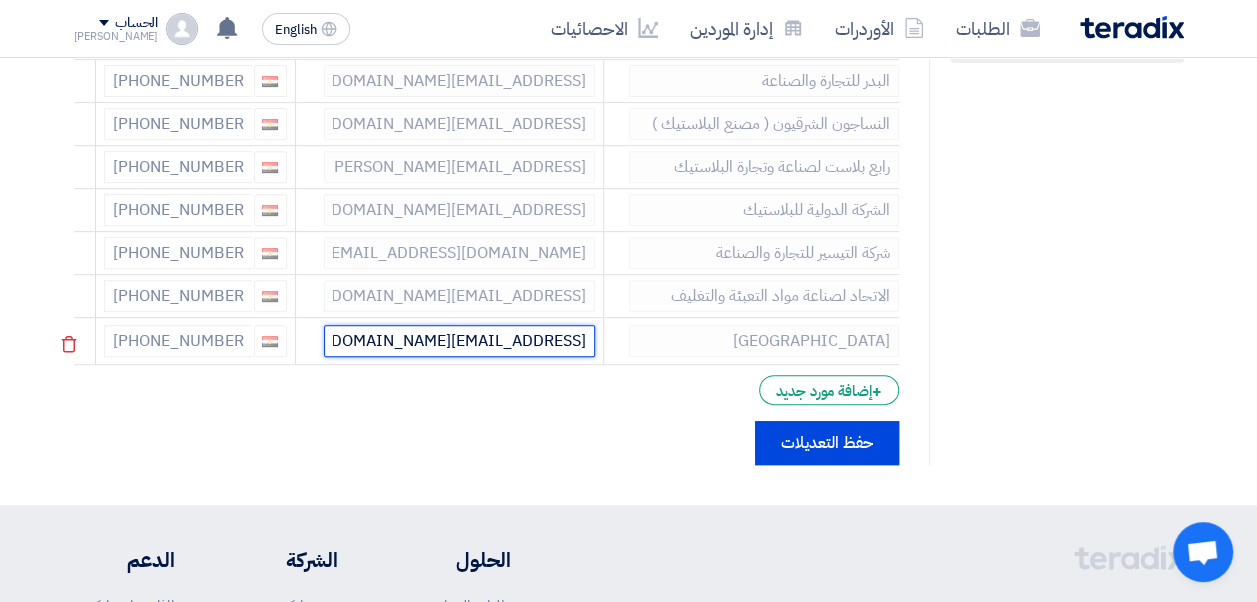drag, startPoint x: 562, startPoint y: 338, endPoint x: 608, endPoint y: 330, distance: 46.69047 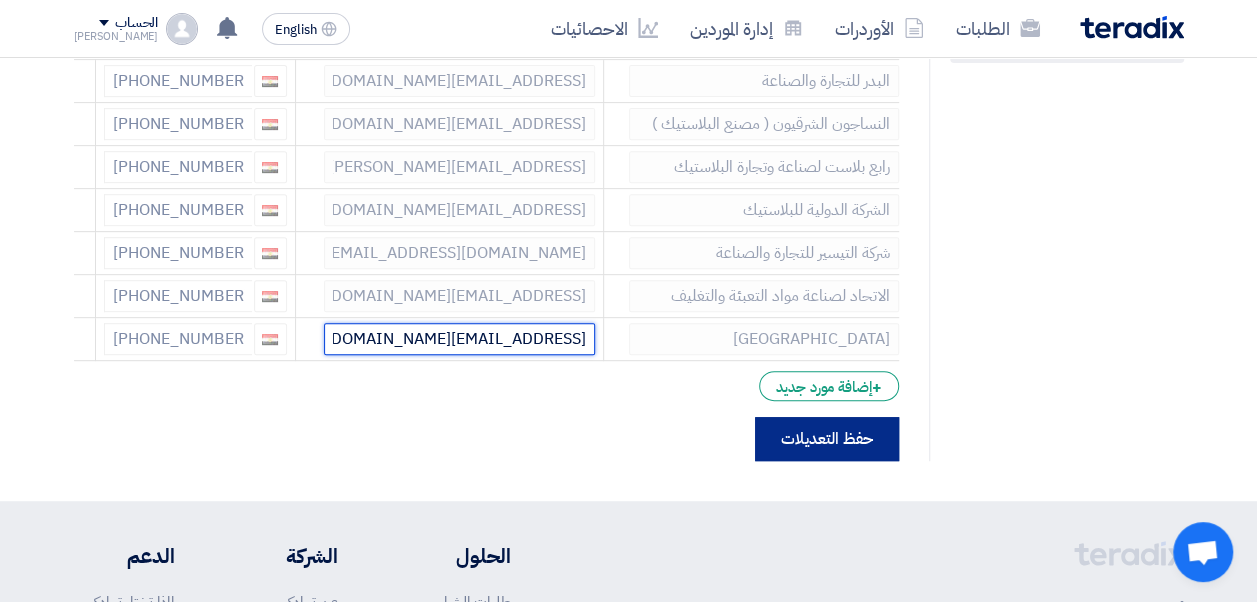 type on "[EMAIL_ADDRESS][DOMAIN_NAME]" 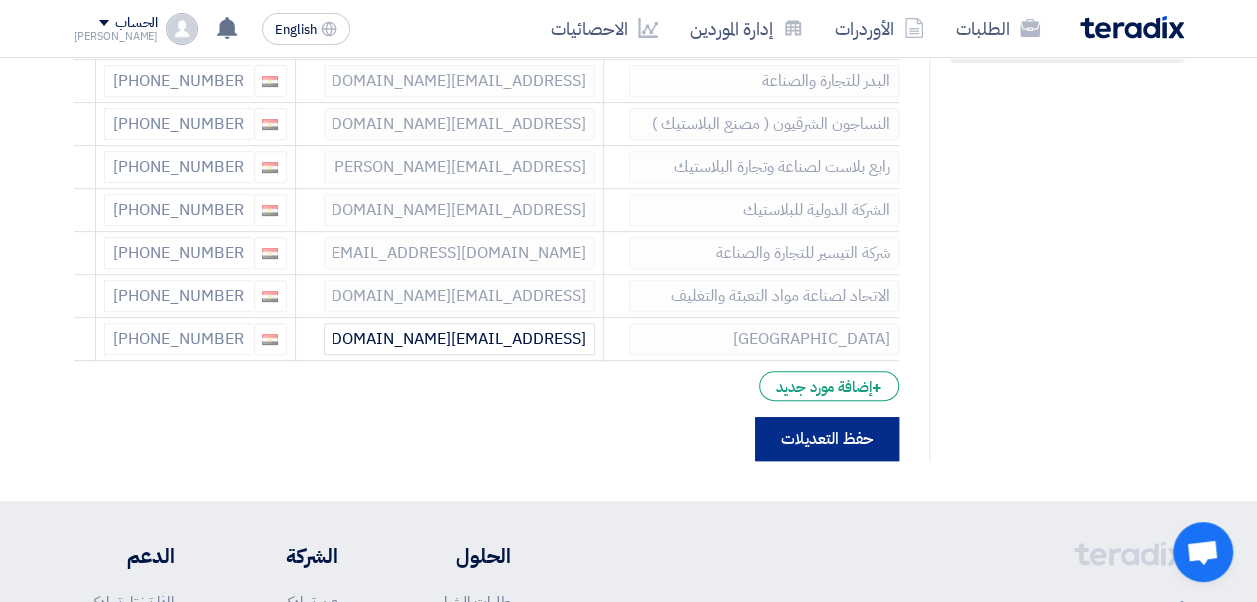 click on "حفظ التعديلات" 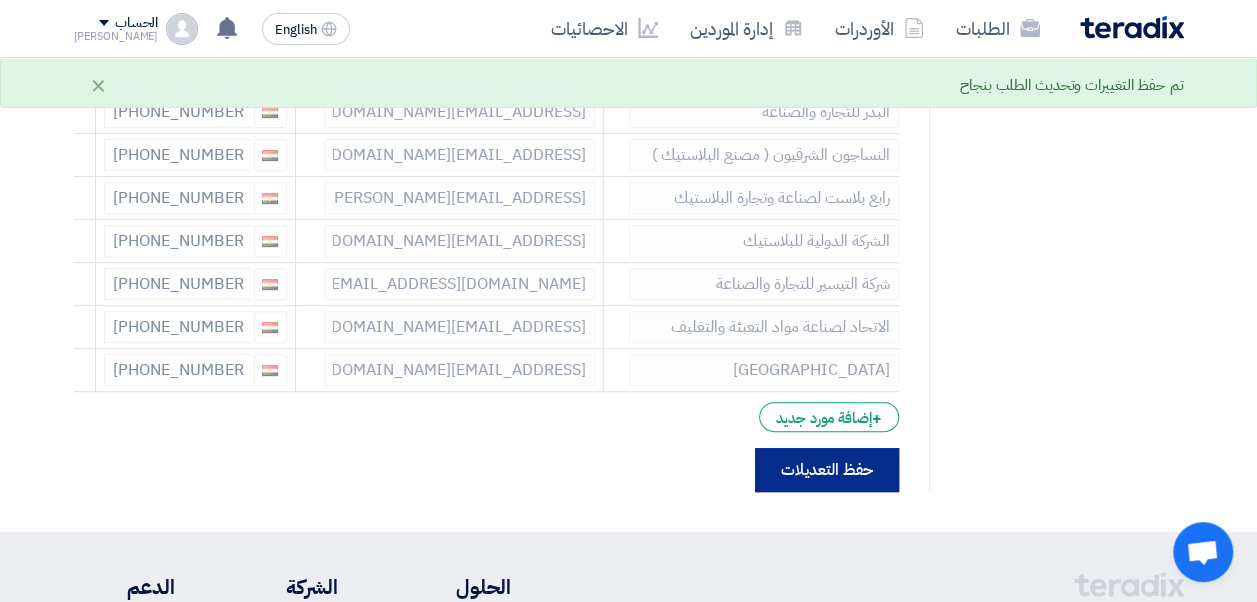 scroll, scrollTop: 0, scrollLeft: 0, axis: both 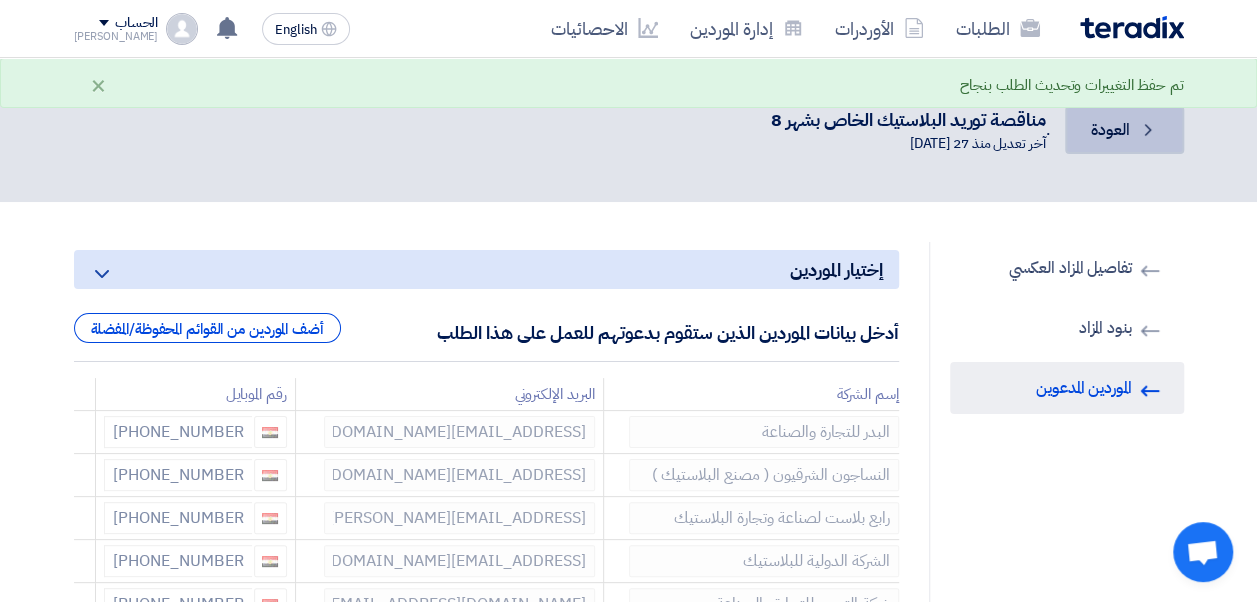 click on "العودة" 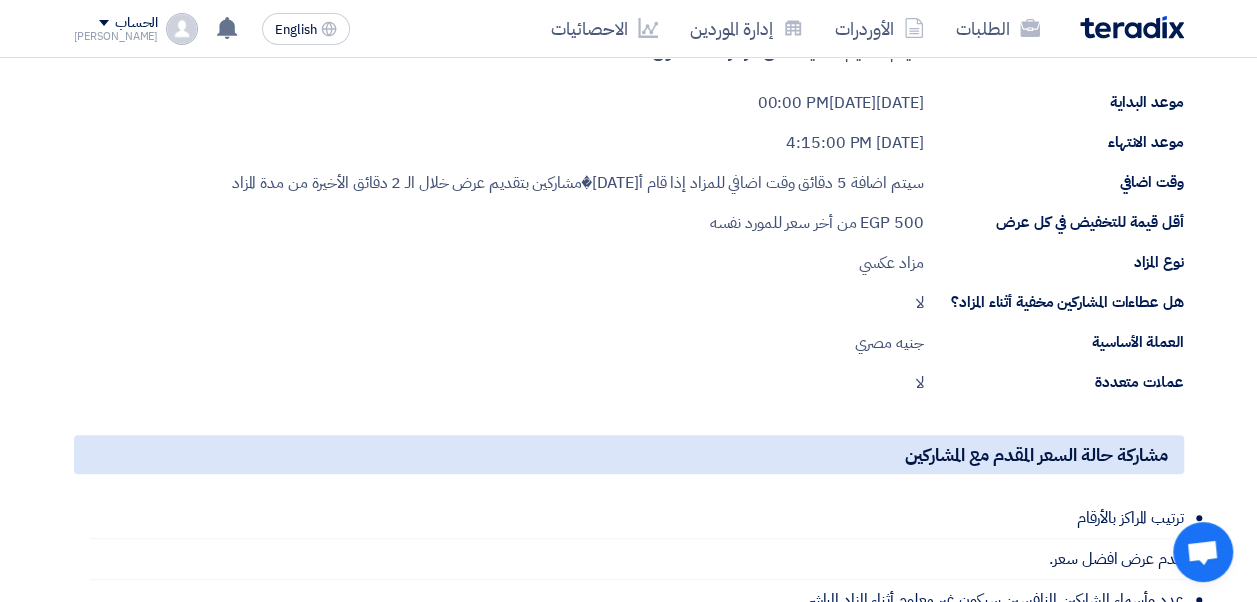 scroll, scrollTop: 0, scrollLeft: 0, axis: both 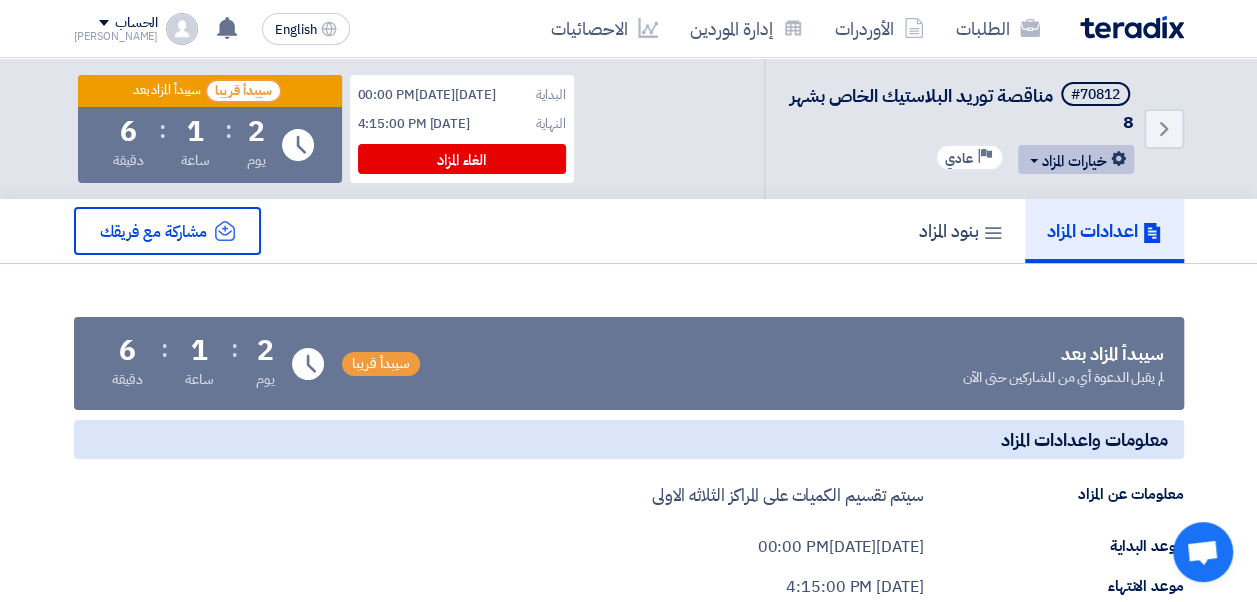 click on "خيارات المزاد" at bounding box center (1076, 159) 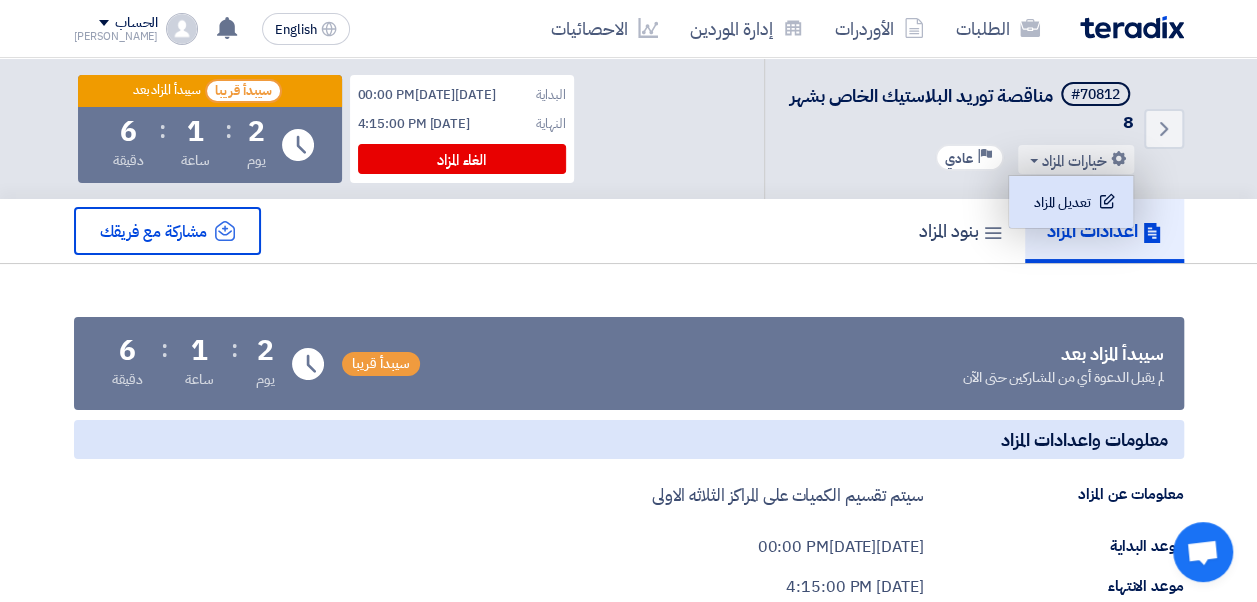 click on "تعديل المزاد" 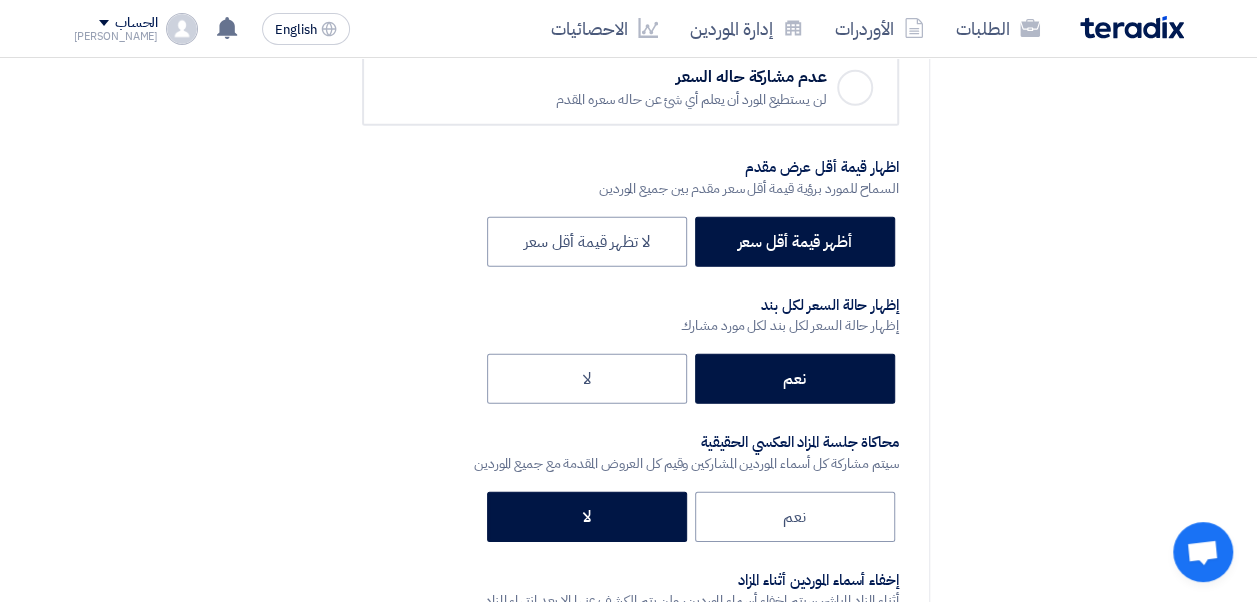scroll, scrollTop: 2796, scrollLeft: 0, axis: vertical 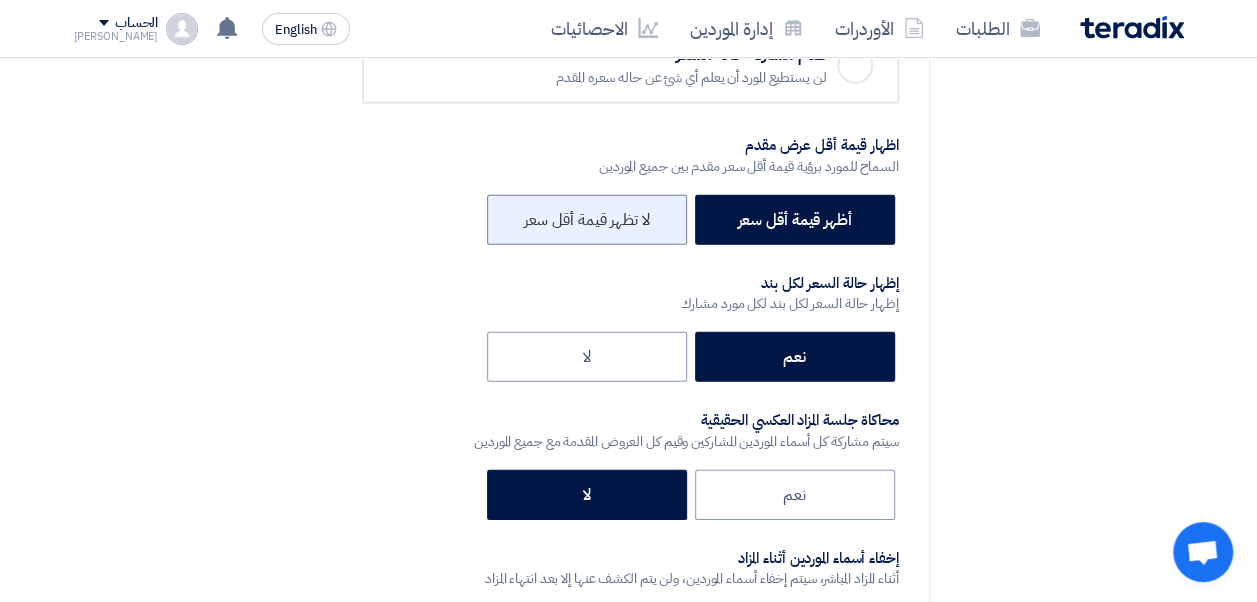 click on "لا تظهر قيمة أقل سعر" 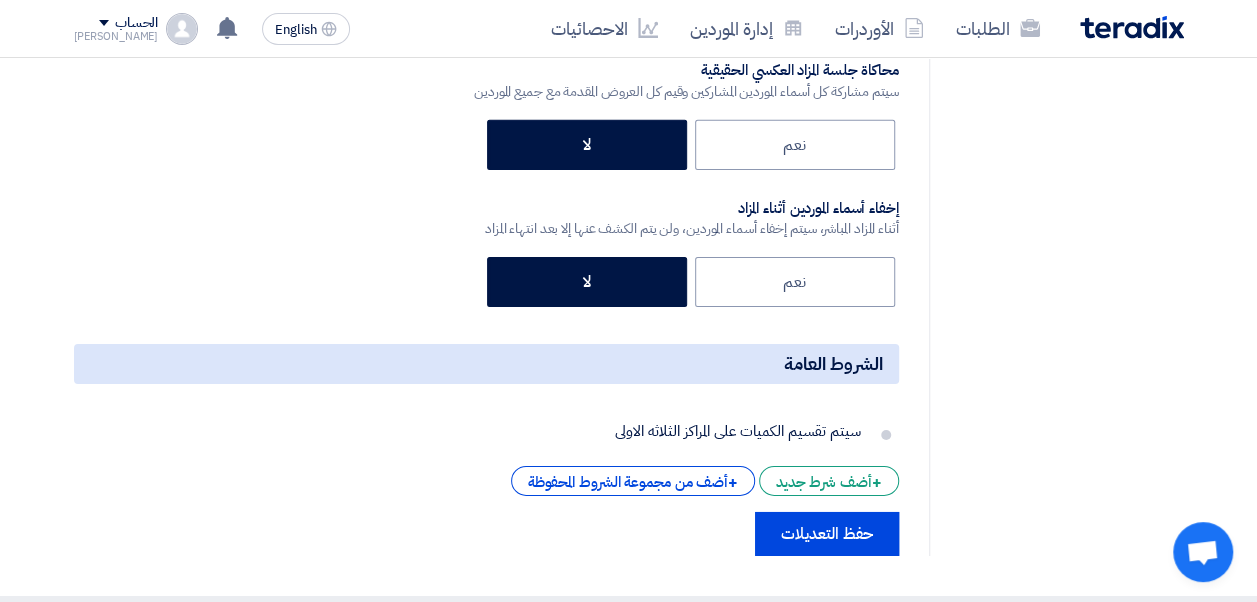 scroll, scrollTop: 3146, scrollLeft: 0, axis: vertical 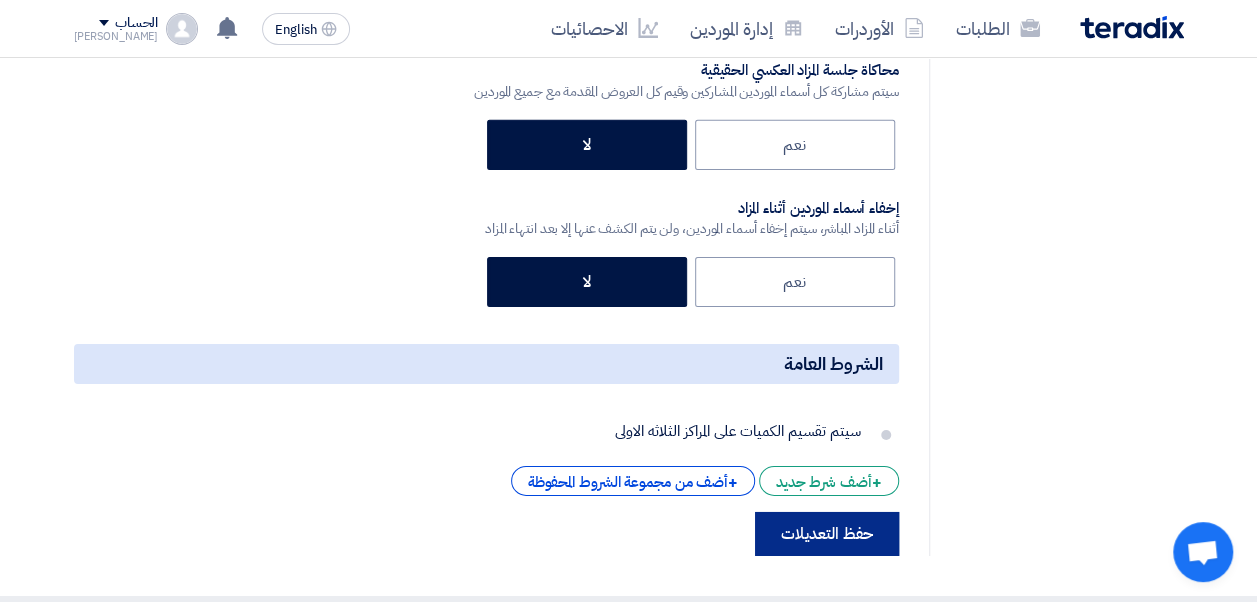 click on "حفظ التعديلات" 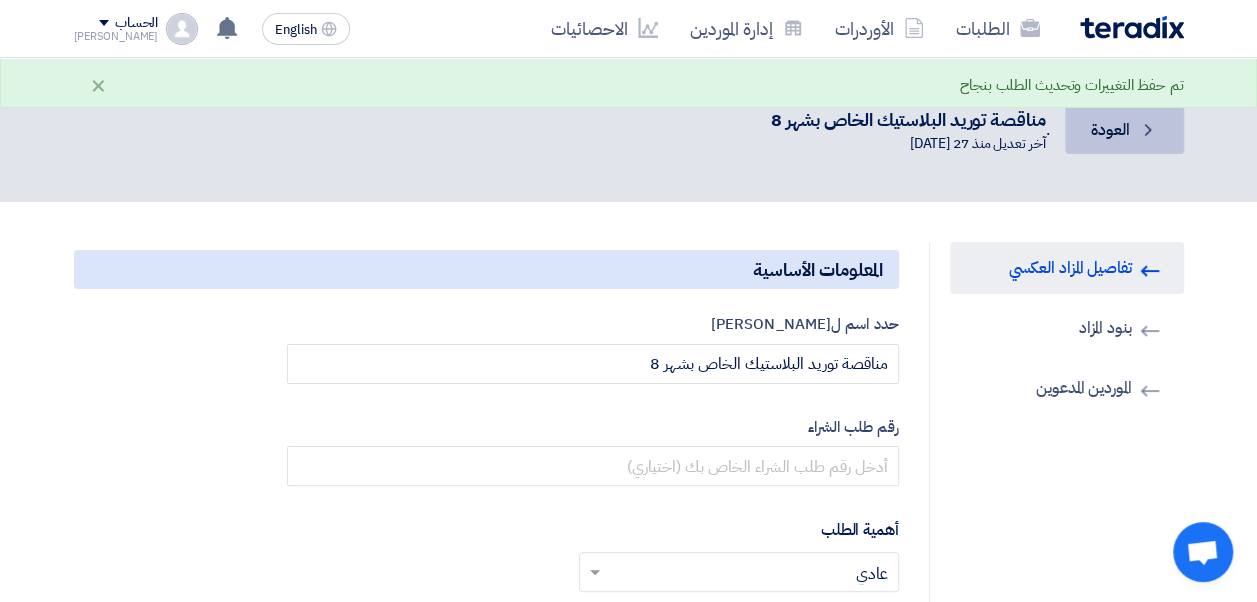 click on "العودة" 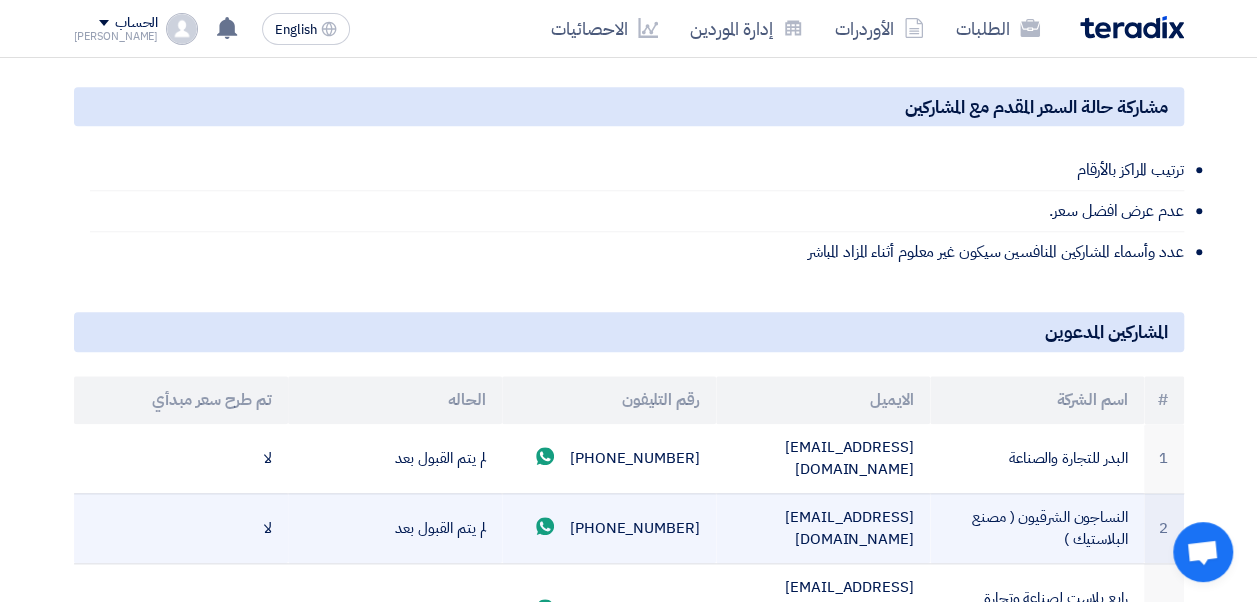 scroll, scrollTop: 790, scrollLeft: 0, axis: vertical 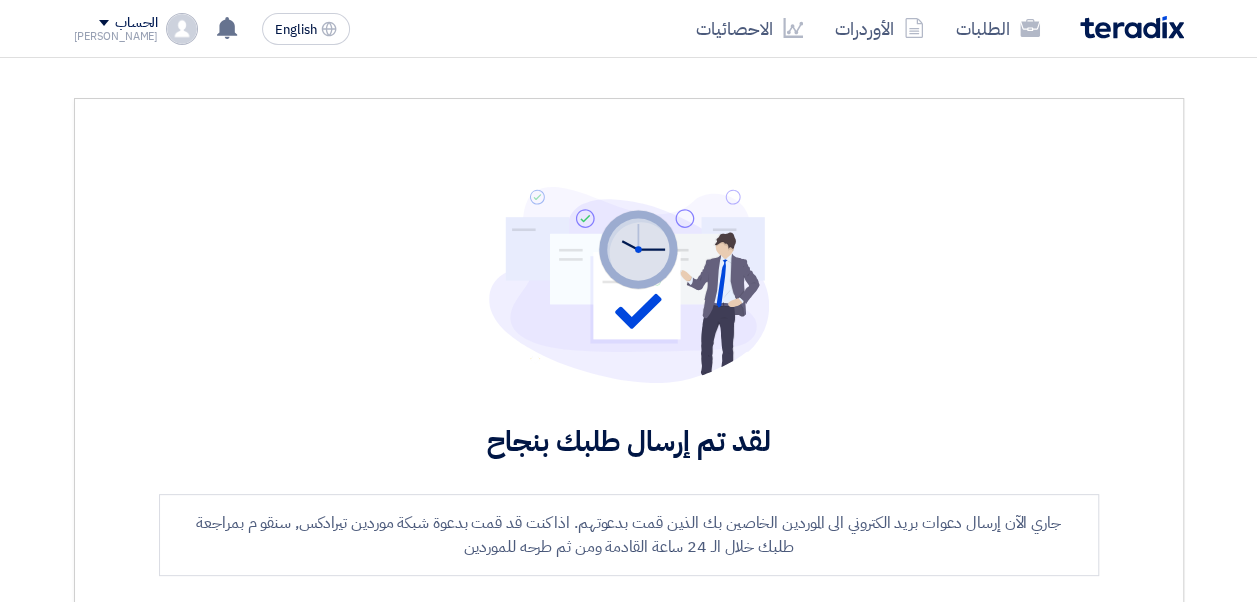 drag, startPoint x: 0, startPoint y: 0, endPoint x: 470, endPoint y: 176, distance: 501.8725 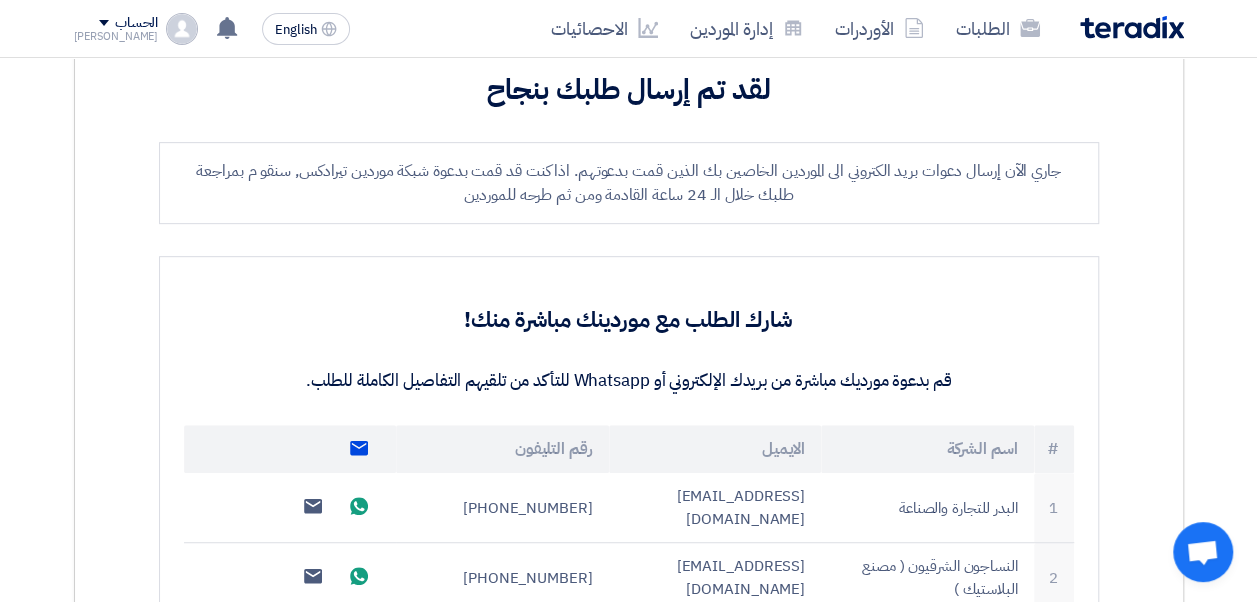 scroll, scrollTop: 353, scrollLeft: 0, axis: vertical 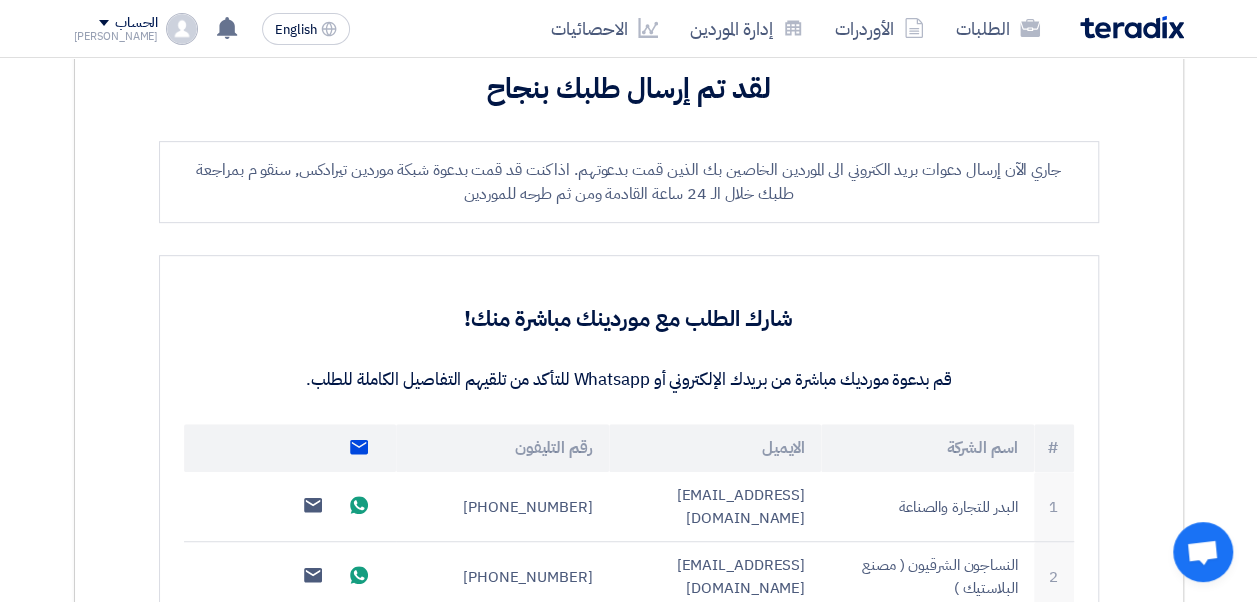 click on "Send email to all suppliers" 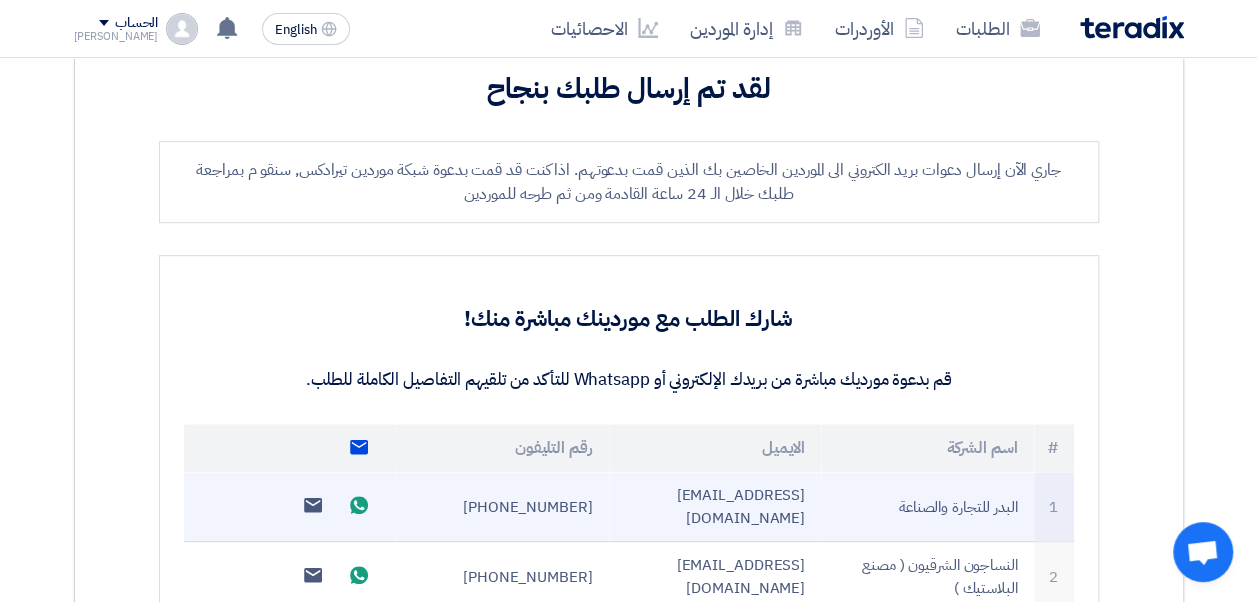 scroll, scrollTop: 470, scrollLeft: 0, axis: vertical 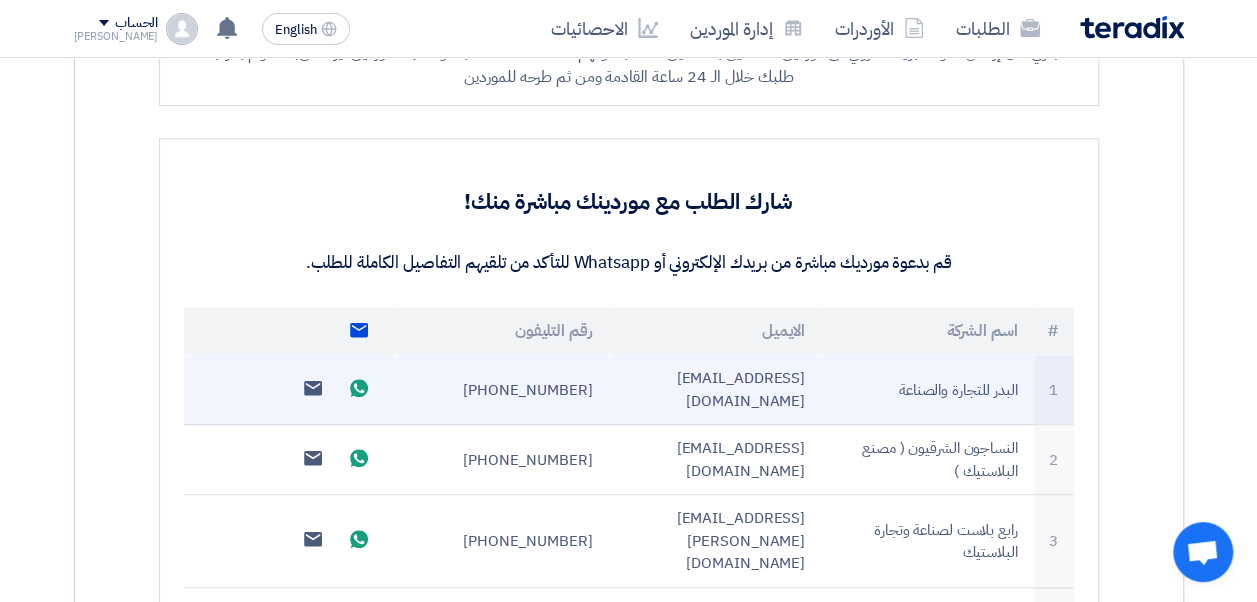 click on "[EMAIL_ADDRESS][DOMAIN_NAME]" 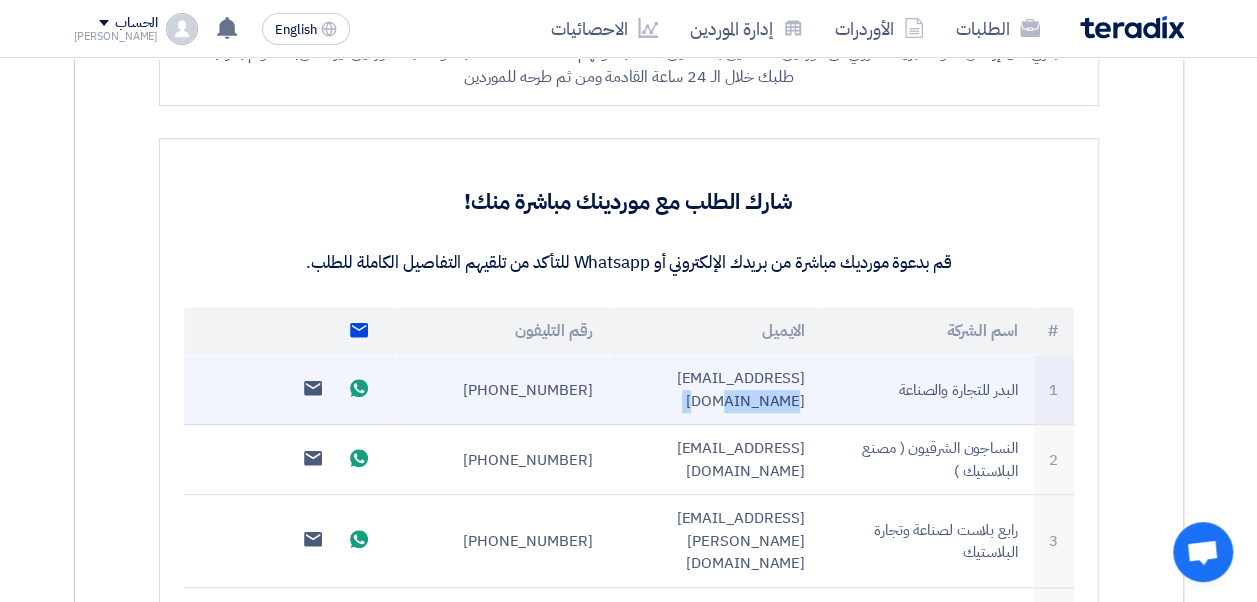 click on "[EMAIL_ADDRESS][DOMAIN_NAME]" 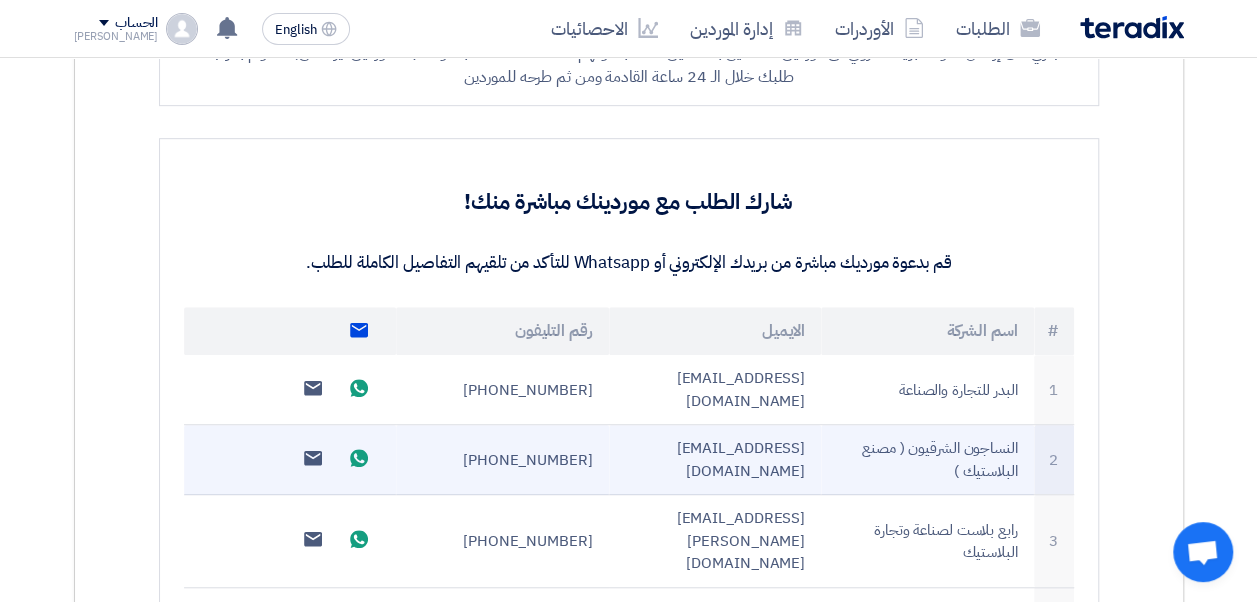 click on "[EMAIL_ADDRESS][DOMAIN_NAME]" 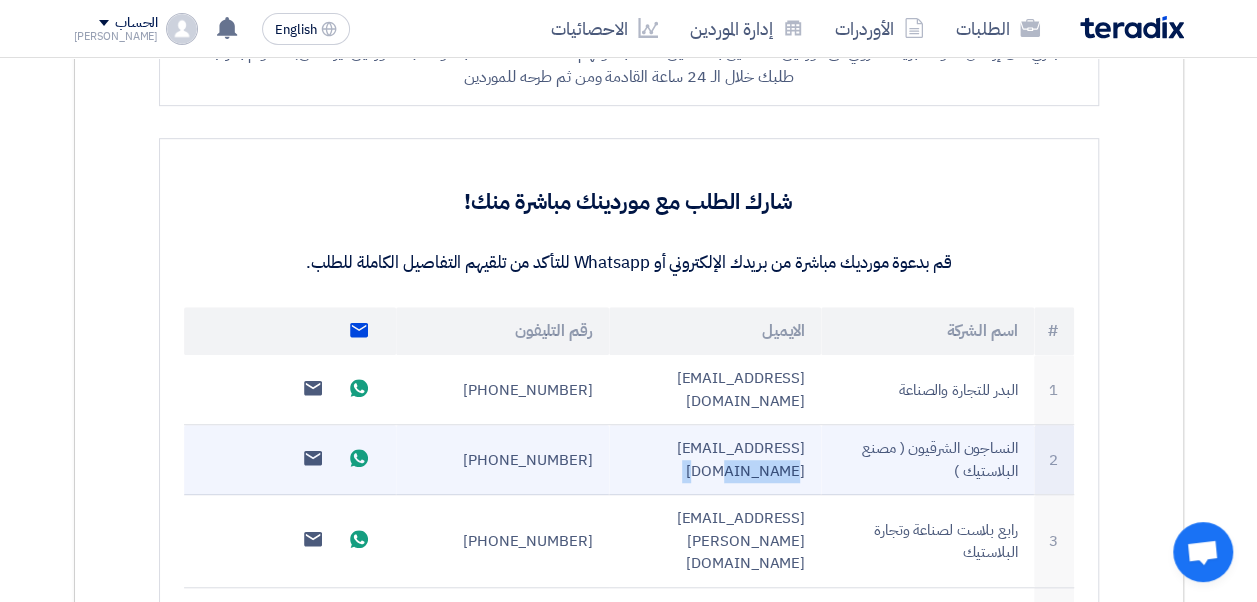 click on "[EMAIL_ADDRESS][DOMAIN_NAME]" 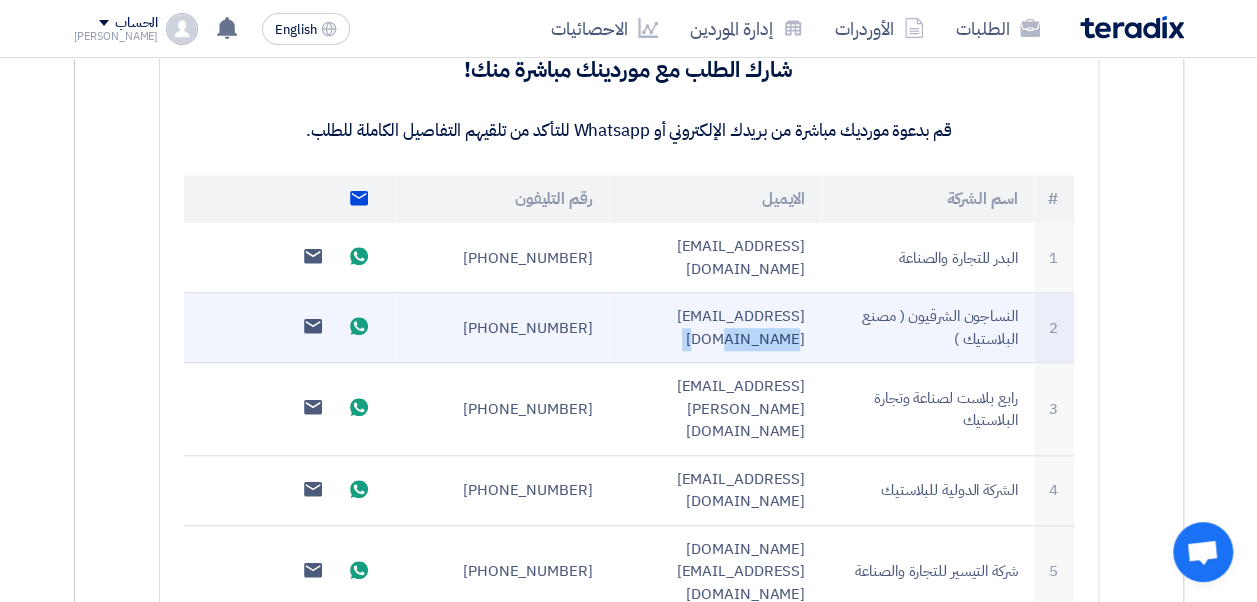 scroll, scrollTop: 601, scrollLeft: 0, axis: vertical 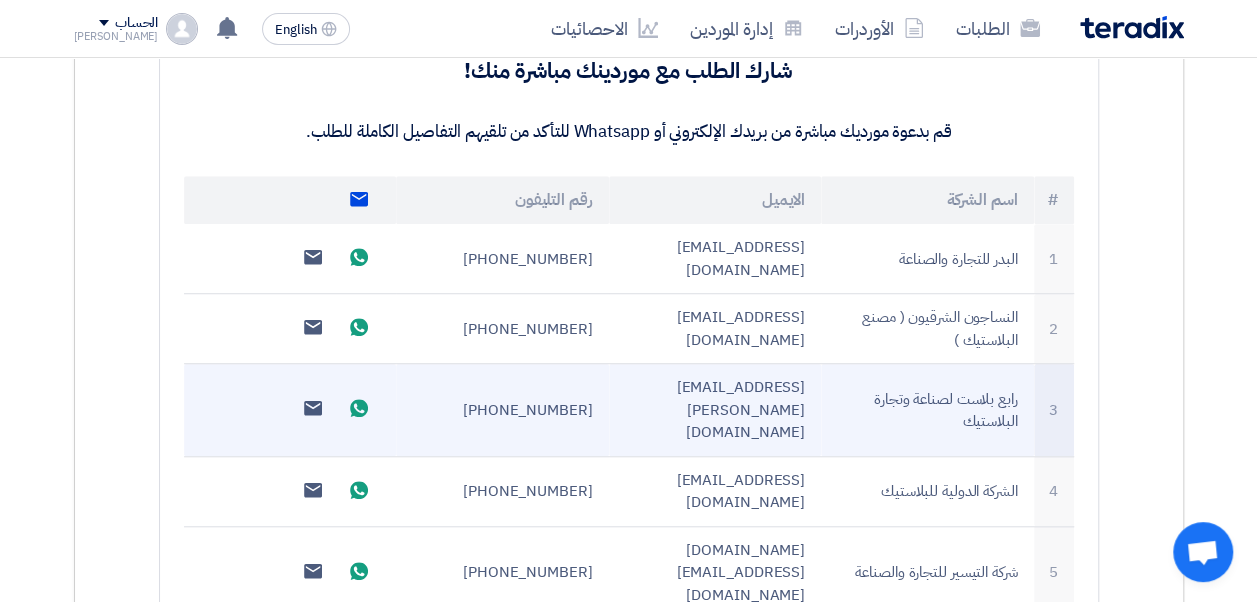 click on "[EMAIL_ADDRESS][PERSON_NAME][DOMAIN_NAME]" 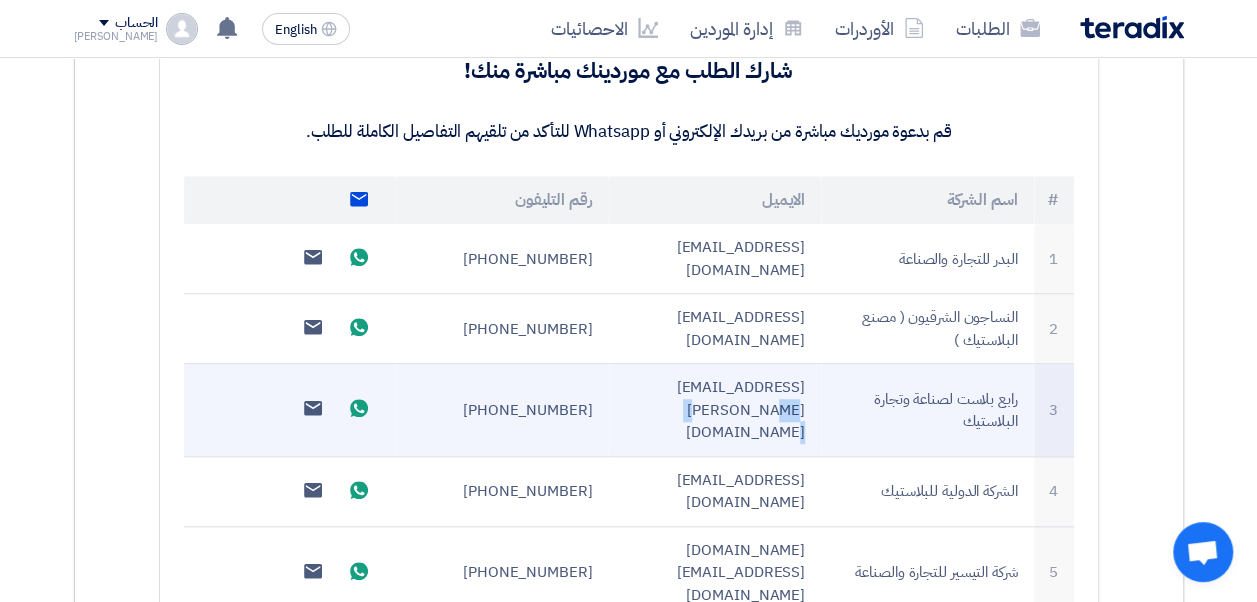 click on "[EMAIL_ADDRESS][PERSON_NAME][DOMAIN_NAME]" 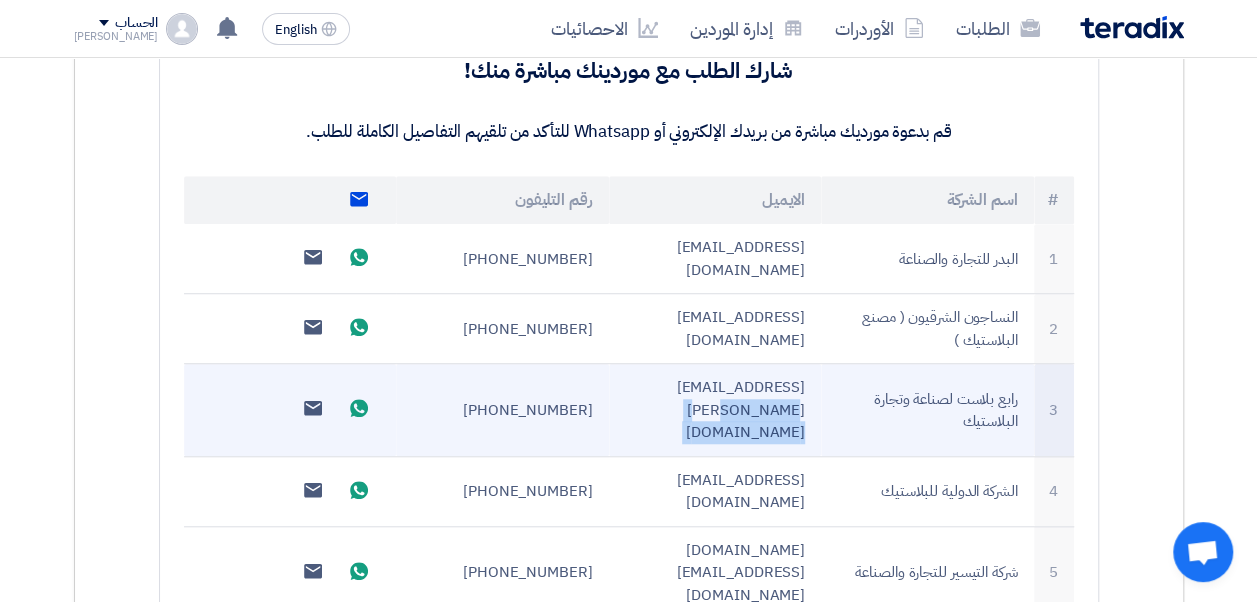 click on "[EMAIL_ADDRESS][PERSON_NAME][DOMAIN_NAME]" 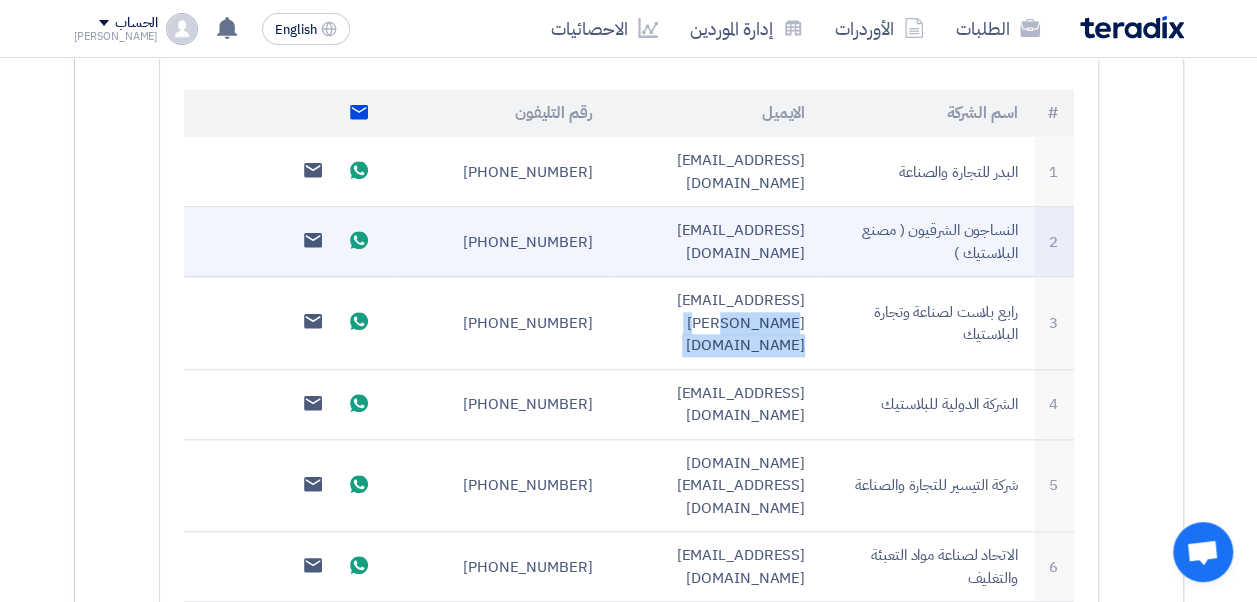 scroll, scrollTop: 715, scrollLeft: 0, axis: vertical 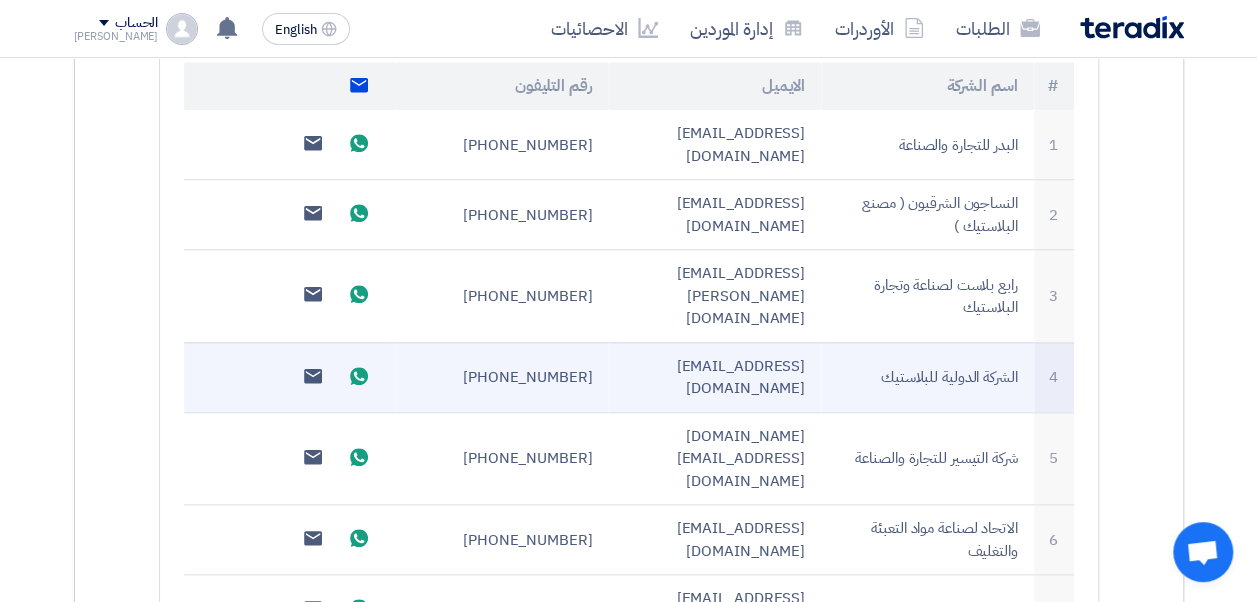 click on "[EMAIL_ADDRESS][DOMAIN_NAME]" 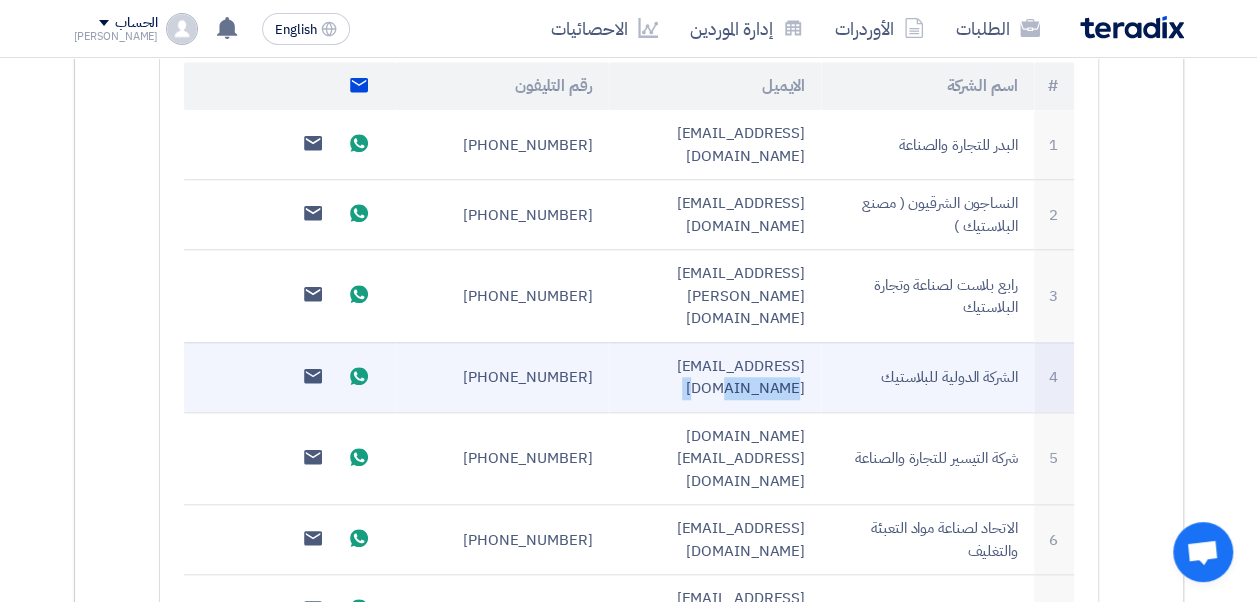 click on "[EMAIL_ADDRESS][DOMAIN_NAME]" 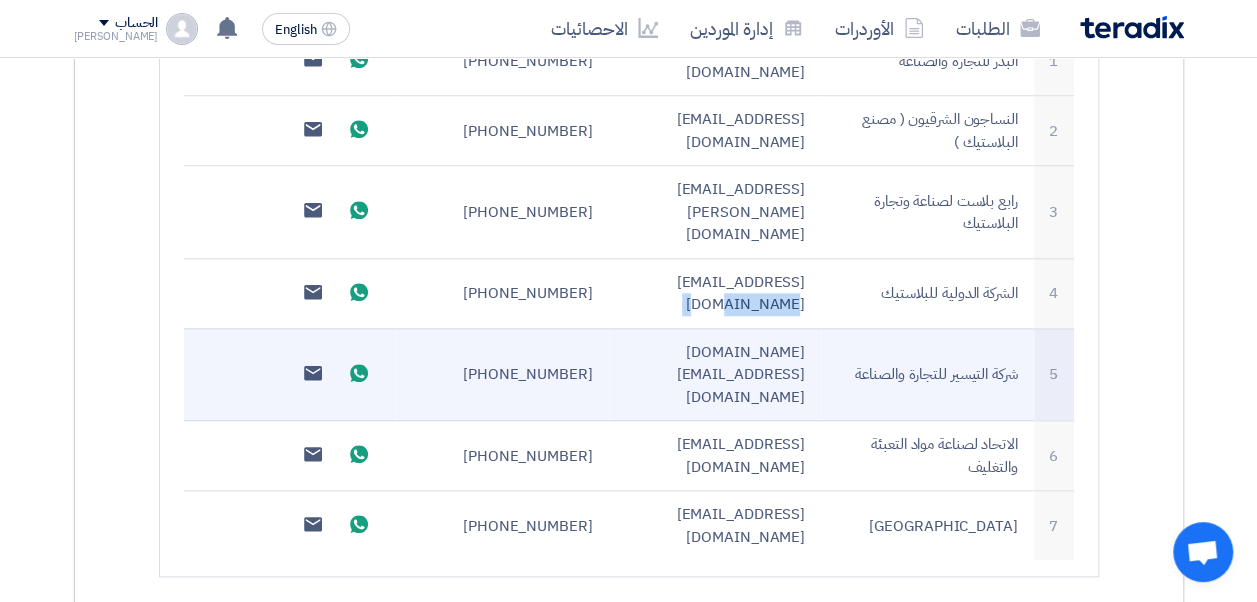 scroll, scrollTop: 800, scrollLeft: 0, axis: vertical 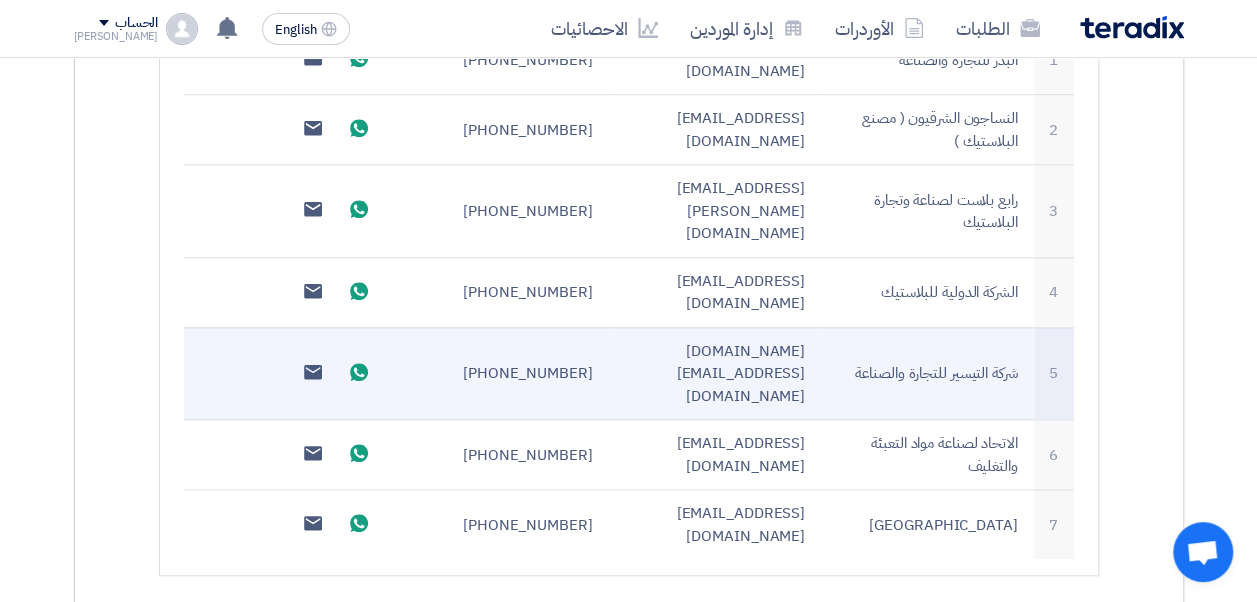 click on "[DOMAIN_NAME][EMAIL_ADDRESS][DOMAIN_NAME]" 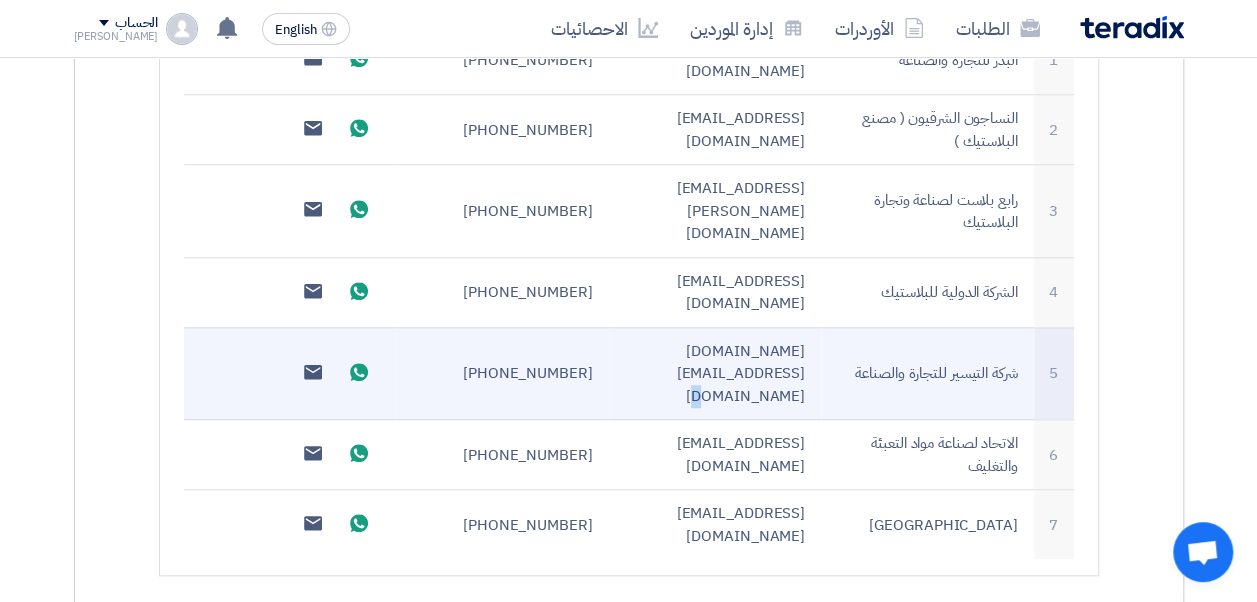 click on "[DOMAIN_NAME][EMAIL_ADDRESS][DOMAIN_NAME]" 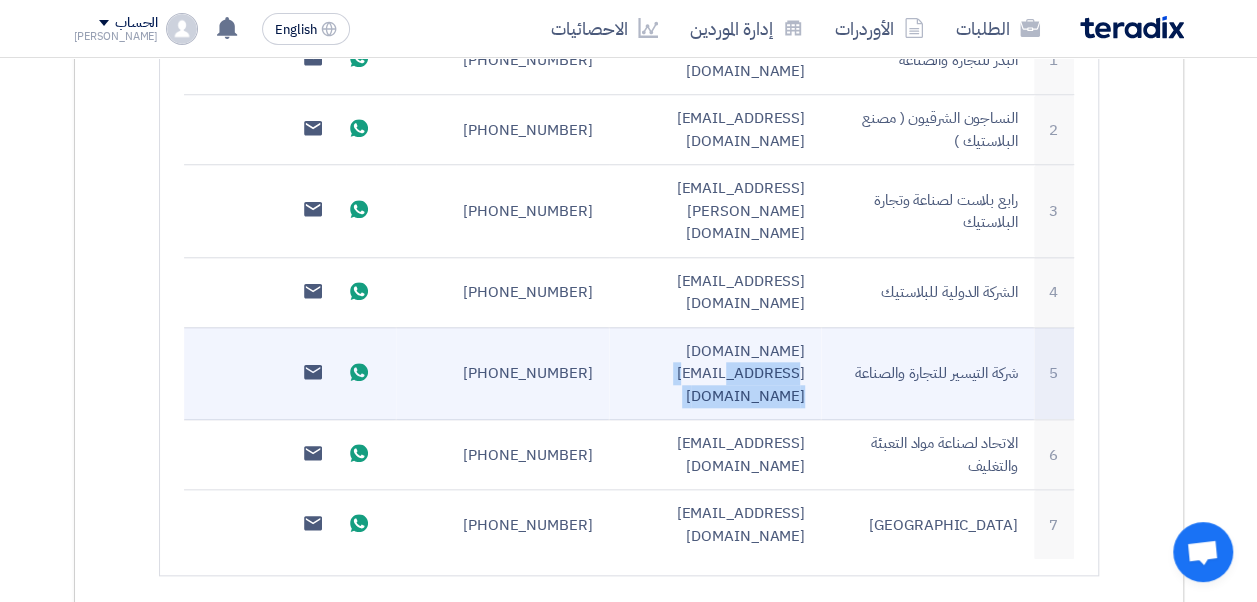 click on "[DOMAIN_NAME][EMAIL_ADDRESS][DOMAIN_NAME]" 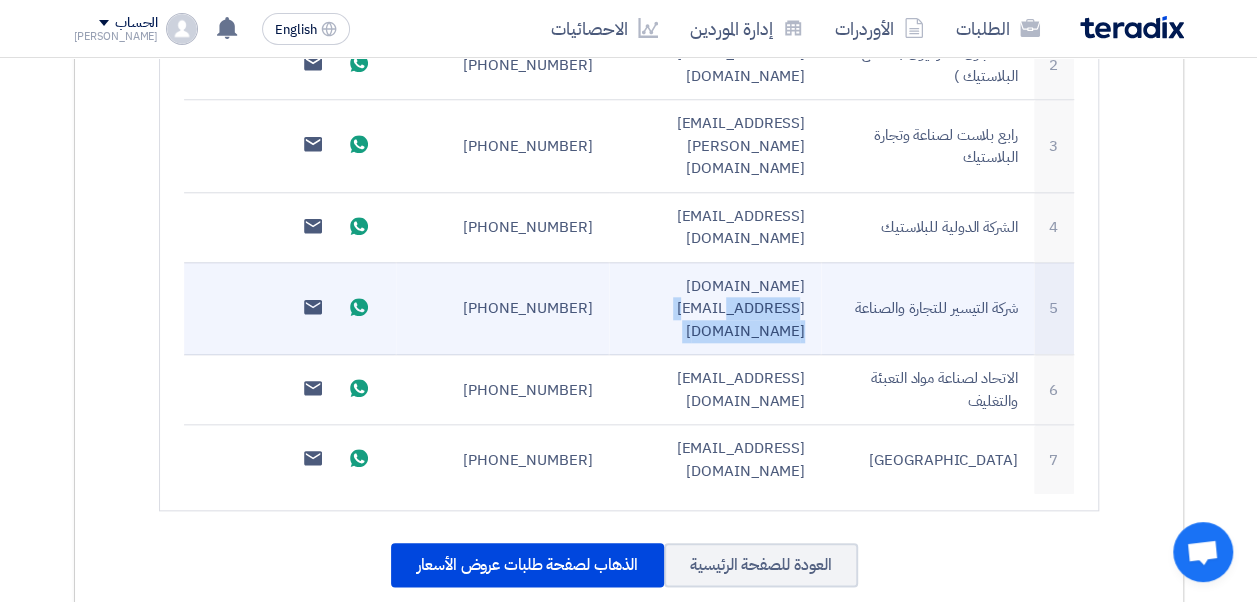 scroll, scrollTop: 880, scrollLeft: 0, axis: vertical 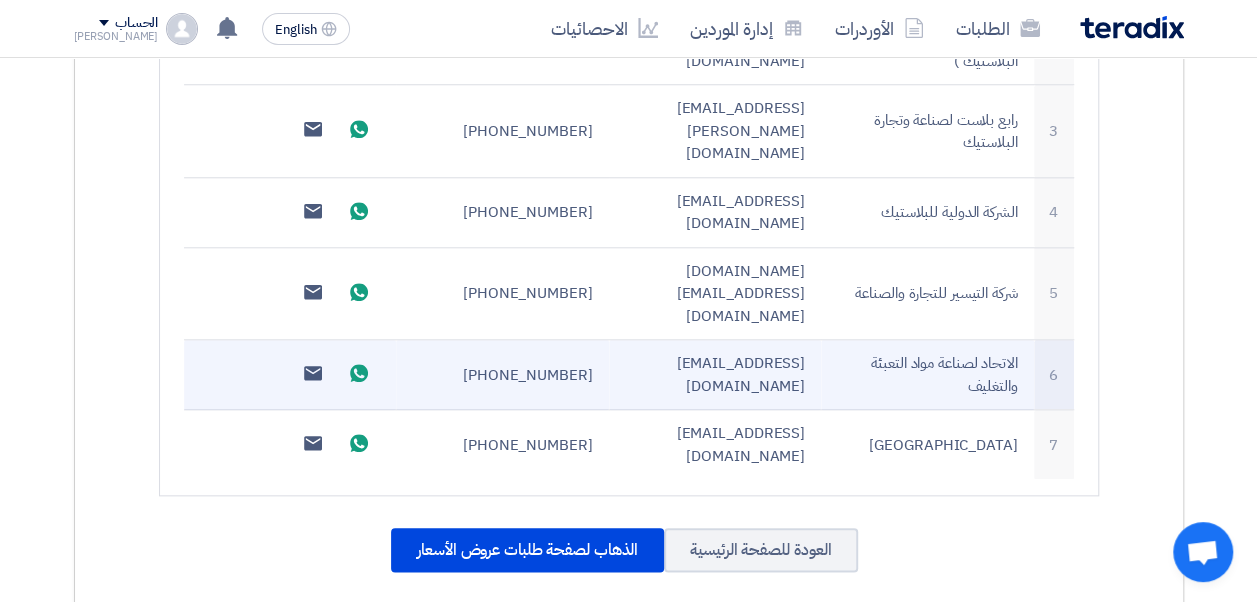 click on "[EMAIL_ADDRESS][DOMAIN_NAME]" 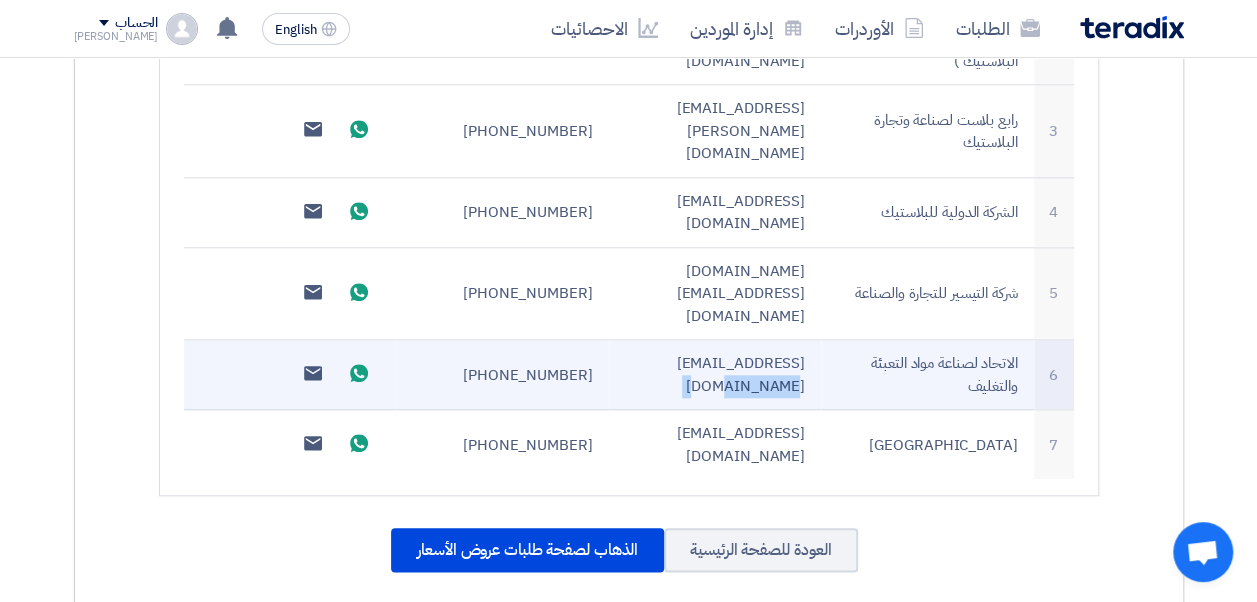 click on "[EMAIL_ADDRESS][DOMAIN_NAME]" 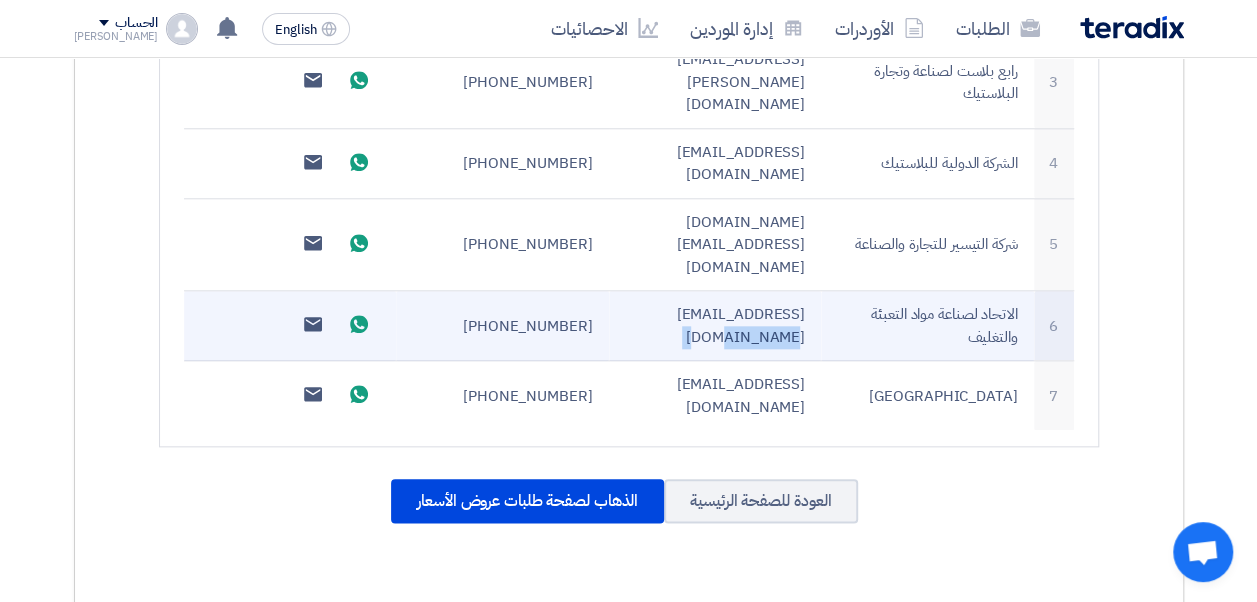 scroll, scrollTop: 934, scrollLeft: 0, axis: vertical 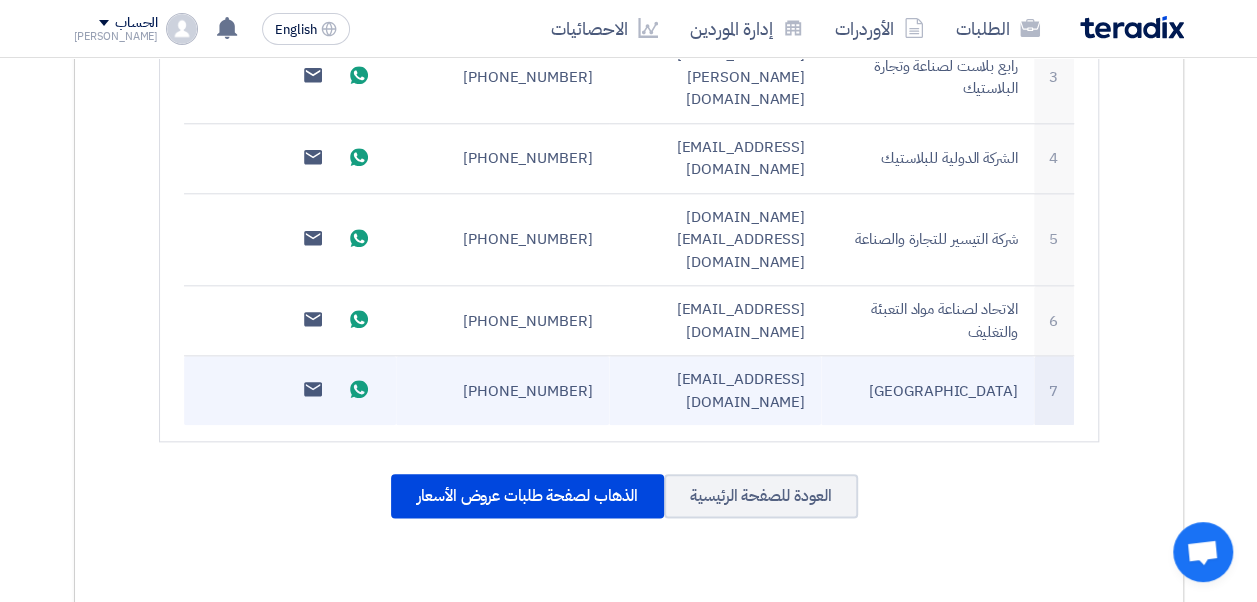 click on "[EMAIL_ADDRESS][DOMAIN_NAME]" 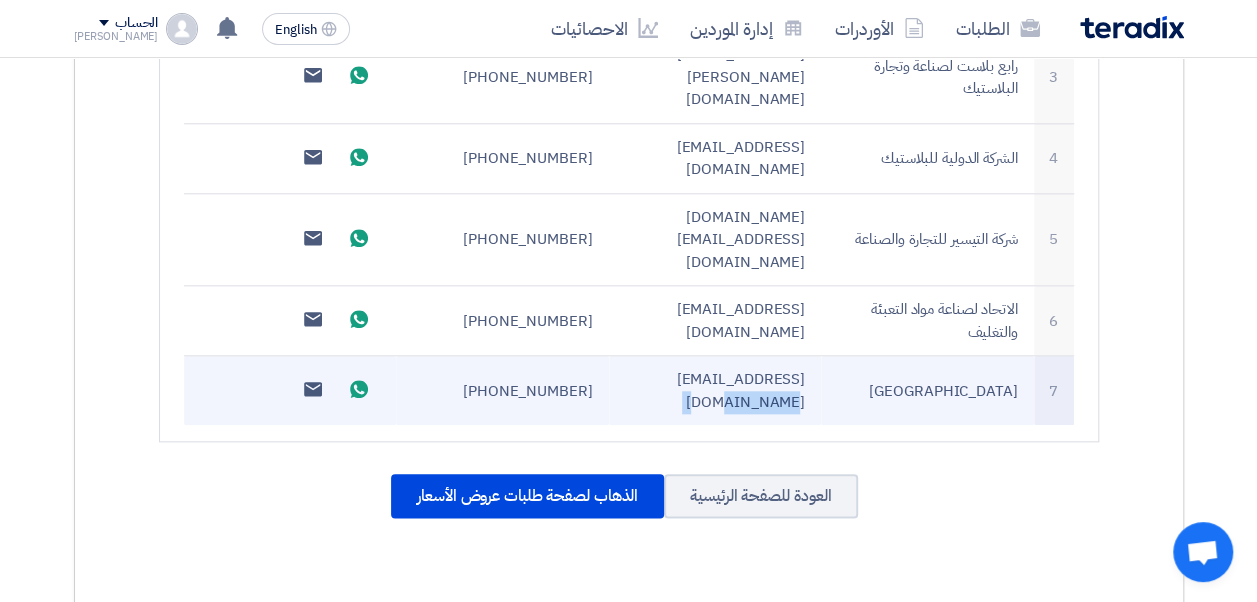 click on "[EMAIL_ADDRESS][DOMAIN_NAME]" 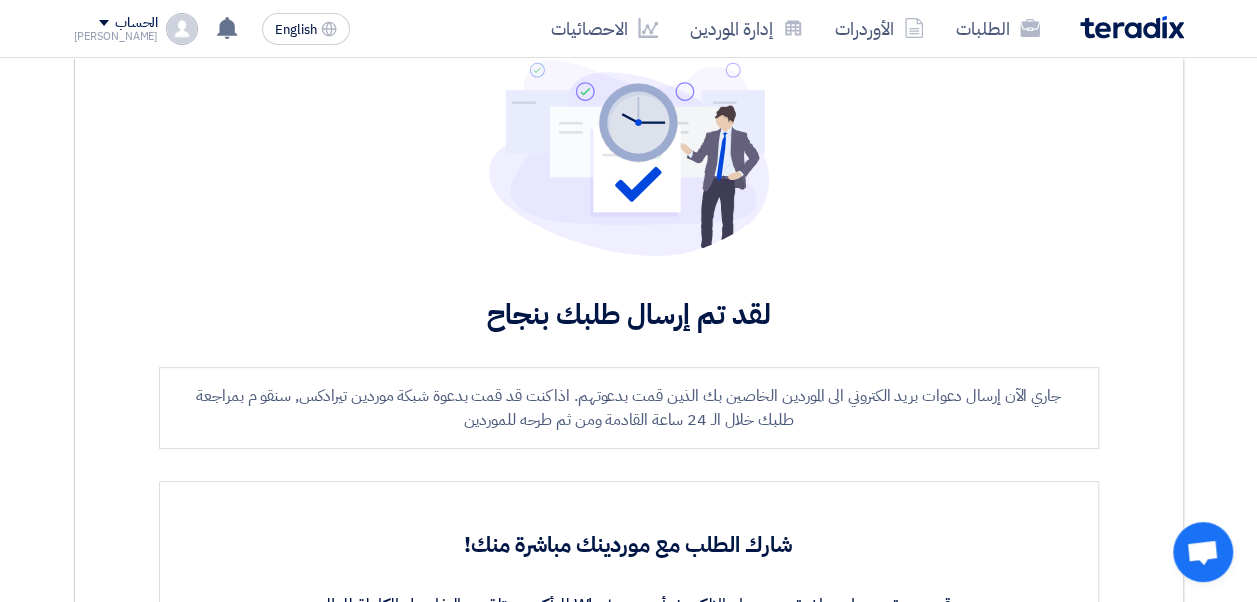 scroll, scrollTop: 0, scrollLeft: 0, axis: both 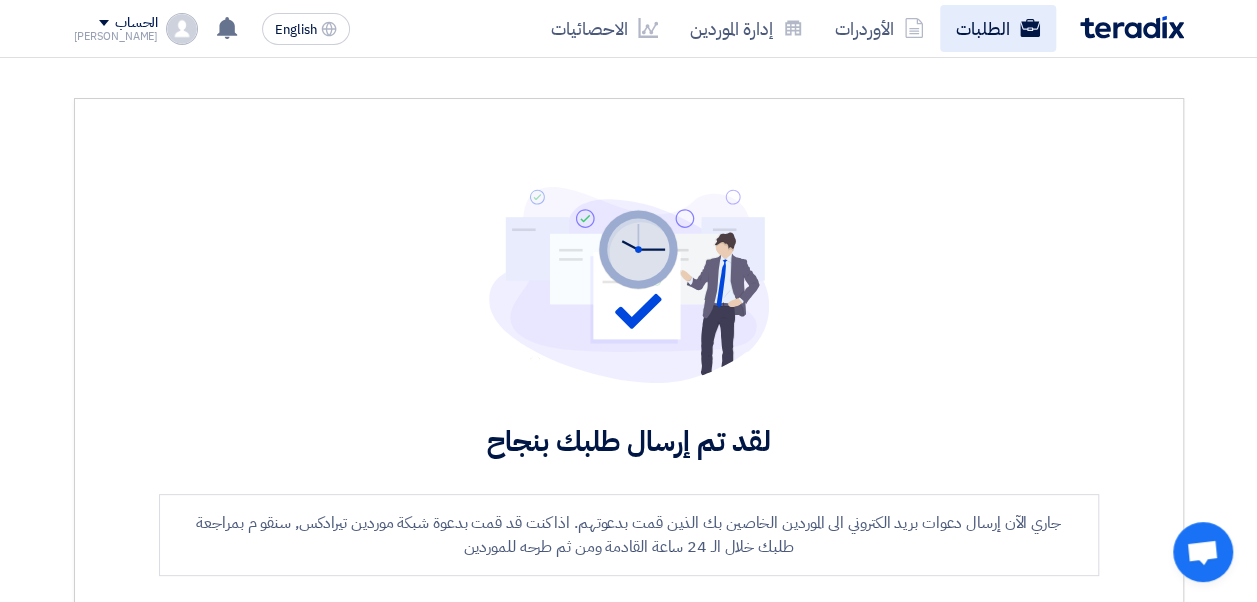 click on "الطلبات" 